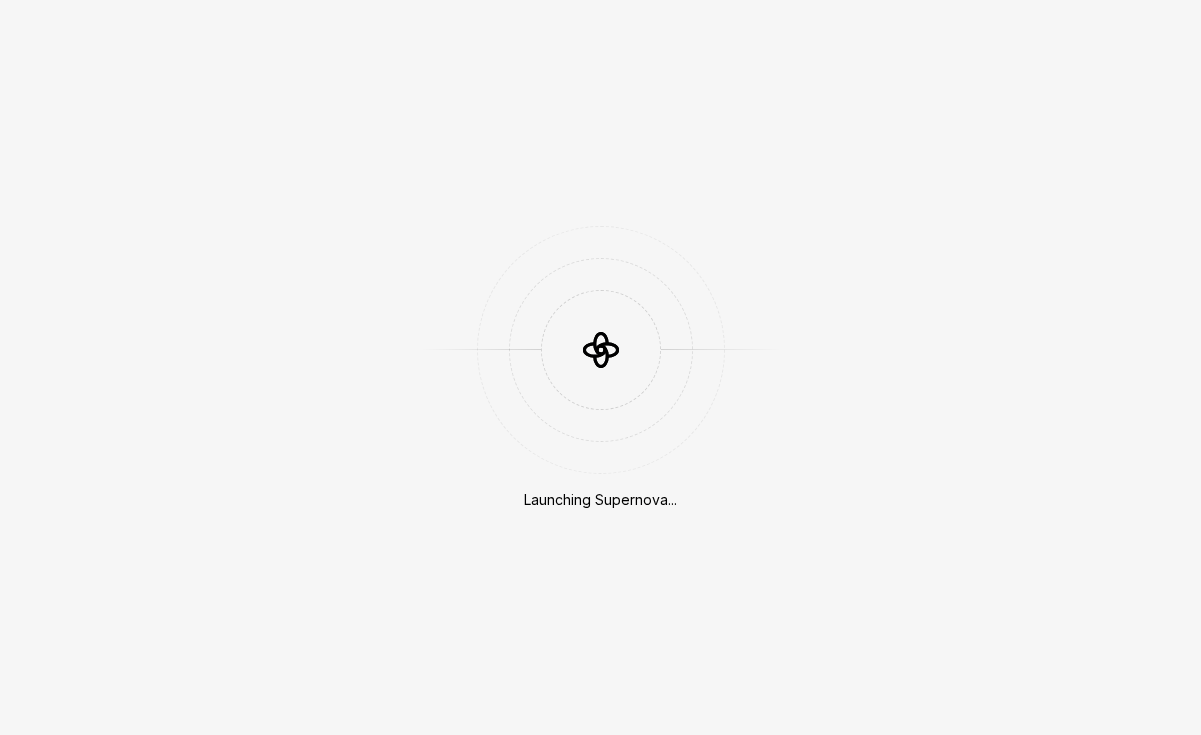 scroll, scrollTop: 0, scrollLeft: 0, axis: both 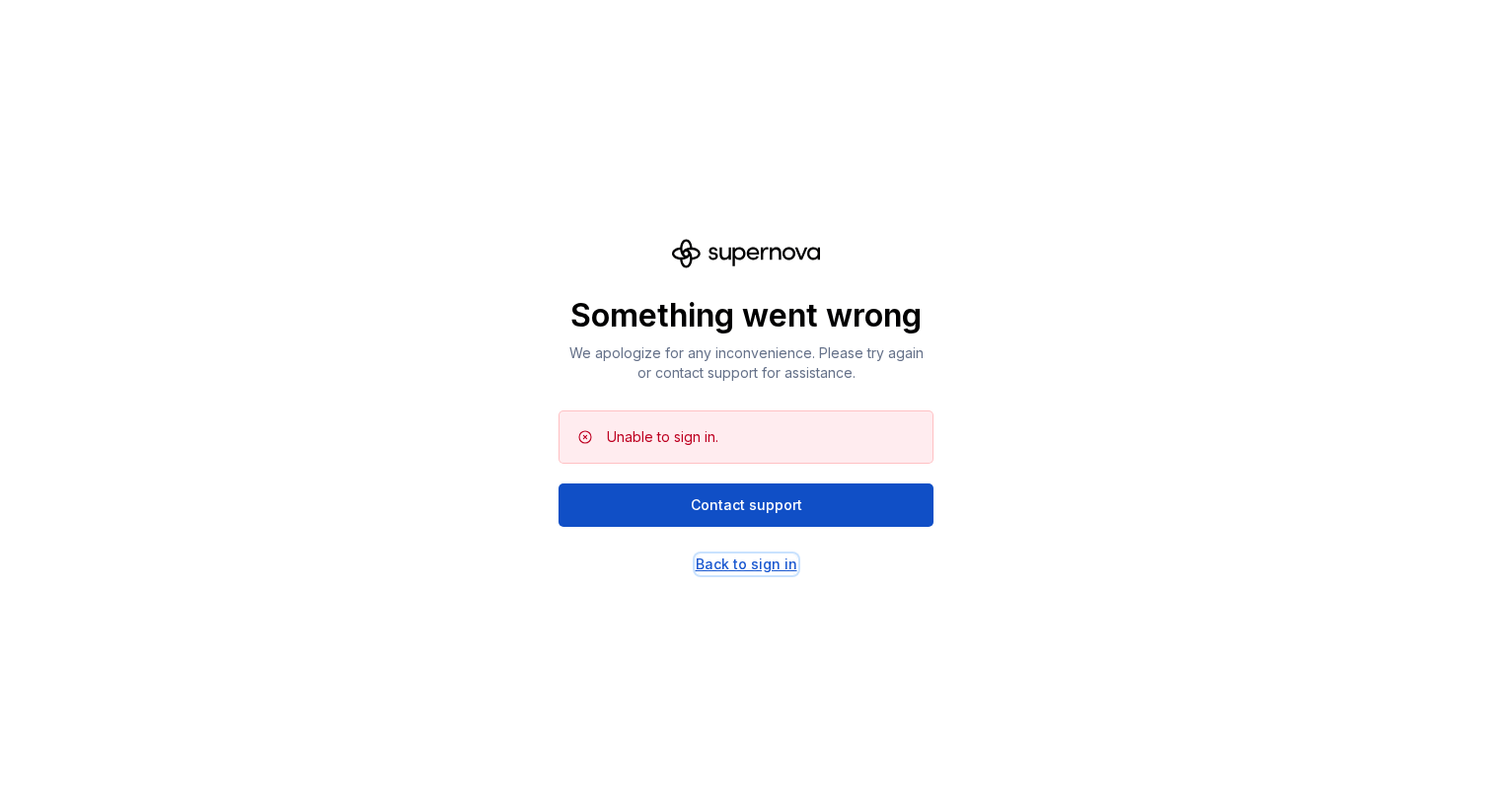 click on "Back to sign in" at bounding box center [746, 564] 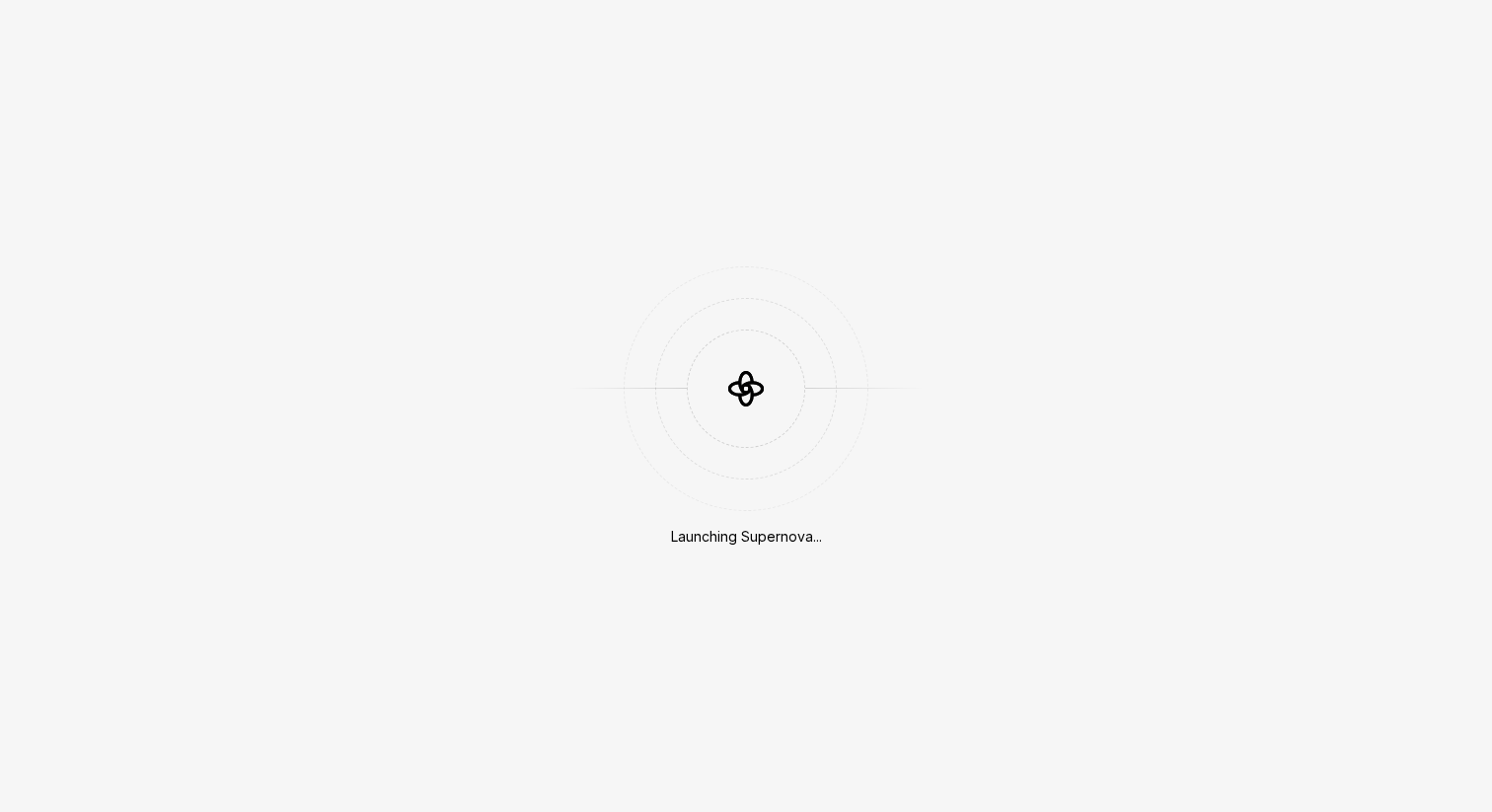 scroll, scrollTop: 0, scrollLeft: 0, axis: both 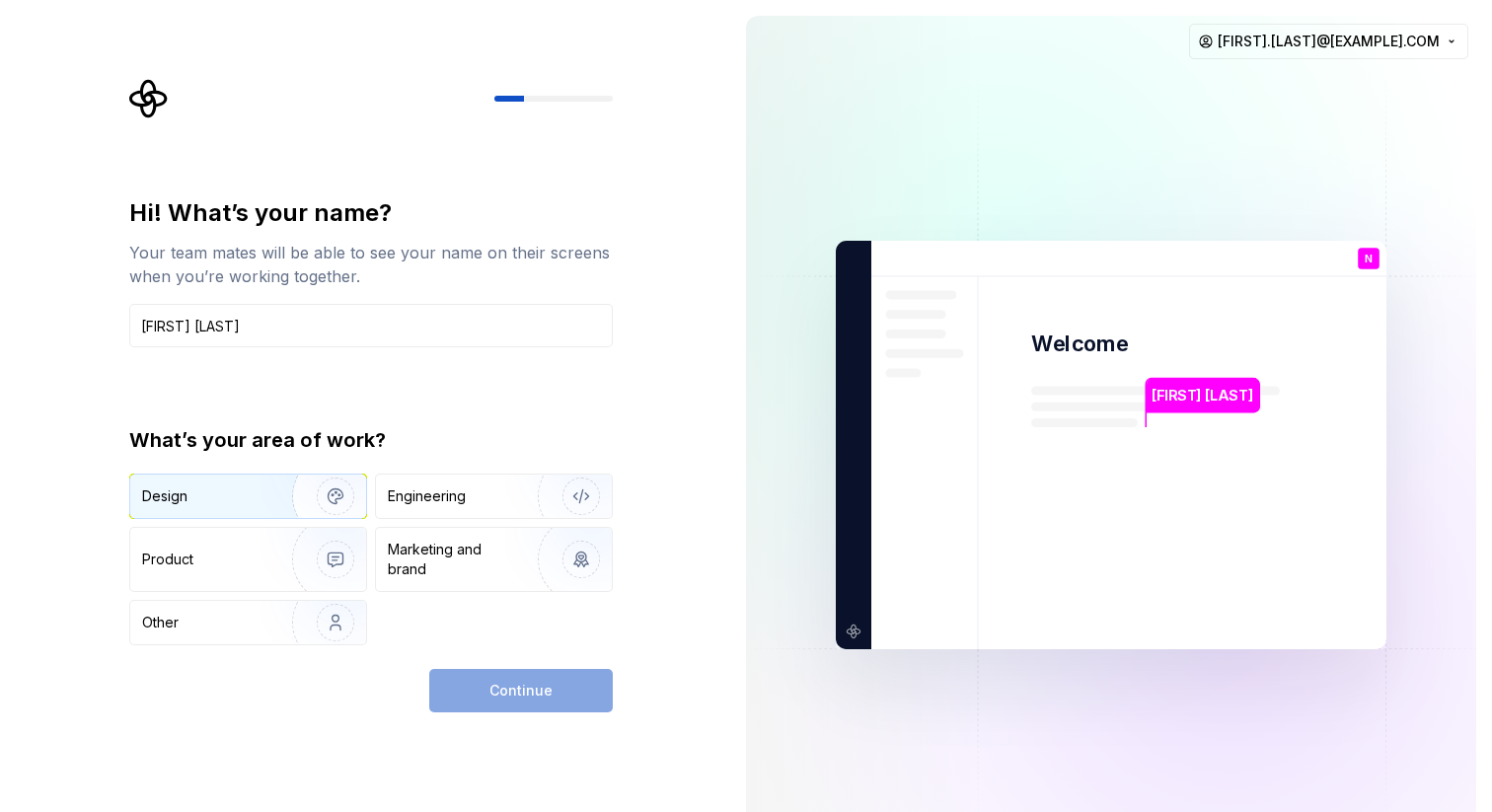 type on "[FIRST] [LAST]" 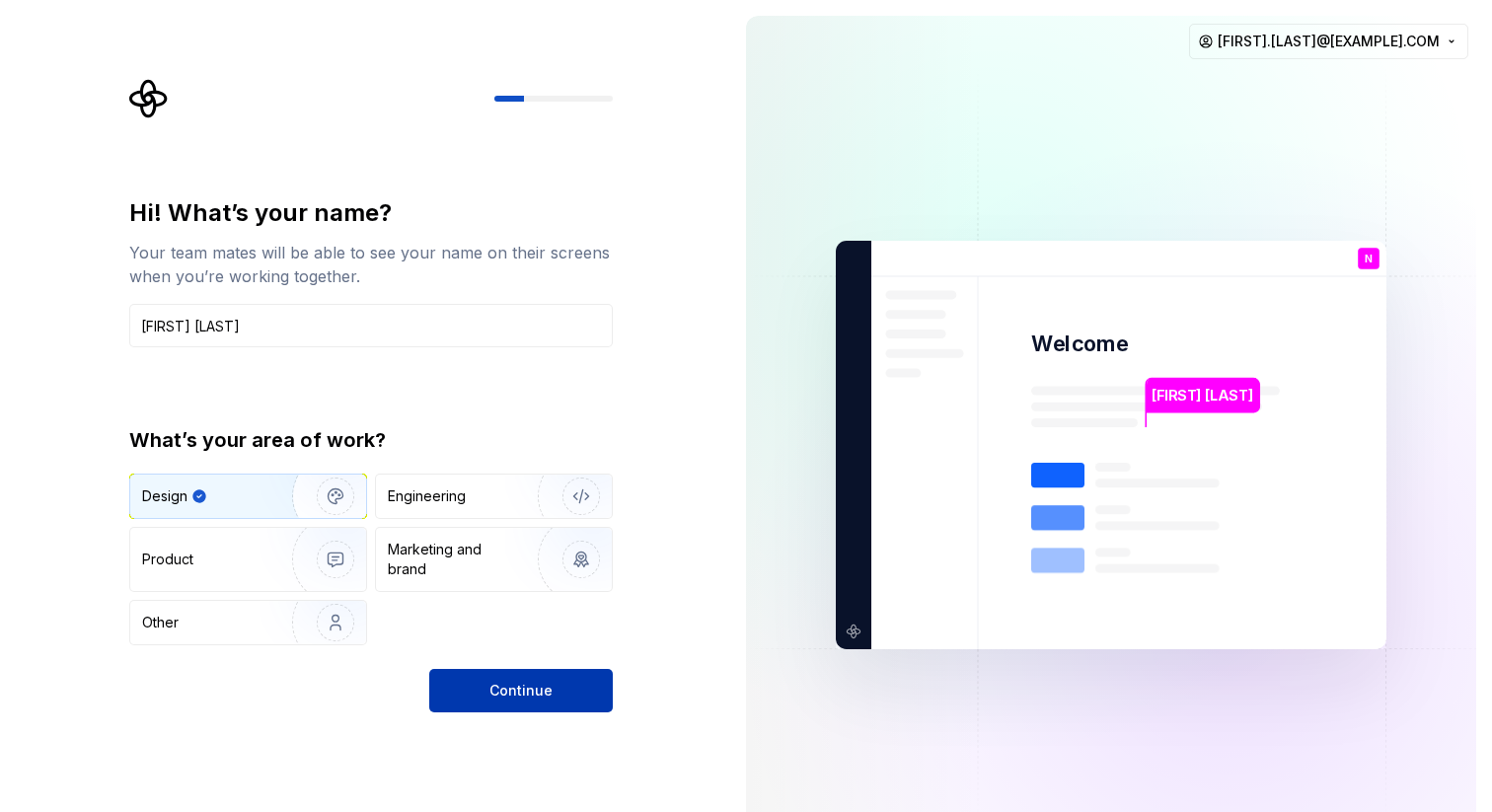 click on "Continue" at bounding box center [521, 691] 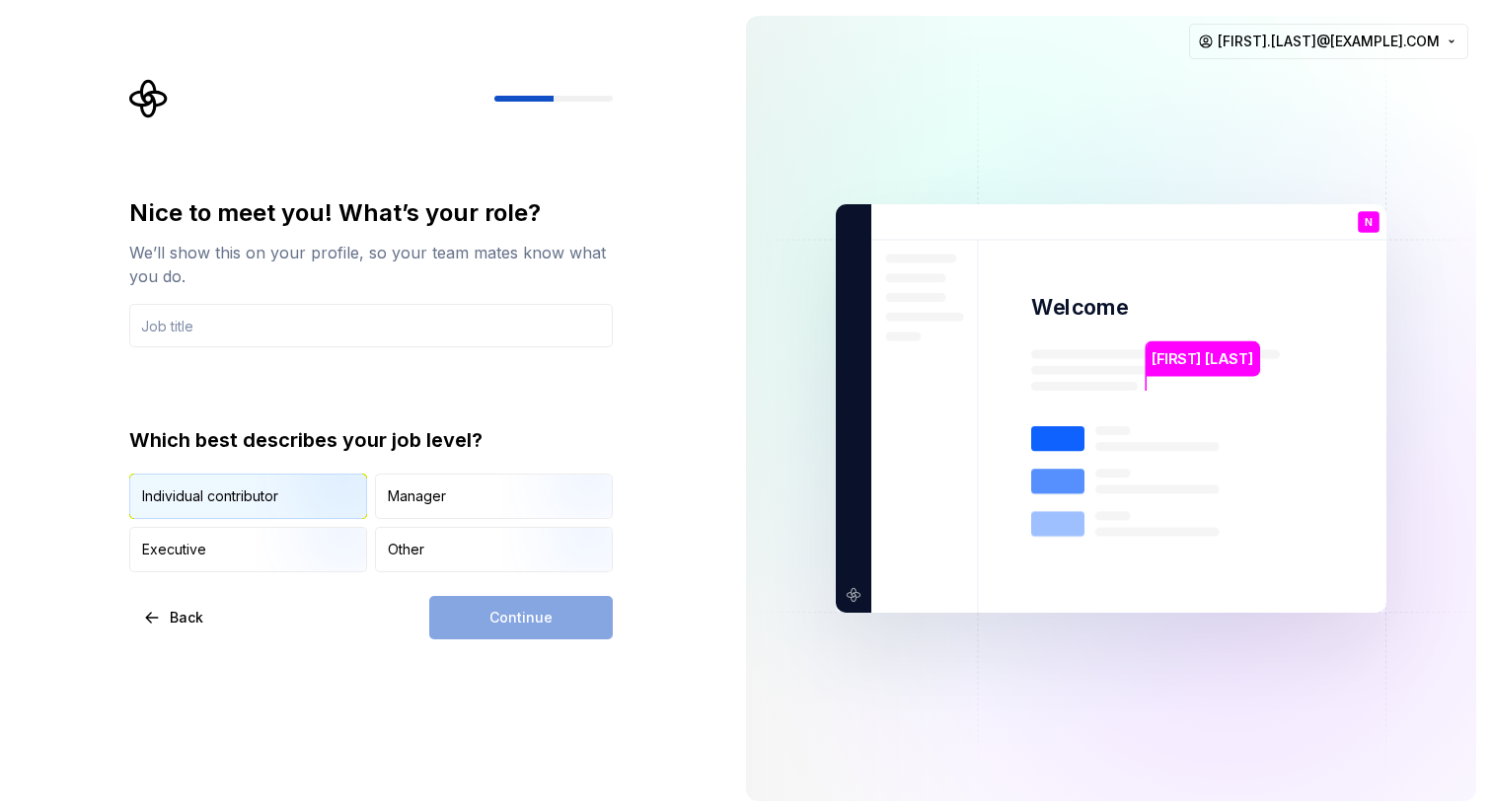 click at bounding box center (319, 521) 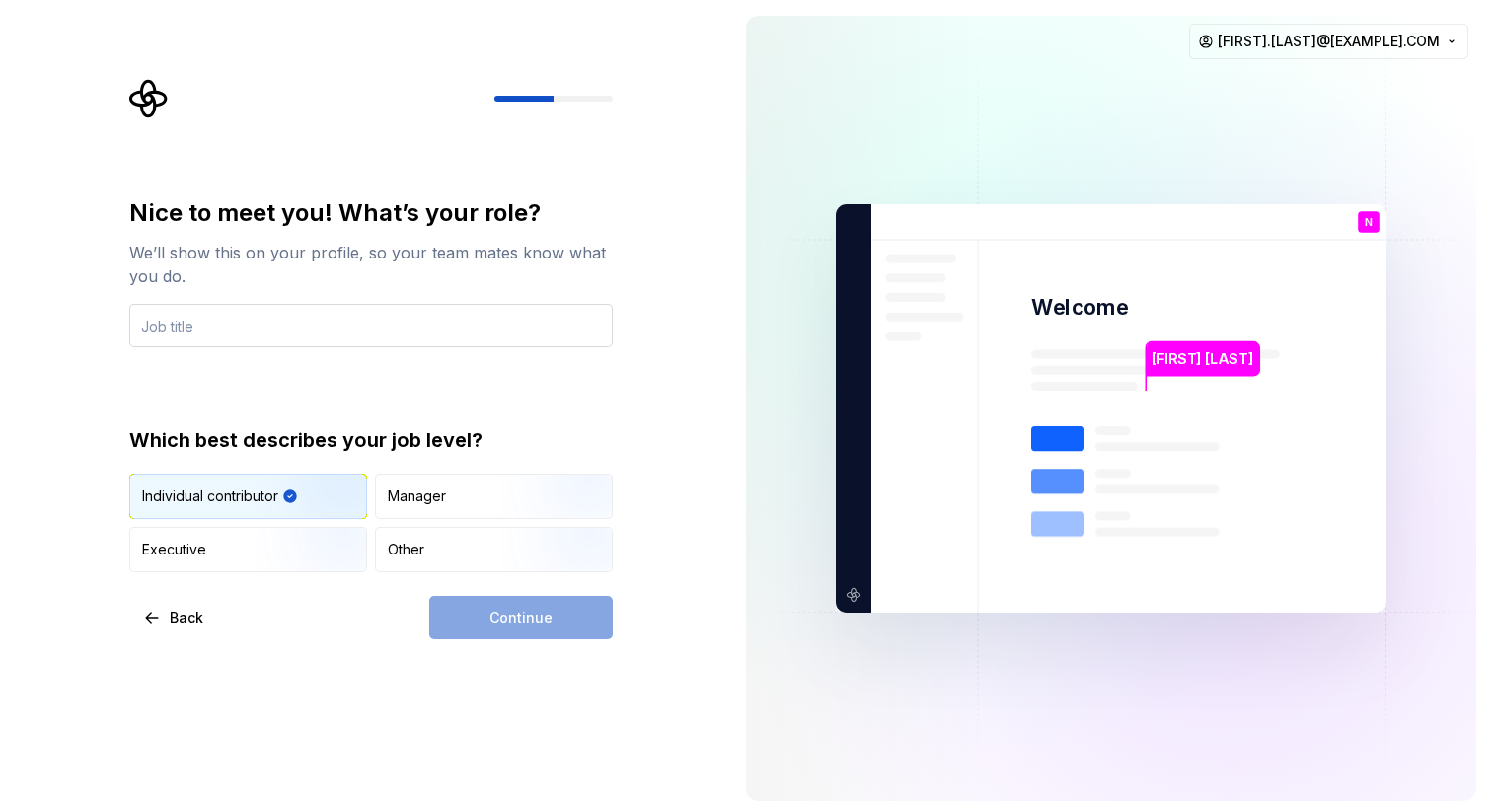 click at bounding box center [371, 326] 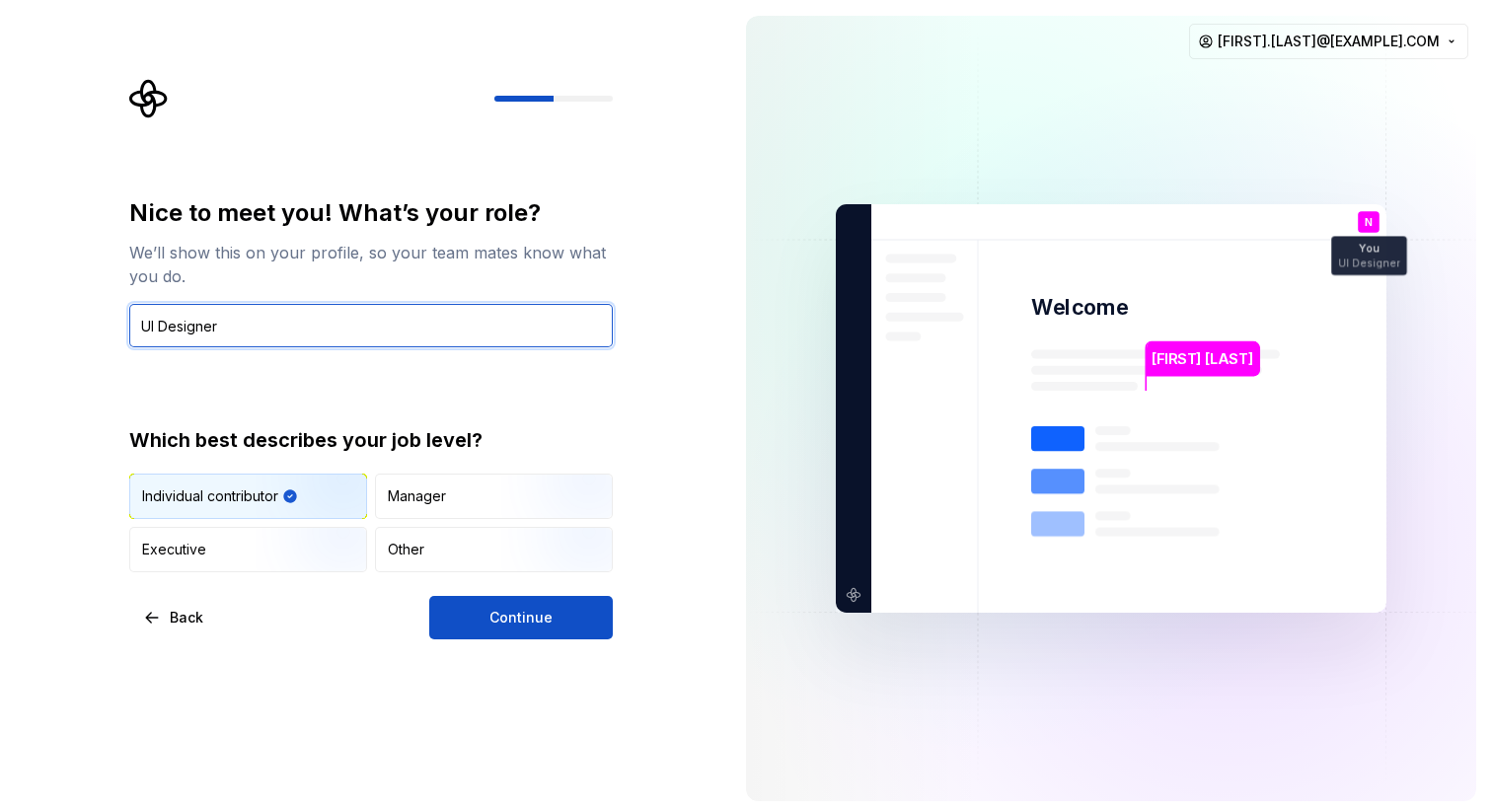 click on "UI Designer" at bounding box center (371, 326) 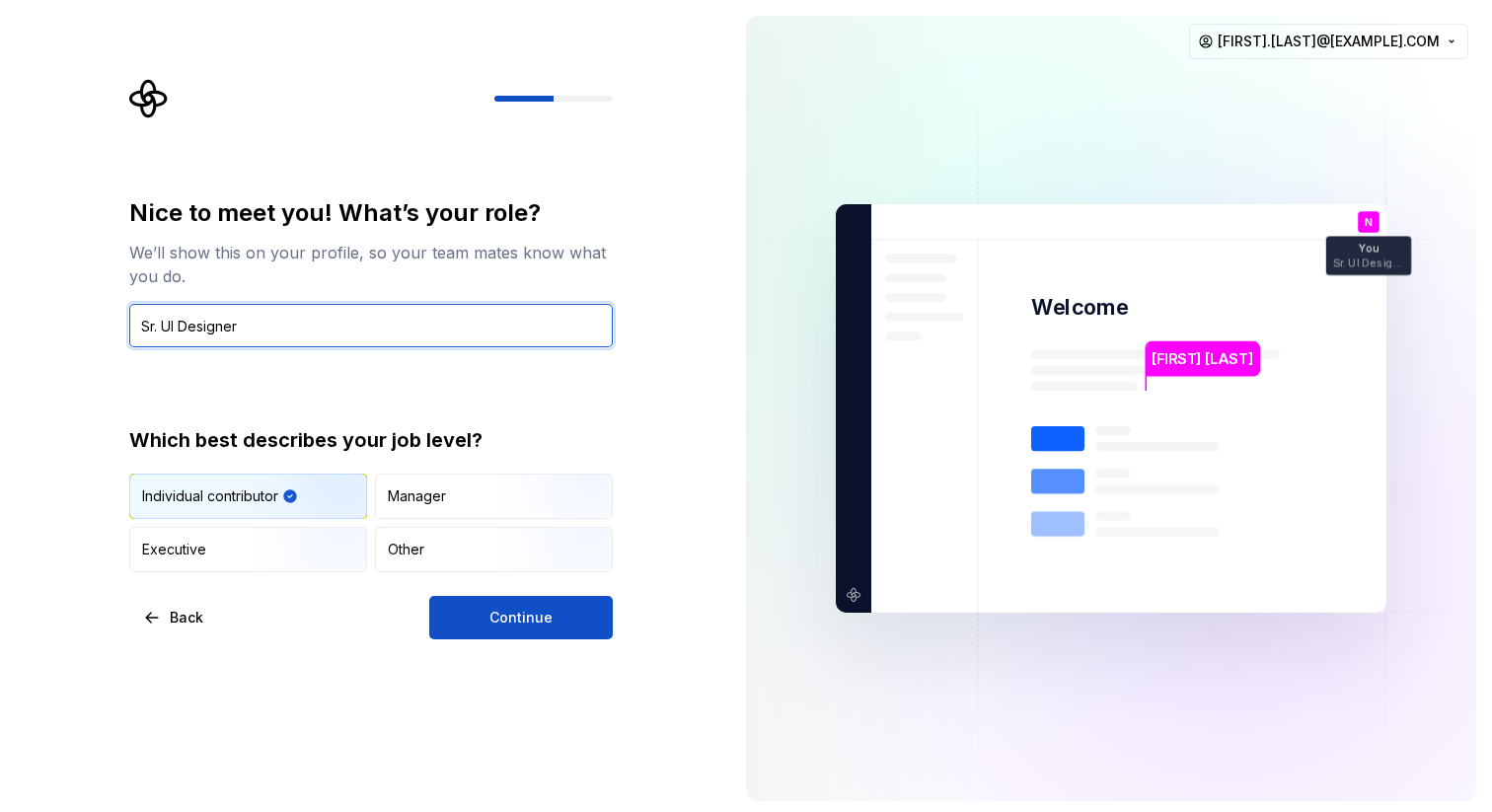 click on "Sr. UI Designer" at bounding box center [371, 326] 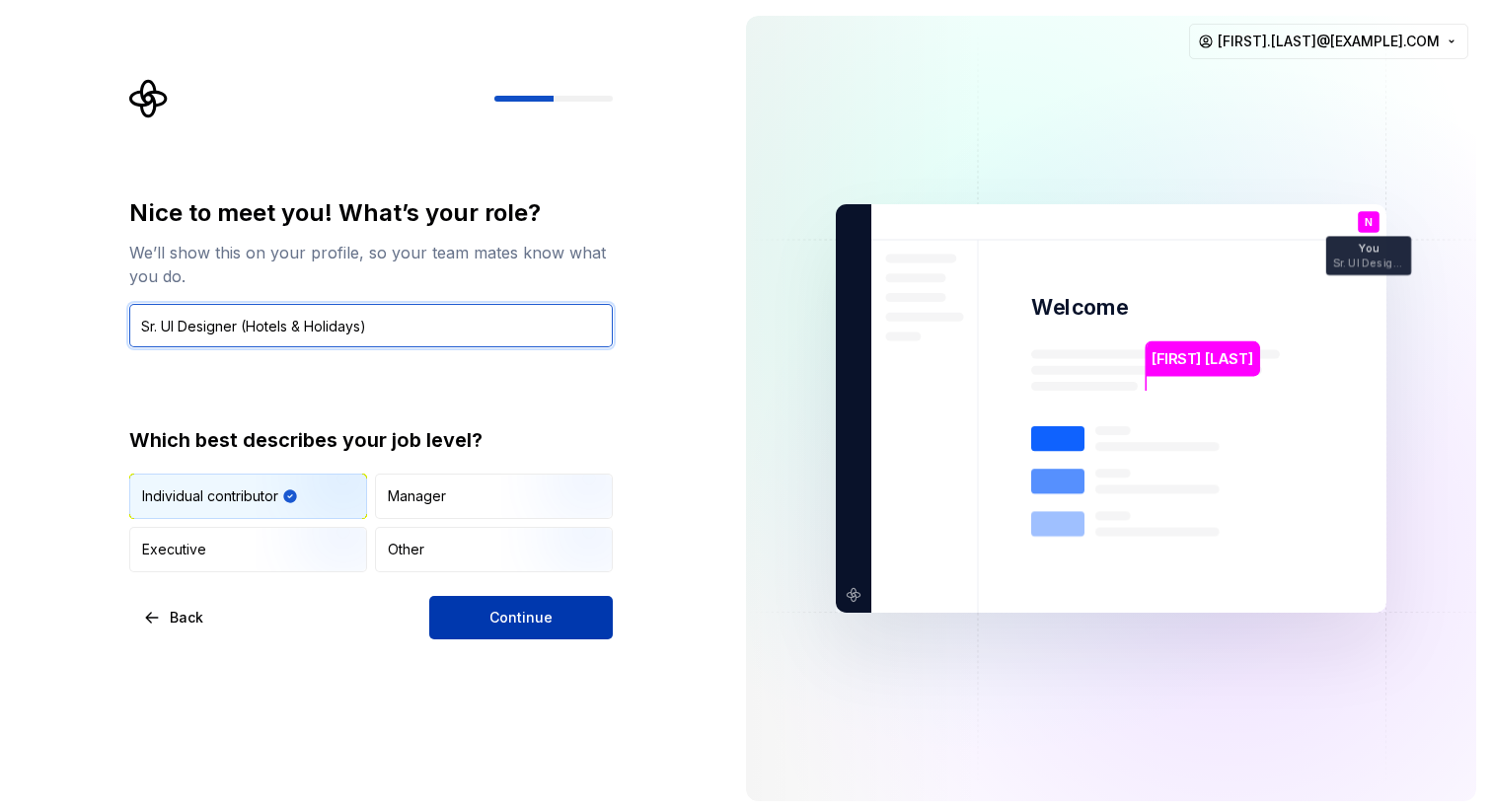 type on "Sr. UI Designer (Hotels & Holidays)" 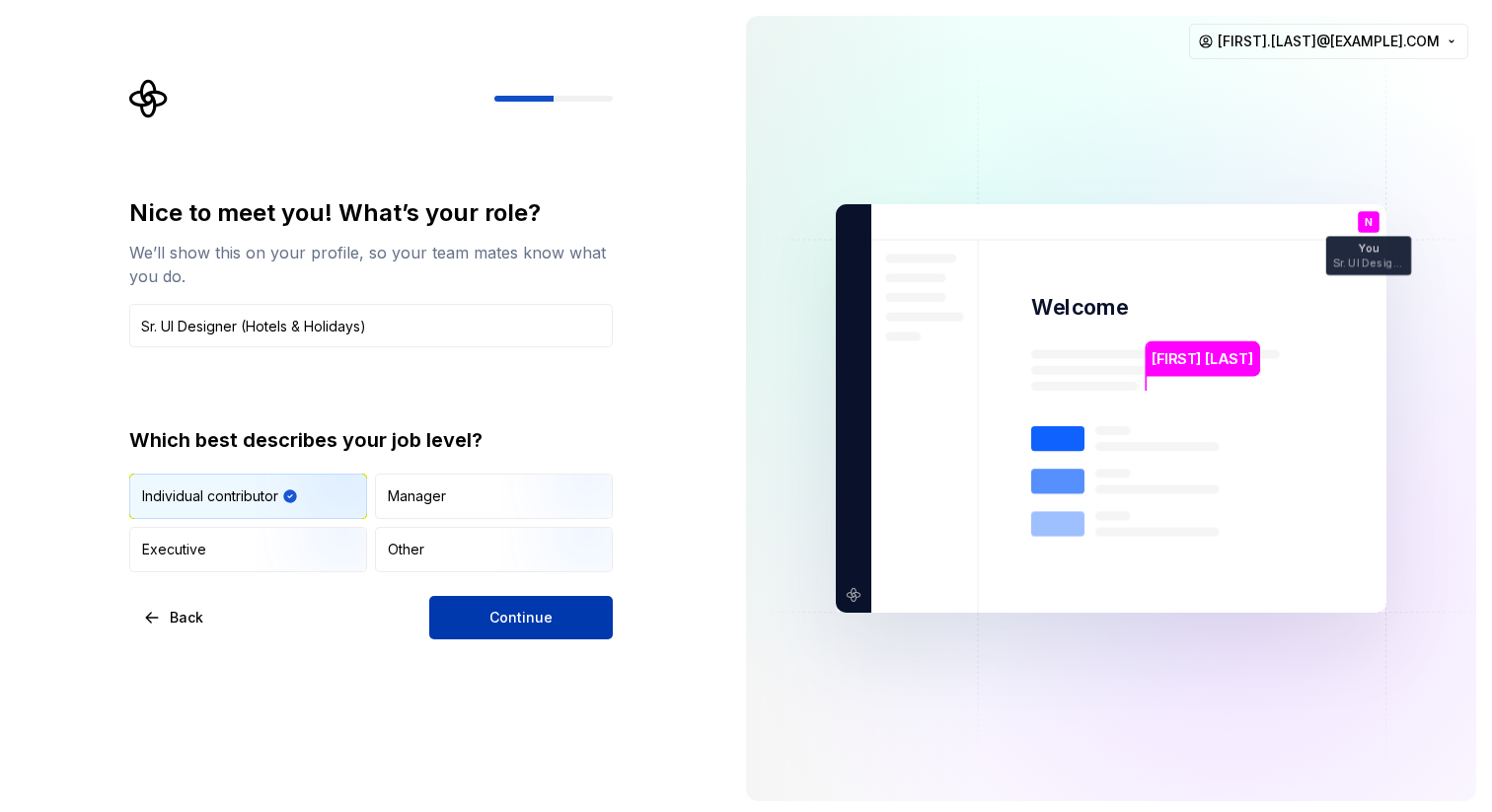 click on "Continue" at bounding box center (521, 618) 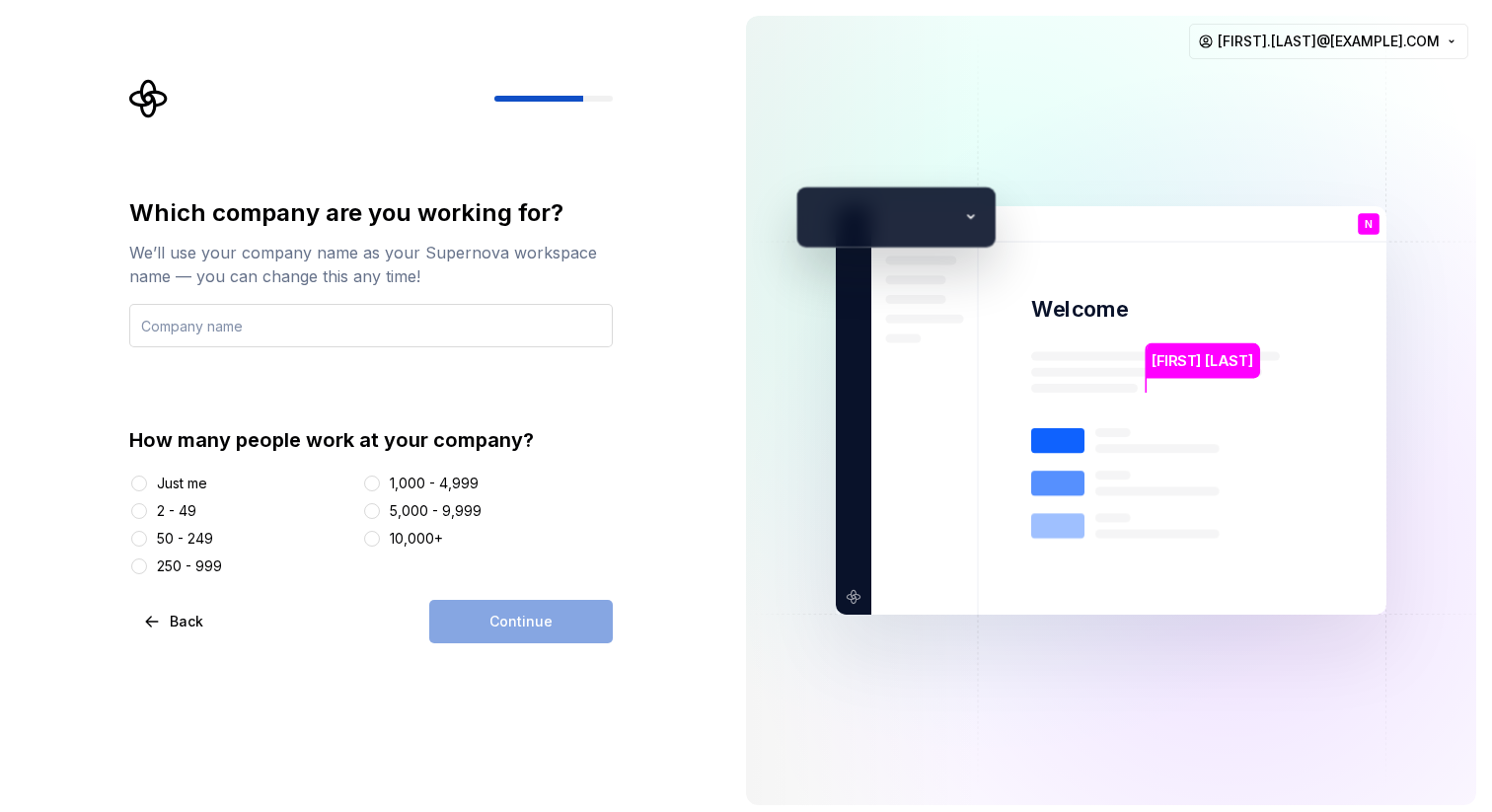 click at bounding box center [371, 326] 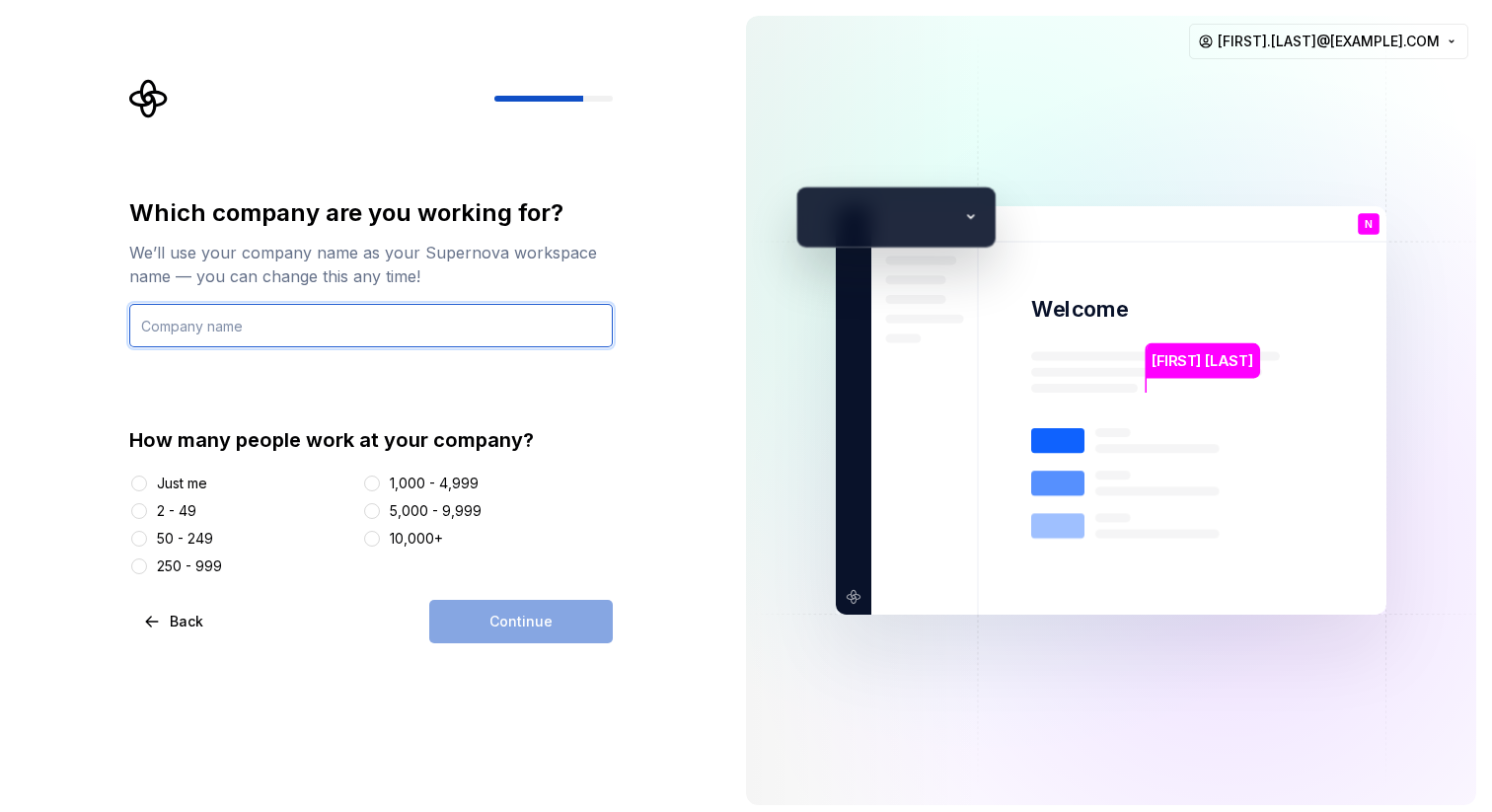 click at bounding box center (371, 326) 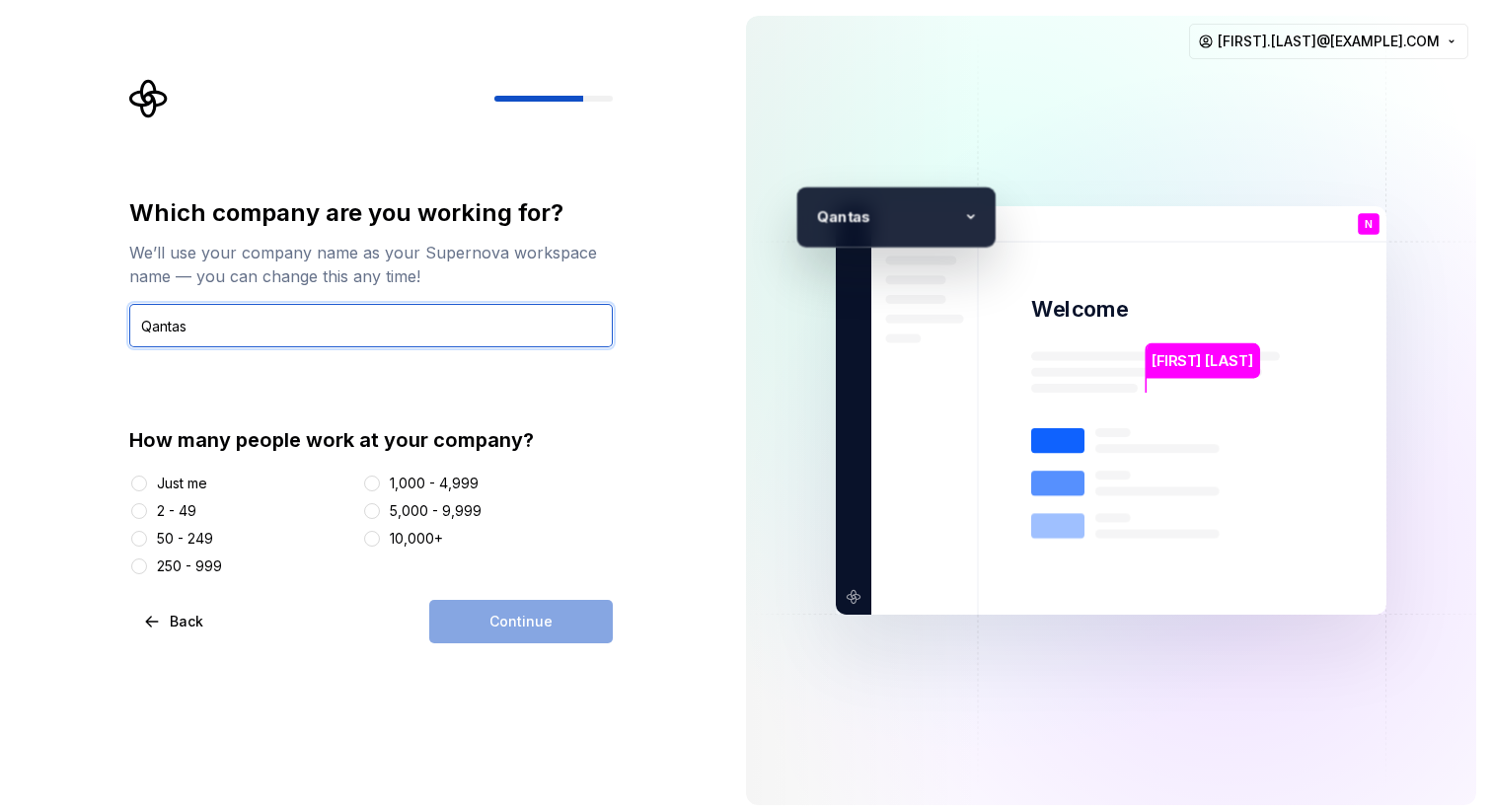 type on "Qantas" 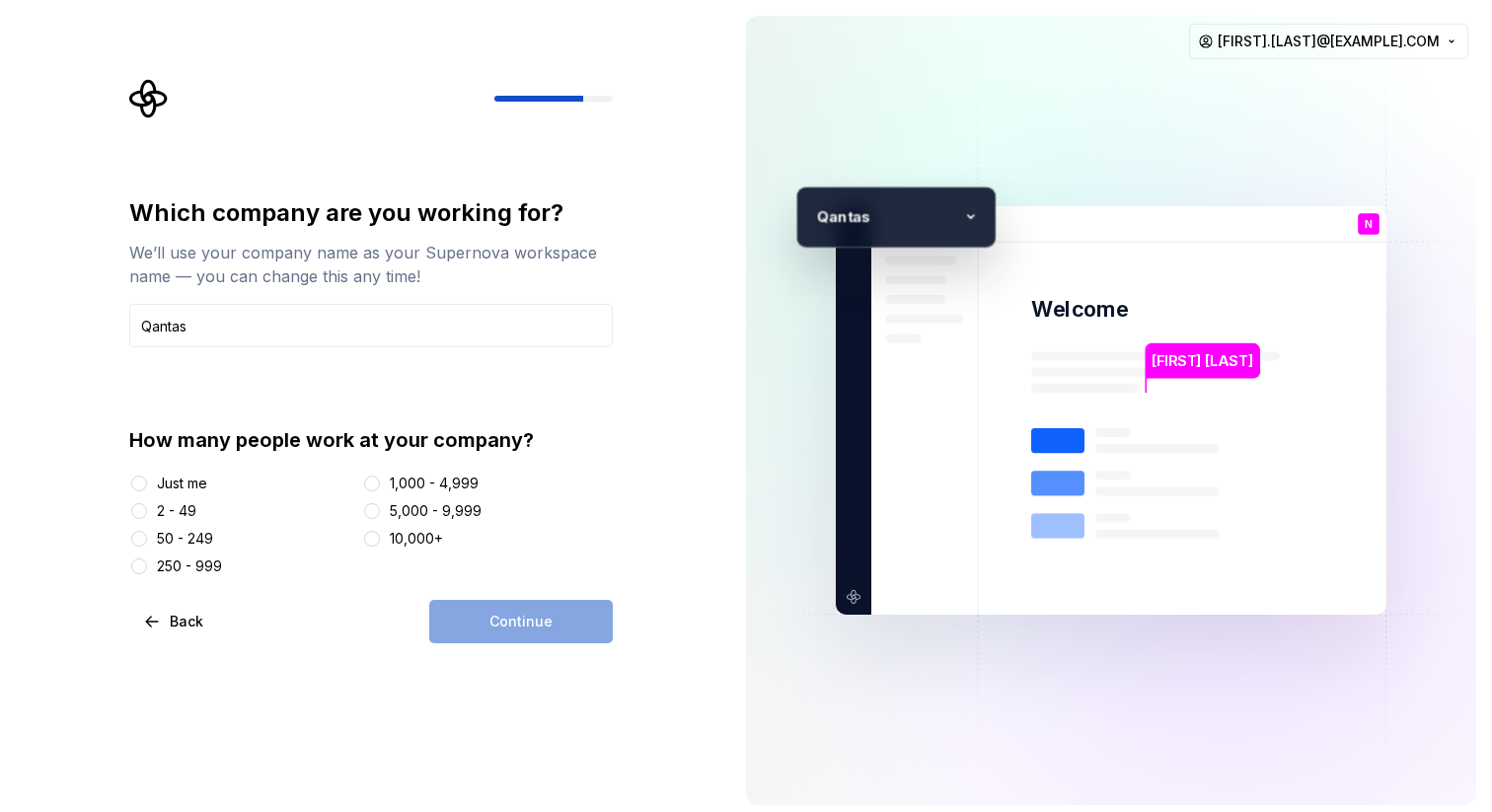 click on "Which company are you working for? We’ll use your company name as your Supernova workspace name — you can change this any time! Qantas How many people work at your company? Just me 2 - 49 50 - 249 250 - 999 1,000 - 4,999 5,000 - 9,999 10,000+" at bounding box center [371, 387] 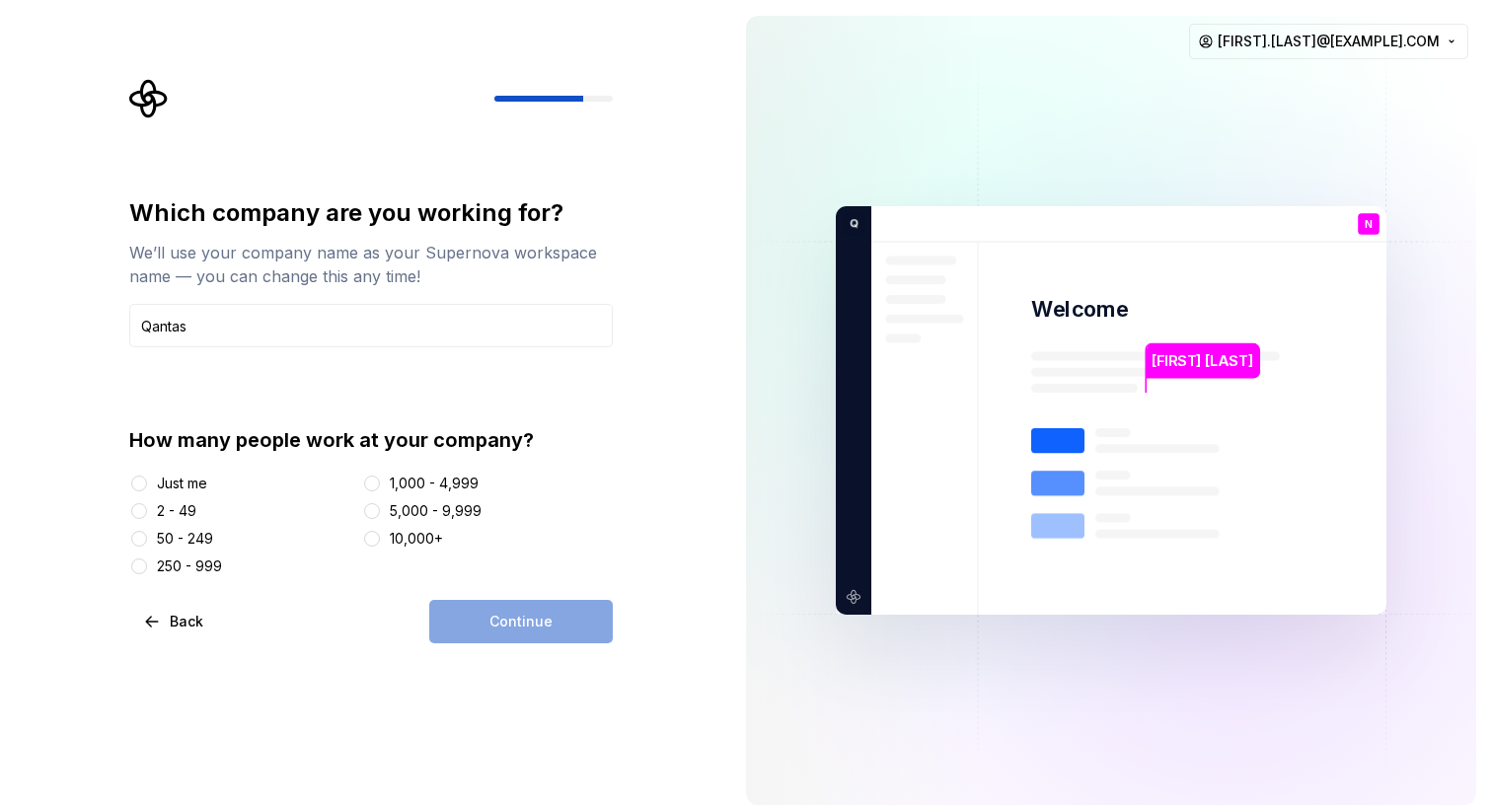 click on "5,000 - 9,999" at bounding box center (435, 511) 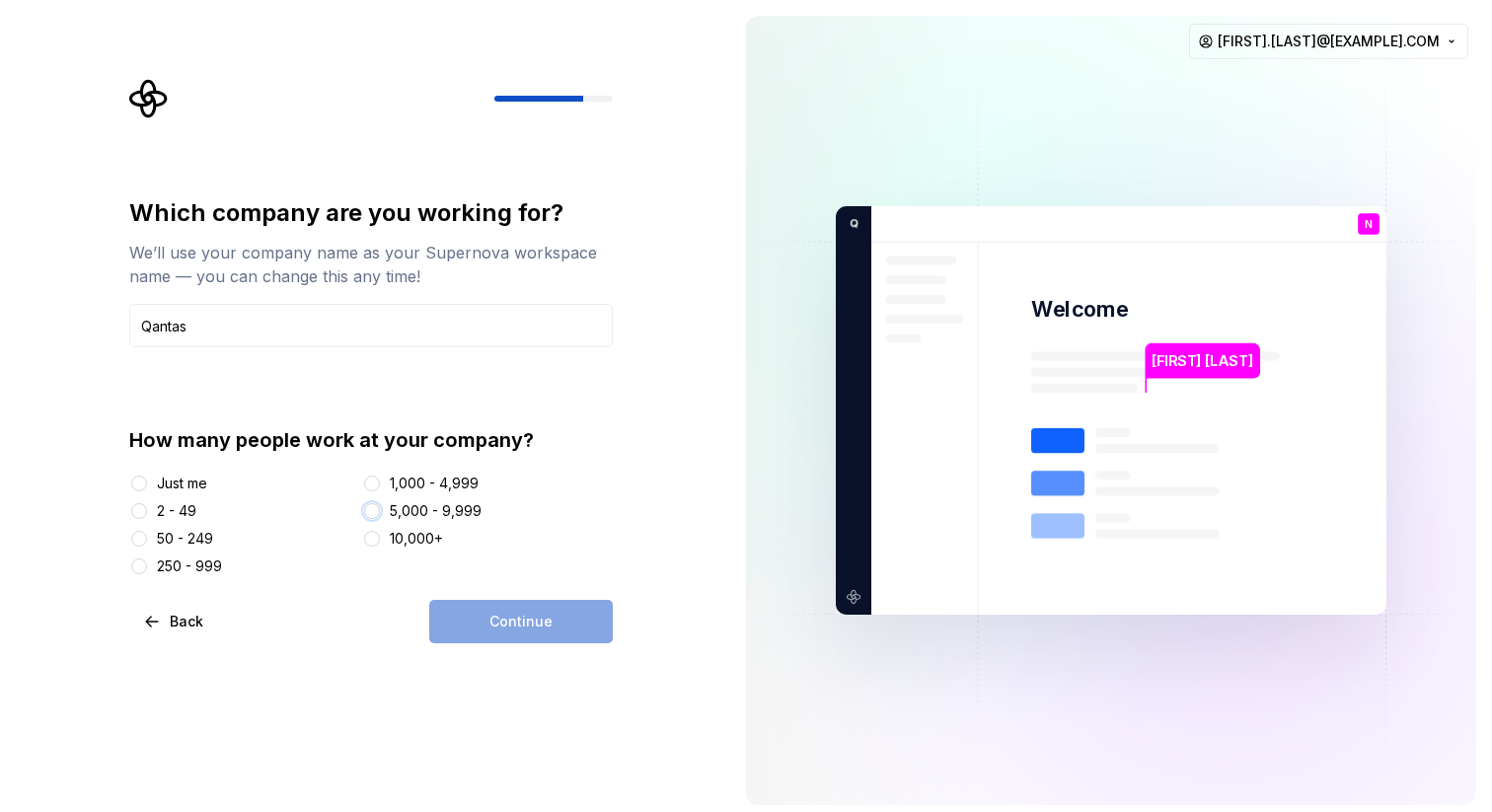 click on "5,000 - 9,999" at bounding box center [372, 511] 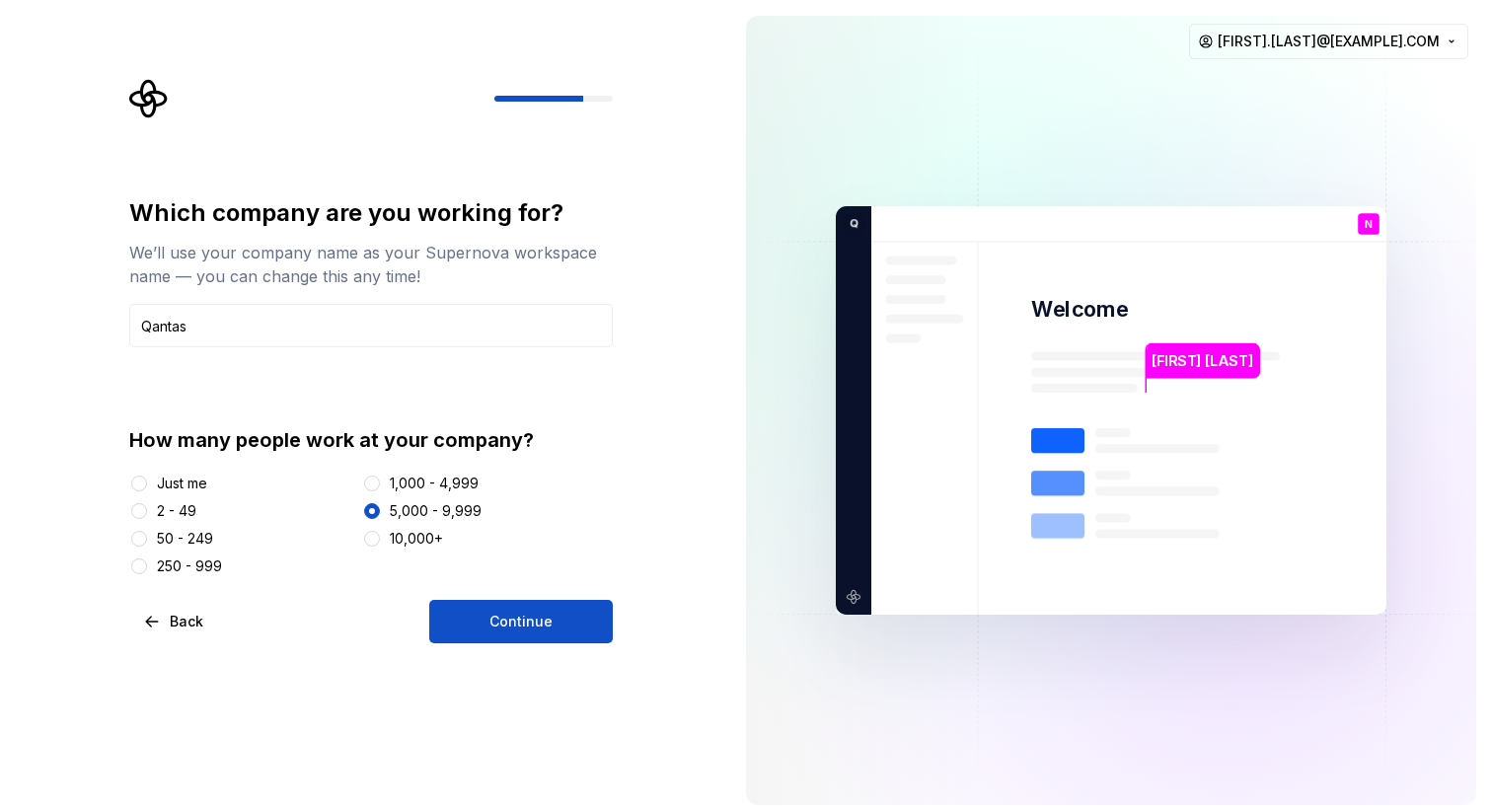 click on "10,000+" at bounding box center (487, 539) 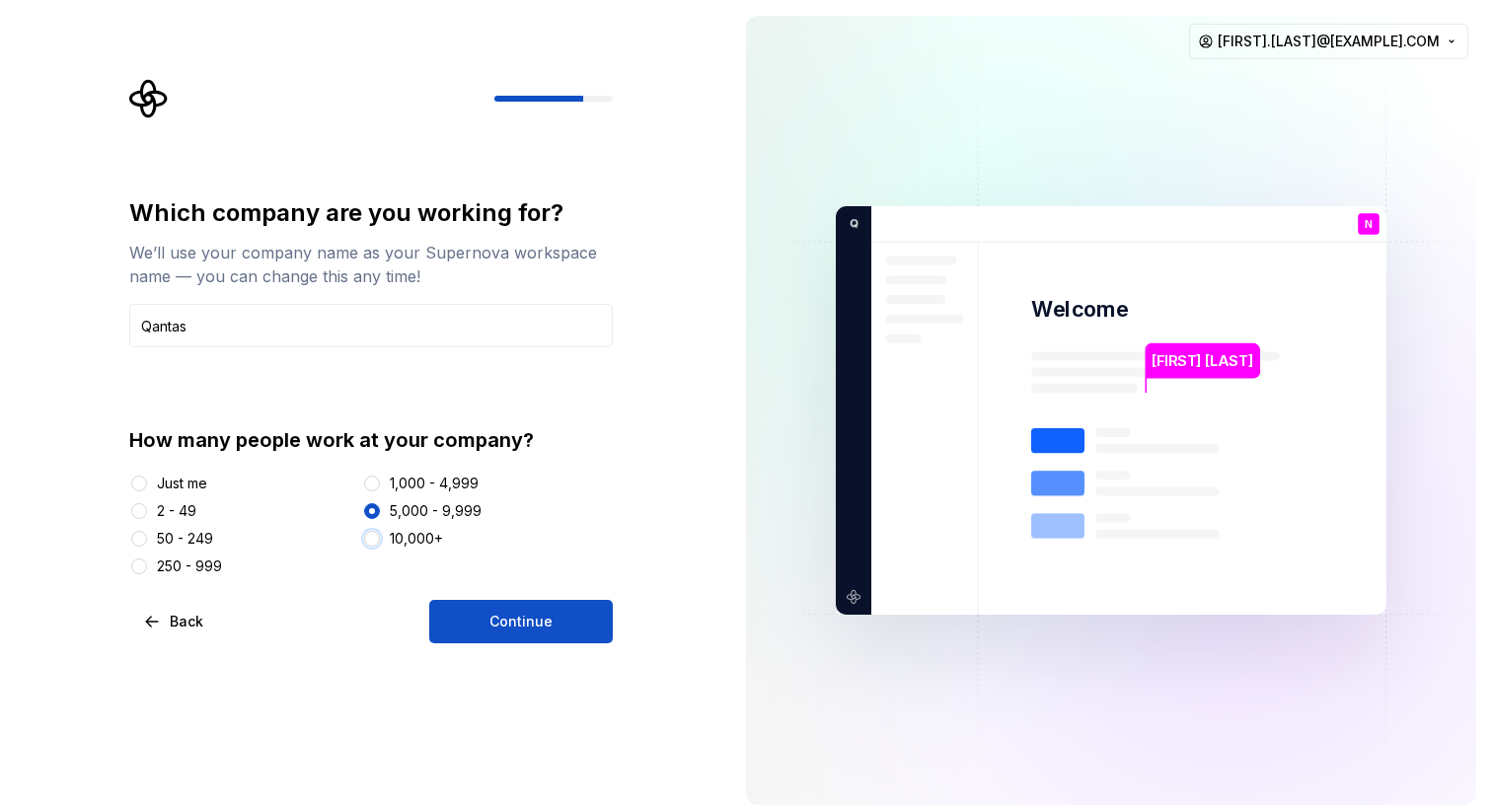 click on "10,000+" at bounding box center [372, 539] 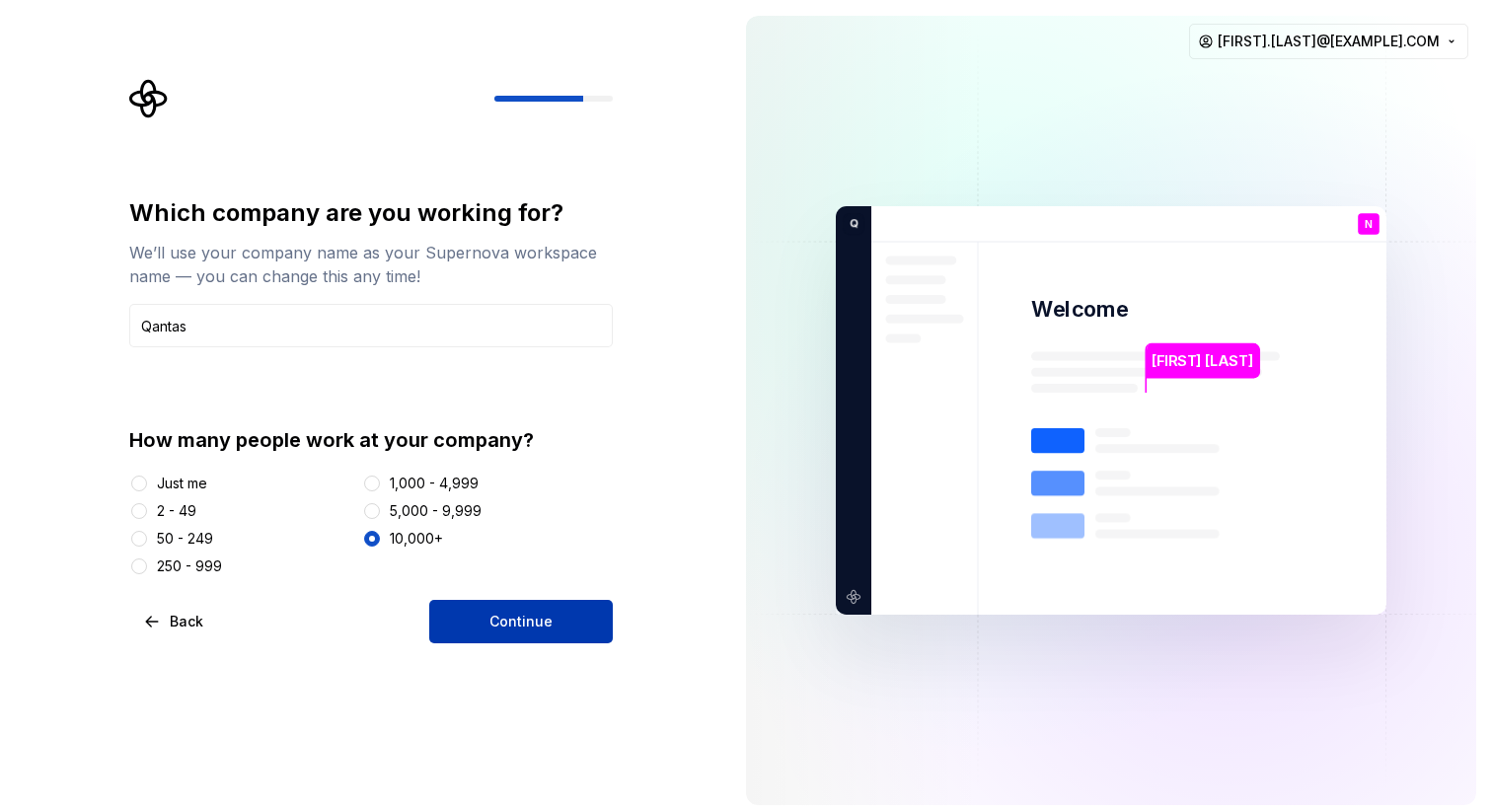 click on "Continue" at bounding box center [521, 622] 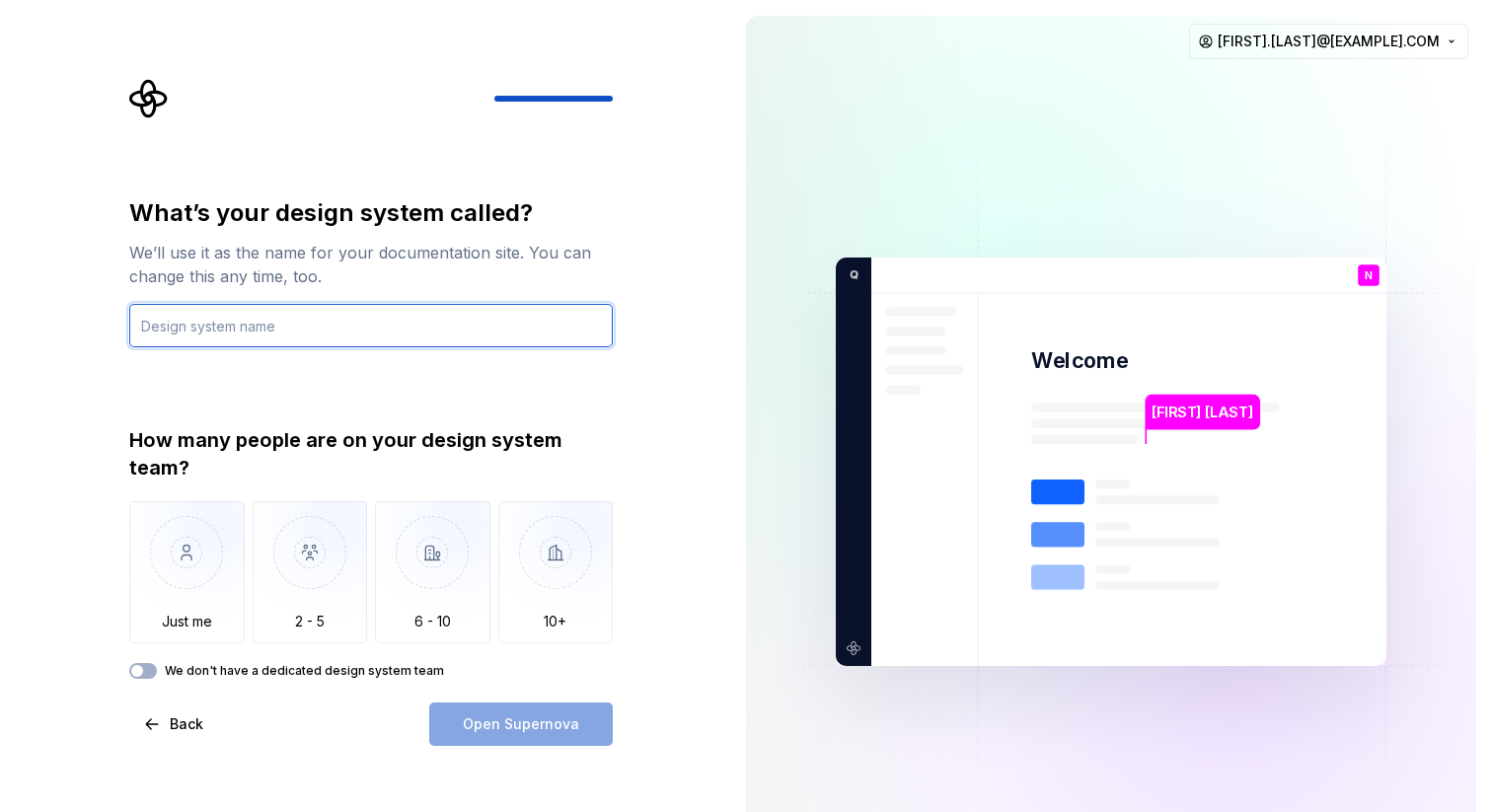 click at bounding box center [371, 326] 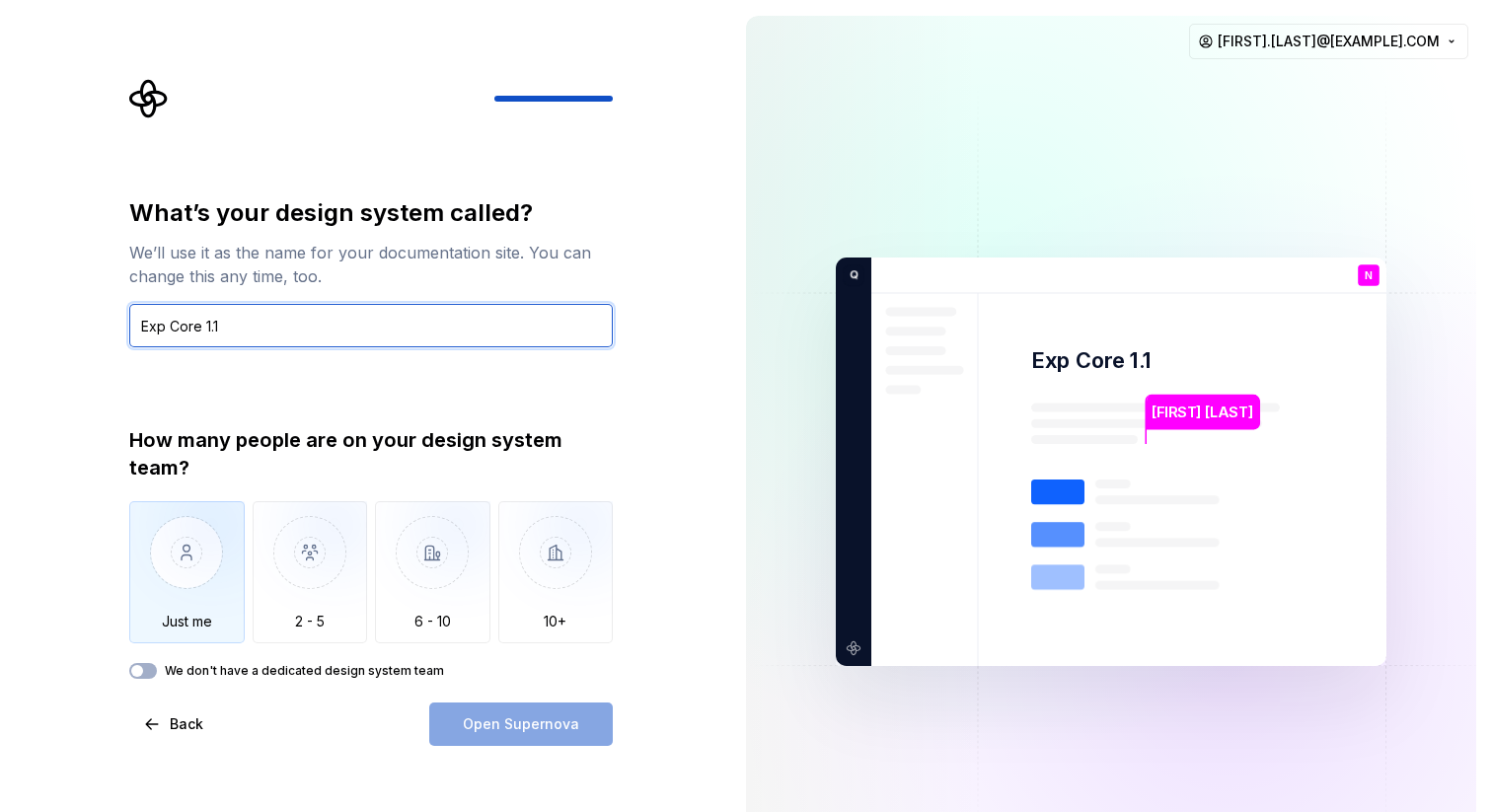 type on "Exp Core 1.1" 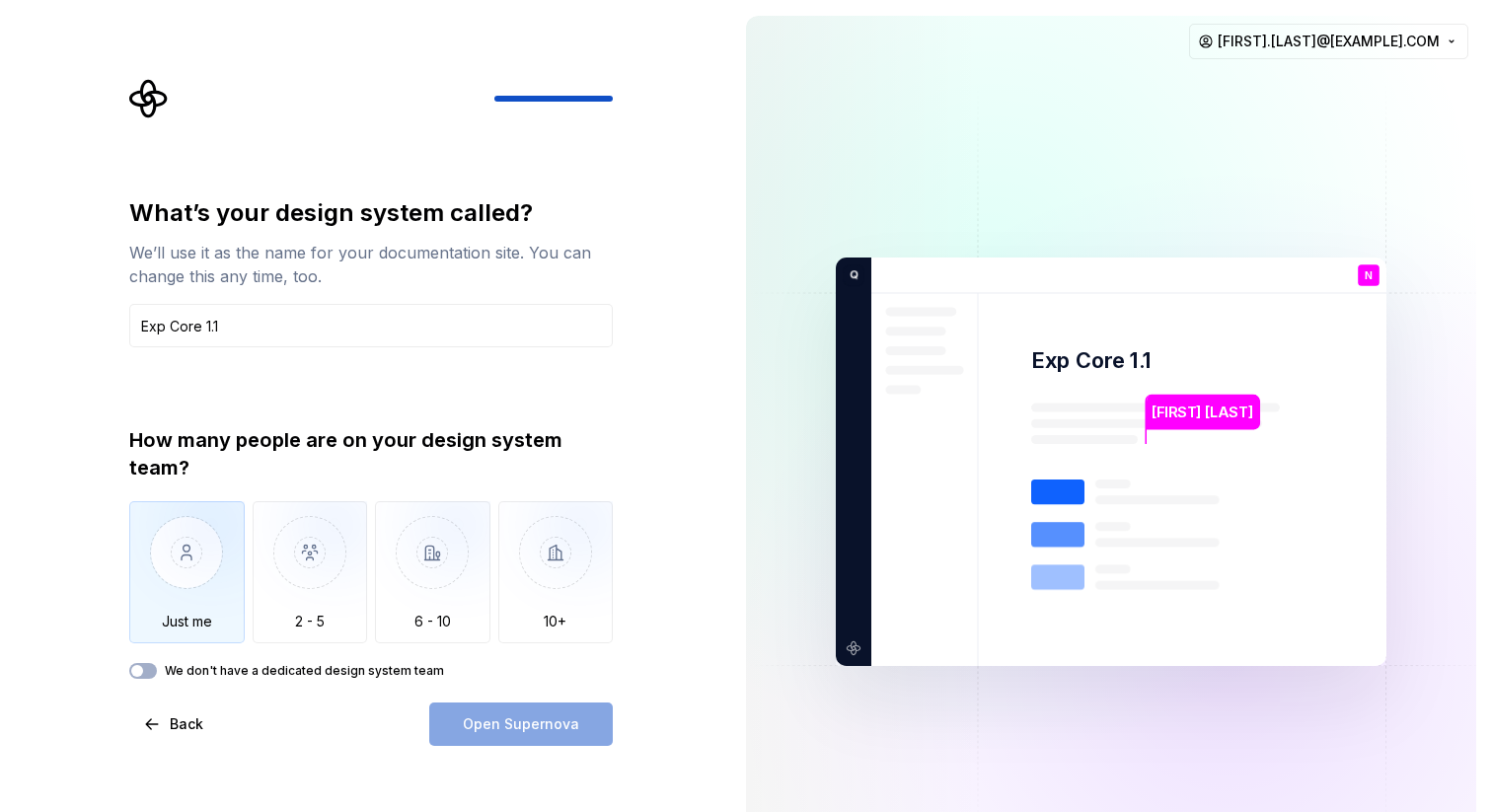 click at bounding box center [186, 567] 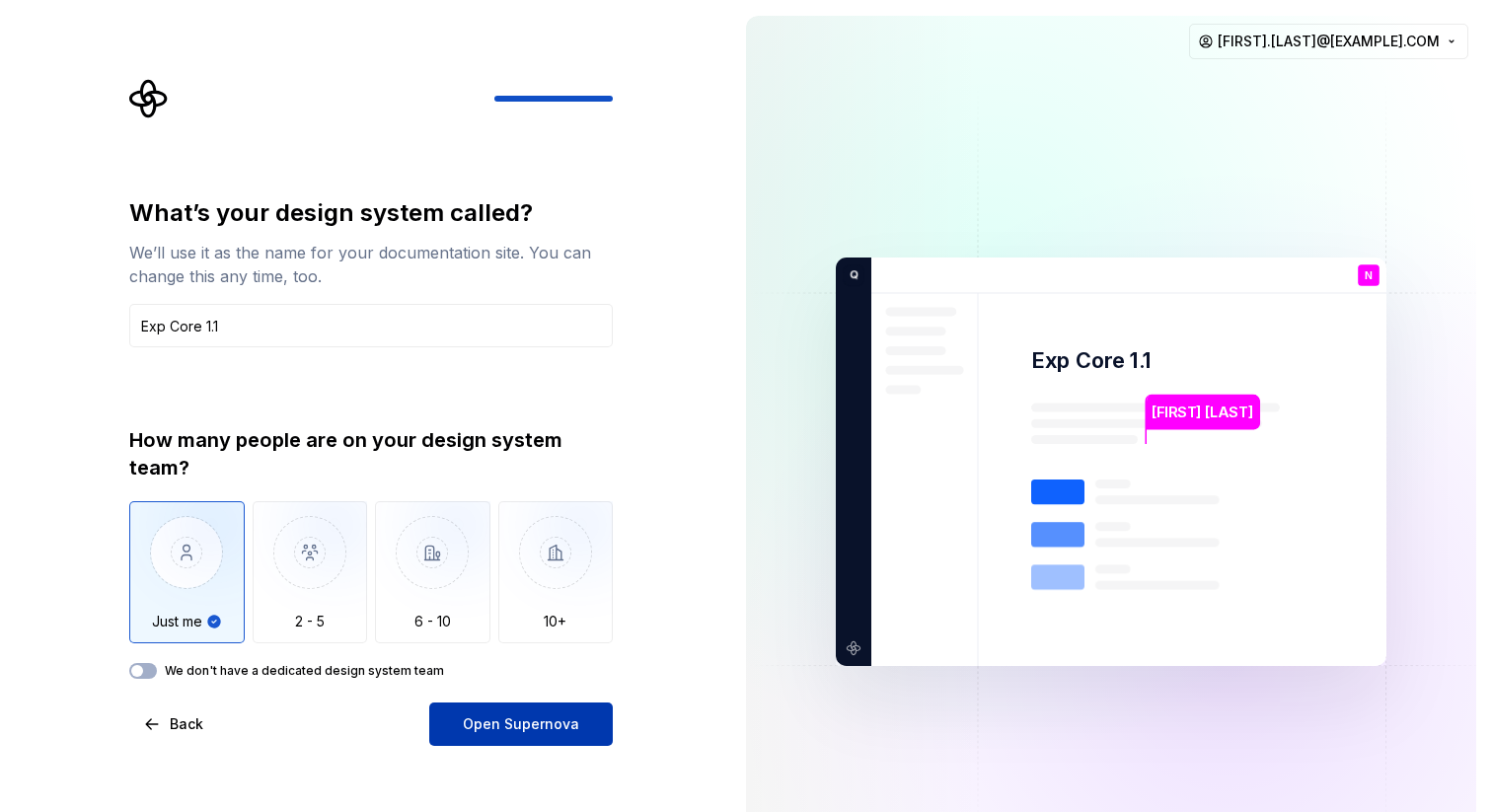 click on "Open Supernova" at bounding box center [521, 724] 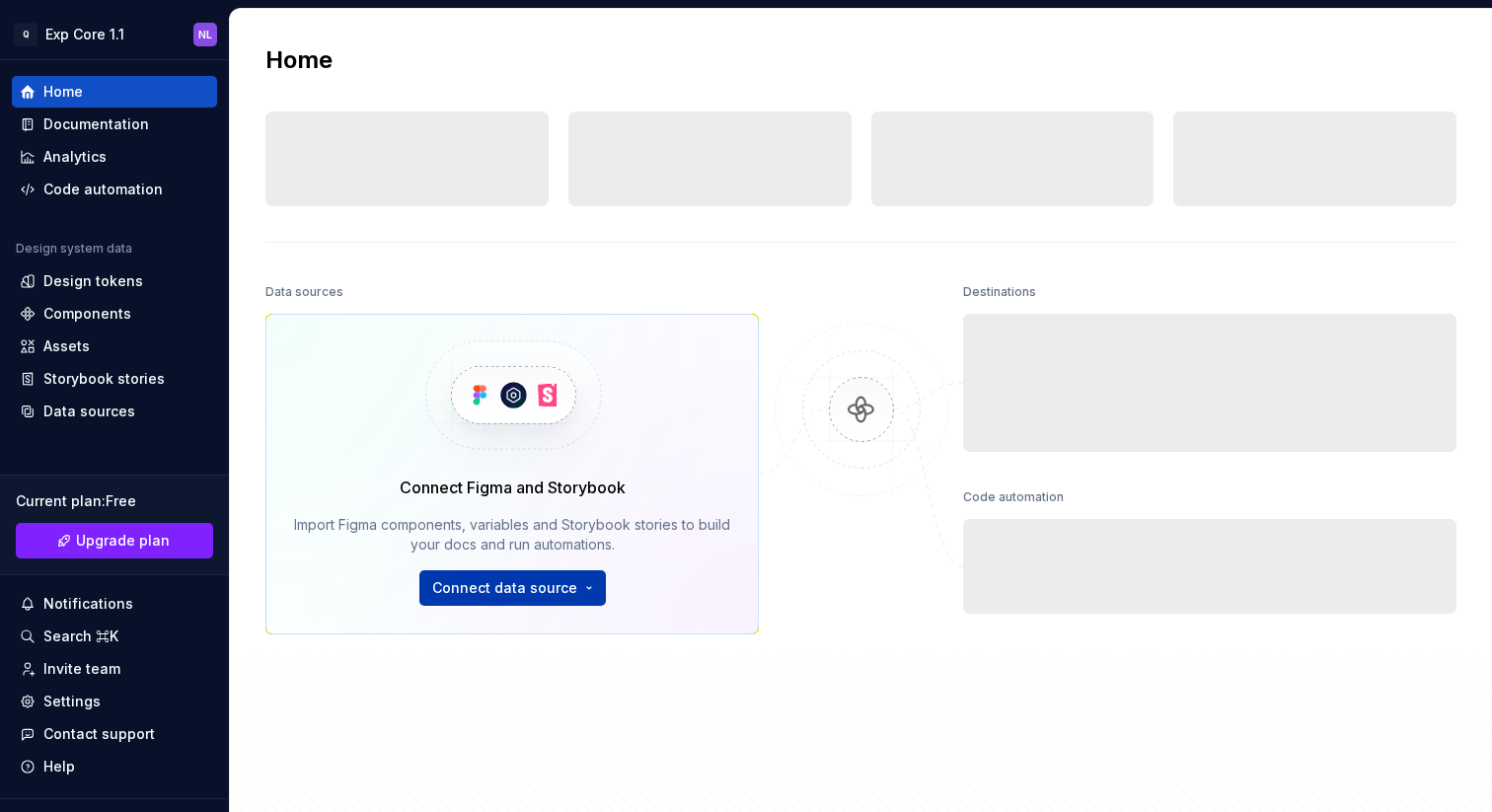 click on "Q Exp Core 1.1 NL Home Documentation Analytics Code automation Design system data Design tokens Components Assets Storybook stories Data sources Current plan :  Free Upgrade plan Notifications Search ⌘K Invite team Settings Contact support Help Home Design tokens 0 Components 0 0 Assets 0 Docs pages 0 Data sources Connect Figma and Storybook Import Figma components, variables and Storybook stories to build your docs and run automations. Connect data source Destinations Documentation Collaborate on design system documentation. Open editor Invite team Code automation Export to code Build a pipeline and automate code delivery. Product documentation Learn how to build, manage and maintain design systems in smarter ways. Developer documentation Start delivering your design choices to your codebases right away. Join our Slack community Connect and learn with other design system practitioners." at bounding box center [746, 406] 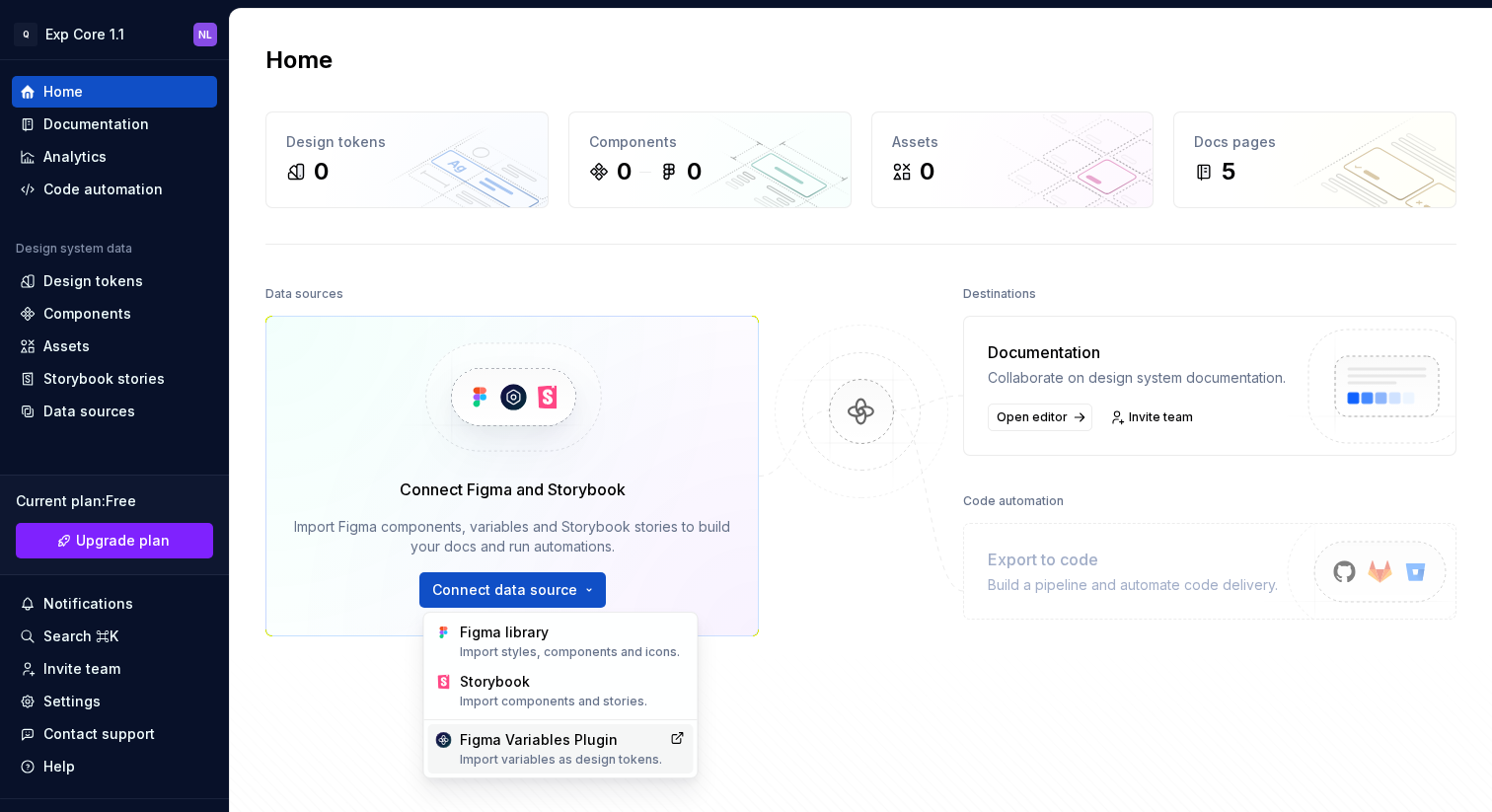 click on "Figma Variables Plugin Import variables as design tokens." at bounding box center (560, 749) 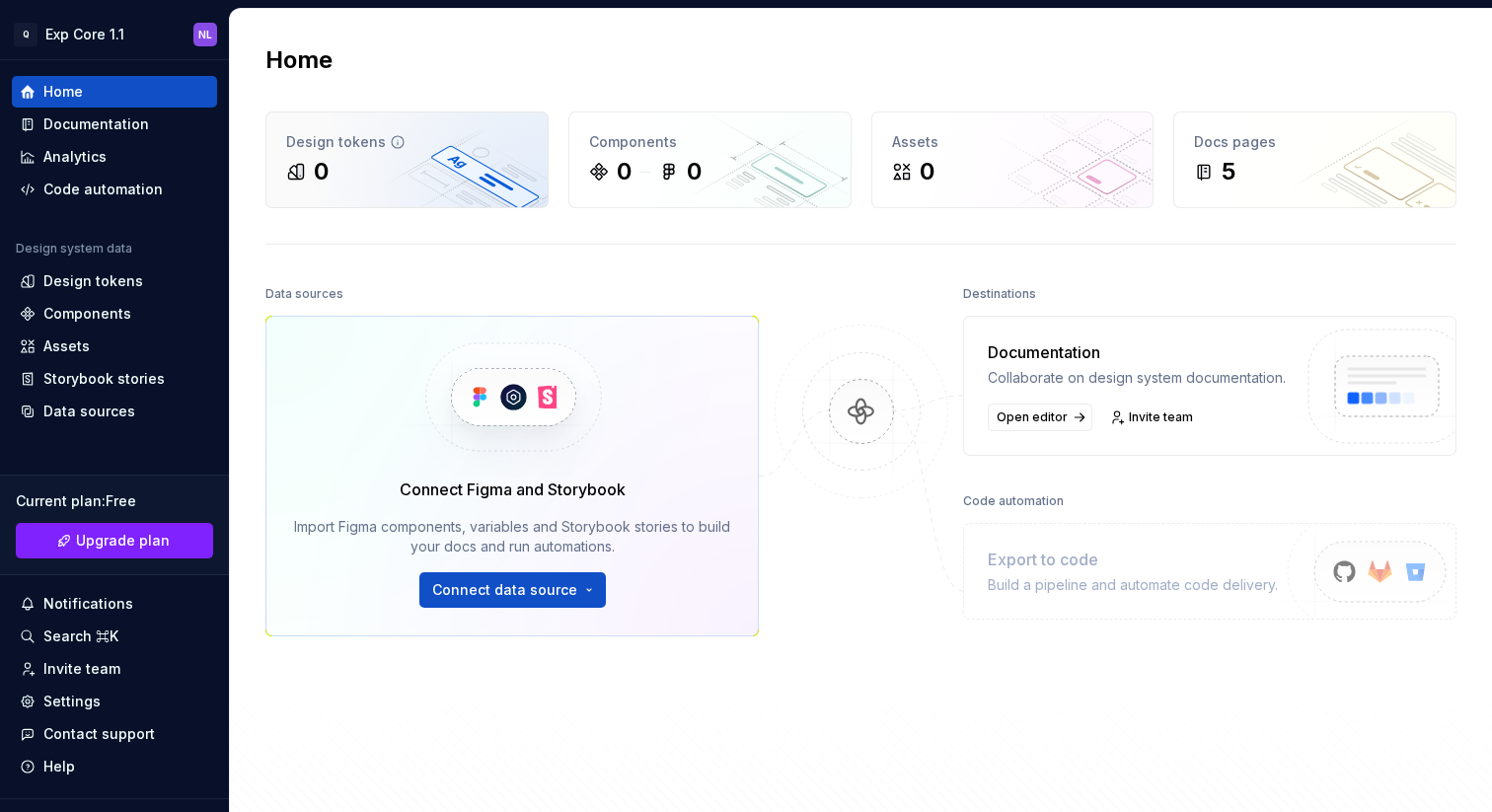 type 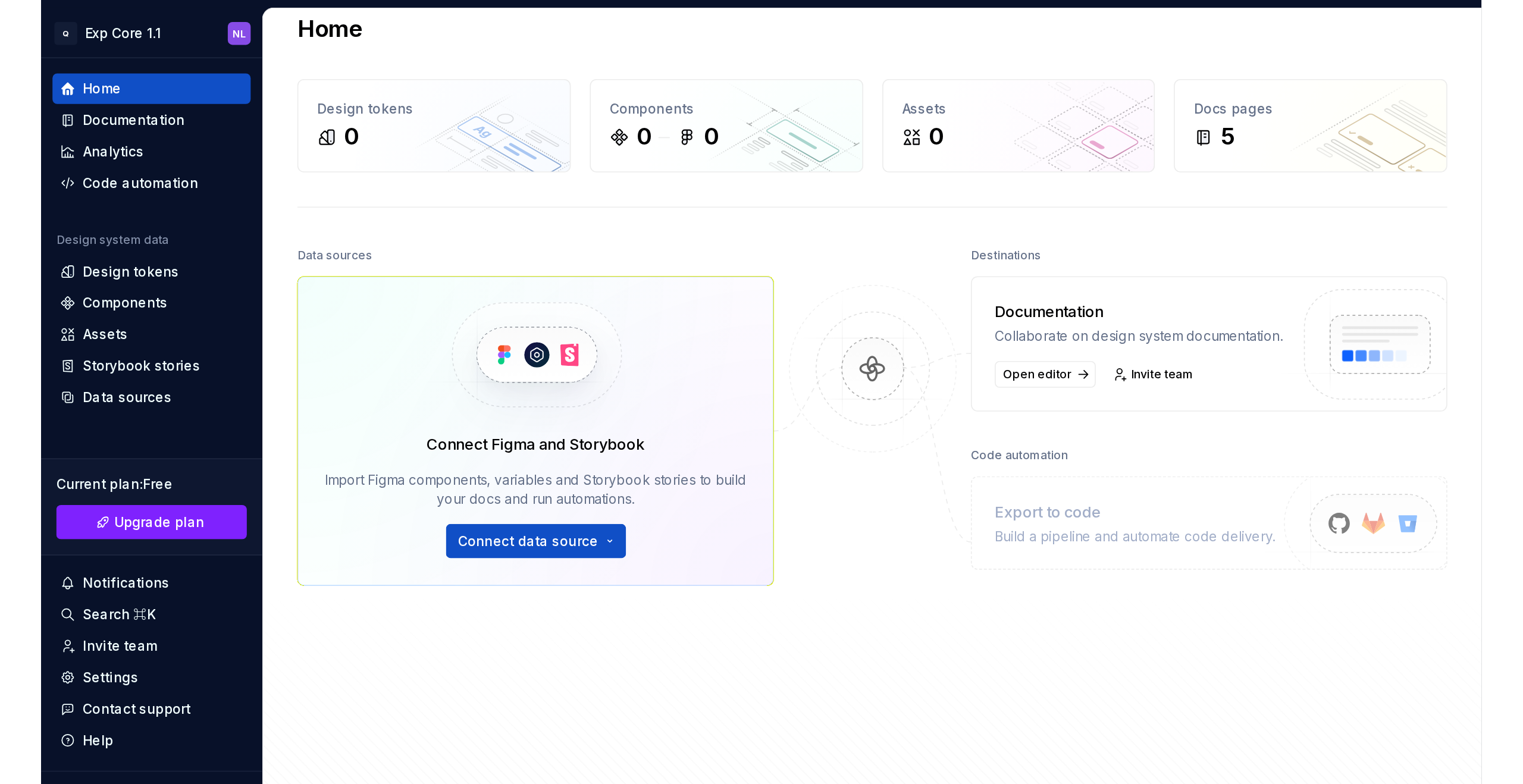 scroll, scrollTop: 0, scrollLeft: 0, axis: both 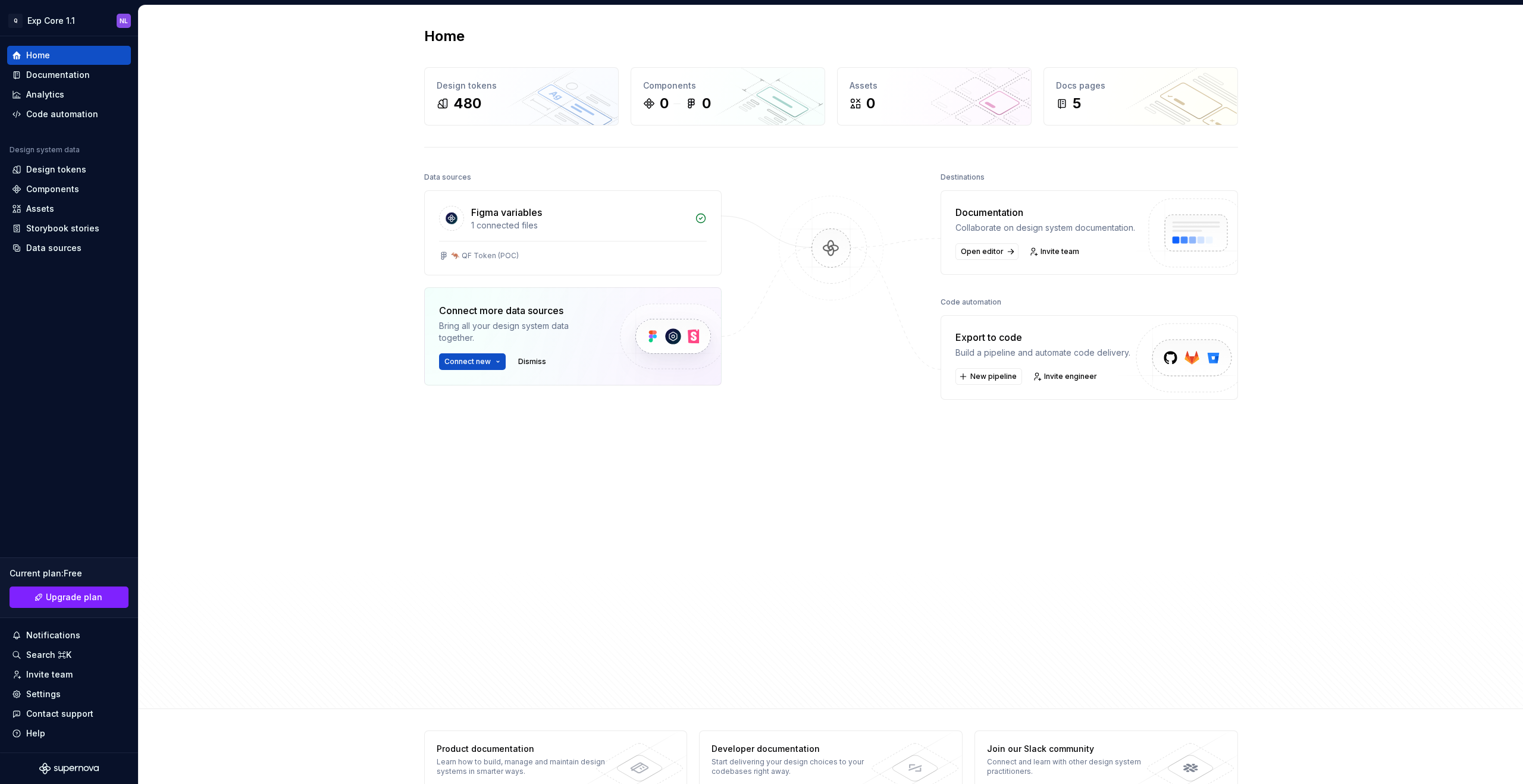 click on "Collaborate on design system documentation." at bounding box center (1045, 228) 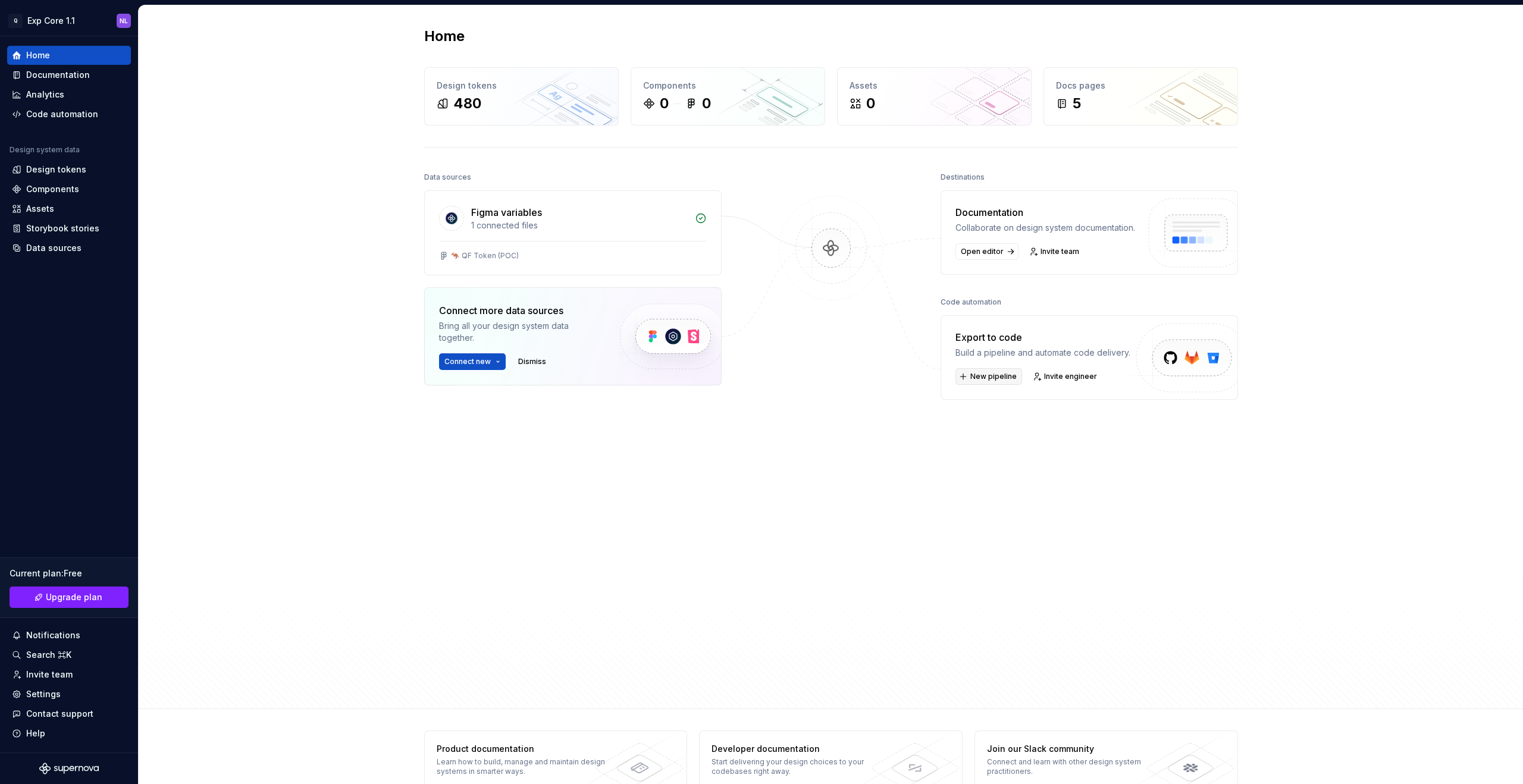 click on "New pipeline" at bounding box center [994, 377] 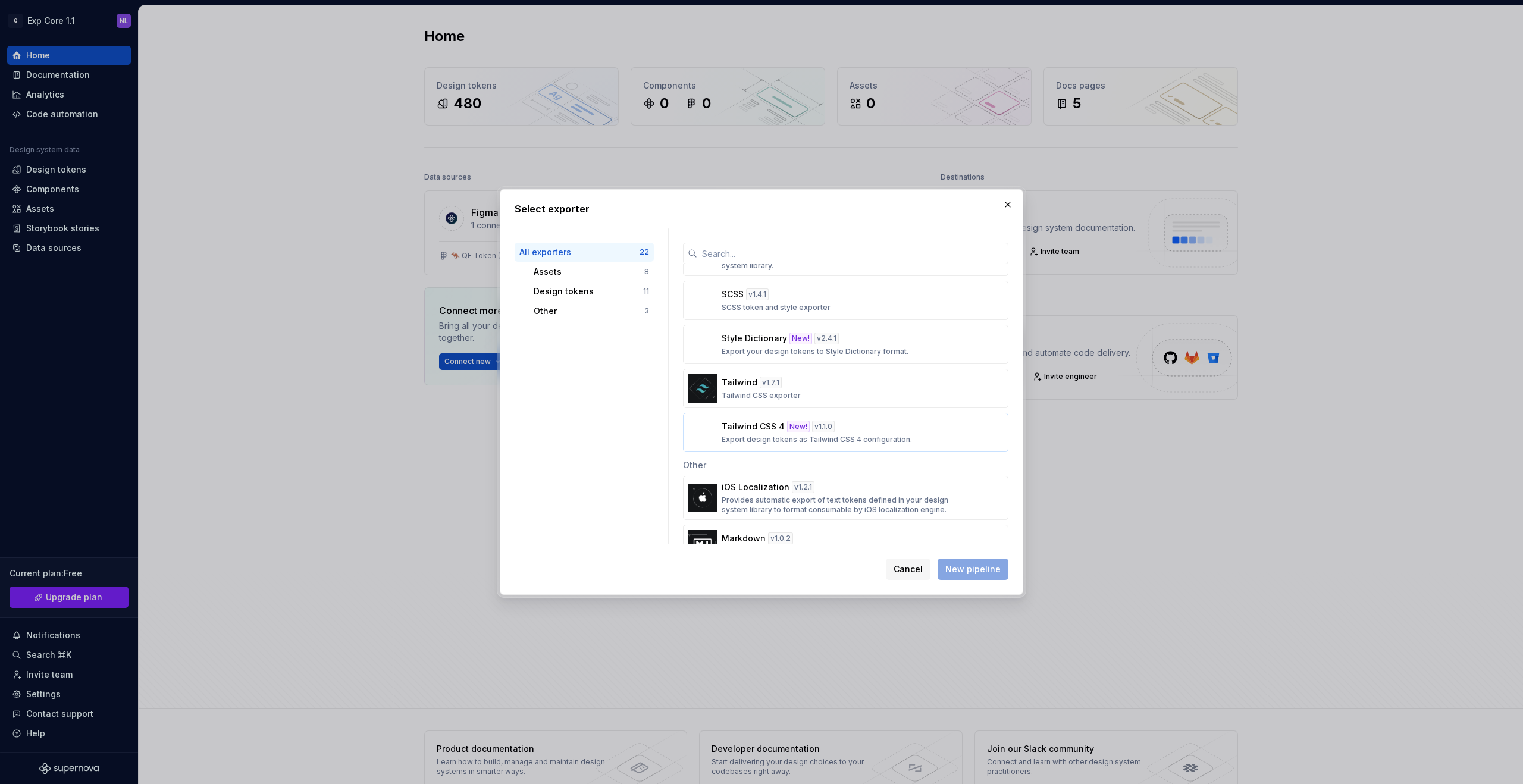 scroll, scrollTop: 774, scrollLeft: 0, axis: vertical 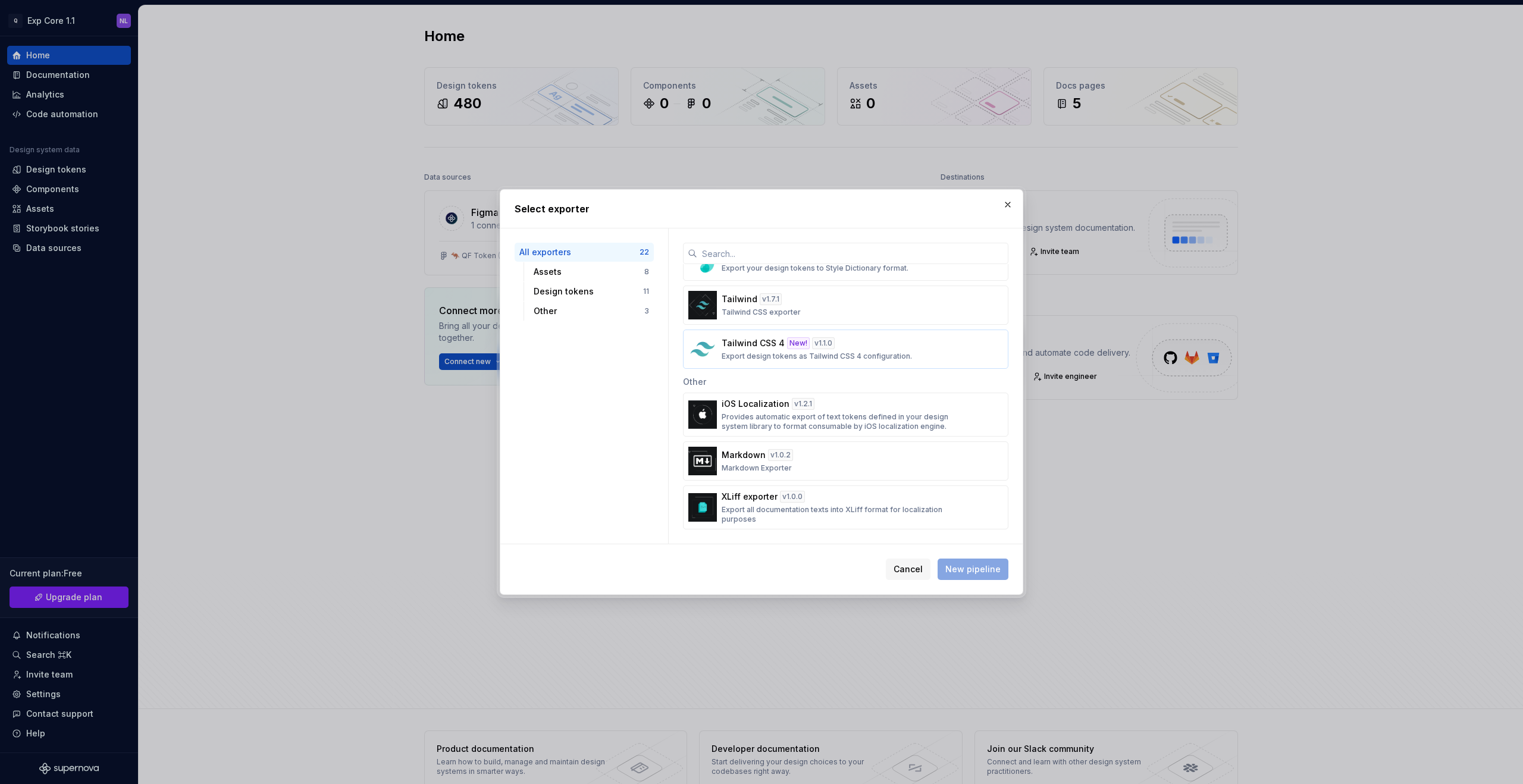 click on "Tailwind CSS 4 New! v 1.1.0 Export design tokens as Tailwind CSS 4 configuration." at bounding box center (842, 349) 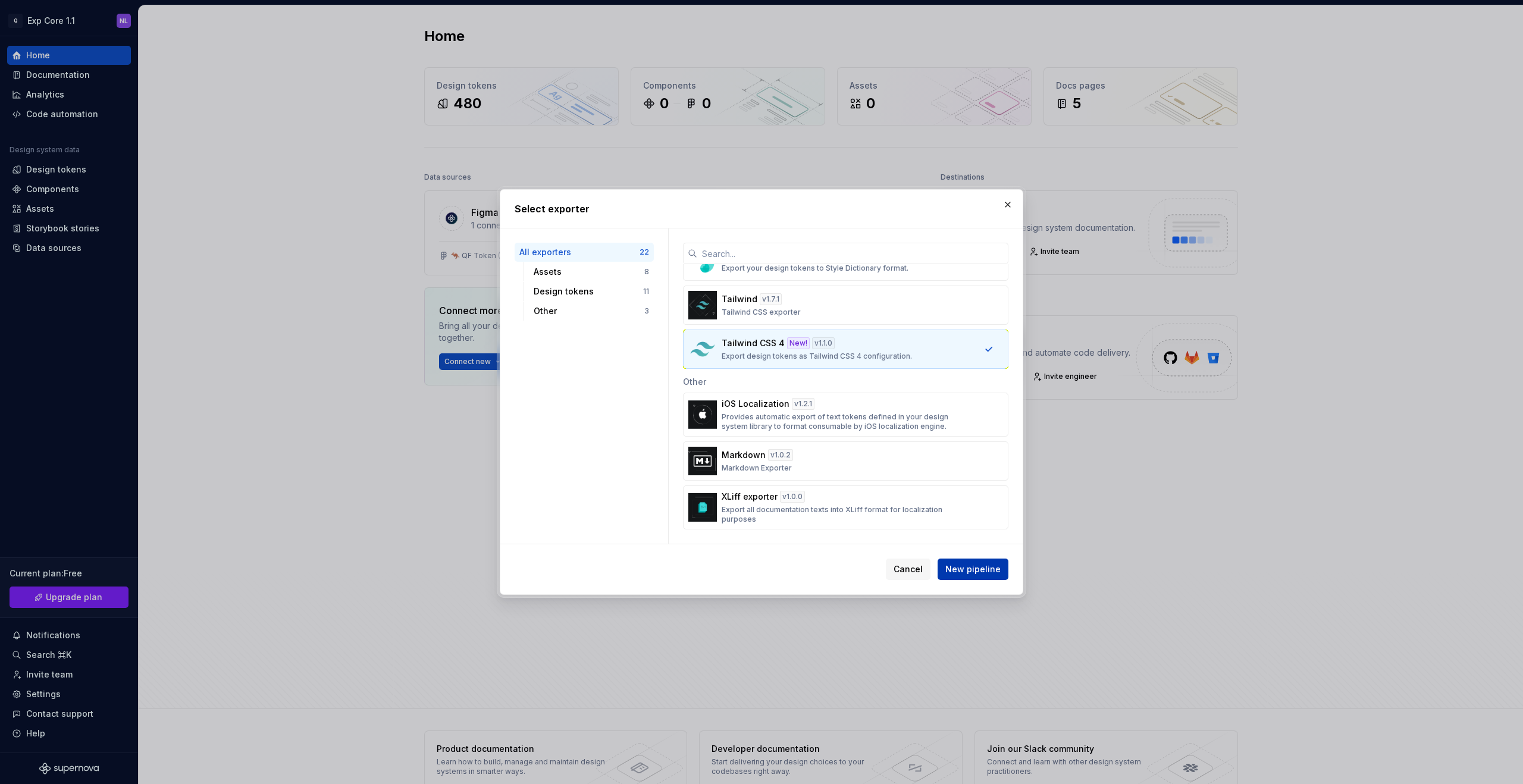 click on "New pipeline" at bounding box center [973, 569] 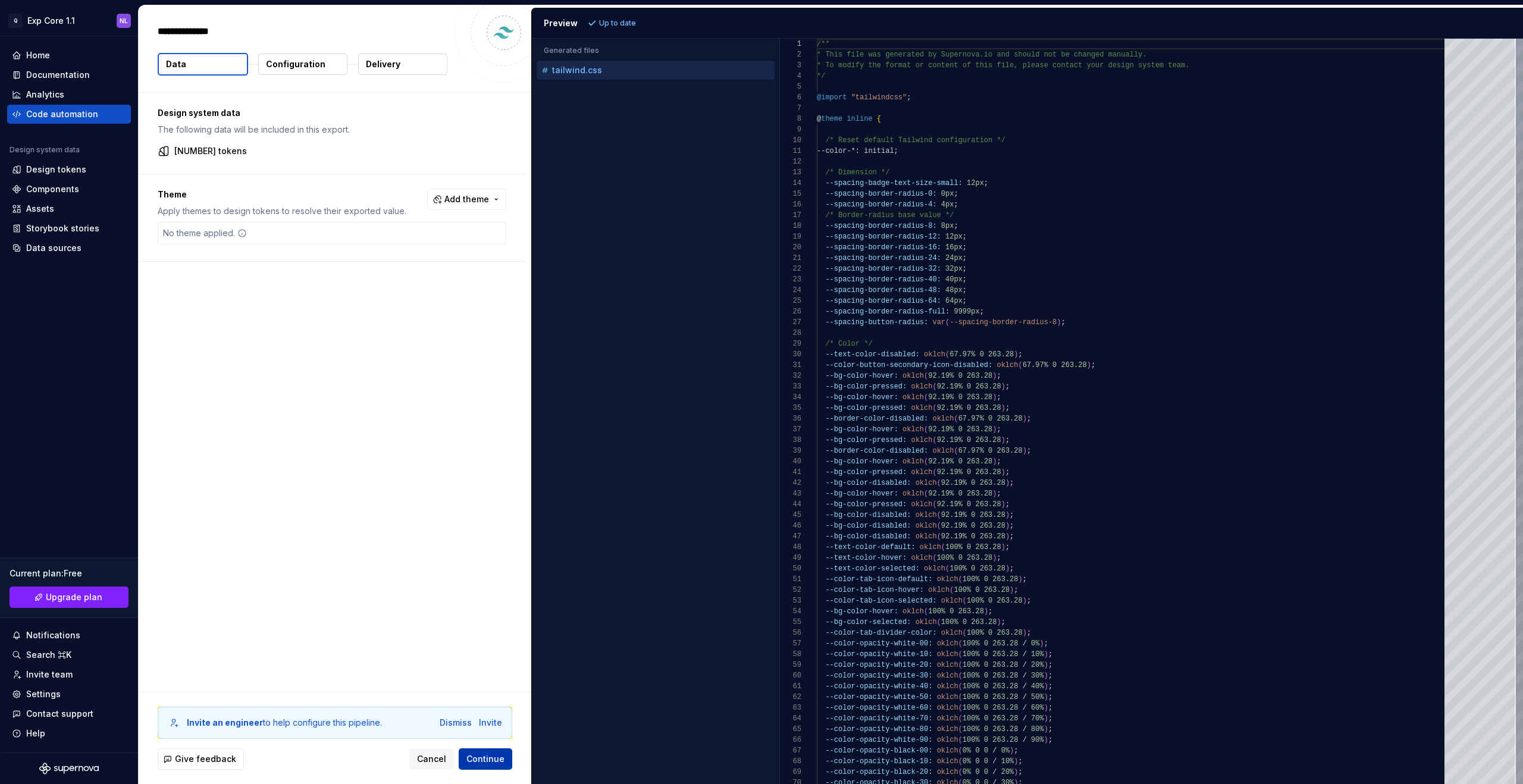 type on "*" 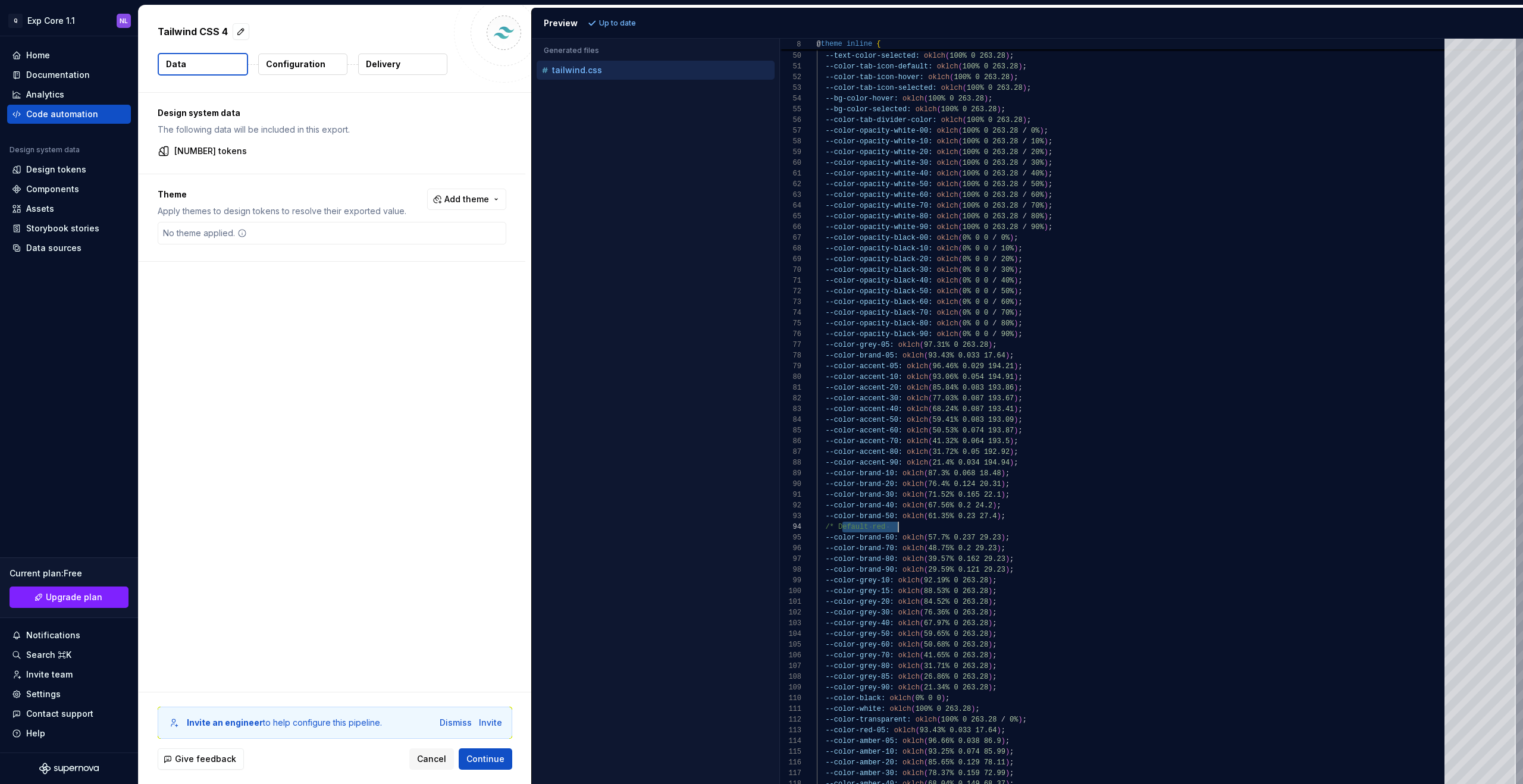 drag, startPoint x: 869, startPoint y: 528, endPoint x: 935, endPoint y: 529, distance: 66.00758 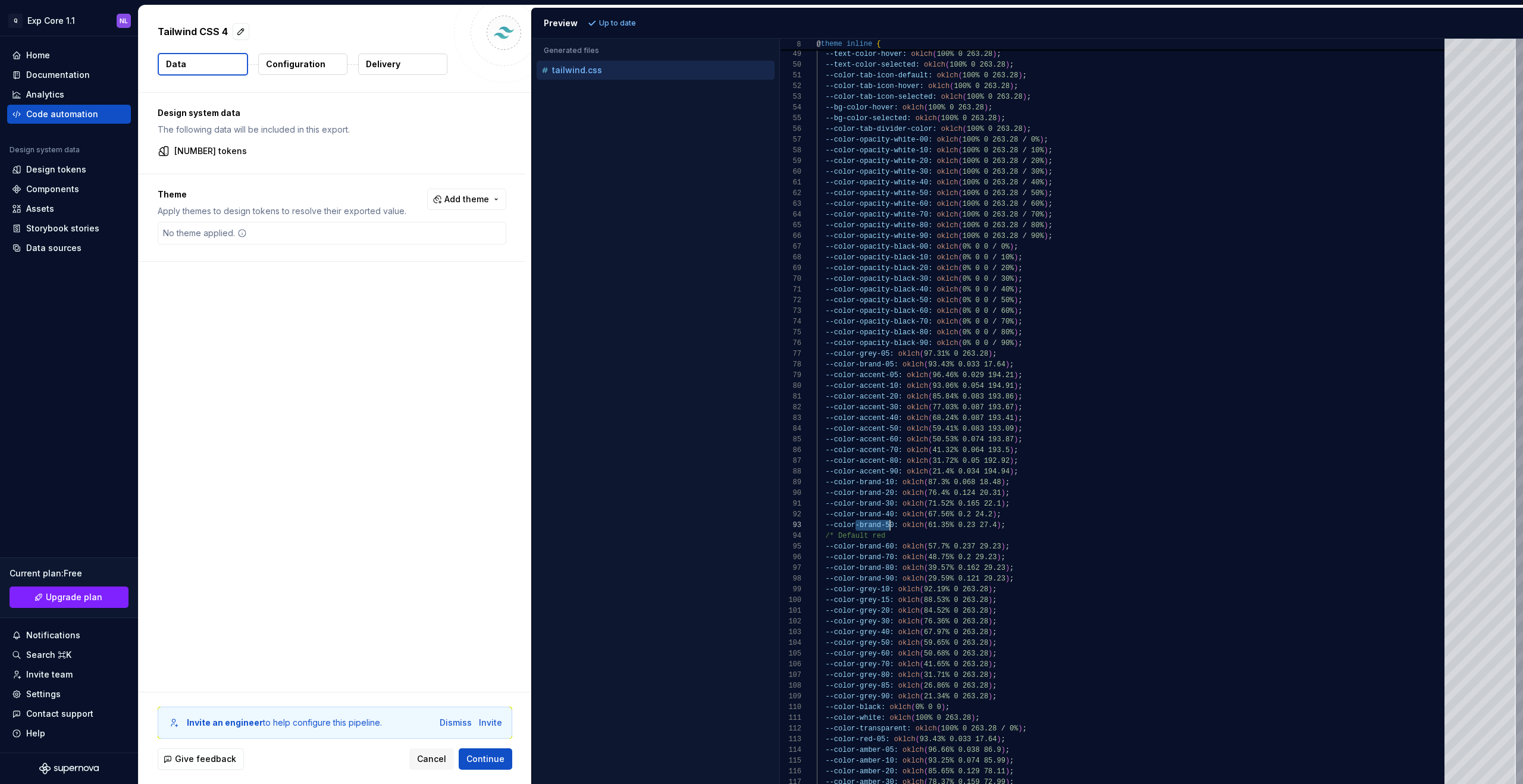 scroll, scrollTop: 21, scrollLeft: 73, axis: both 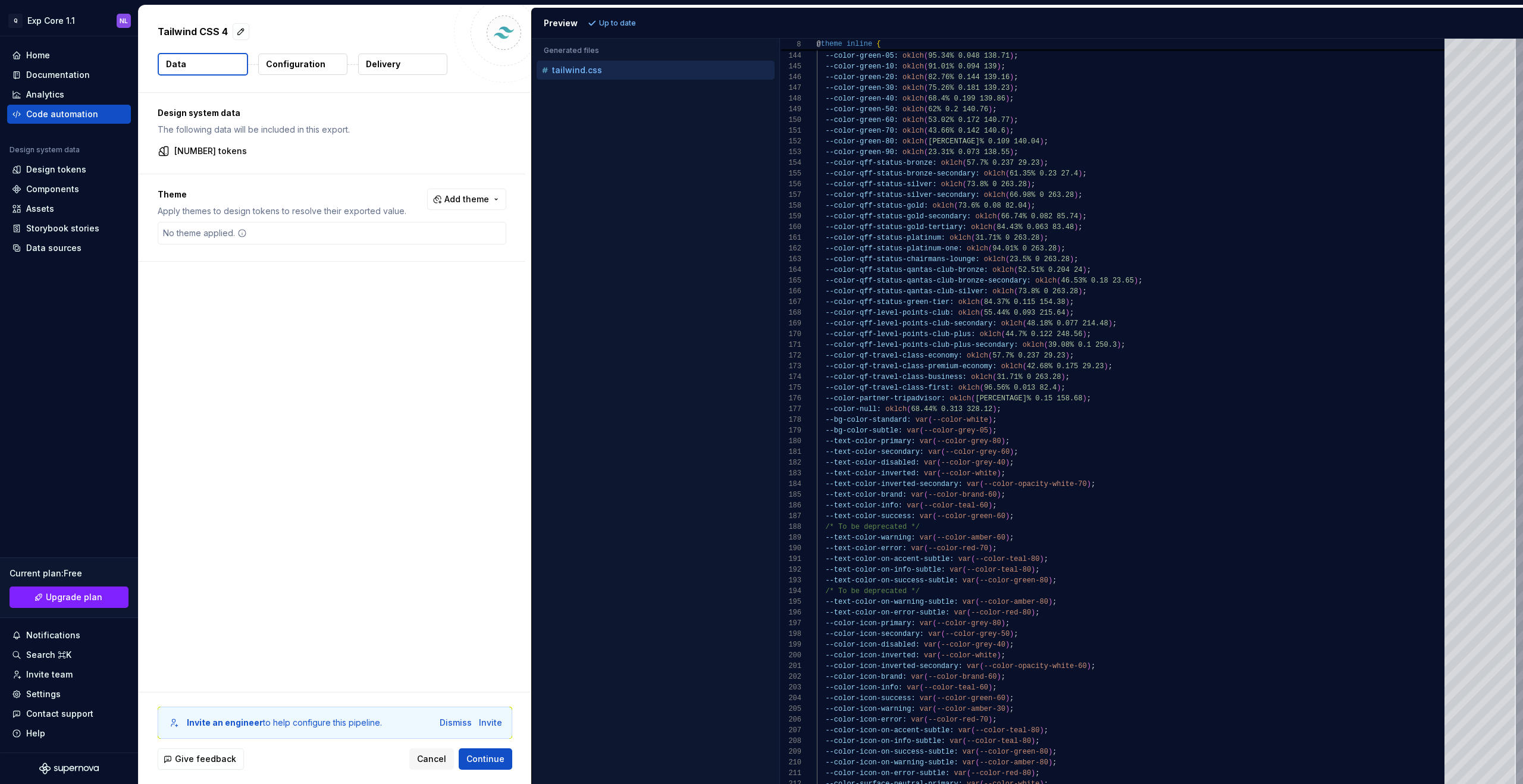 click on "Configuration" at bounding box center (296, 64) 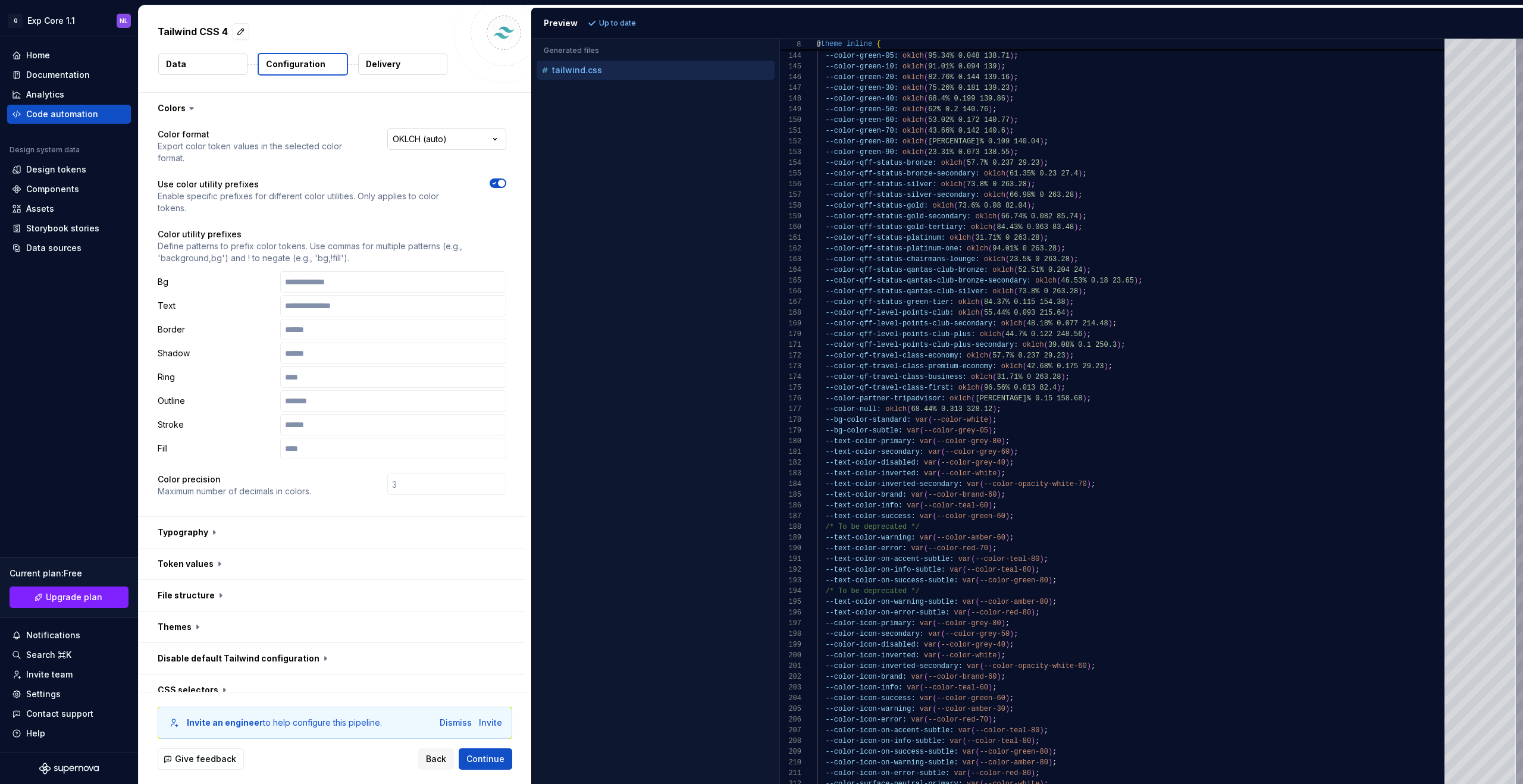 click on "**********" at bounding box center (762, 392) 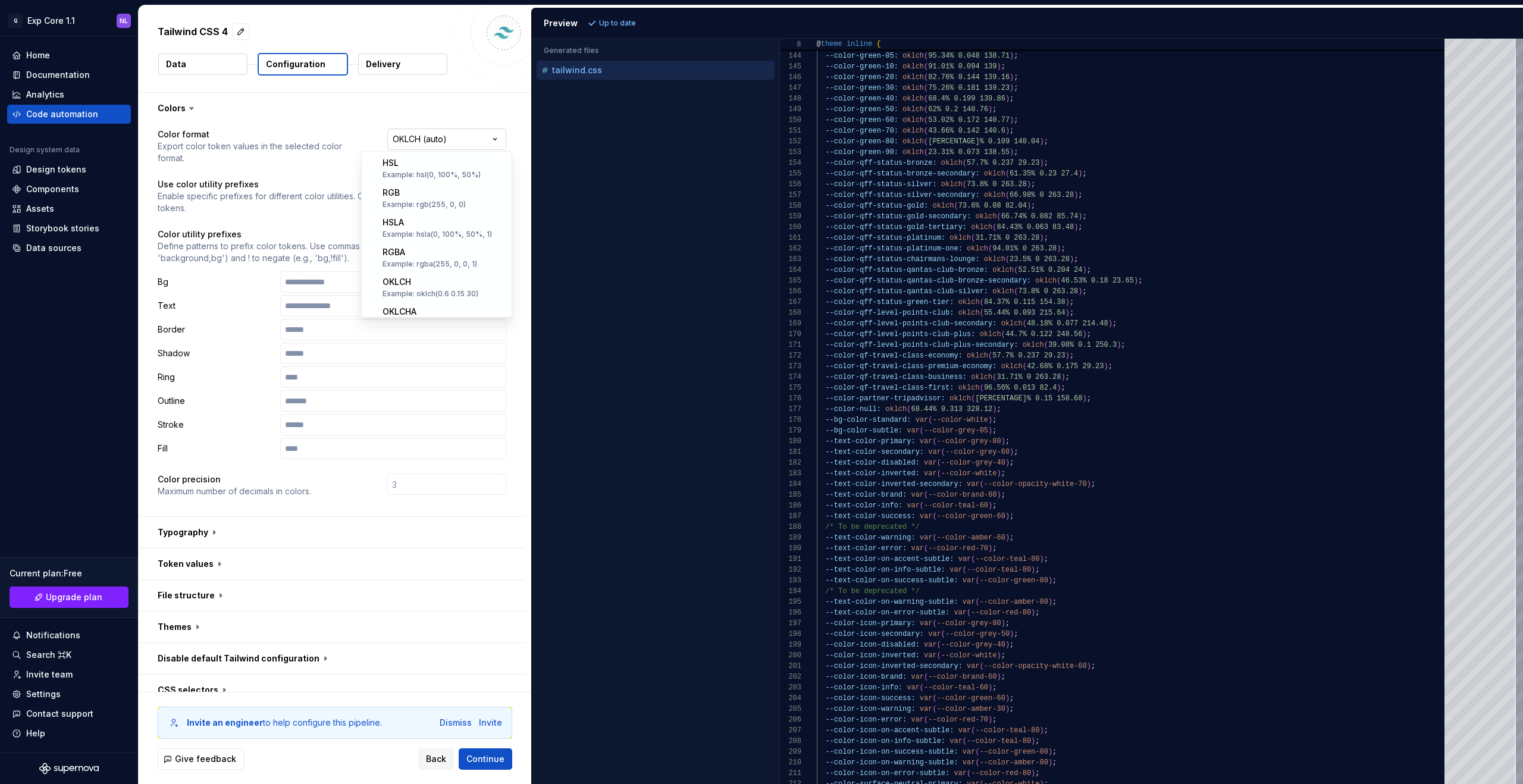 scroll, scrollTop: 192, scrollLeft: 0, axis: vertical 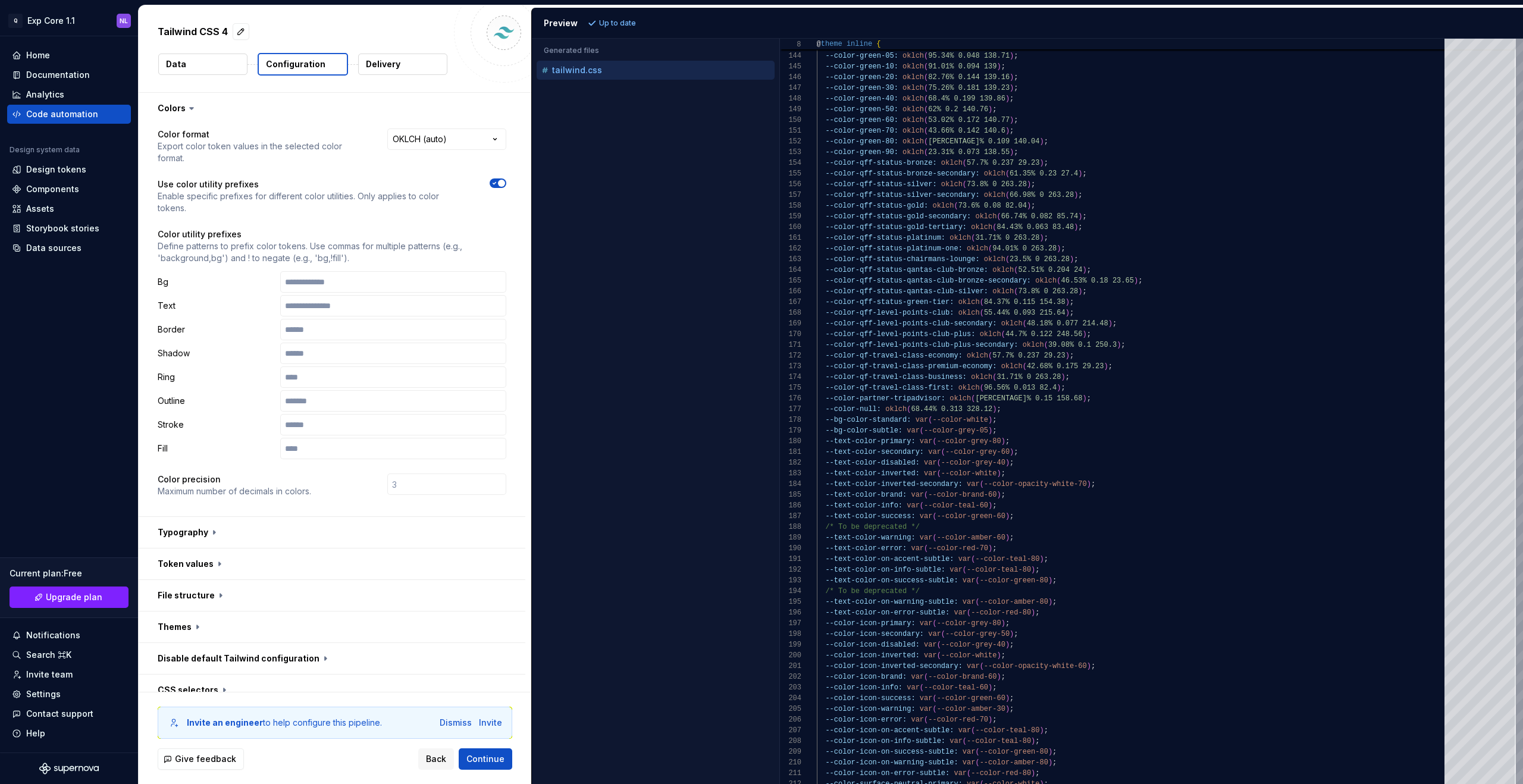 click on "**********" at bounding box center [762, 392] 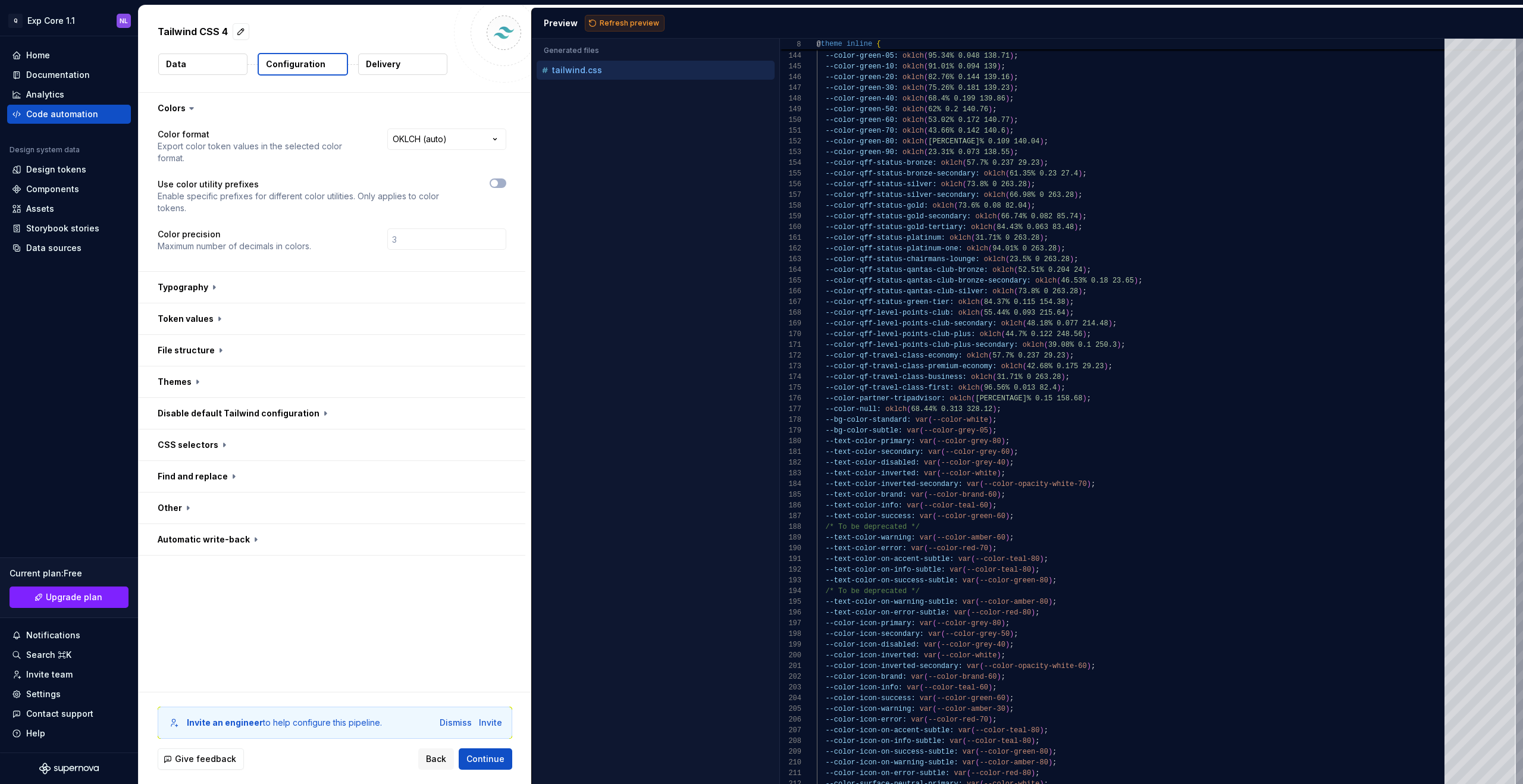 click on "Refresh preview" at bounding box center (625, 23) 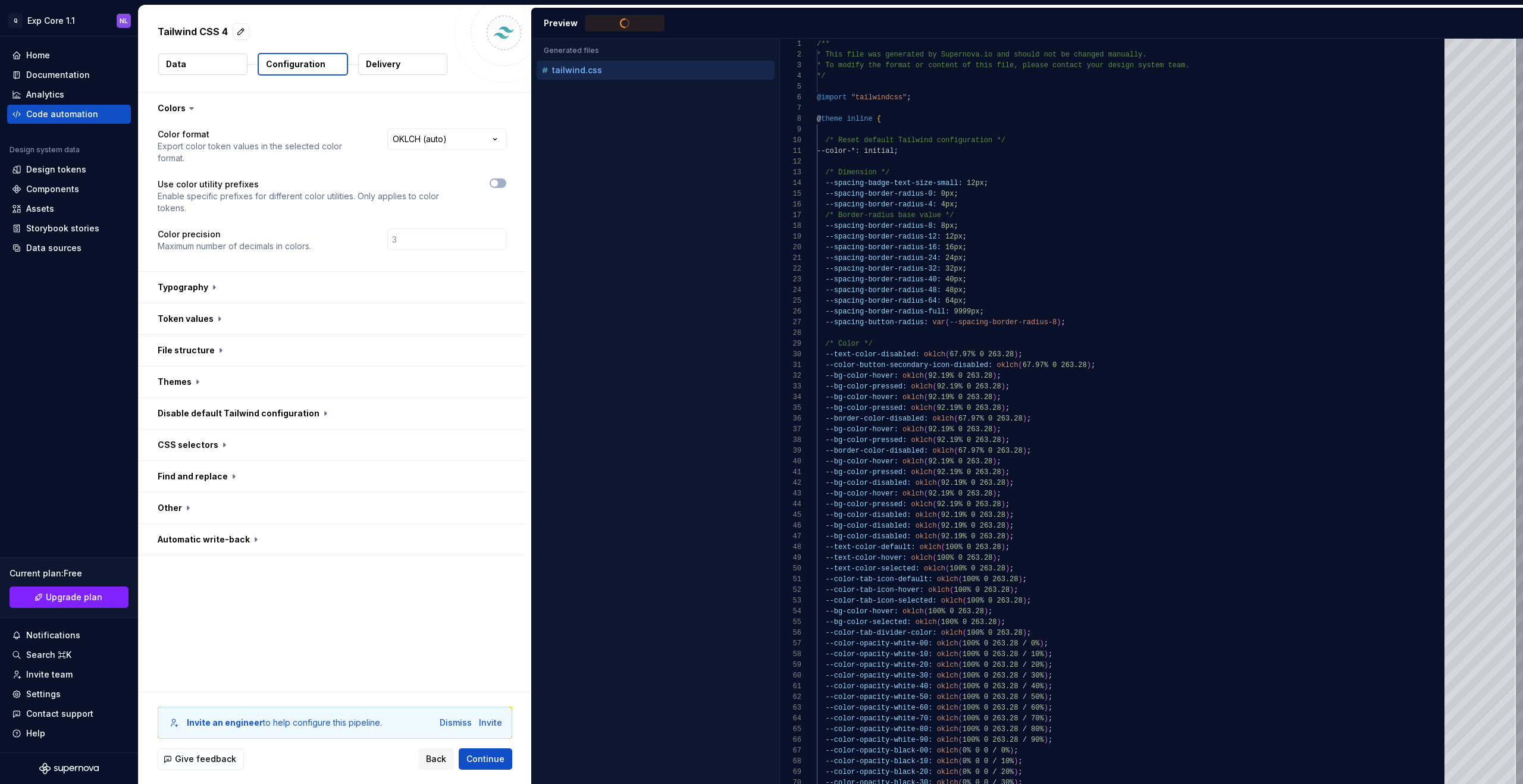type on "**********" 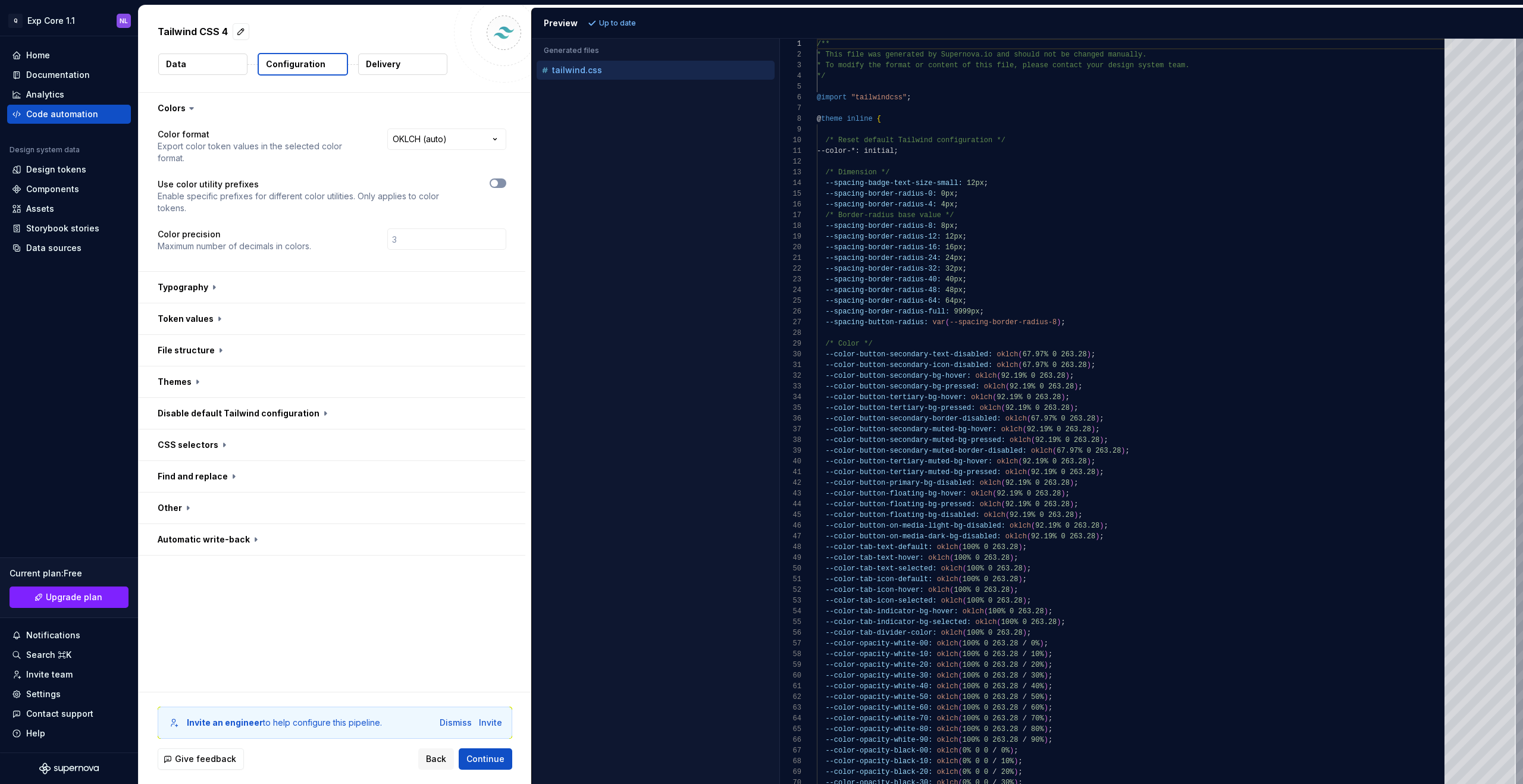 click at bounding box center [494, 183] 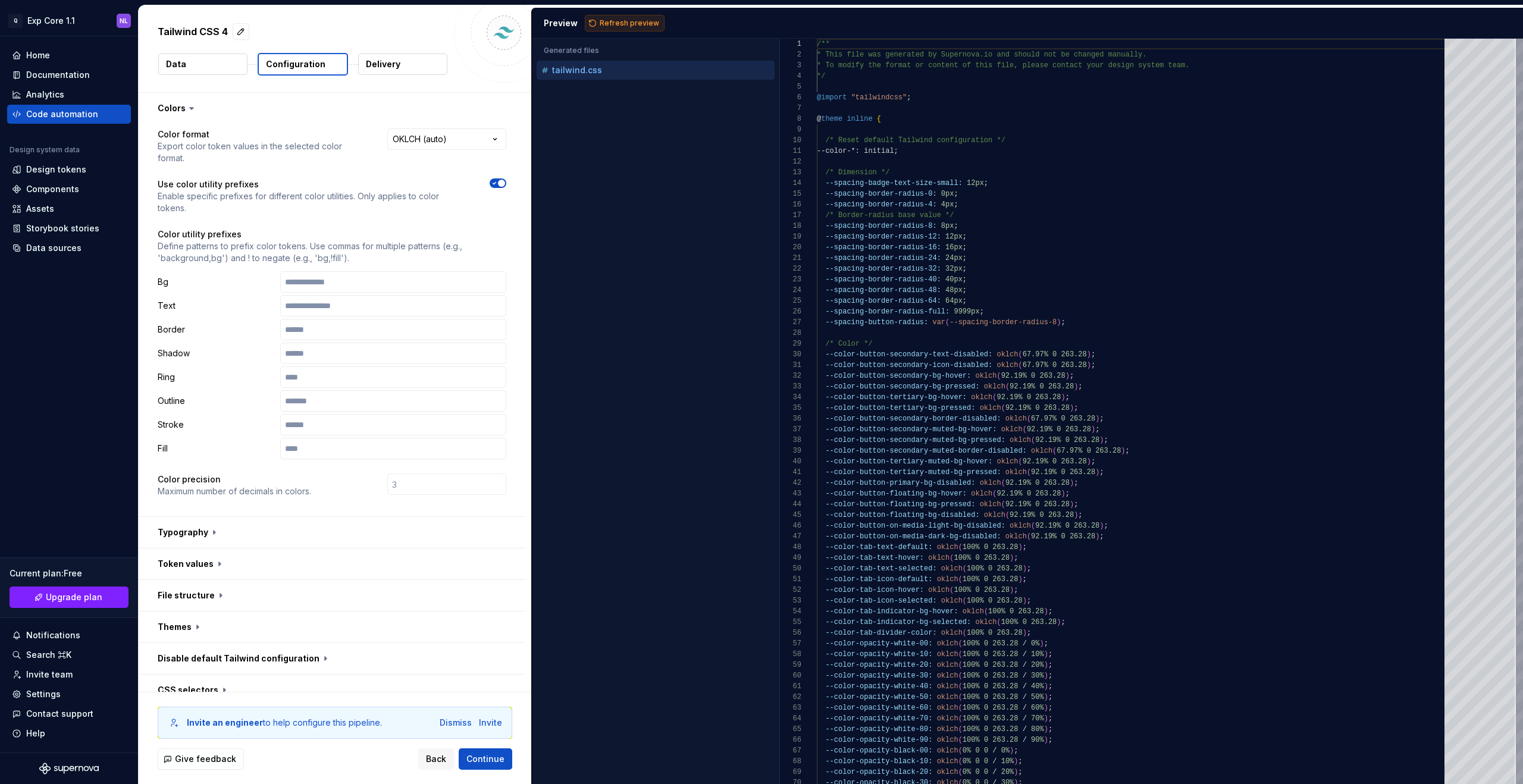 click on "Refresh preview" at bounding box center (629, 23) 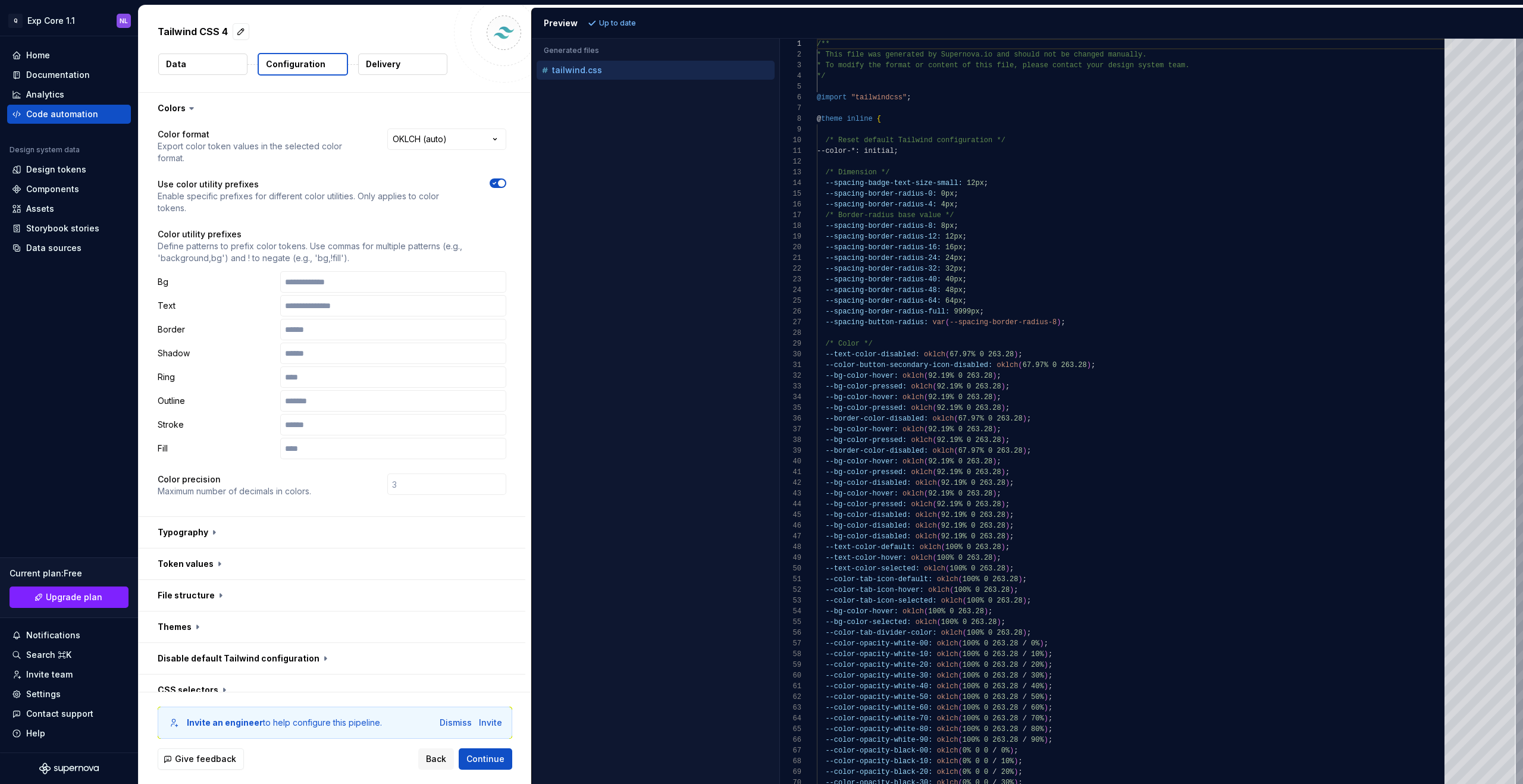 click 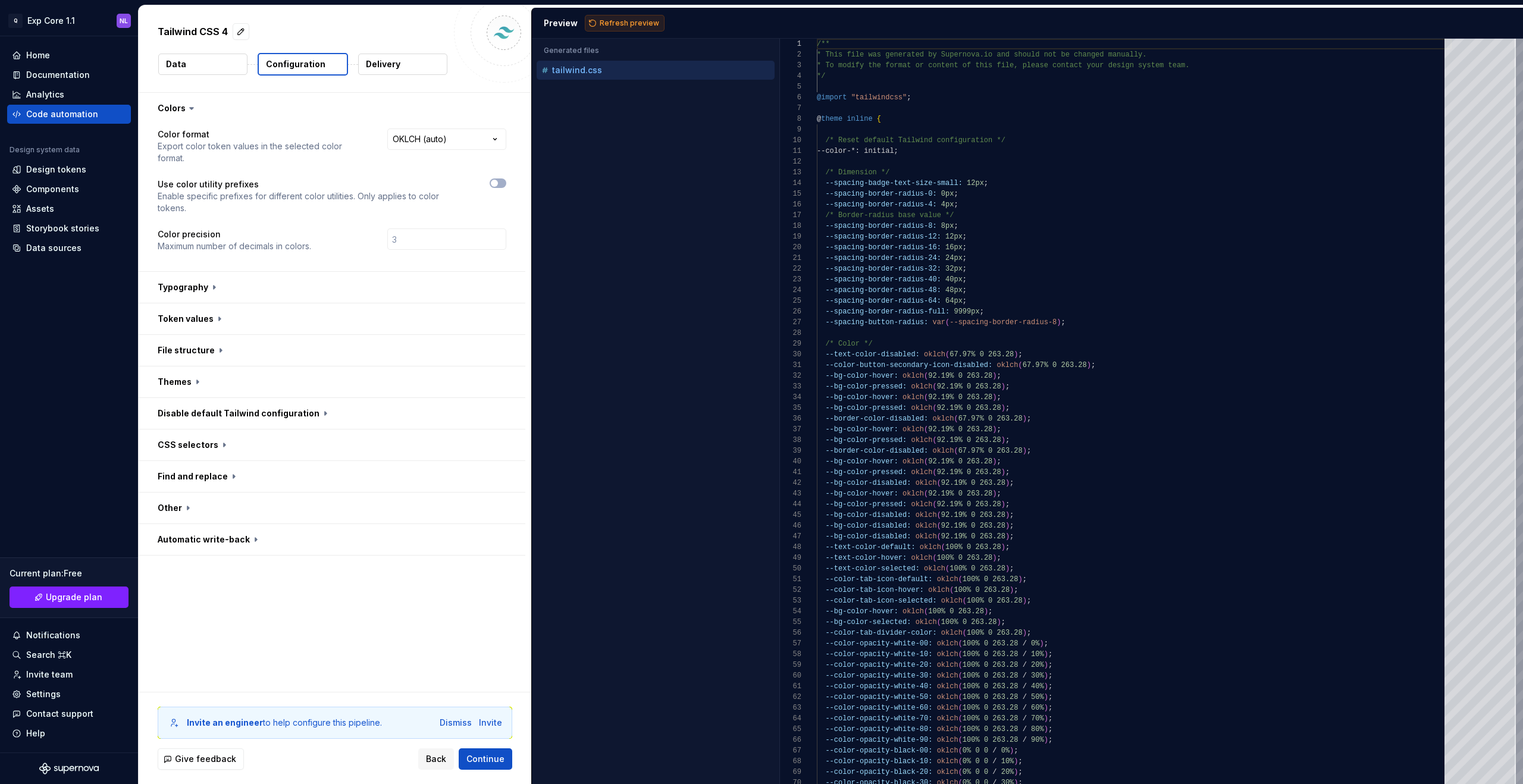 click on "Refresh preview" at bounding box center (629, 23) 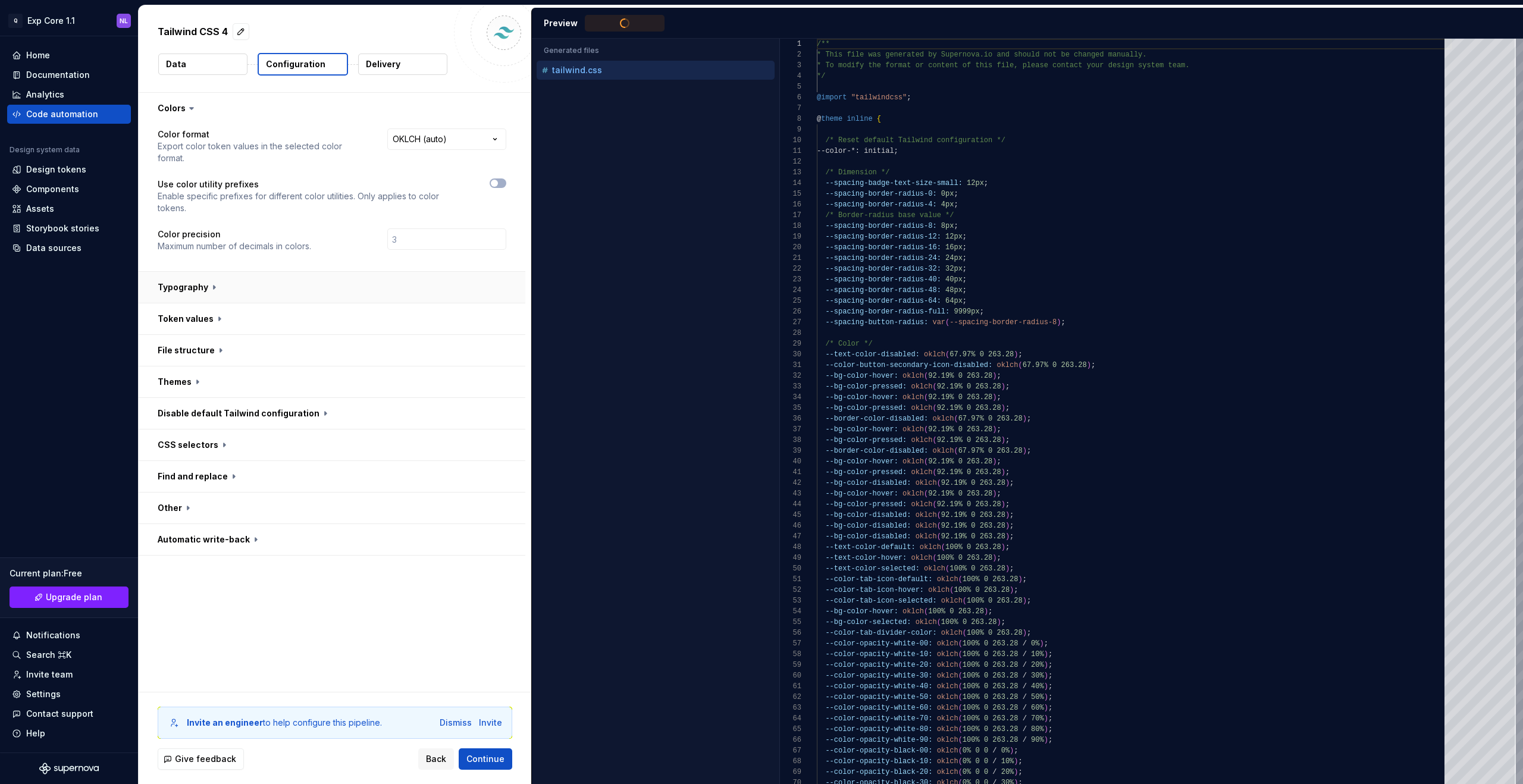 click at bounding box center (332, 287) 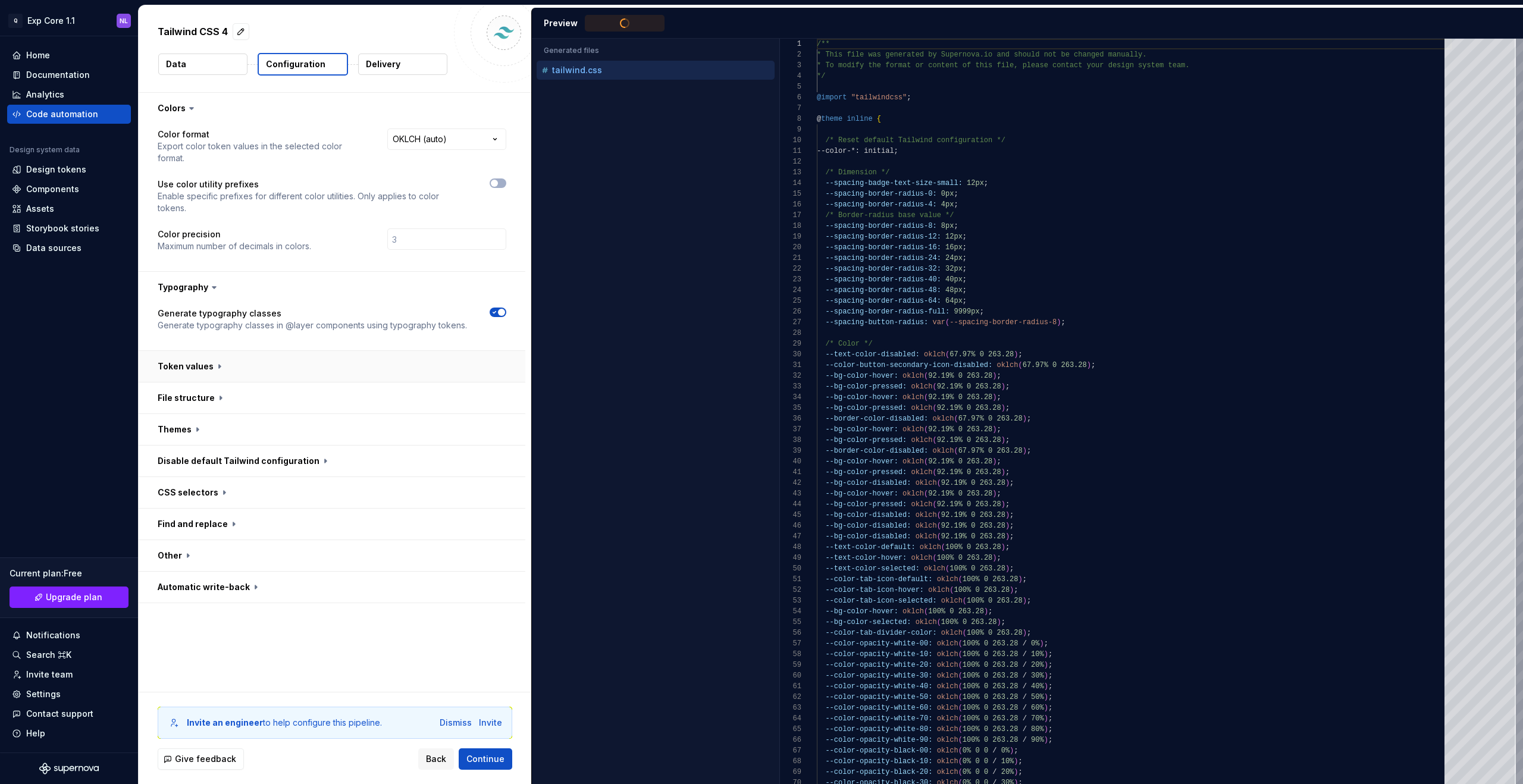 click at bounding box center [332, 366] 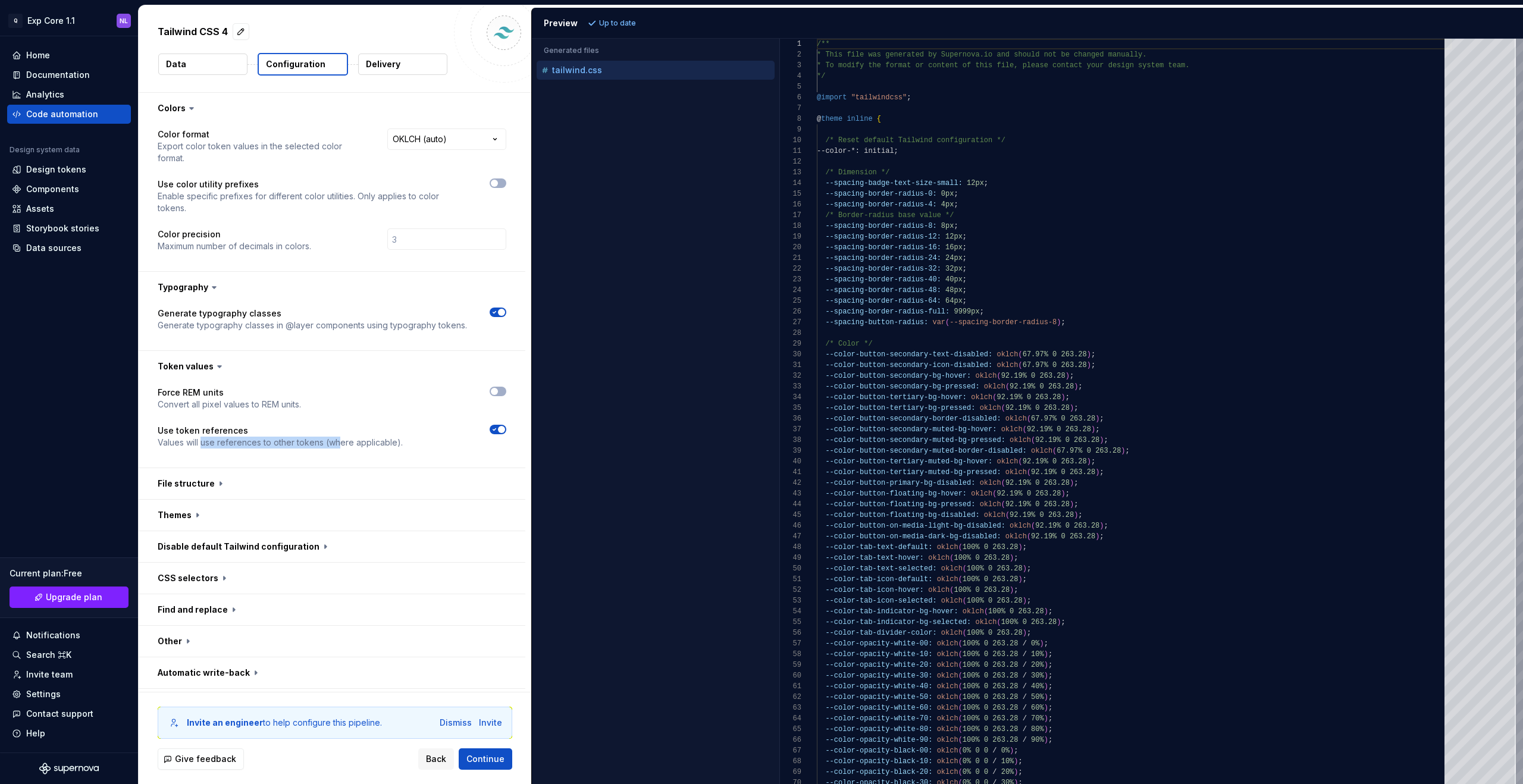 drag, startPoint x: 203, startPoint y: 417, endPoint x: 337, endPoint y: 415, distance: 134.01492 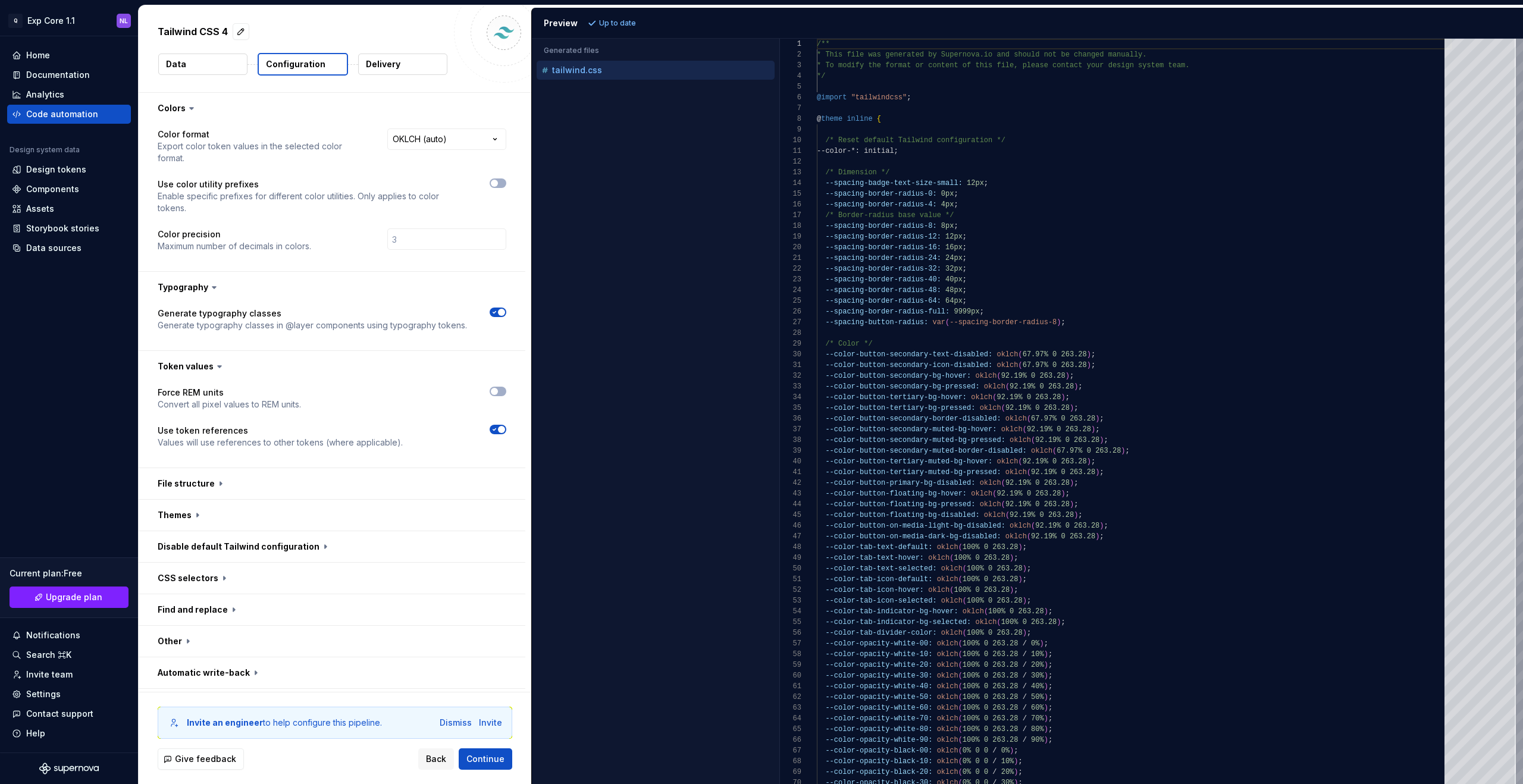 click on "Values will use references to other tokens (where applicable)." at bounding box center [280, 443] 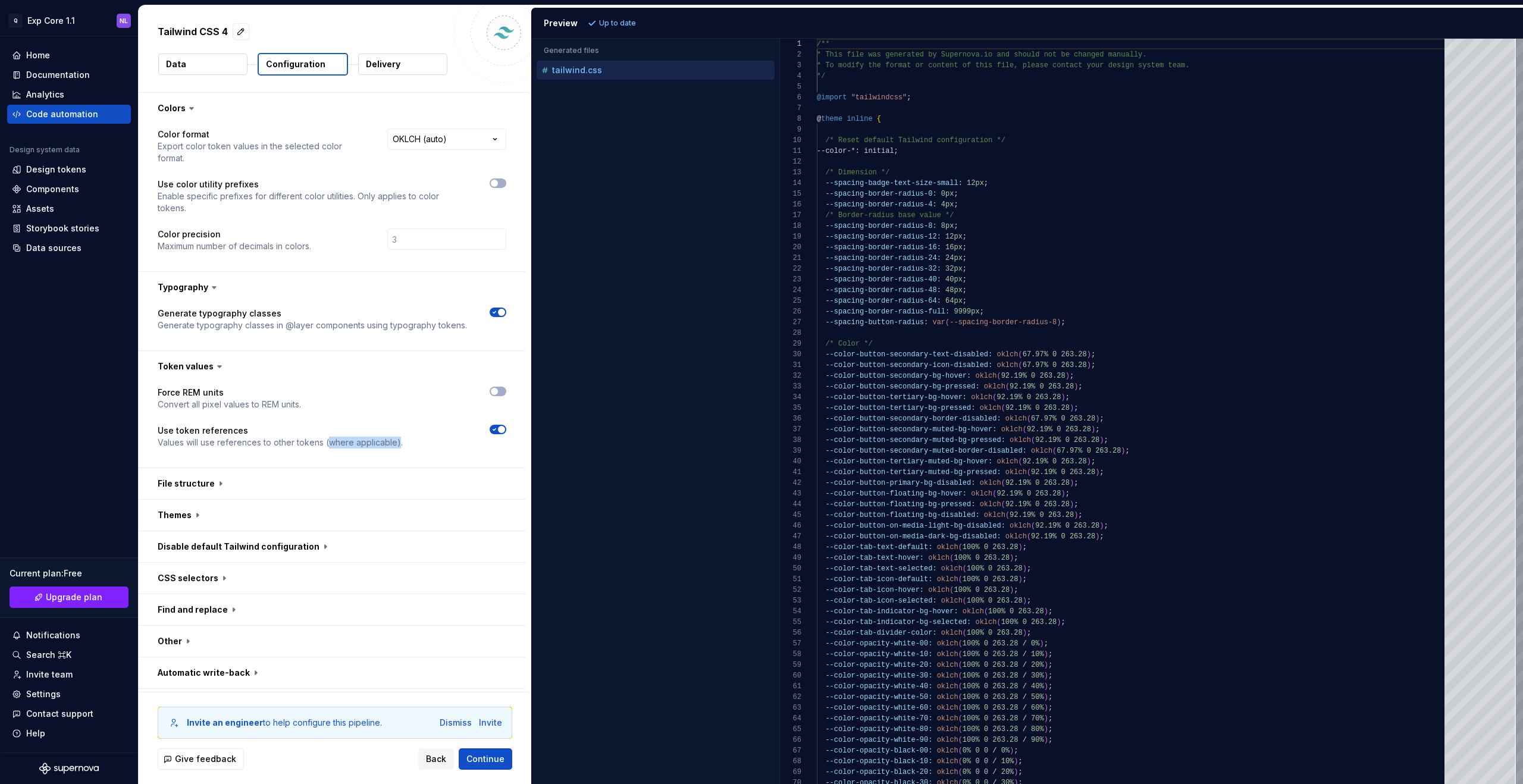 drag, startPoint x: 327, startPoint y: 418, endPoint x: 396, endPoint y: 417, distance: 69.00725 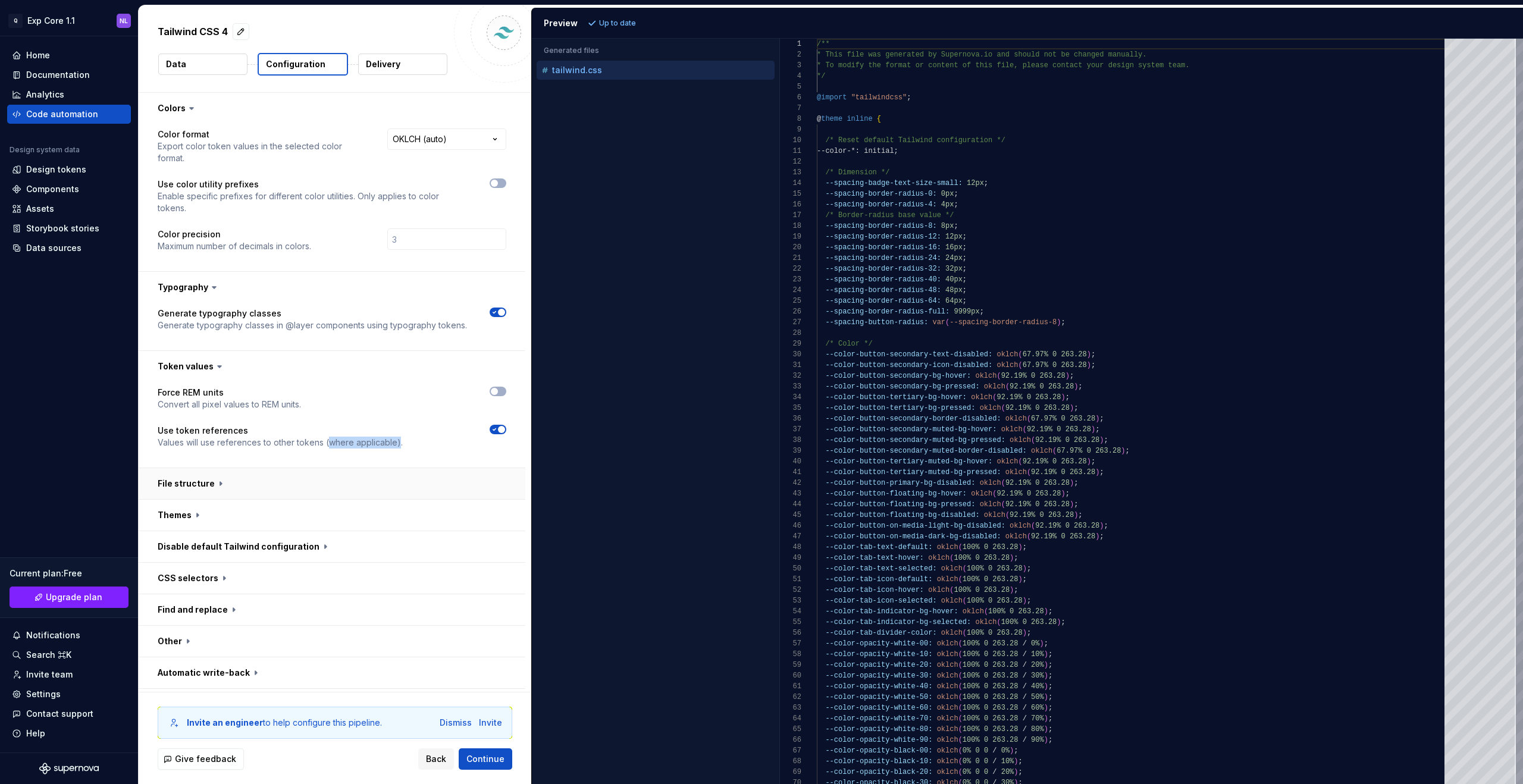 click at bounding box center [332, 484] 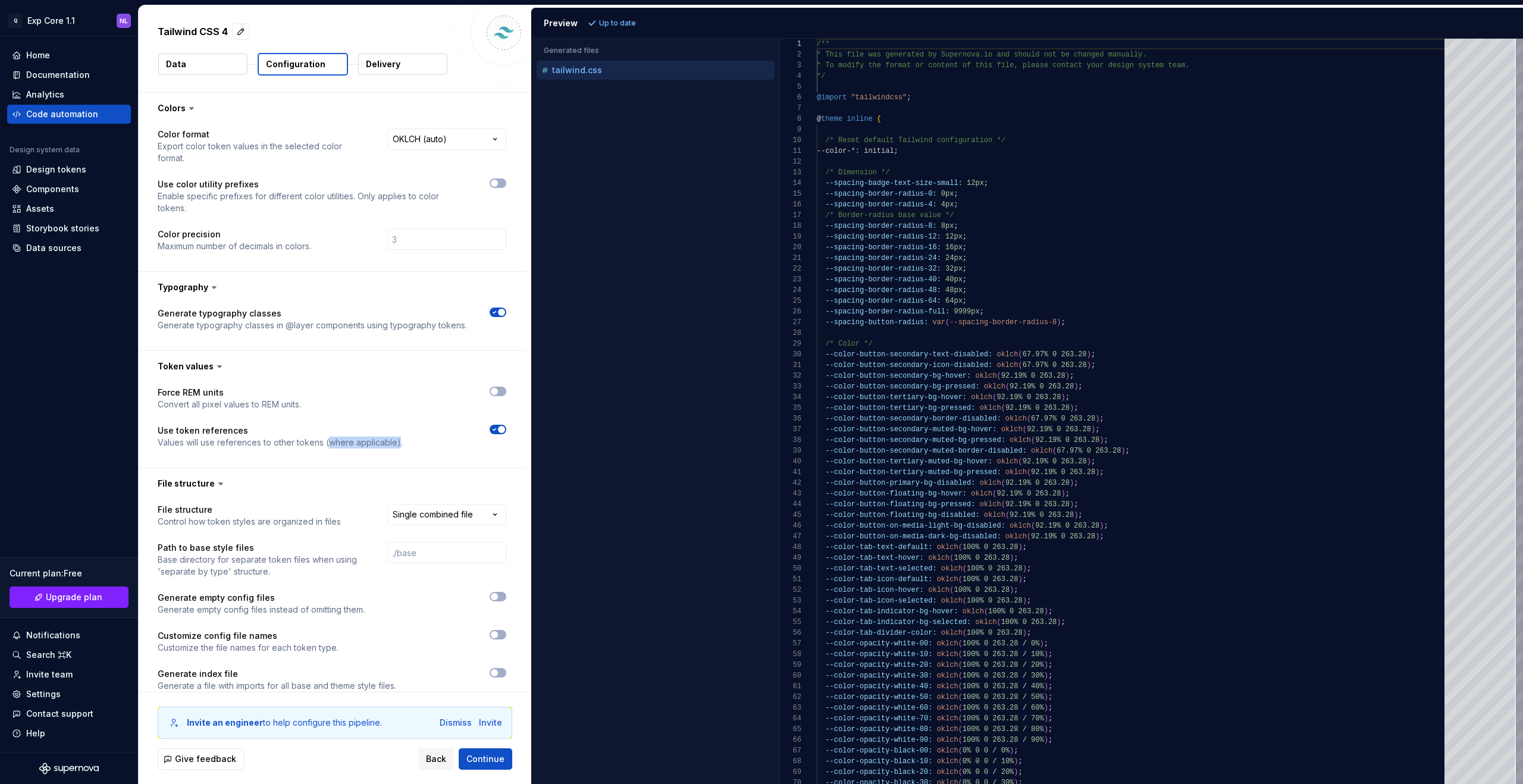 scroll, scrollTop: 104, scrollLeft: 0, axis: vertical 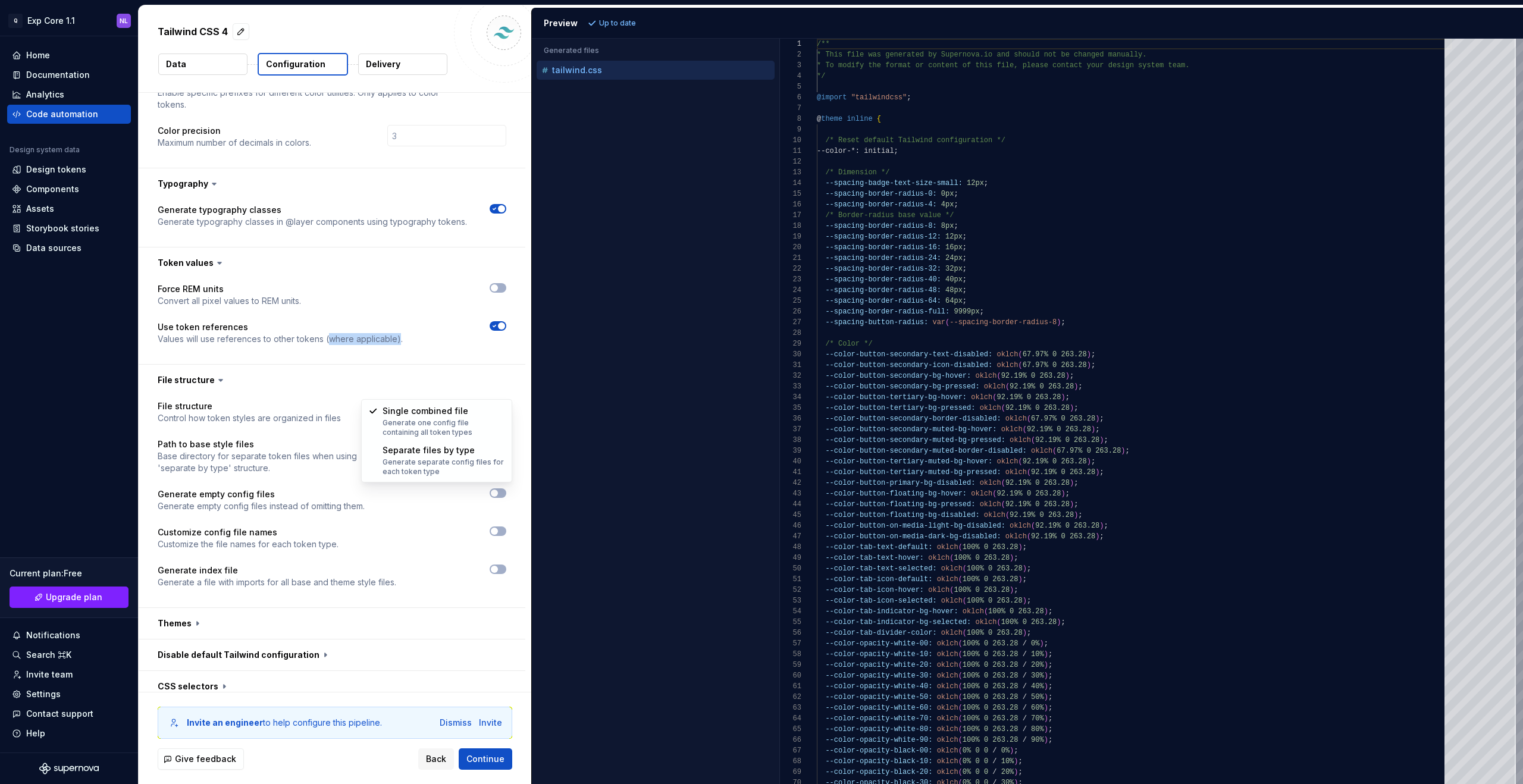 click on "**********" at bounding box center [762, 392] 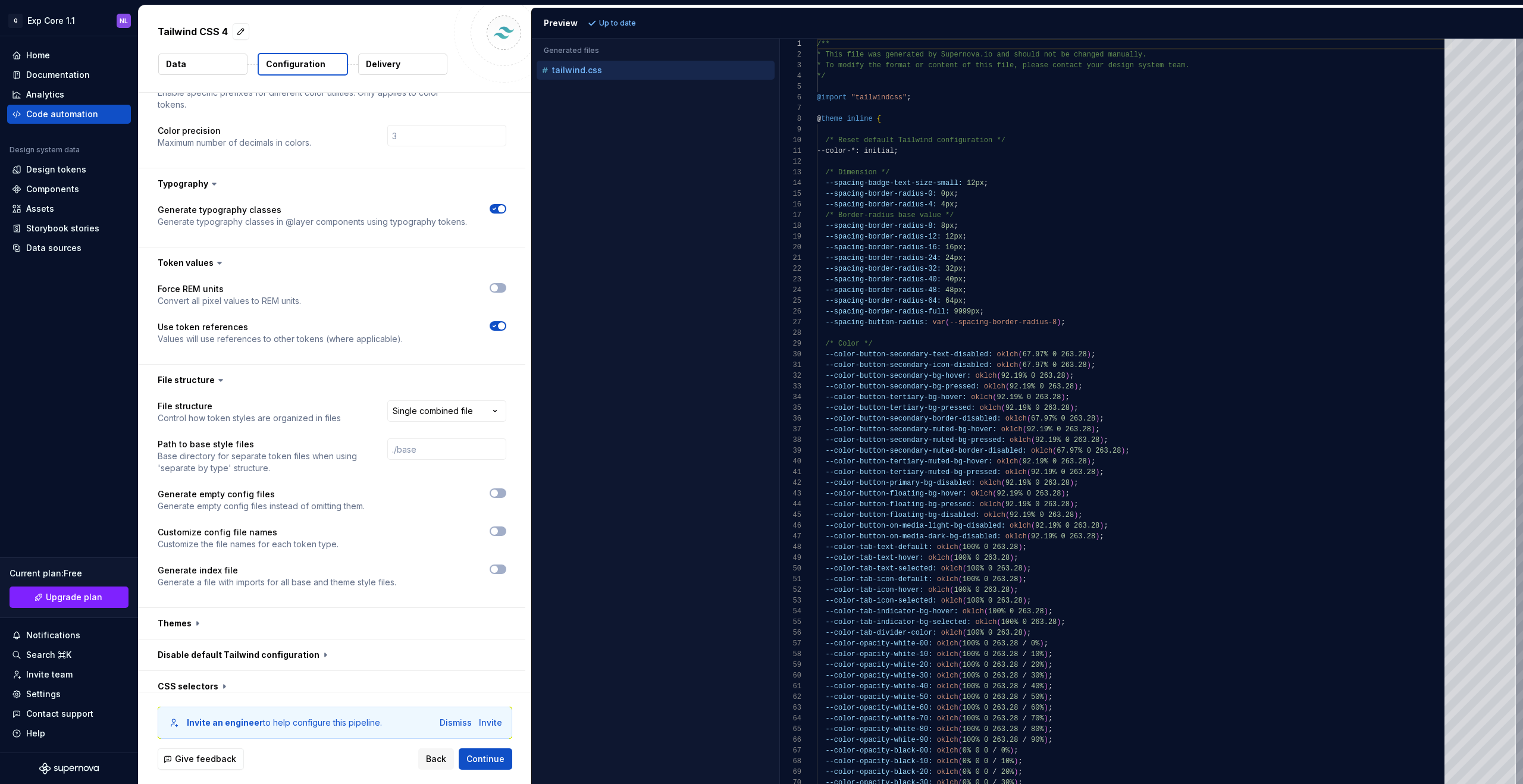 click on "**********" at bounding box center (762, 392) 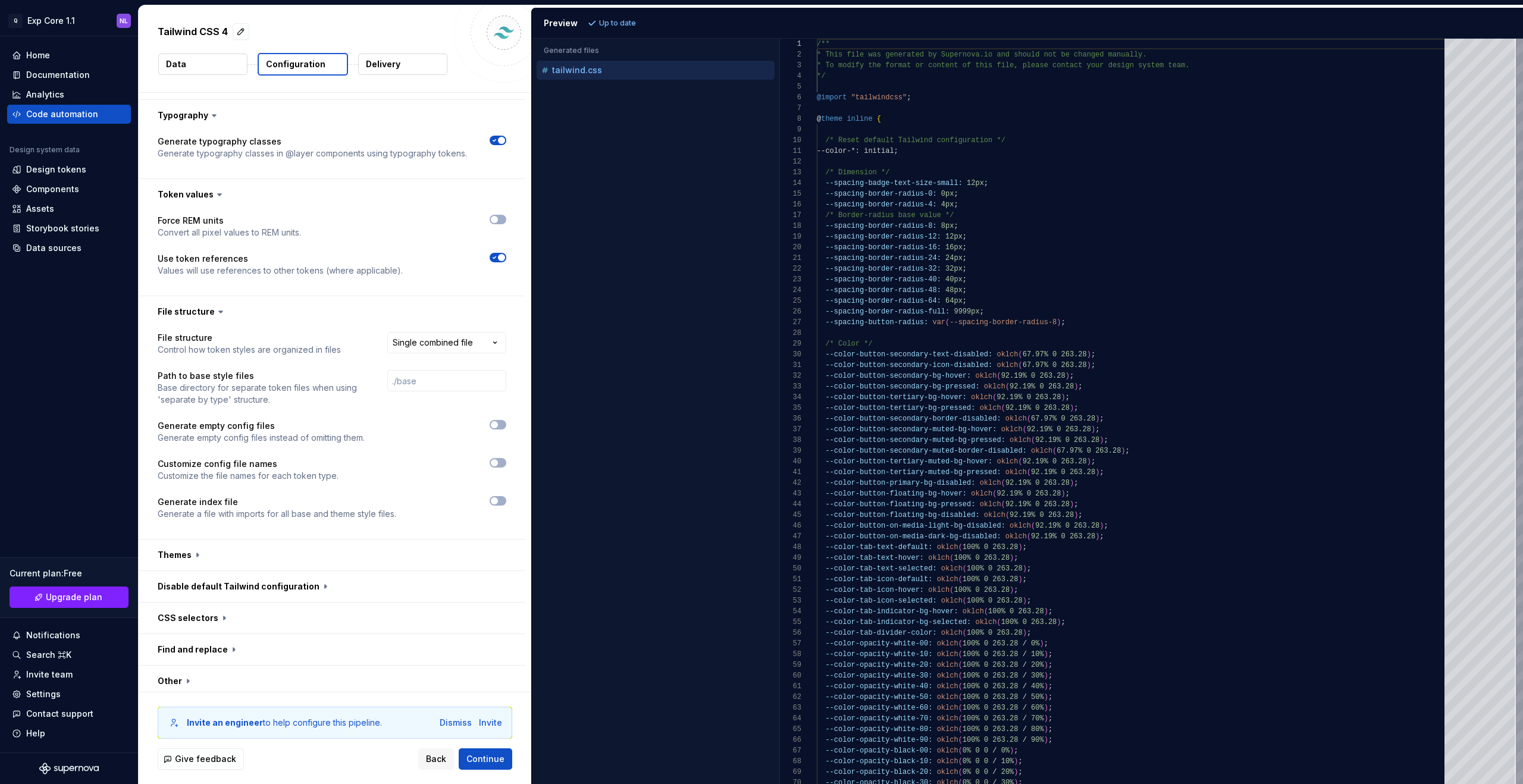 scroll, scrollTop: 185, scrollLeft: 0, axis: vertical 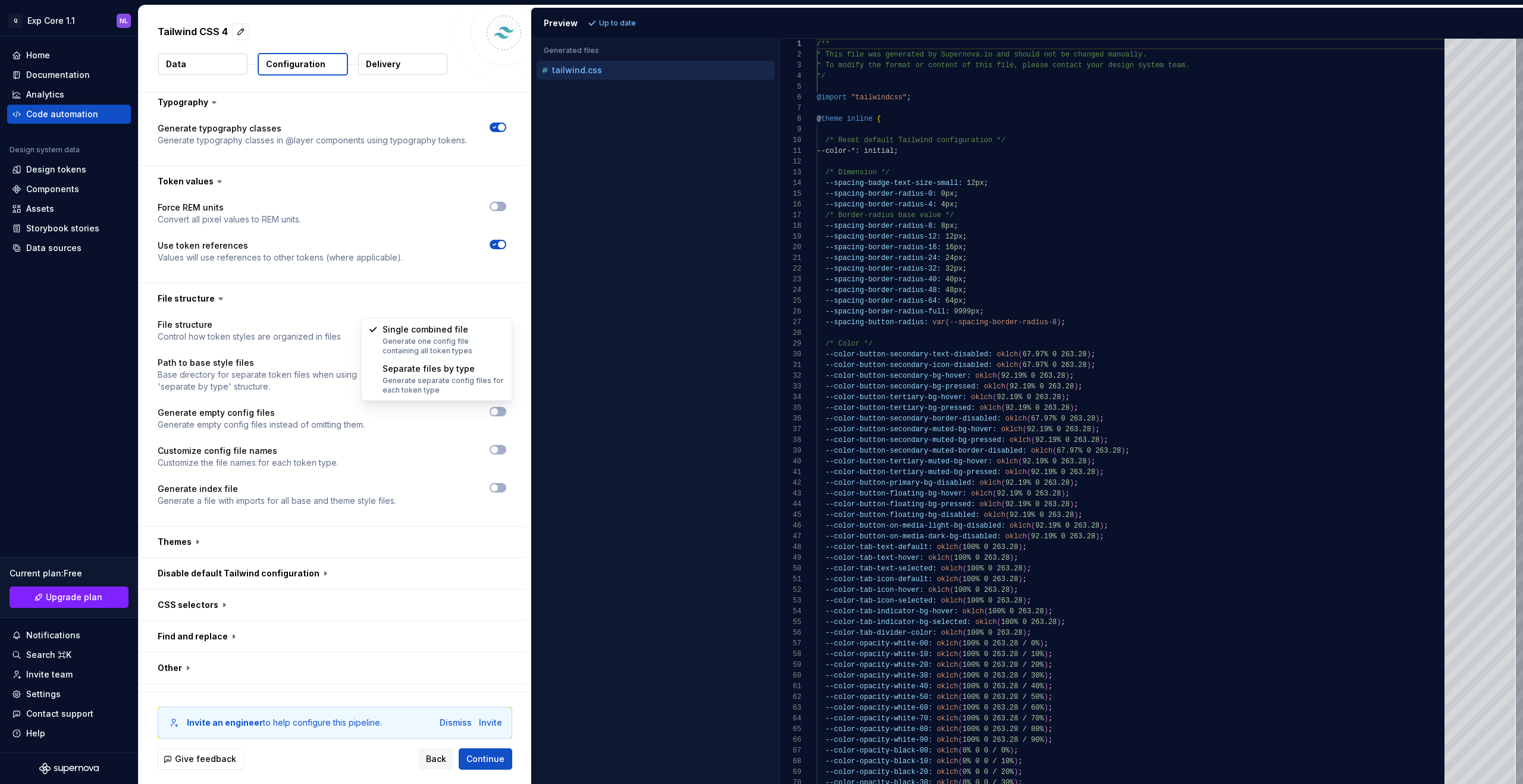 click on "**********" at bounding box center [762, 392] 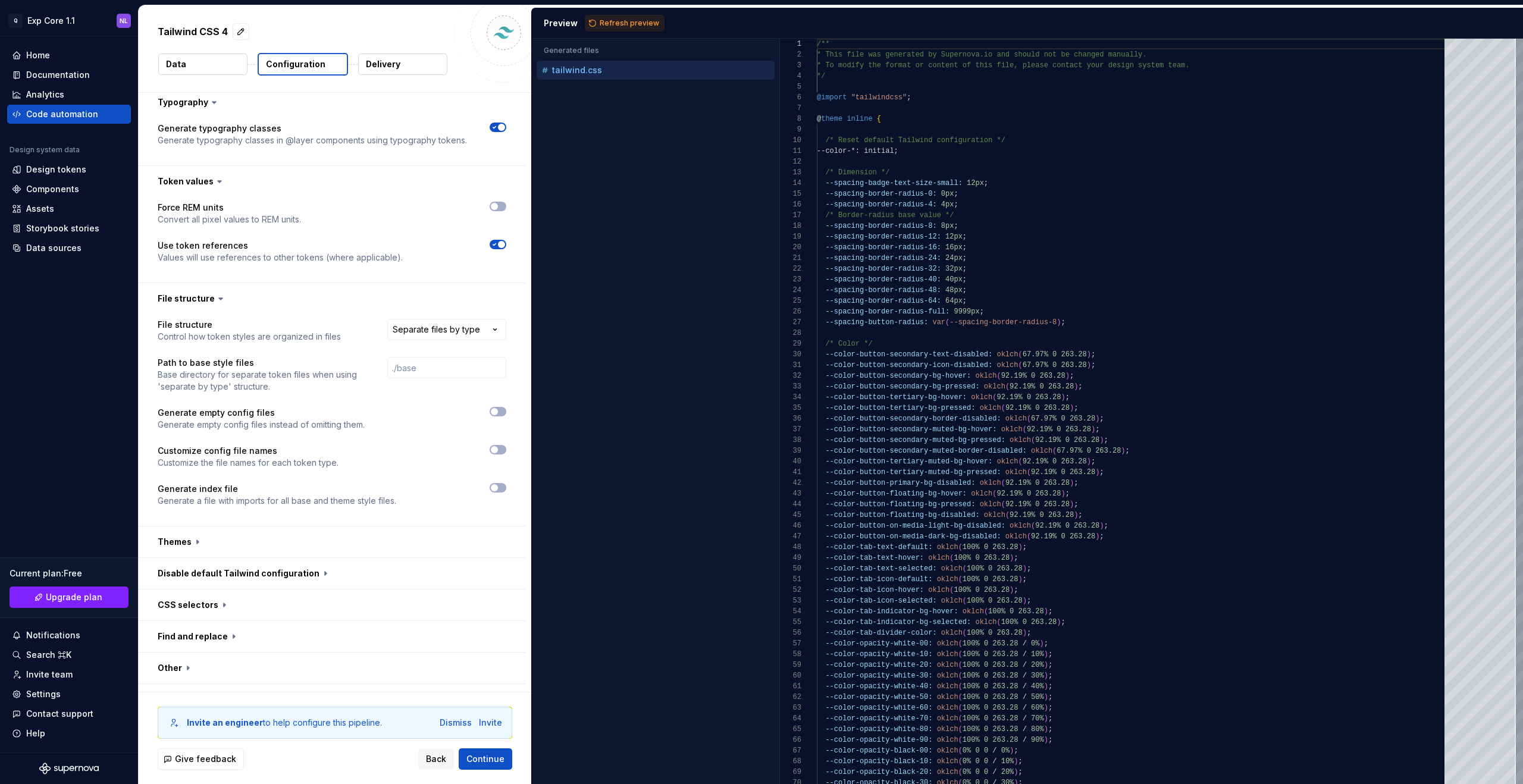 click on "Preview Refresh preview" at bounding box center (1027, 23) 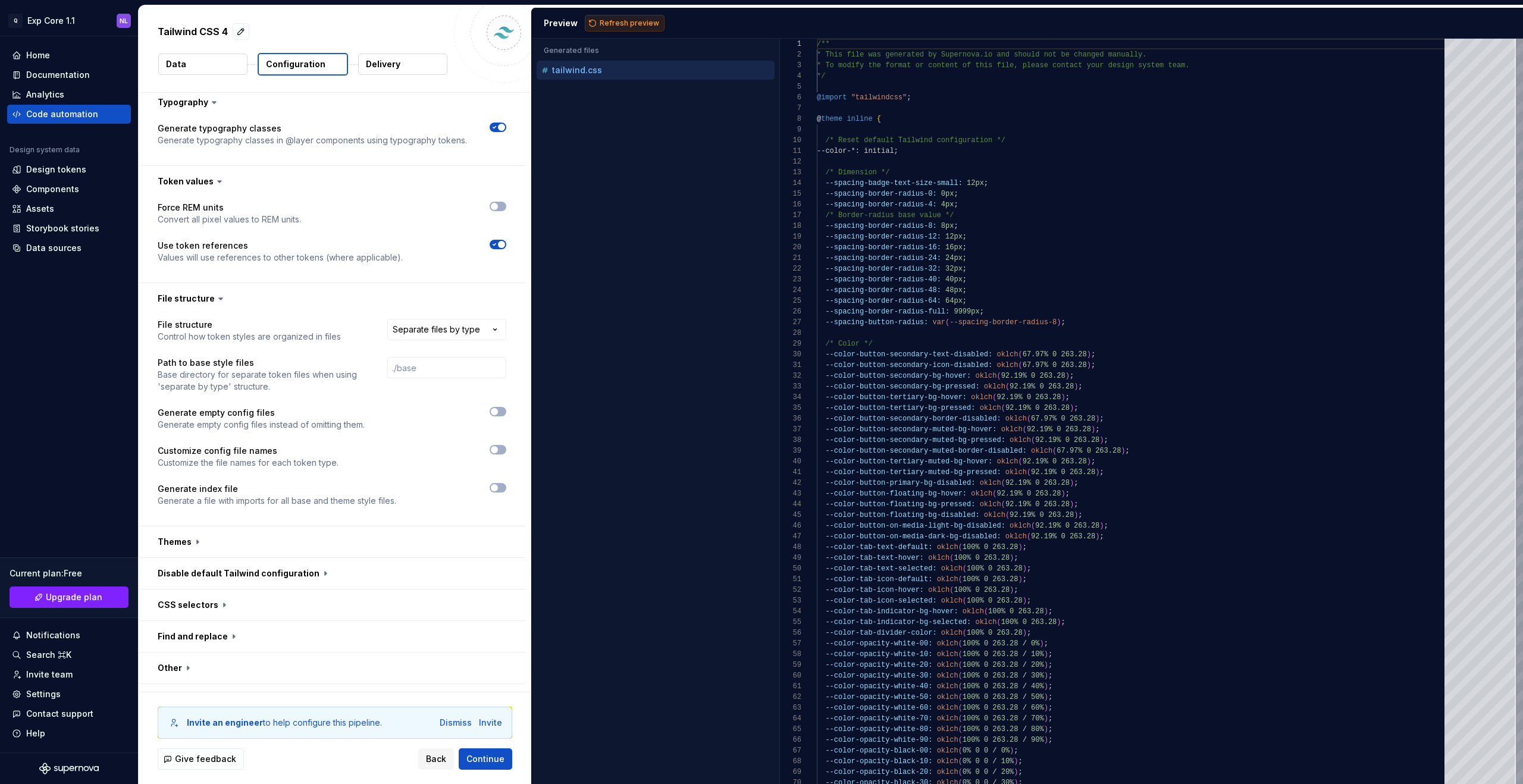 click on "Refresh preview" at bounding box center [629, 23] 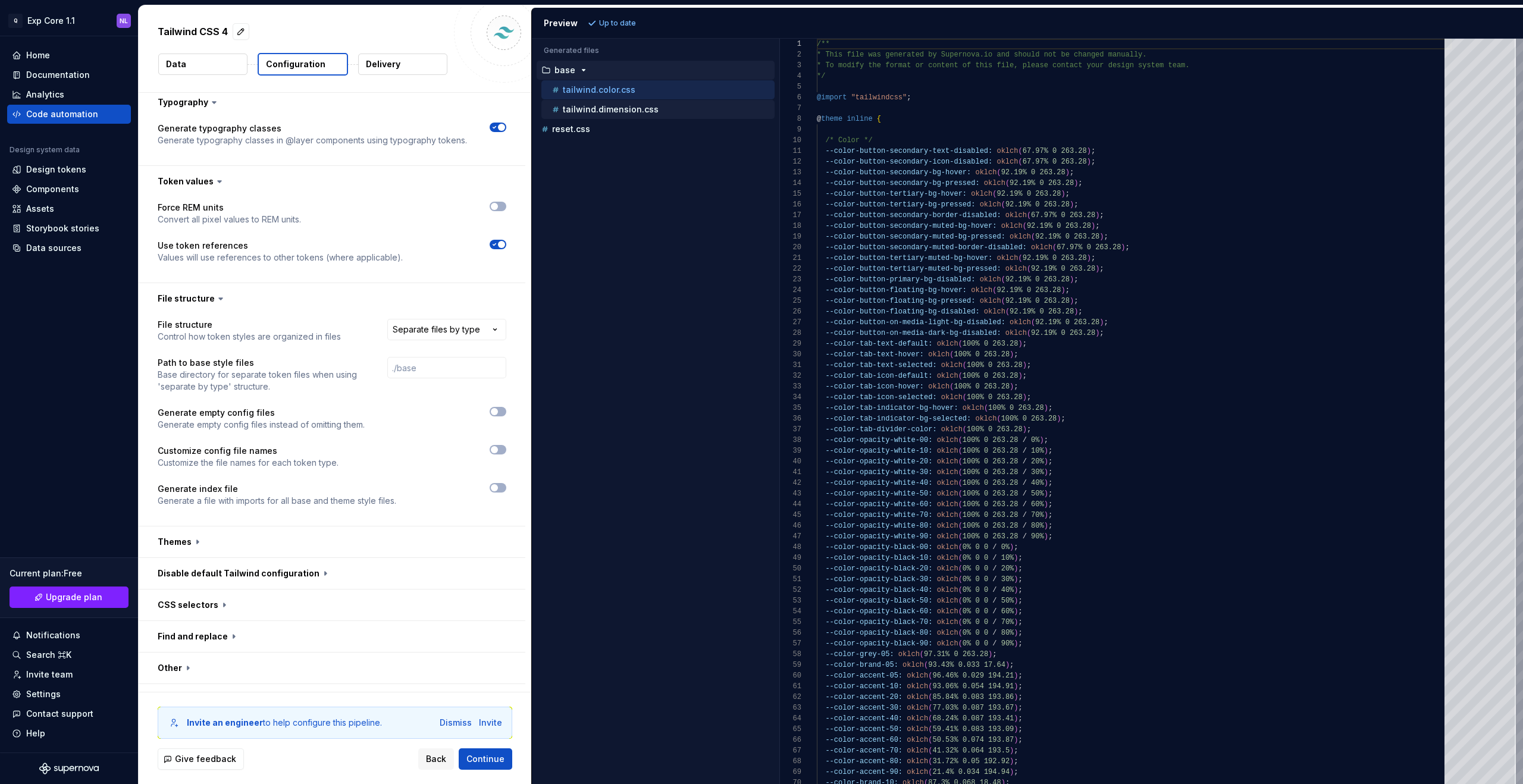 click on "tailwind.dimension.css" at bounding box center [610, 109] 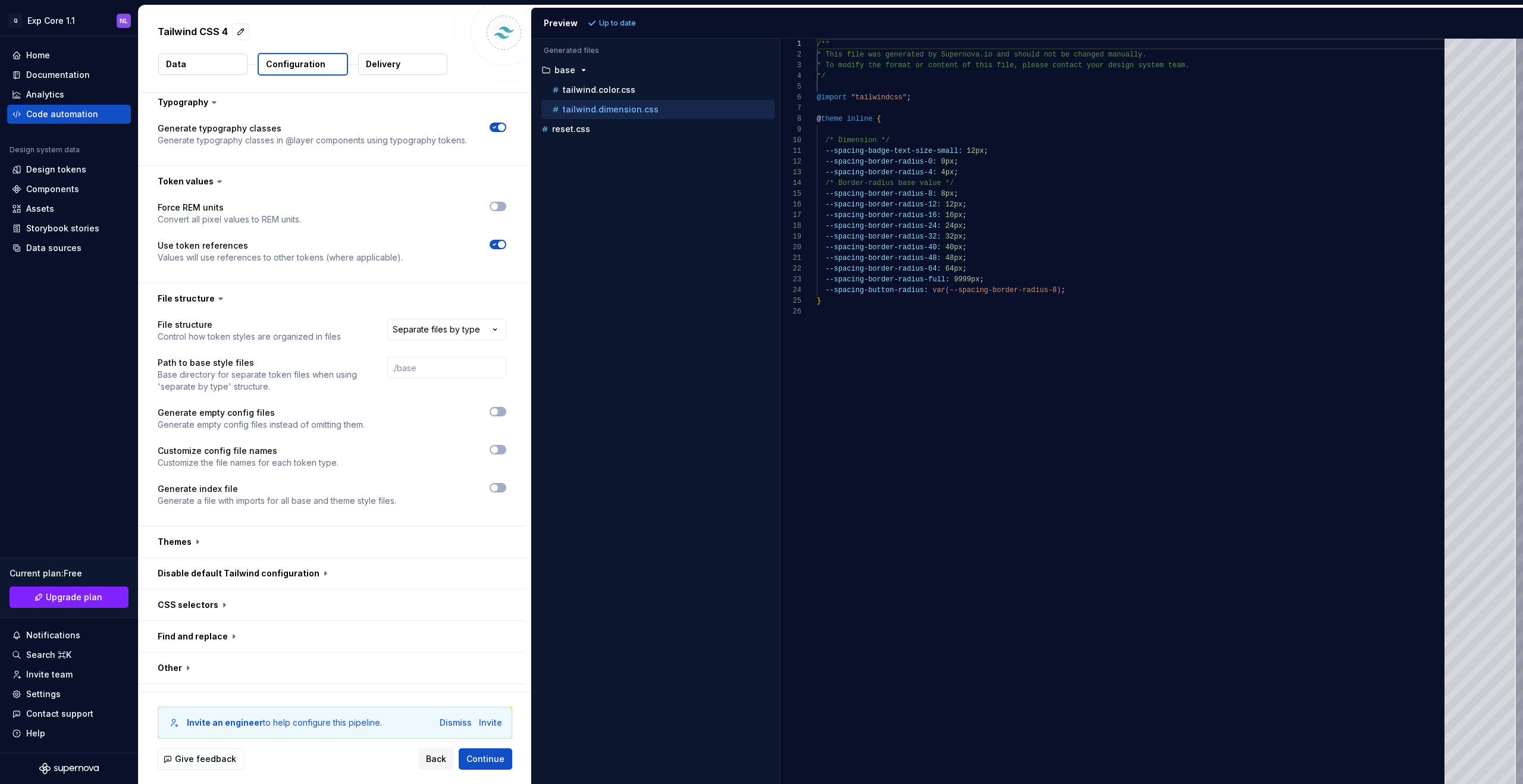 scroll, scrollTop: 107, scrollLeft: 0, axis: vertical 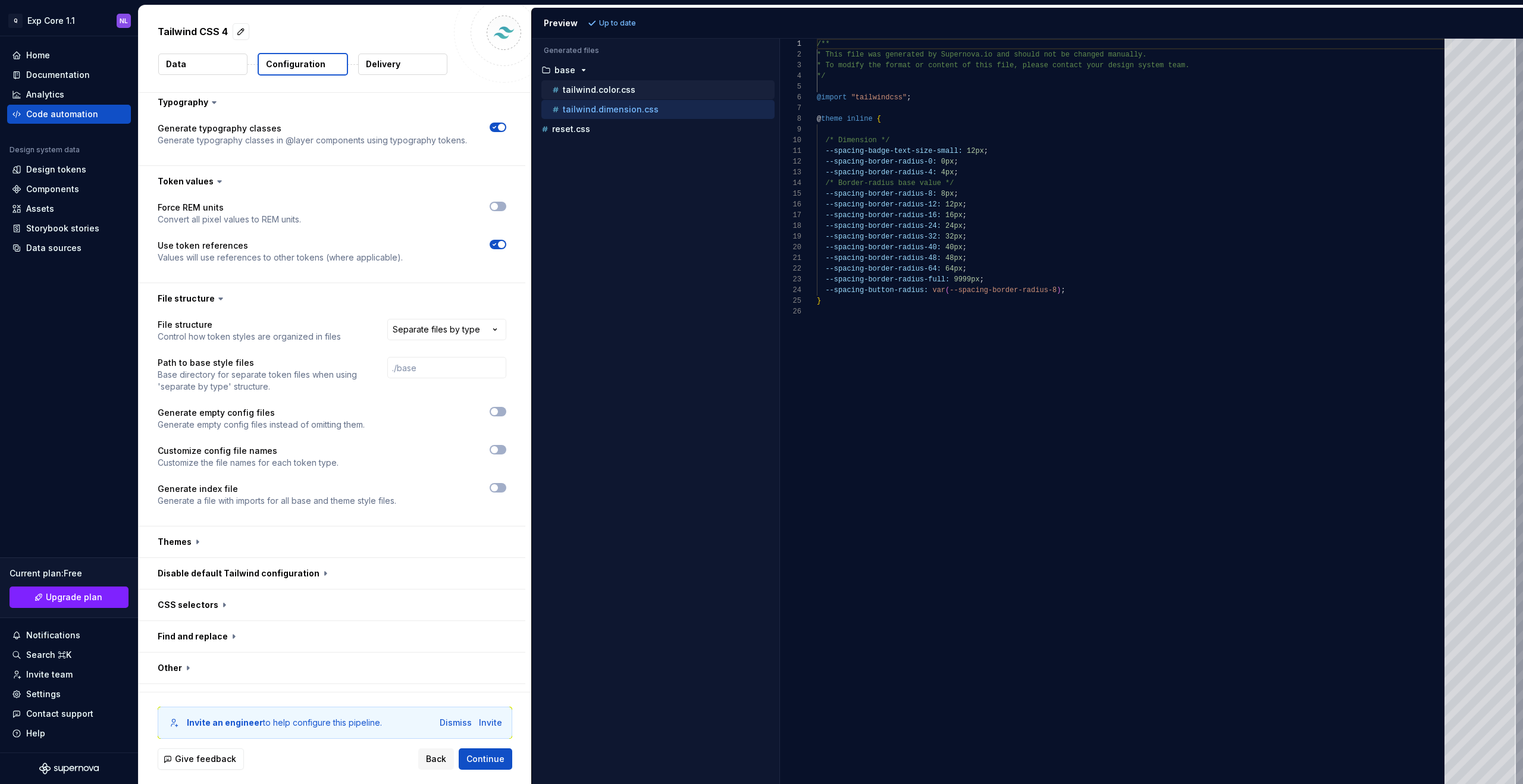 click on "tailwind.color.css" at bounding box center [662, 90] 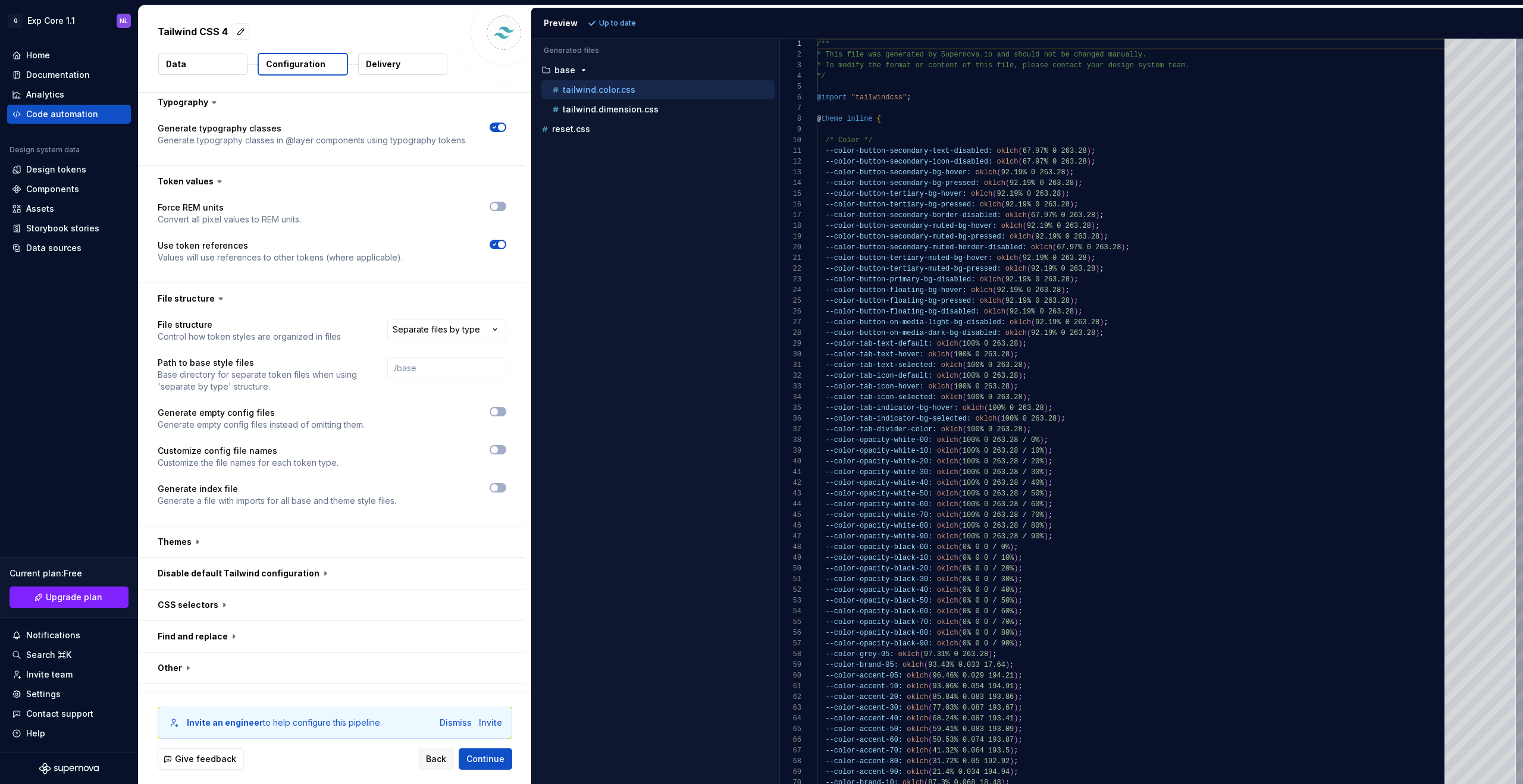 type 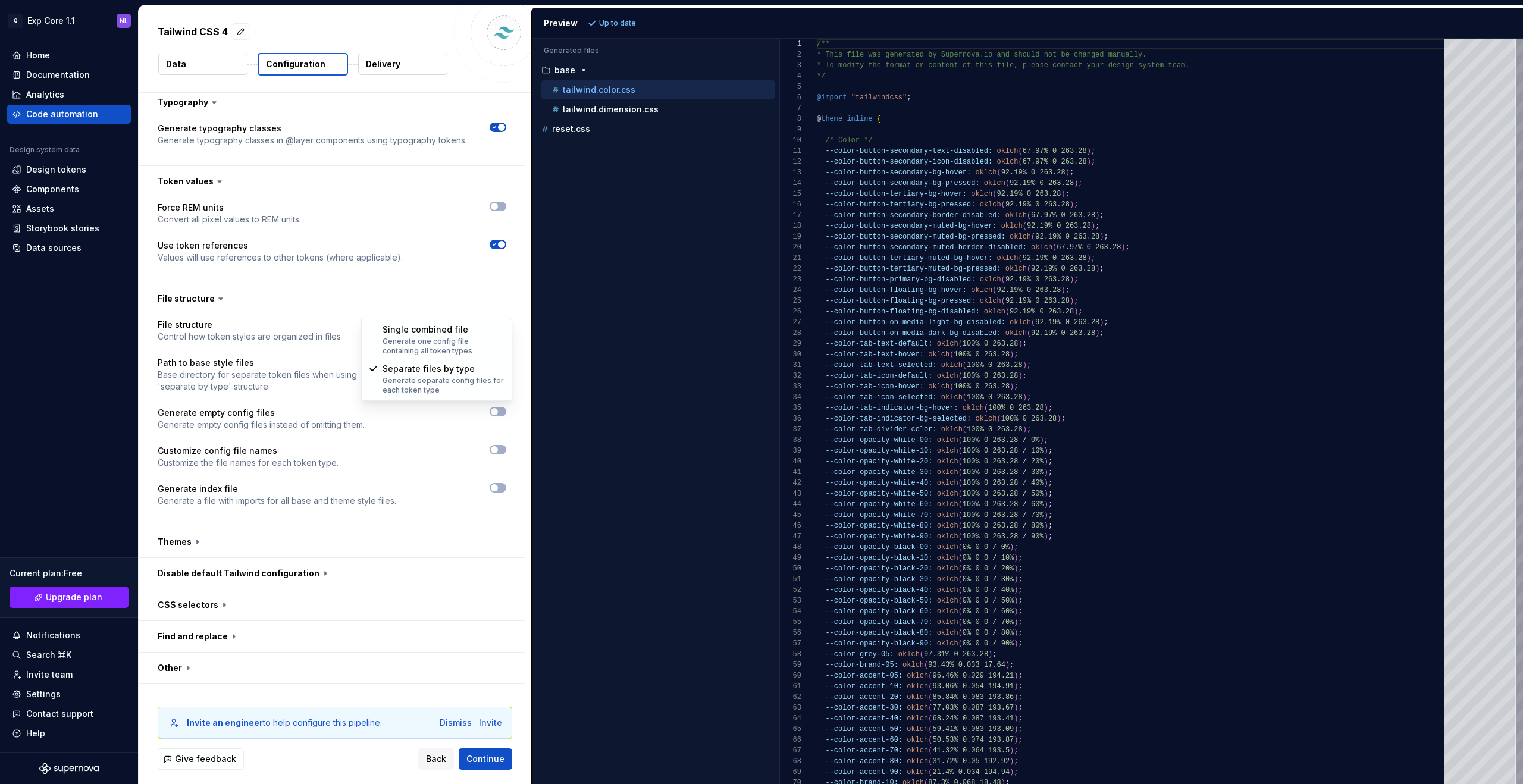 click on "**********" at bounding box center (762, 392) 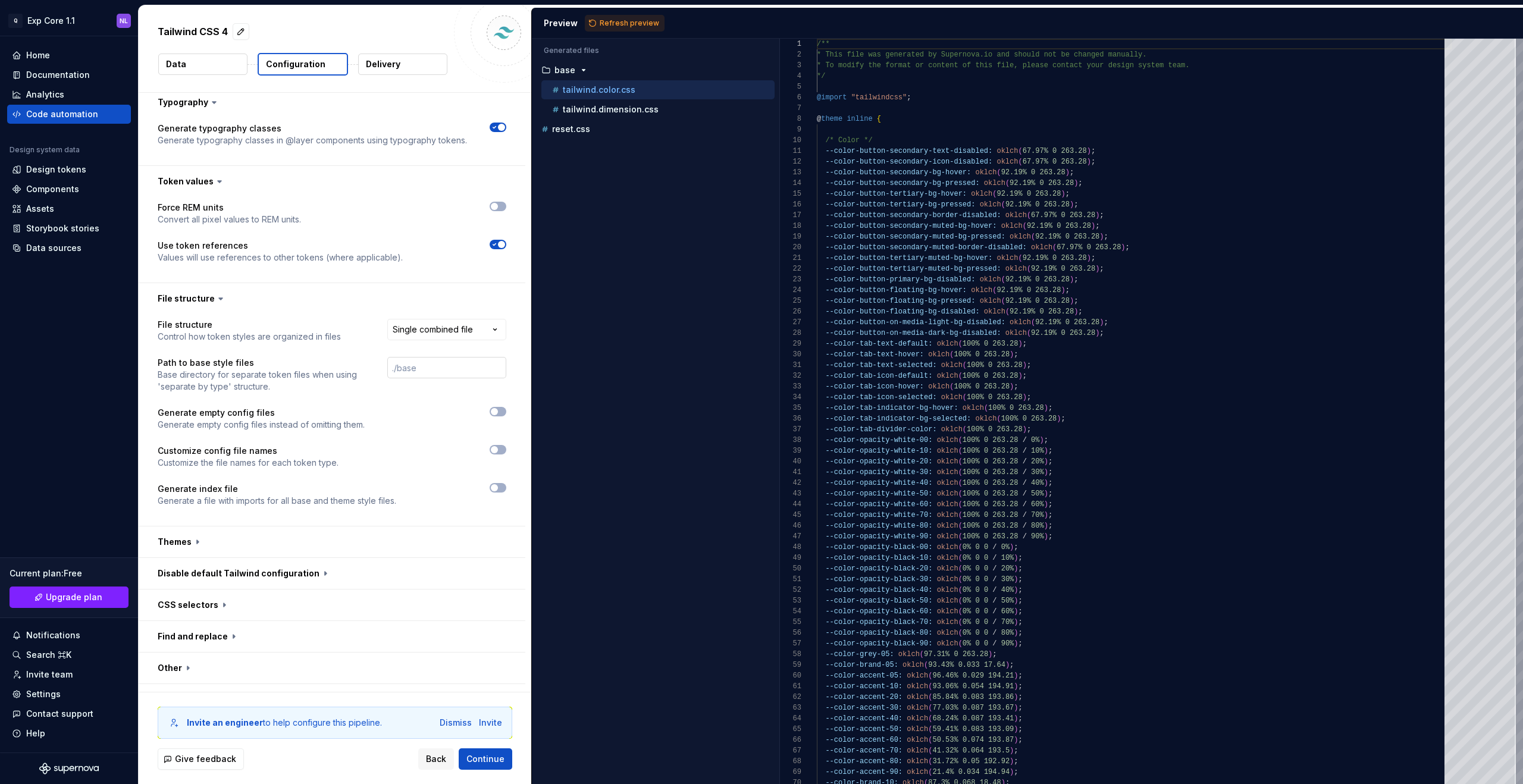 type 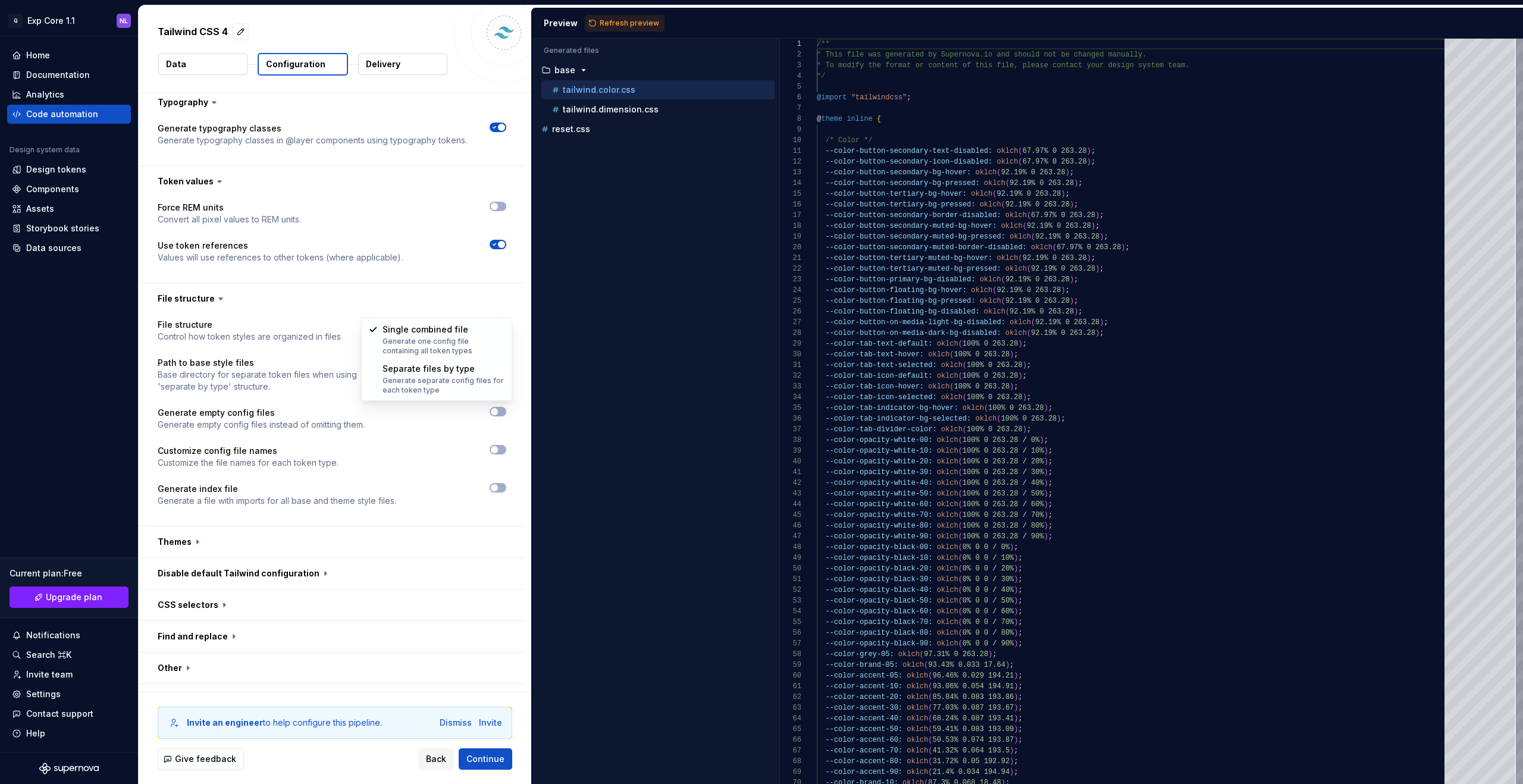 click on "**********" at bounding box center (762, 392) 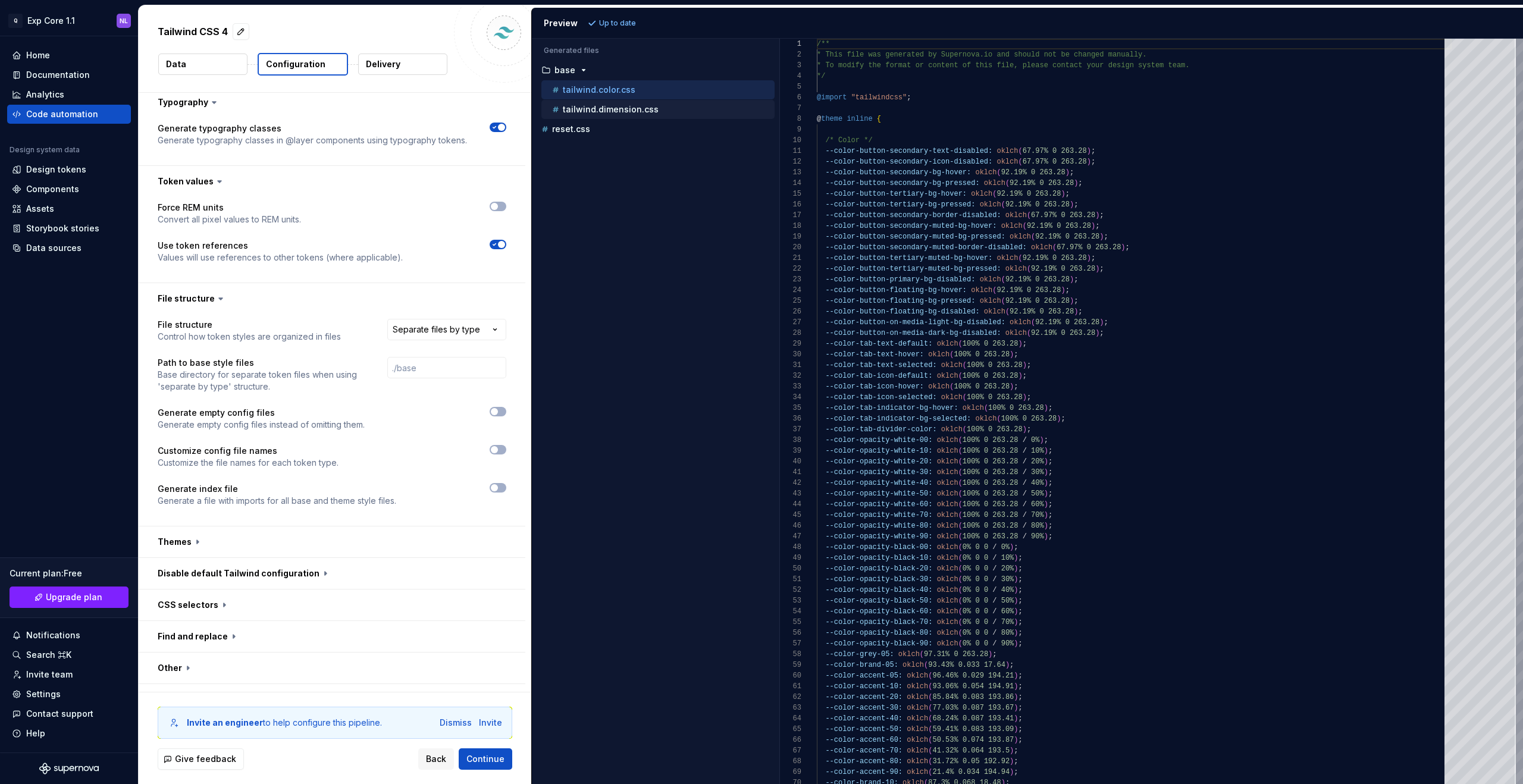 click on "tailwind.dimension.css" at bounding box center (610, 109) 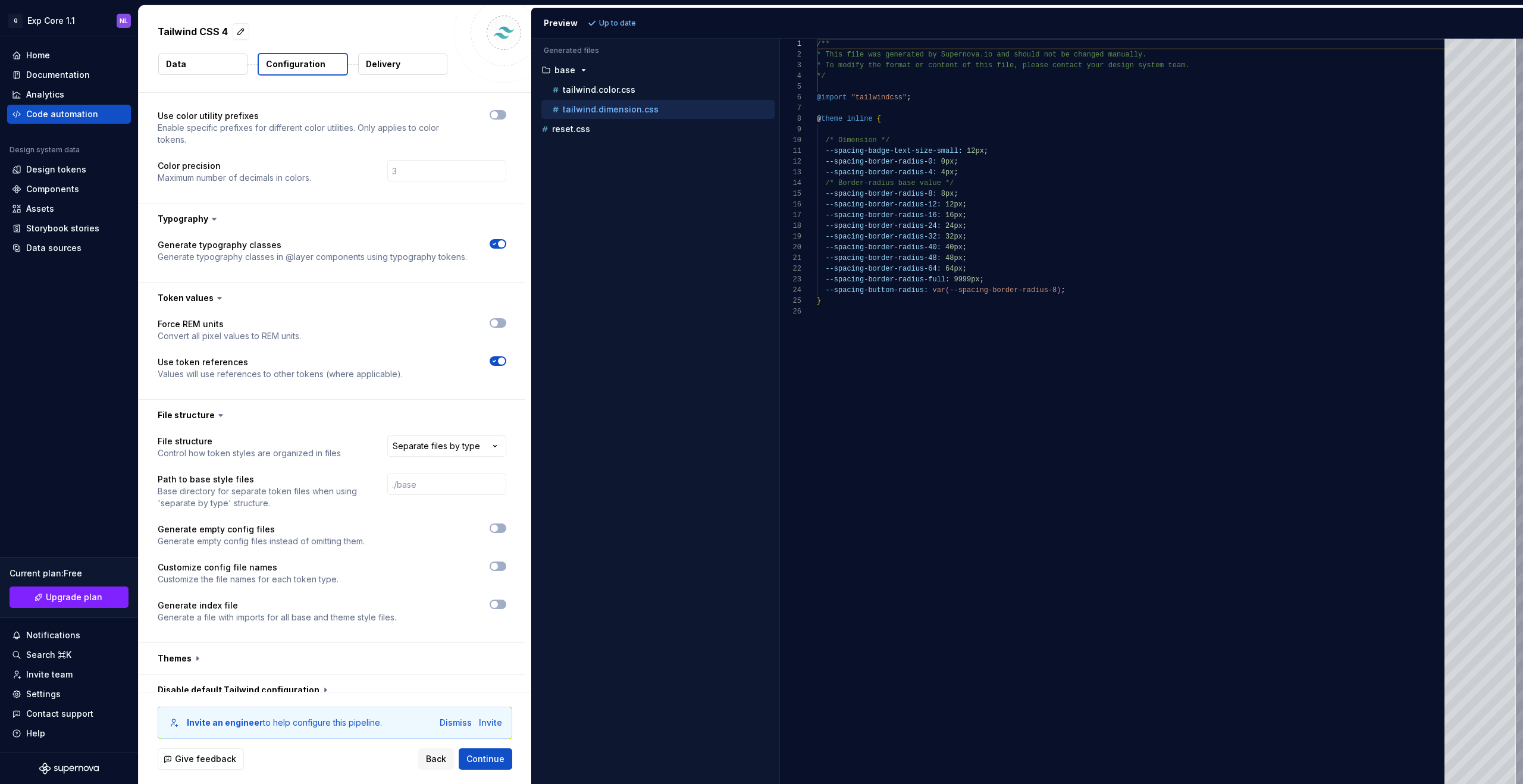 scroll, scrollTop: 123, scrollLeft: 0, axis: vertical 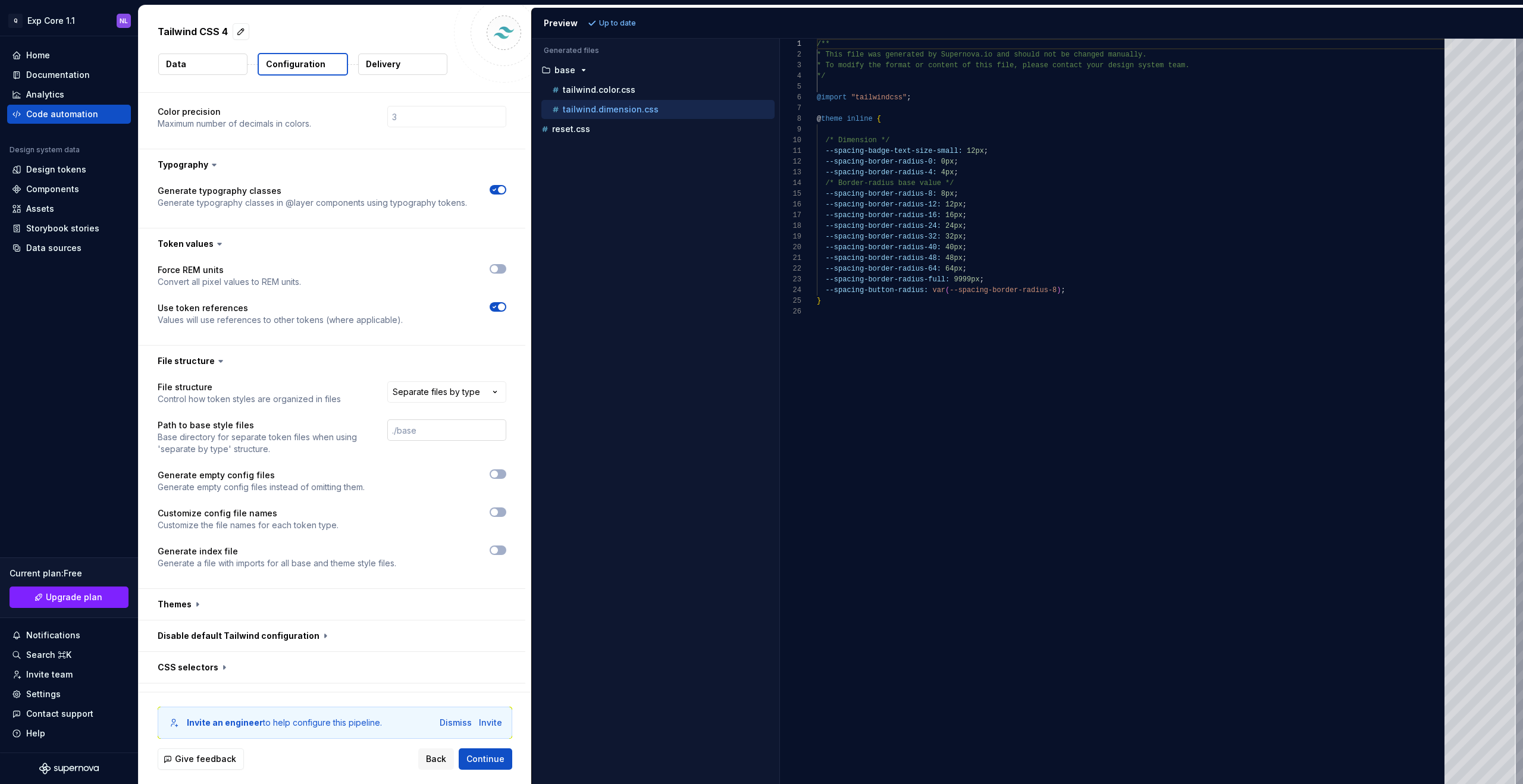 click at bounding box center [447, 430] 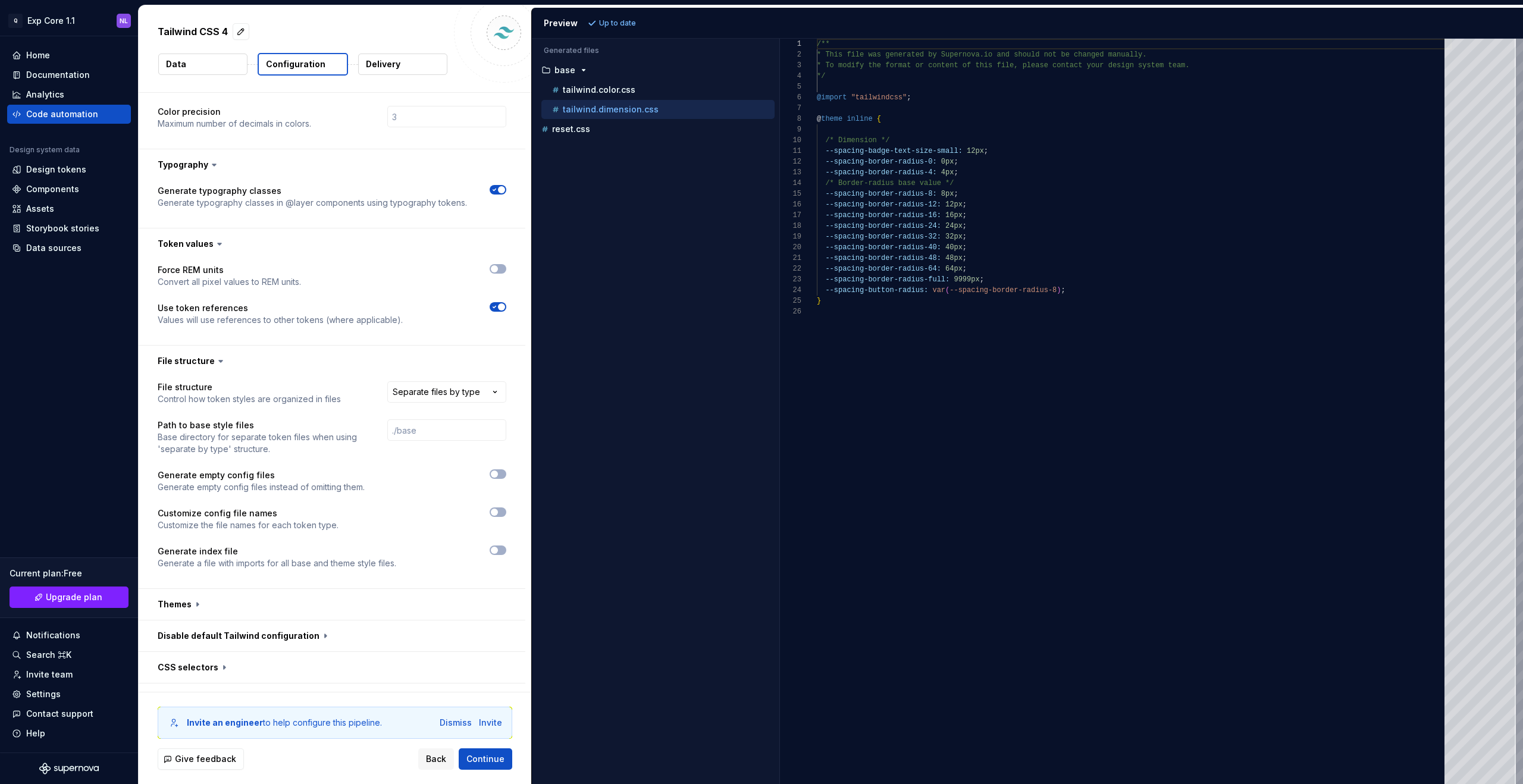 click on "Base directory for separate token files when using 'separate by type' structure." at bounding box center [262, 443] 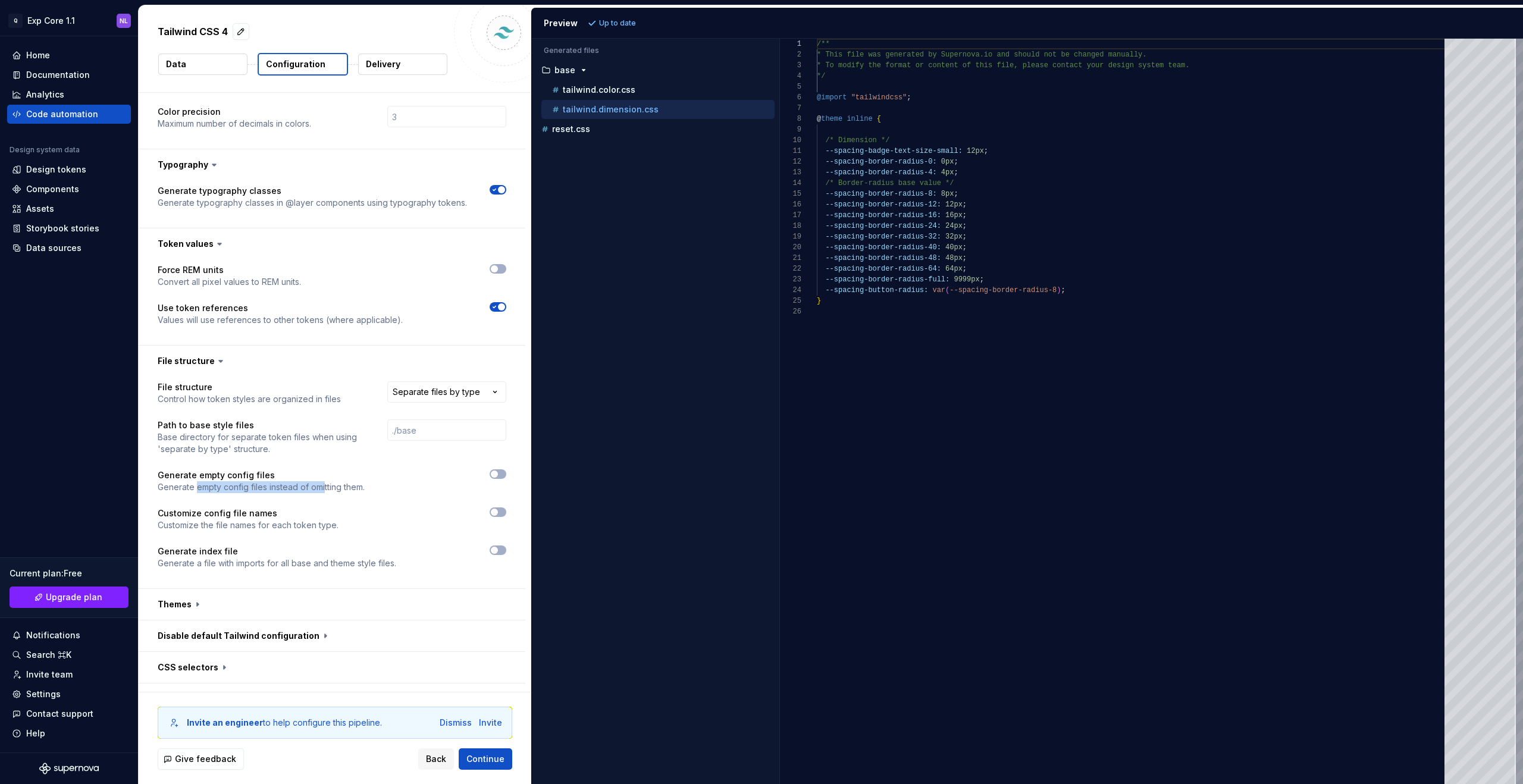 drag, startPoint x: 198, startPoint y: 462, endPoint x: 271, endPoint y: 476, distance: 74.33034 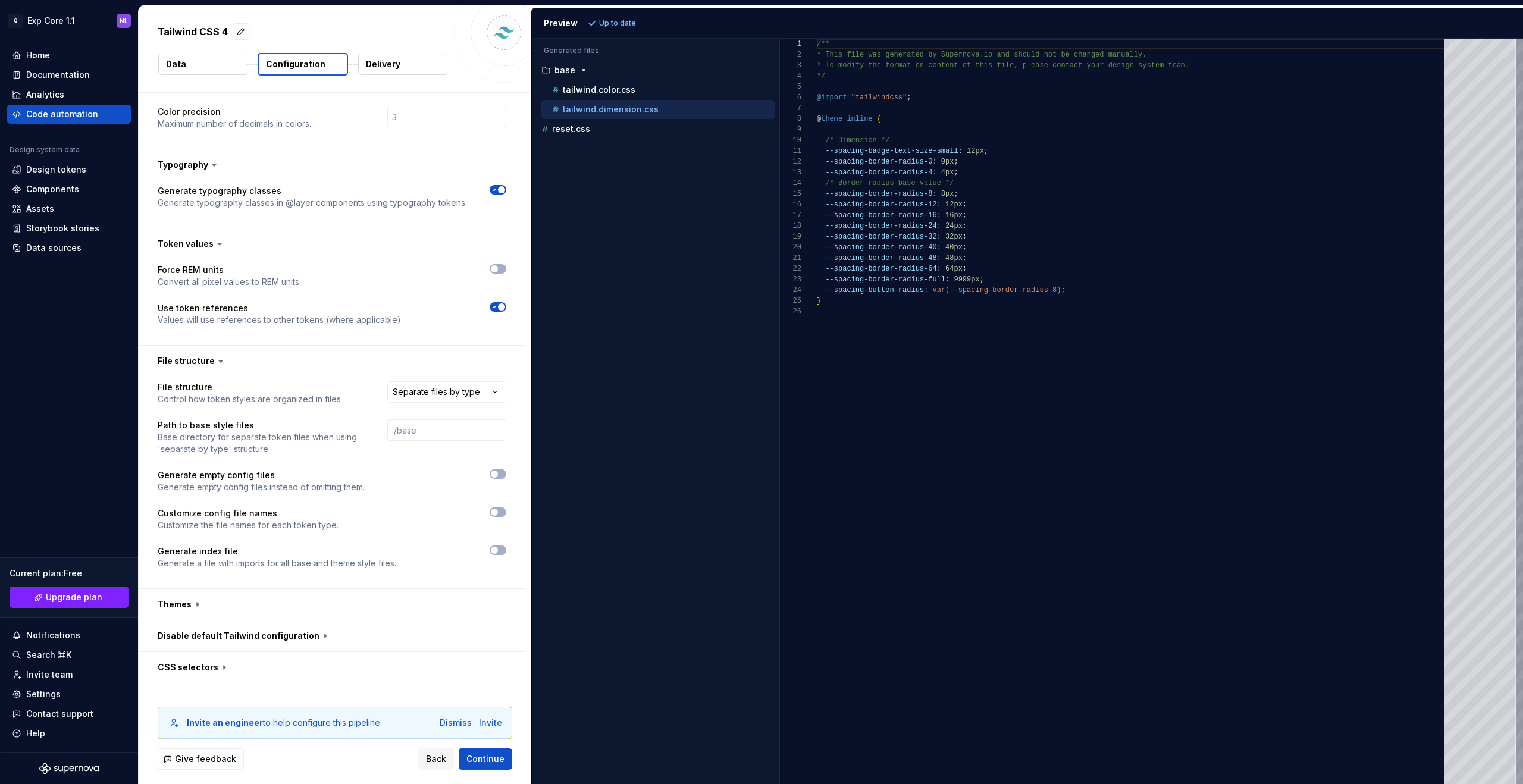 drag, startPoint x: 192, startPoint y: 501, endPoint x: 277, endPoint y: 502, distance: 85.00588 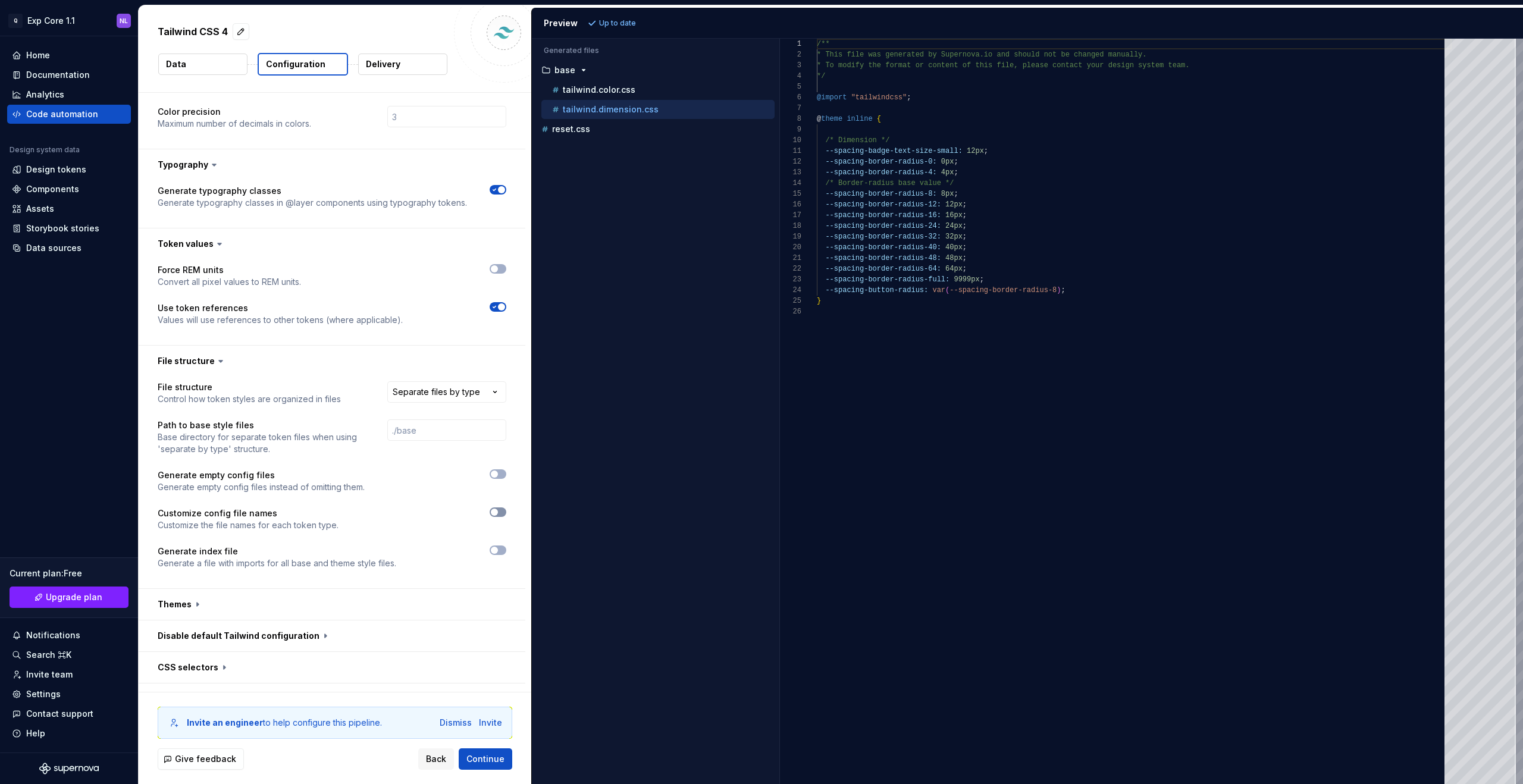 click 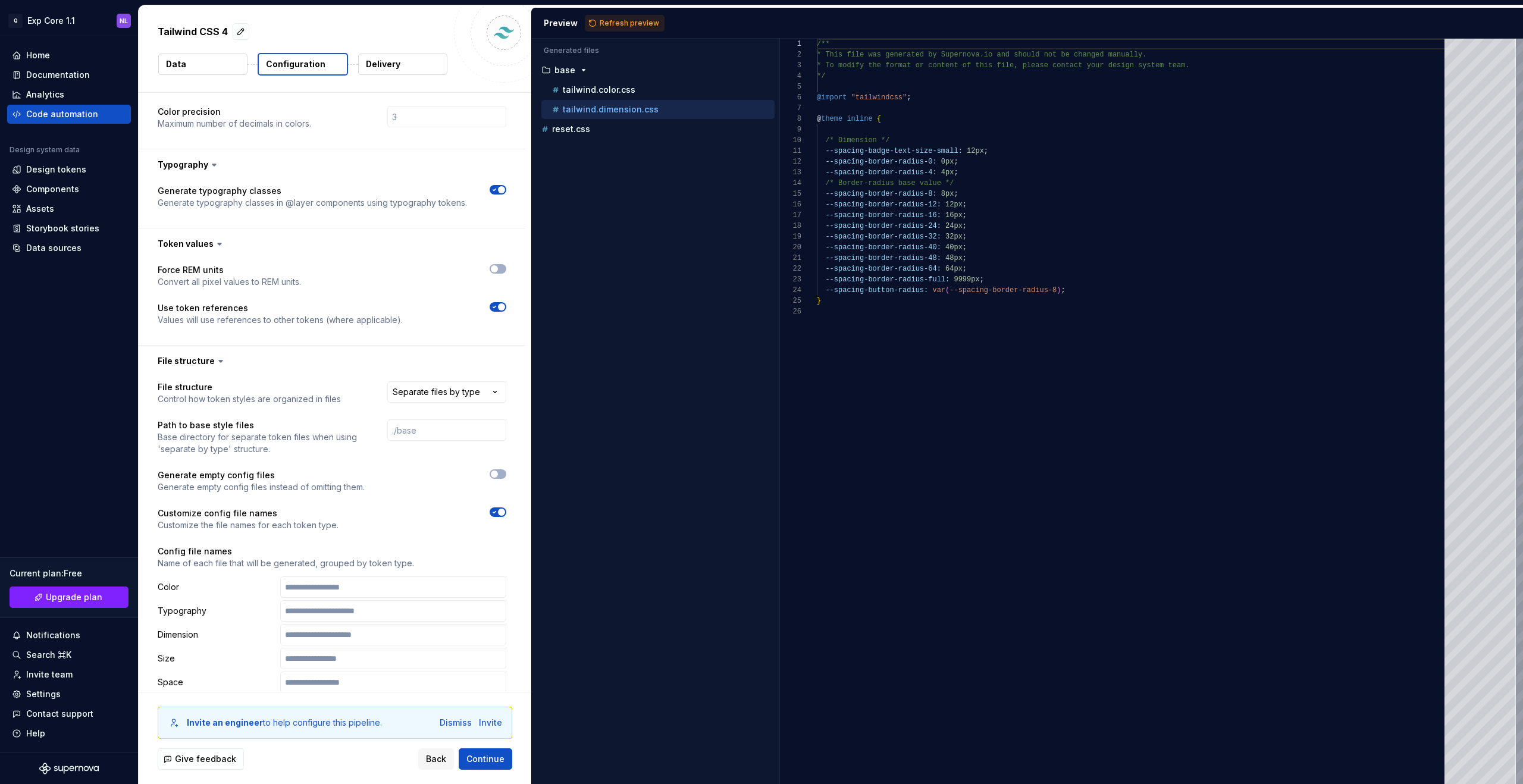 click 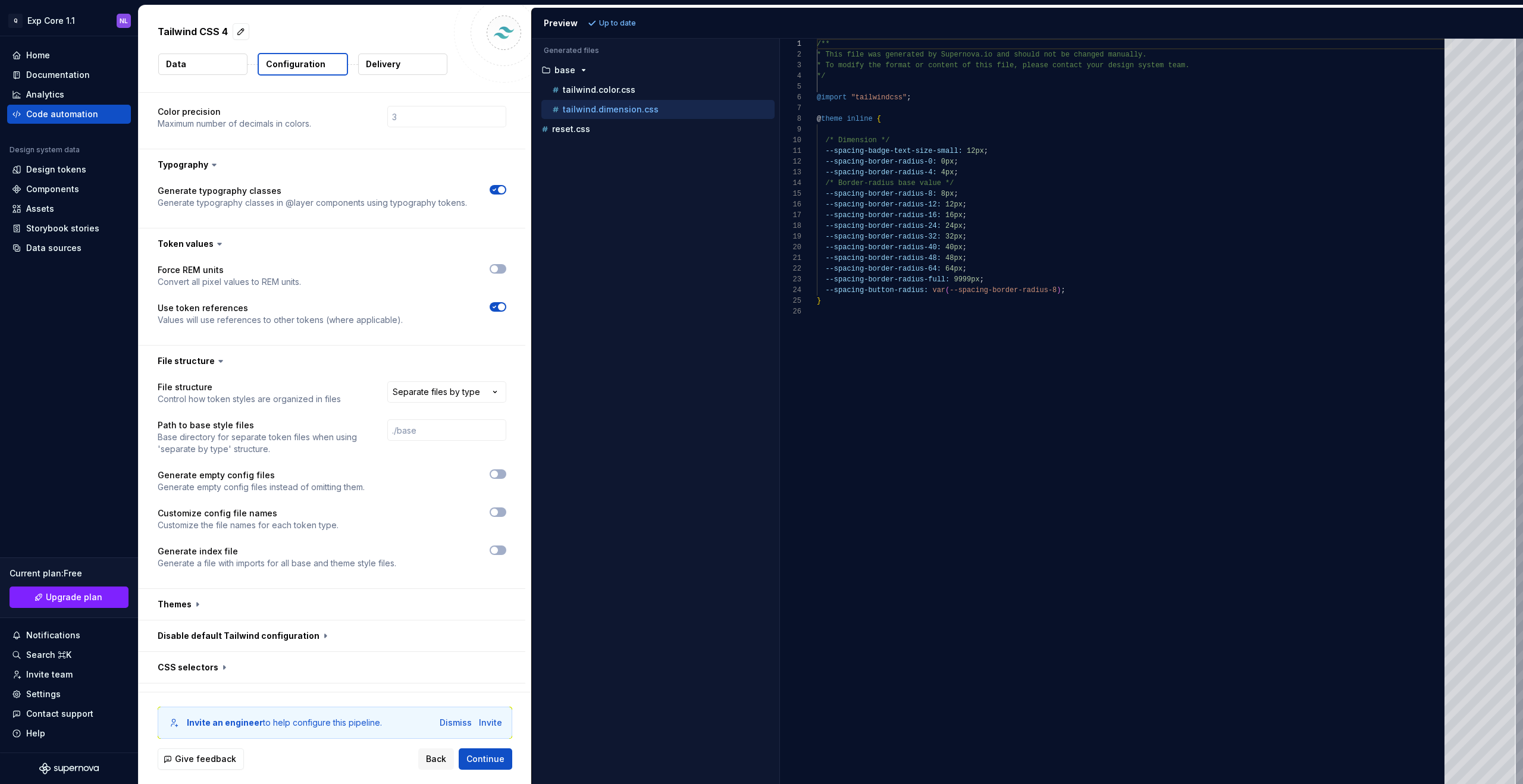 scroll, scrollTop: 185, scrollLeft: 0, axis: vertical 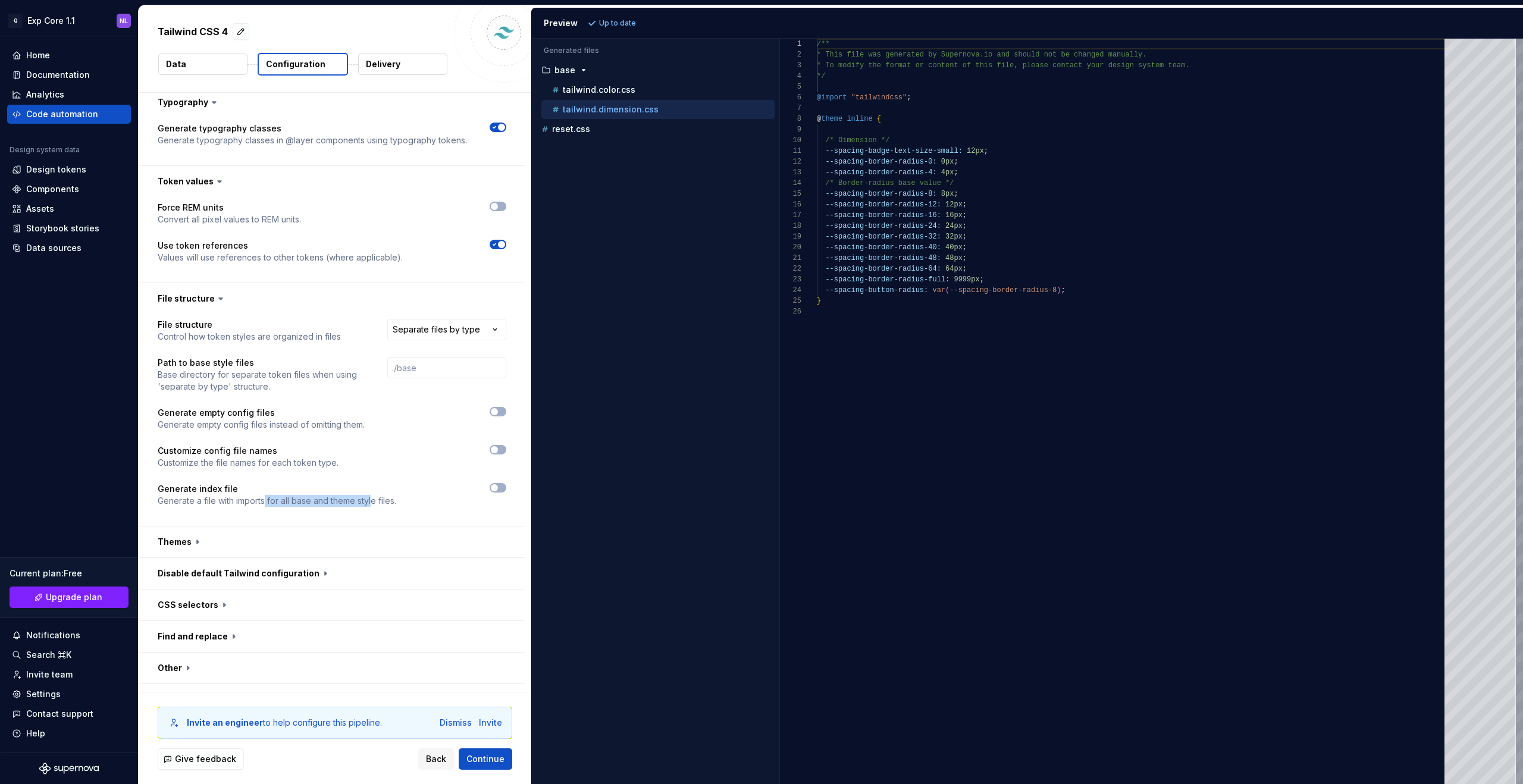drag, startPoint x: 266, startPoint y: 473, endPoint x: 375, endPoint y: 482, distance: 109.37093 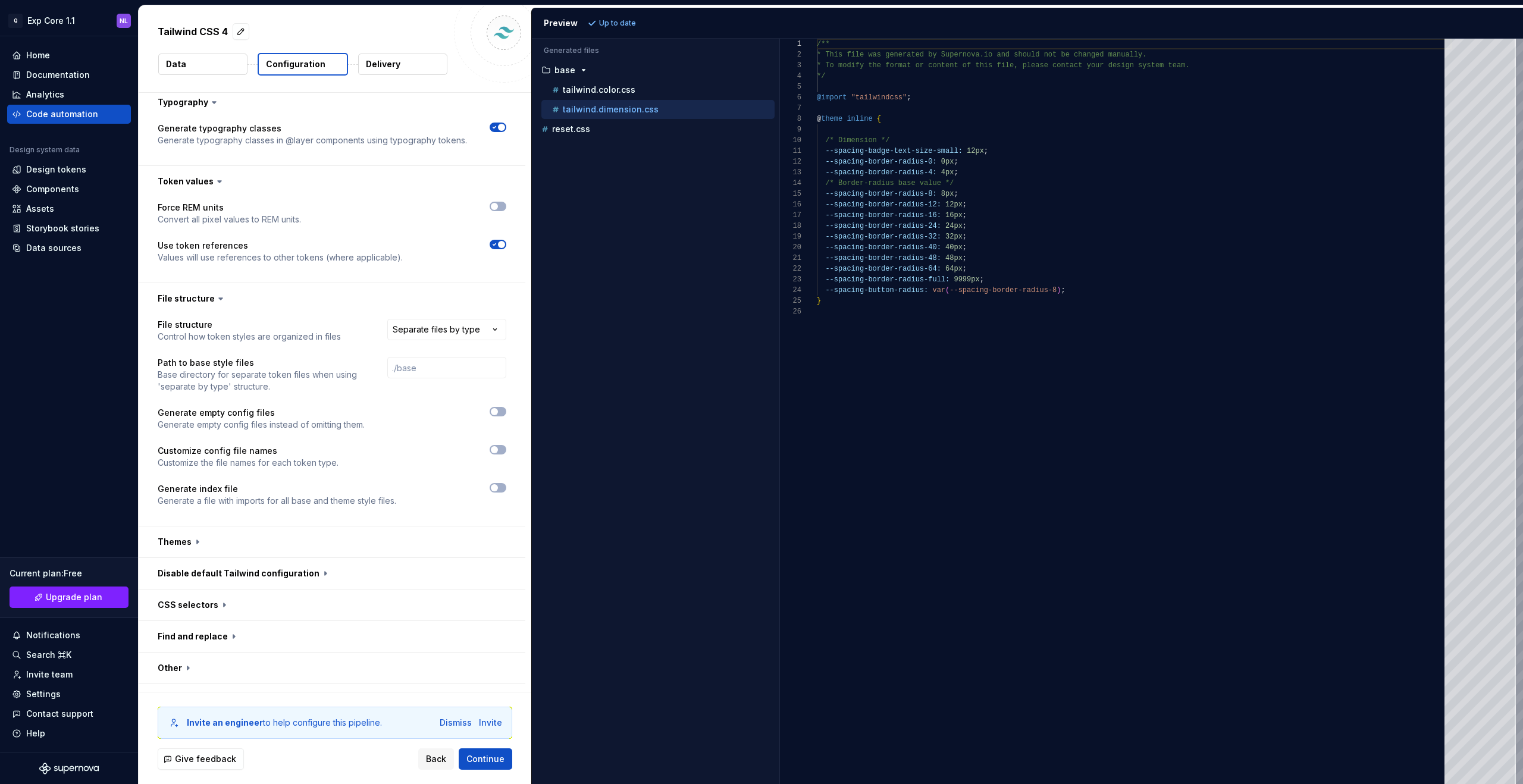 drag, startPoint x: 383, startPoint y: 477, endPoint x: 399, endPoint y: 478, distance: 16.03122 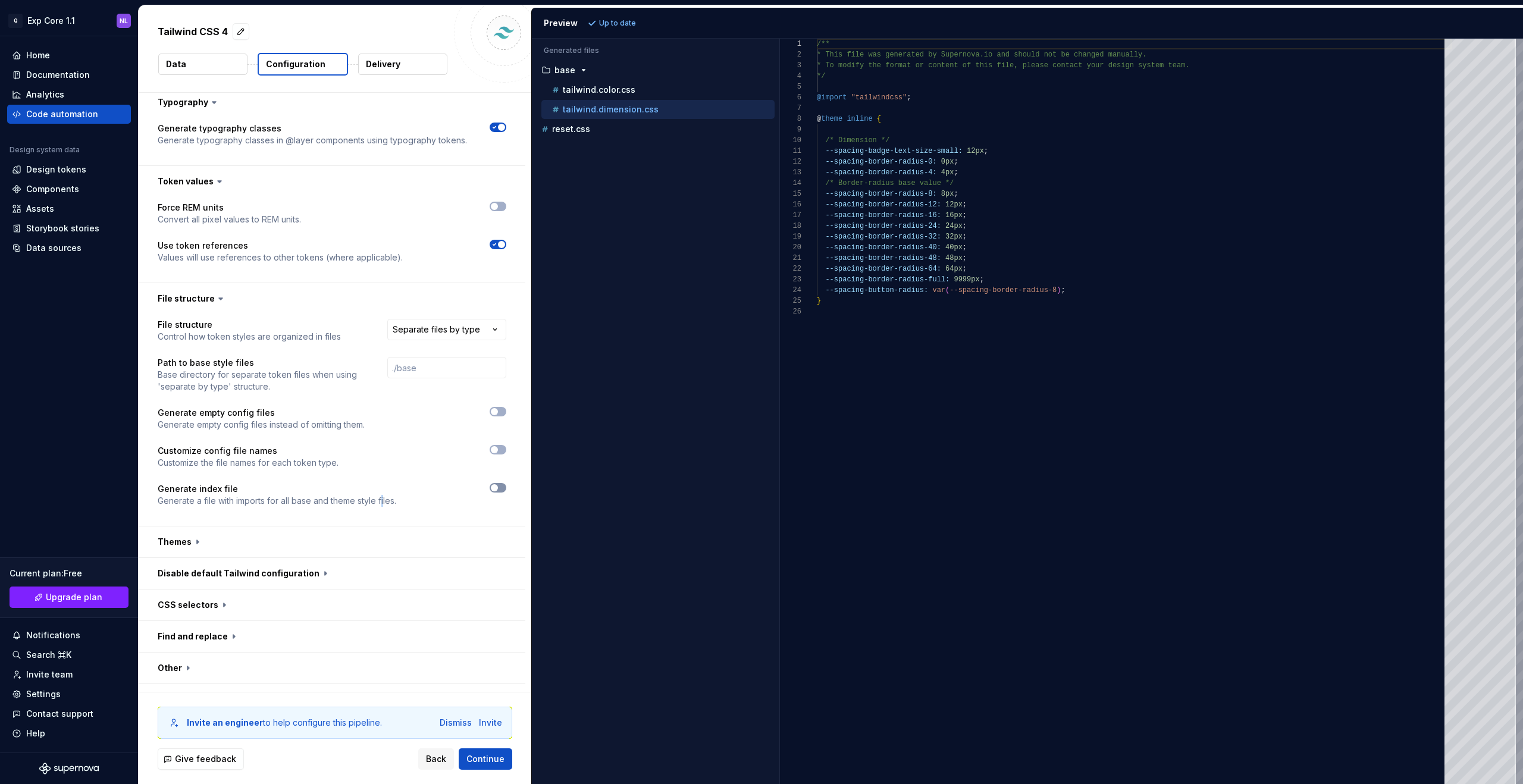 click at bounding box center (494, 488) 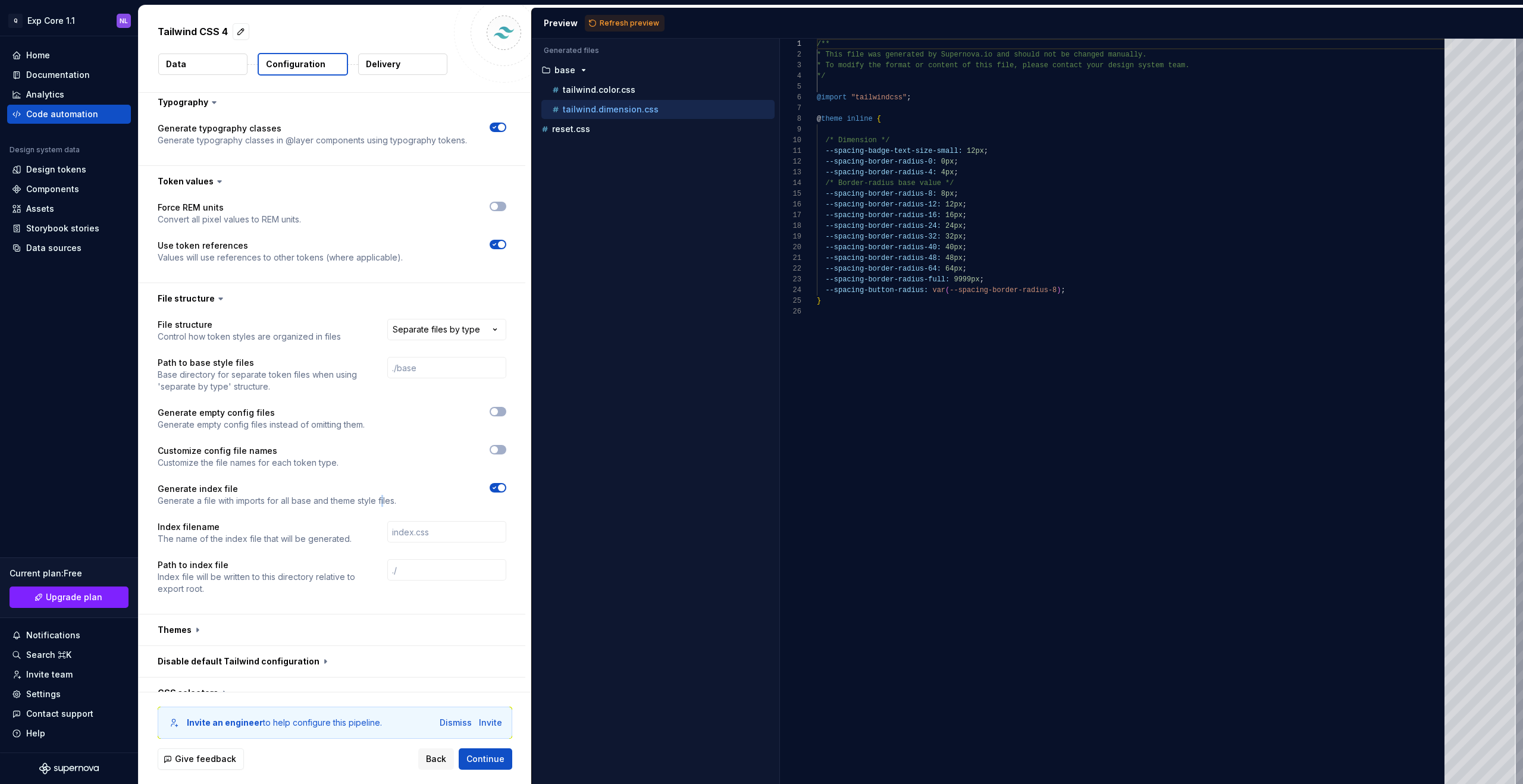 click at bounding box center (502, 488) 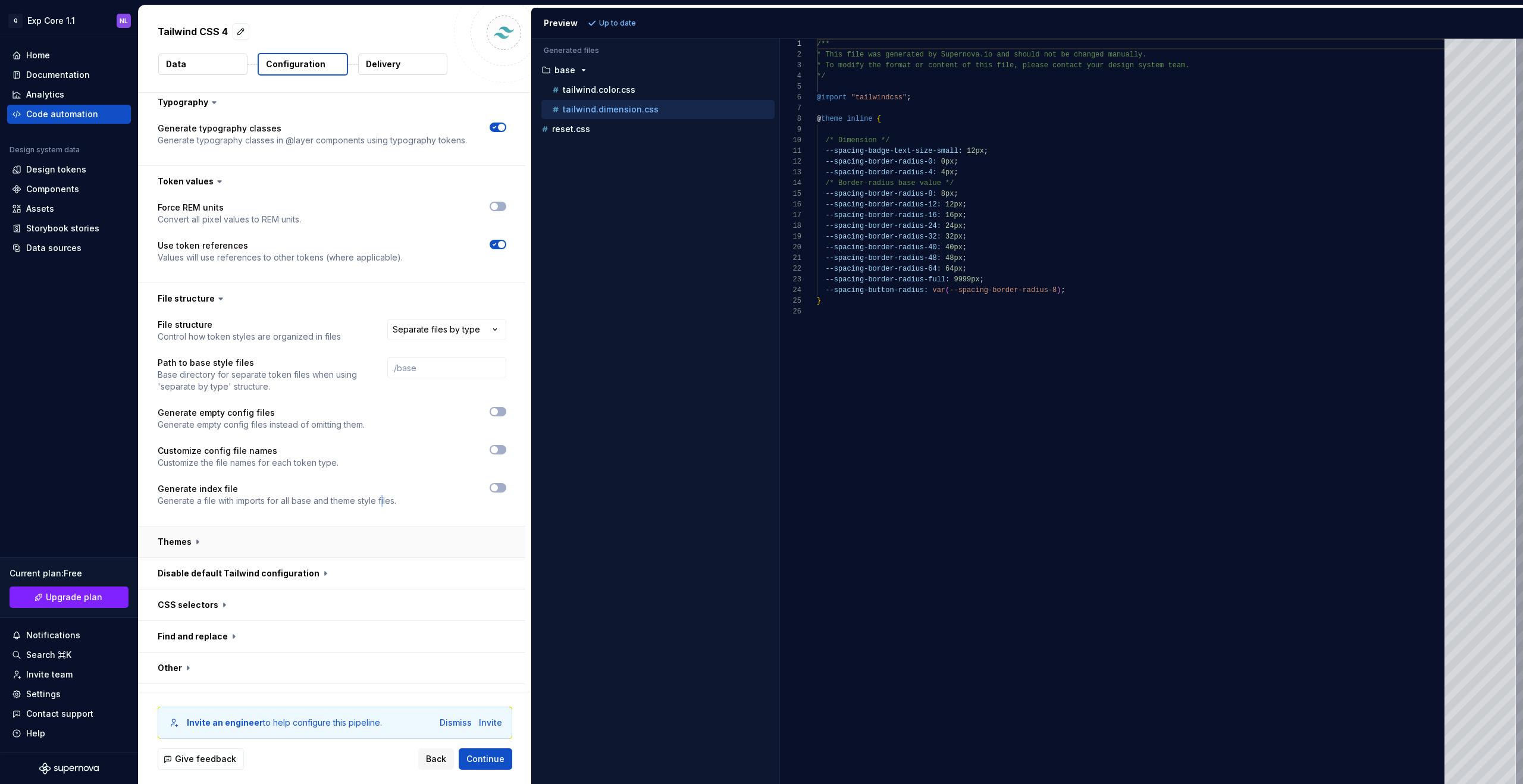 click at bounding box center (332, 542) 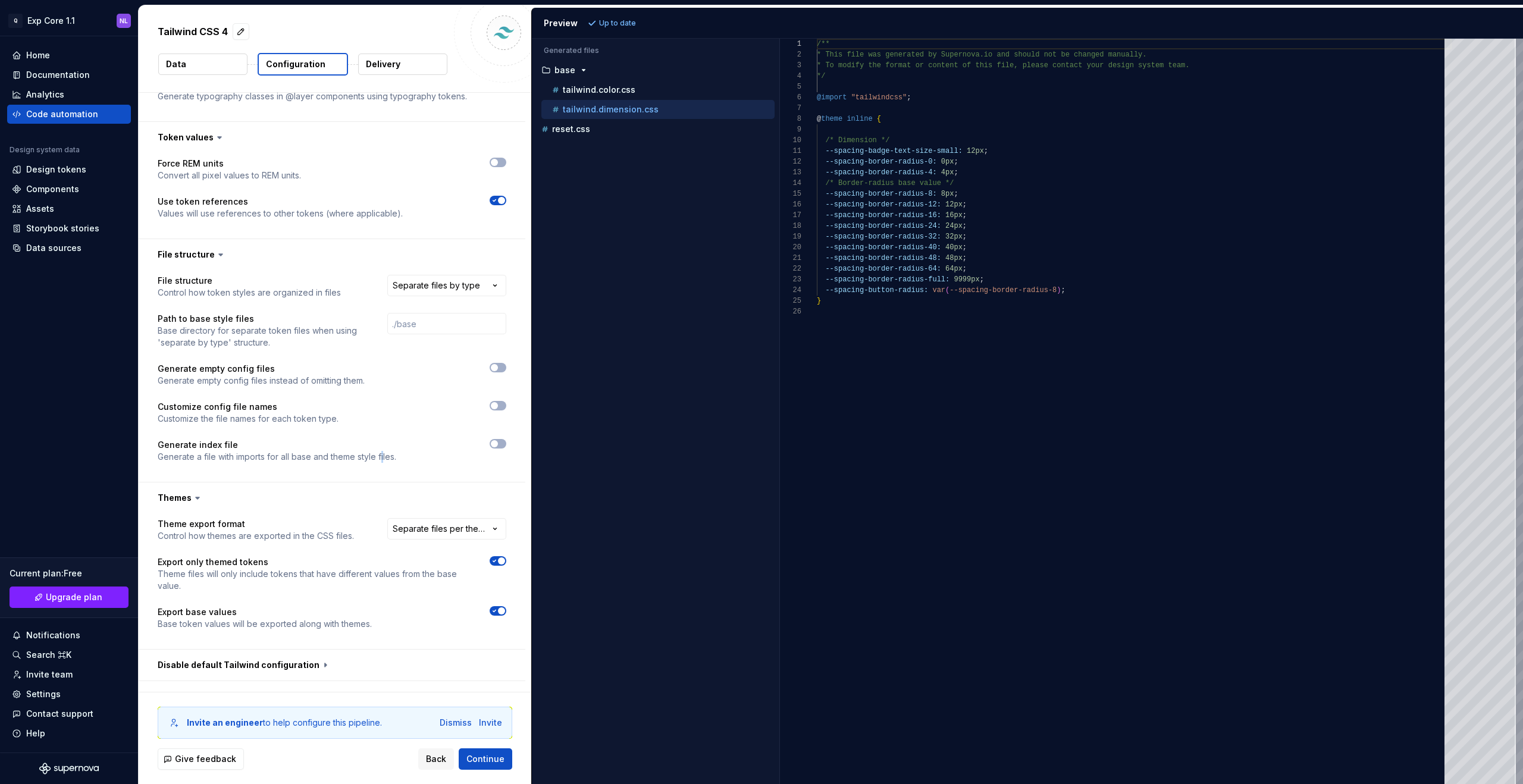 scroll, scrollTop: 305, scrollLeft: 0, axis: vertical 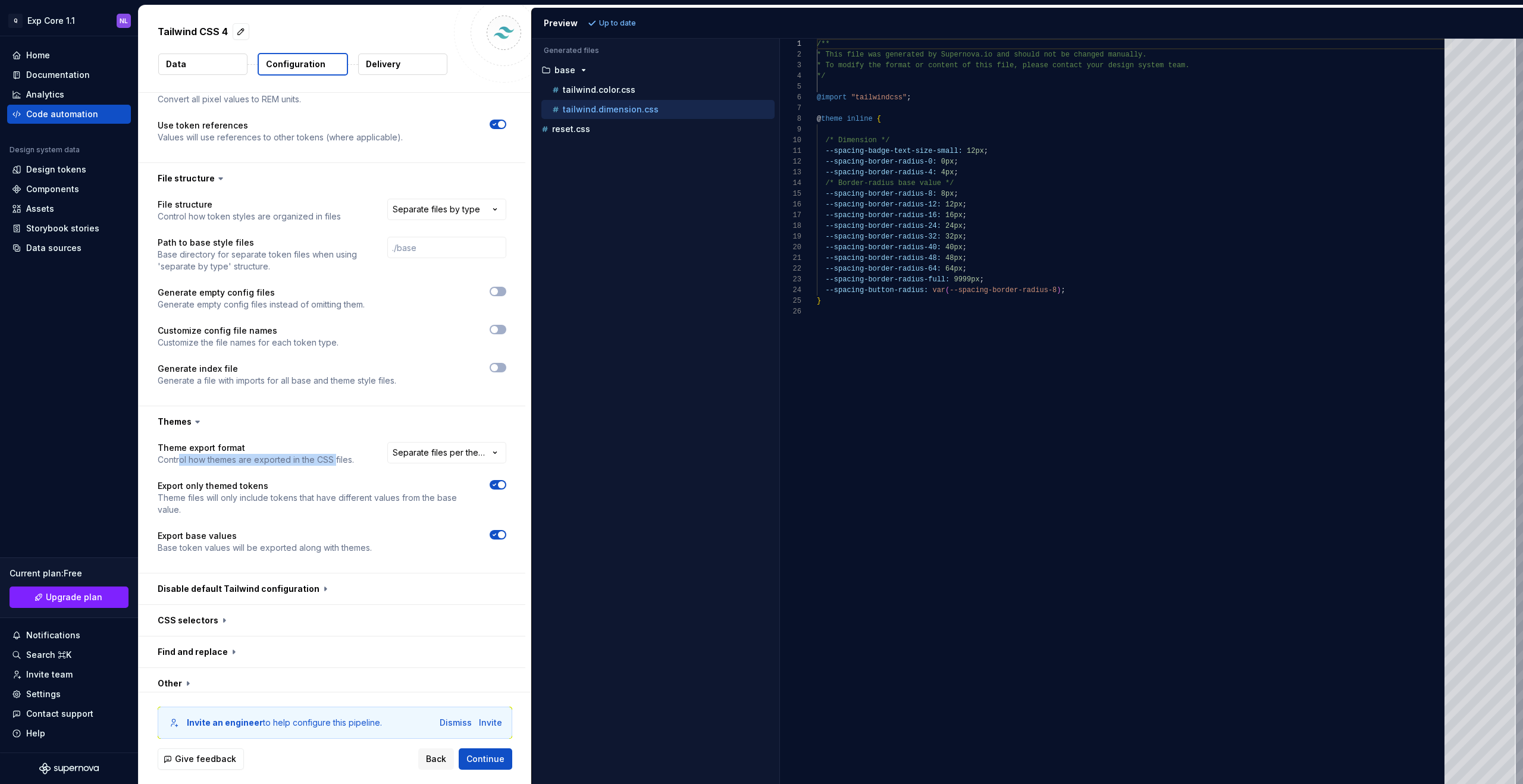 drag, startPoint x: 218, startPoint y: 436, endPoint x: 338, endPoint y: 440, distance: 120.06665 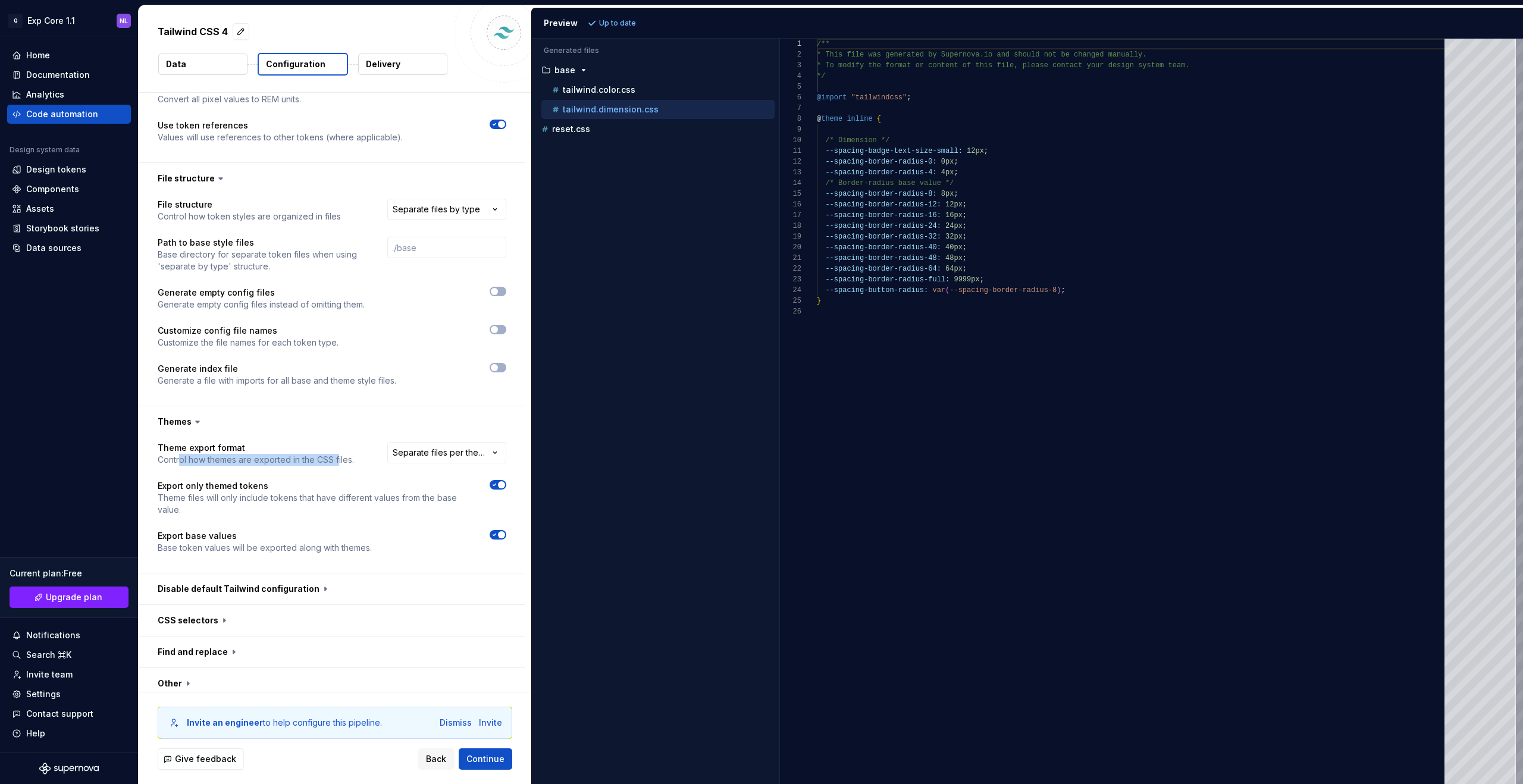 drag, startPoint x: 339, startPoint y: 439, endPoint x: 392, endPoint y: 431, distance: 53.600373 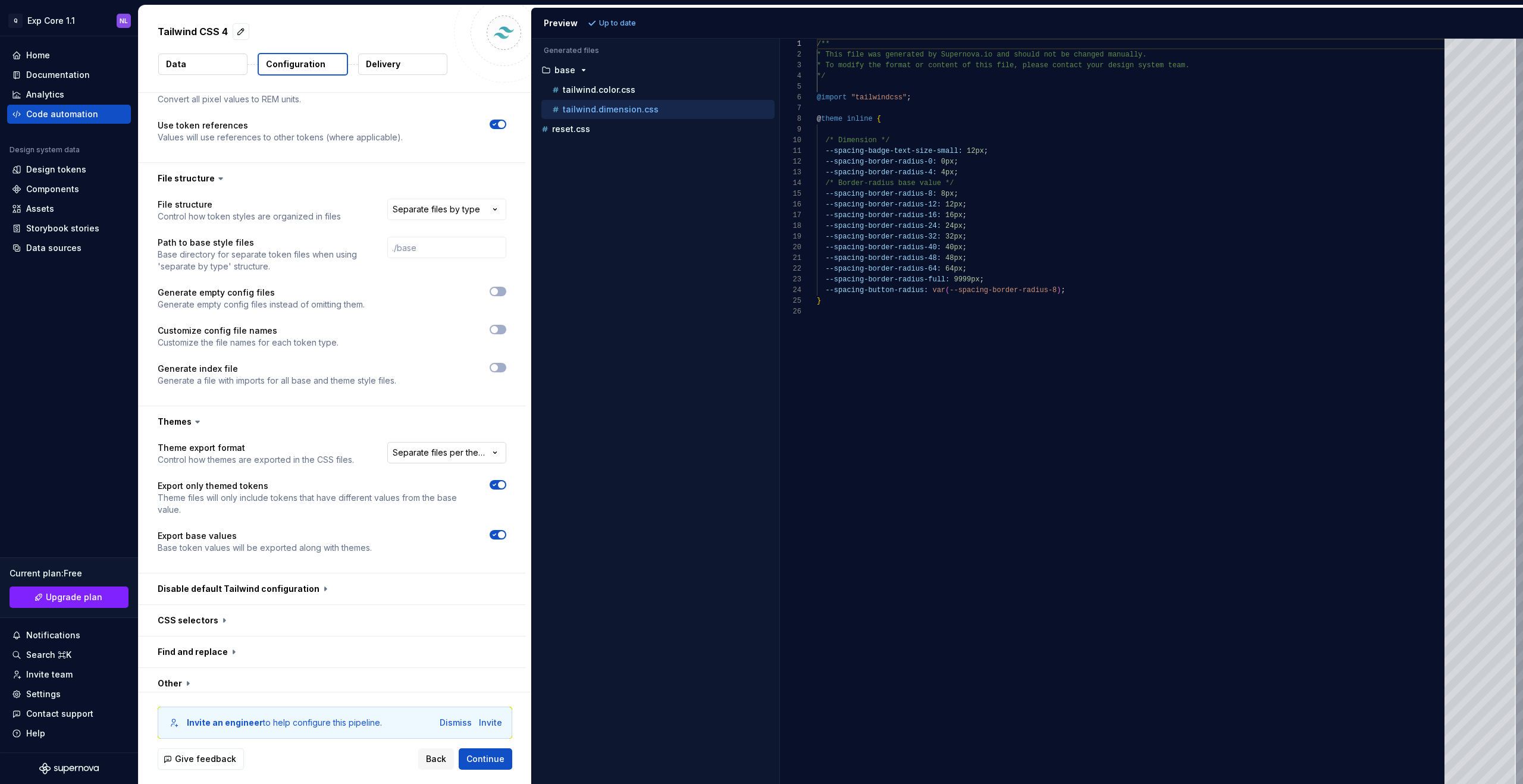 click on "**********" at bounding box center [762, 392] 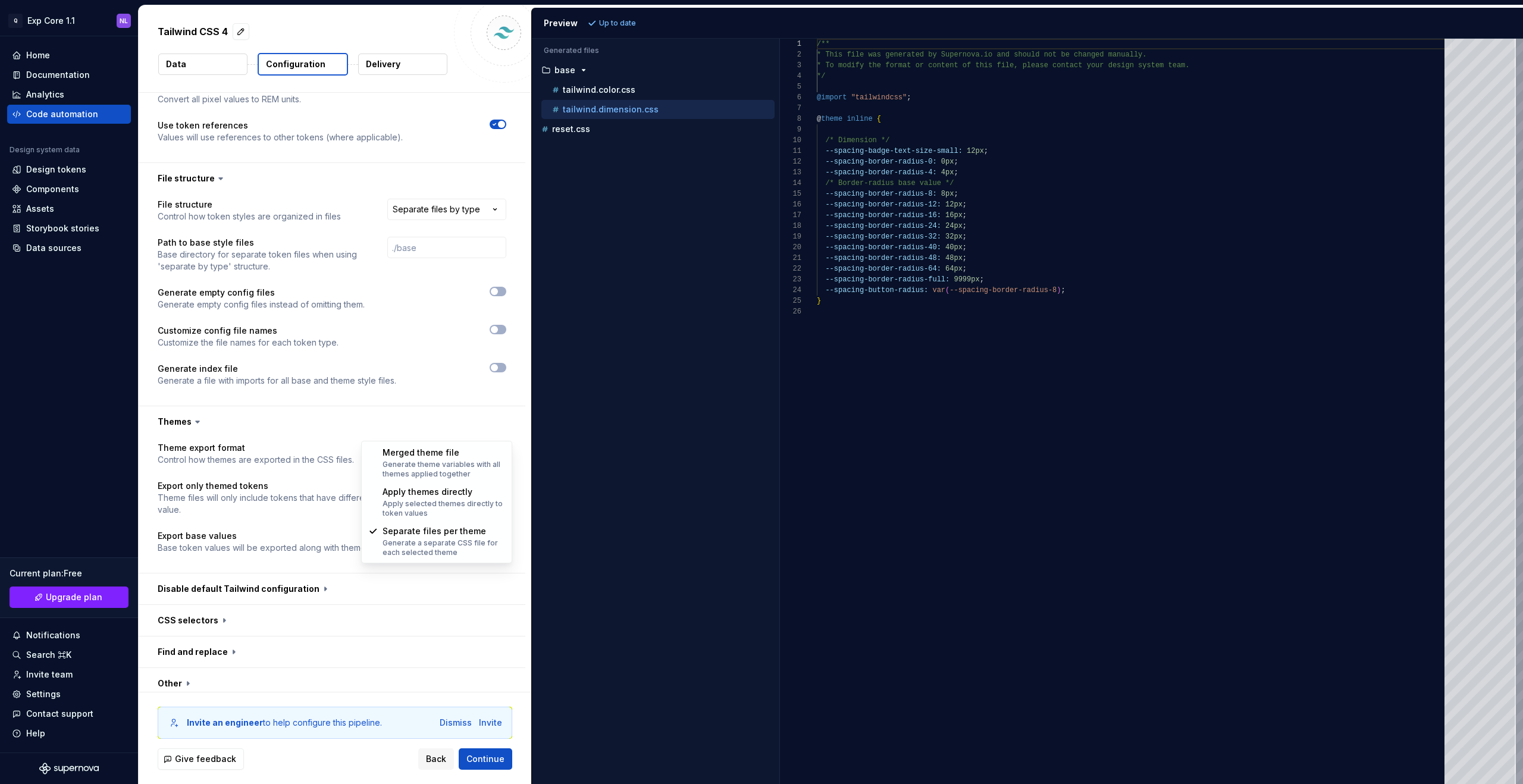 click on "**********" at bounding box center (762, 392) 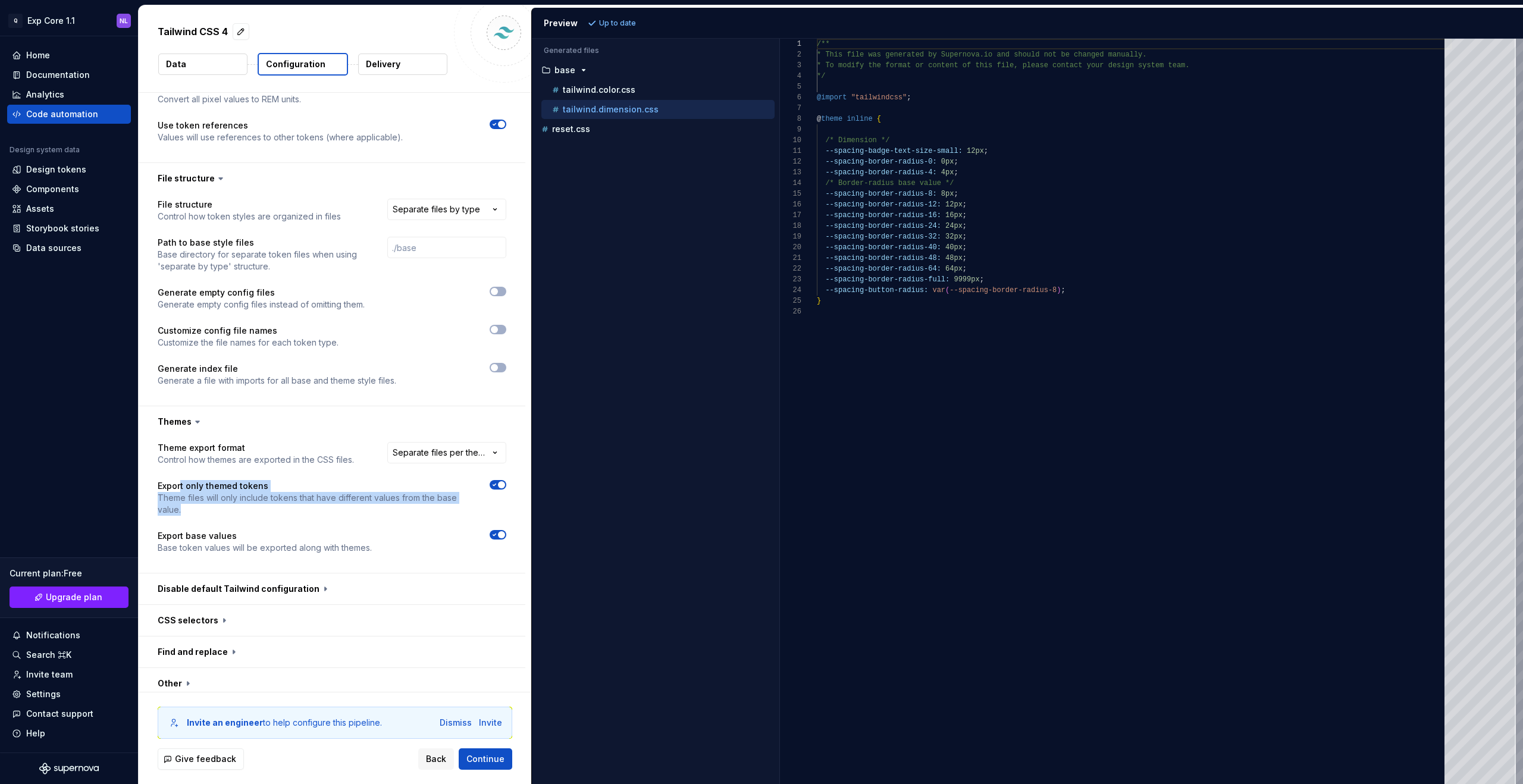drag, startPoint x: 184, startPoint y: 463, endPoint x: 219, endPoint y: 482, distance: 39.82462 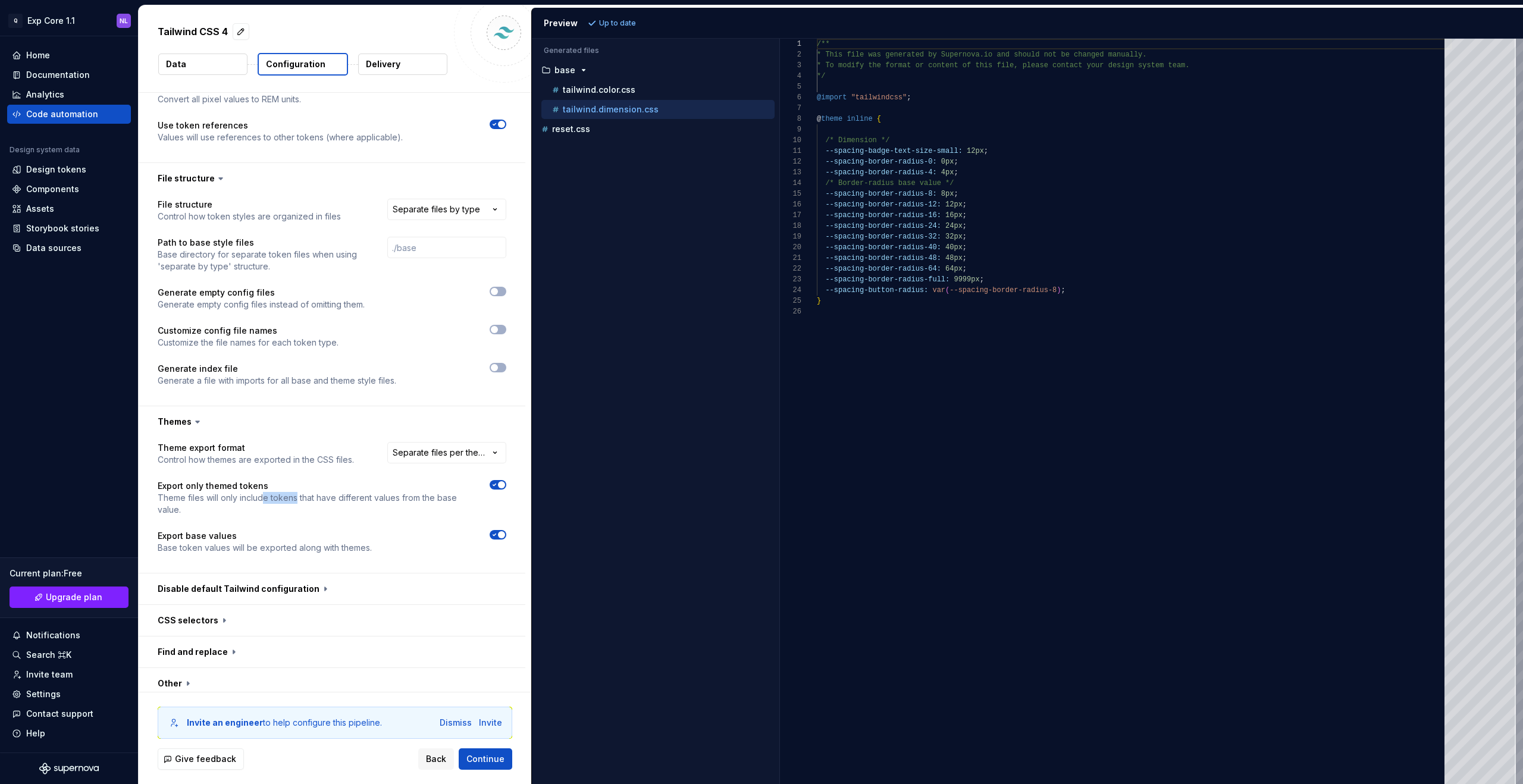 drag, startPoint x: 264, startPoint y: 473, endPoint x: 296, endPoint y: 469, distance: 32.249031 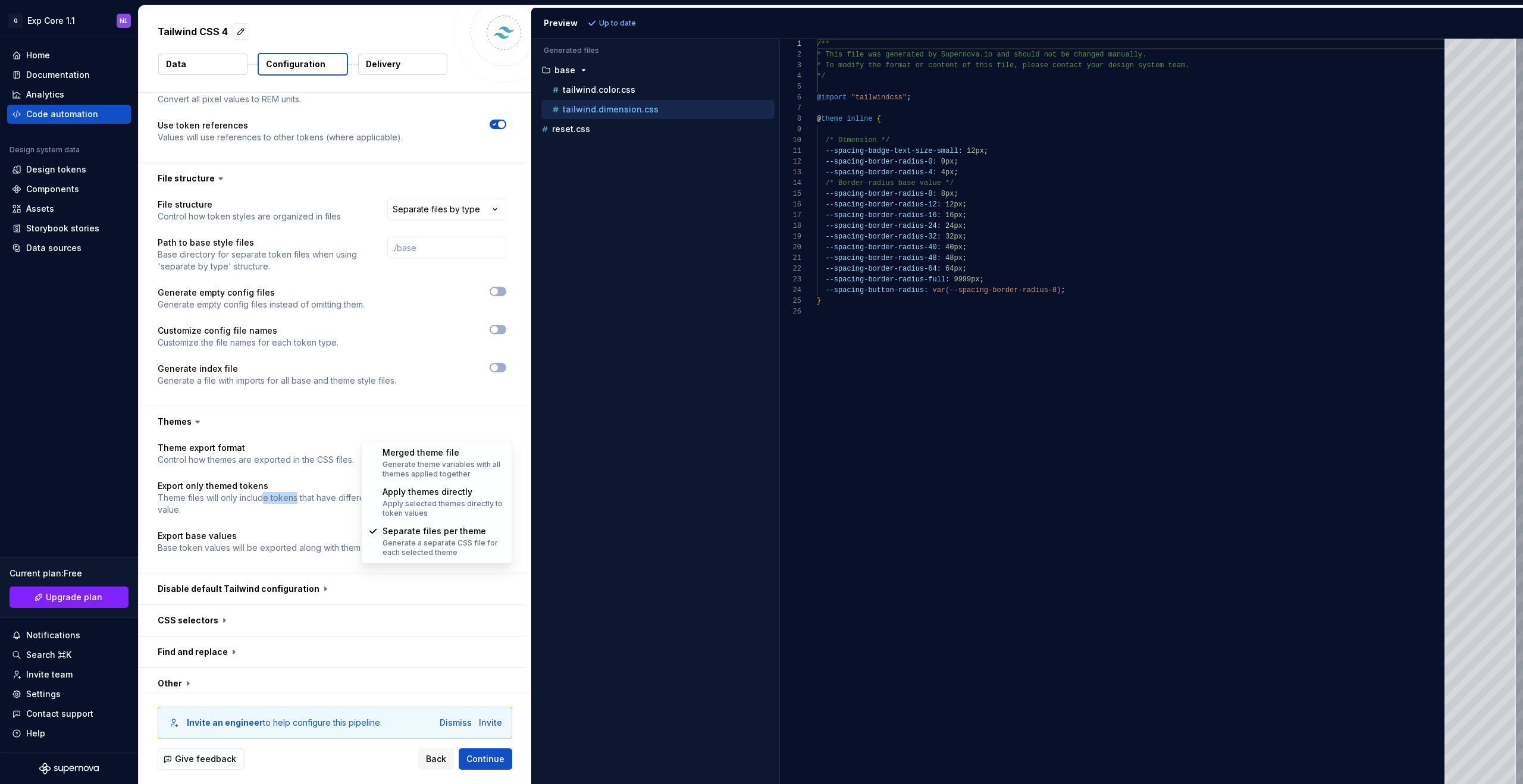 click on "**********" at bounding box center (762, 392) 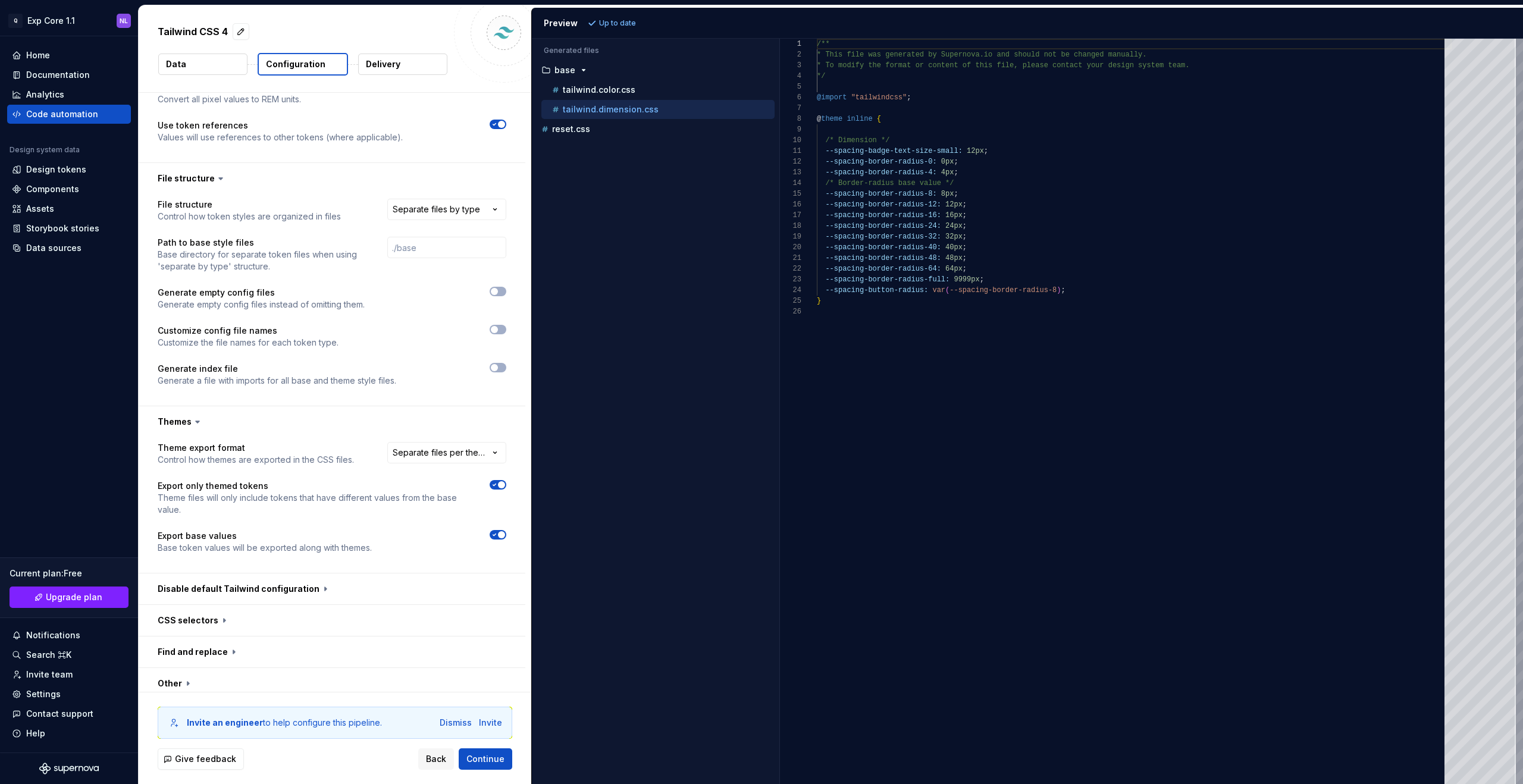 drag, startPoint x: 316, startPoint y: 410, endPoint x: 314, endPoint y: 421, distance: 11.18034 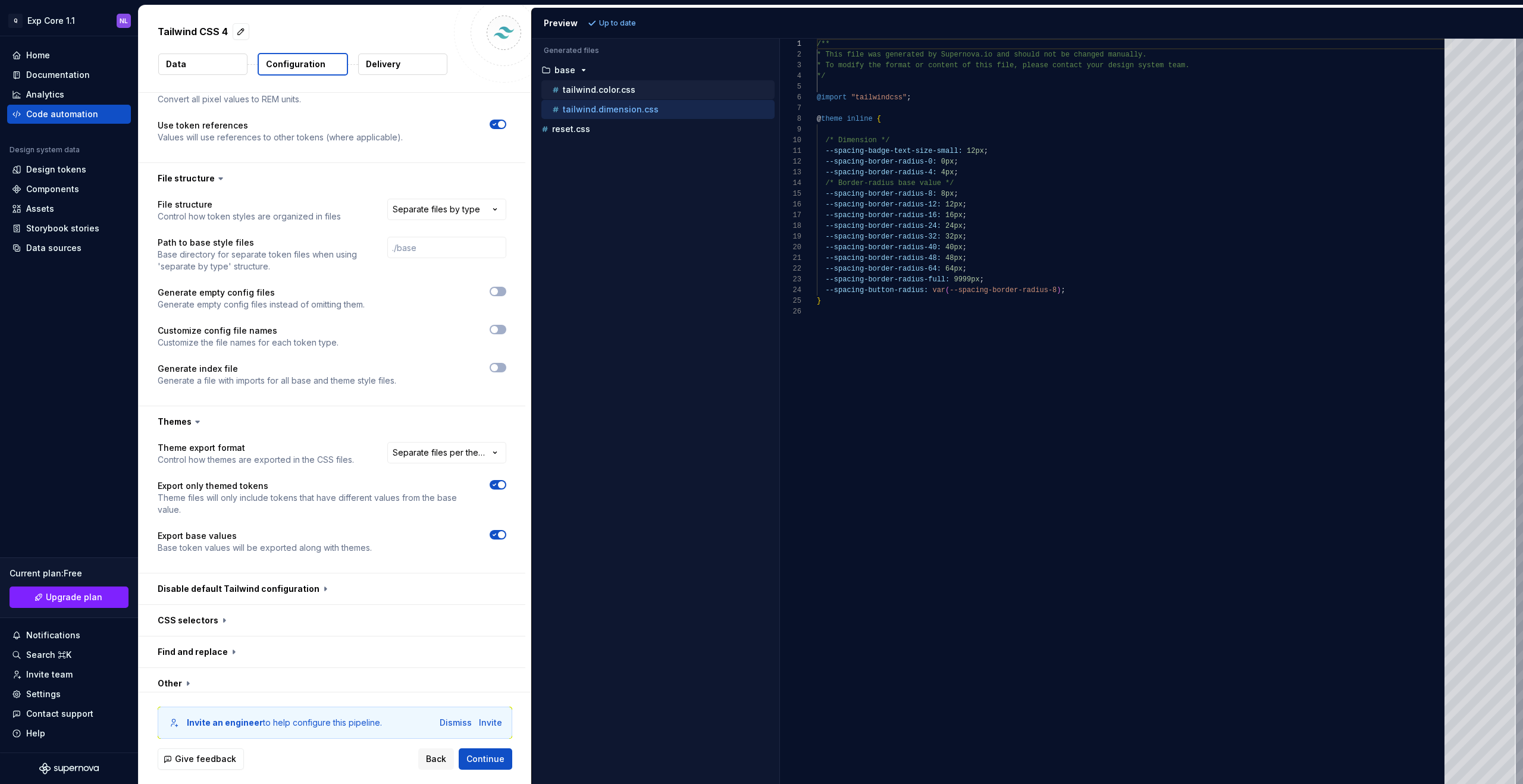 click on "tailwind.color.css" at bounding box center [658, 90] 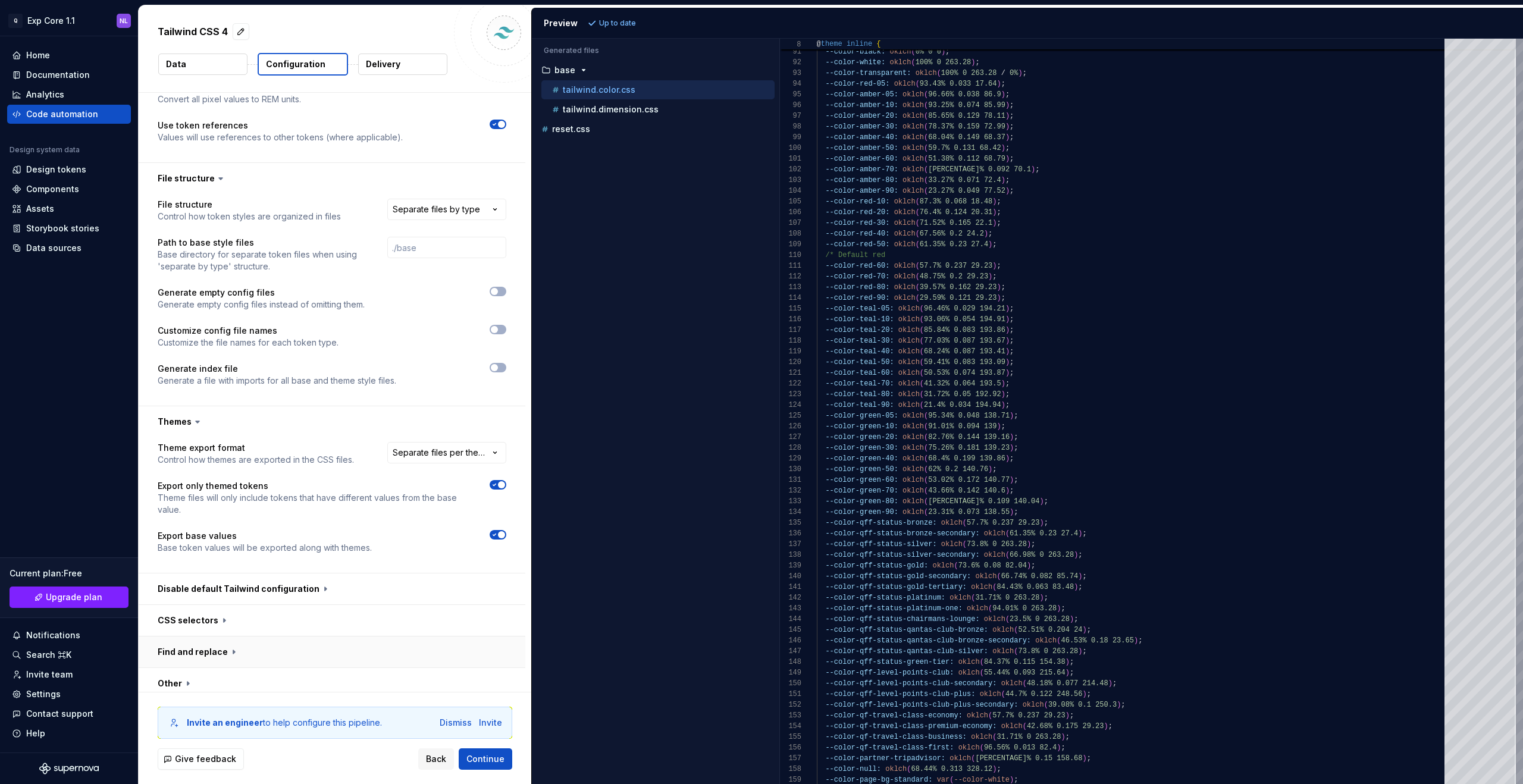 scroll, scrollTop: 321, scrollLeft: 0, axis: vertical 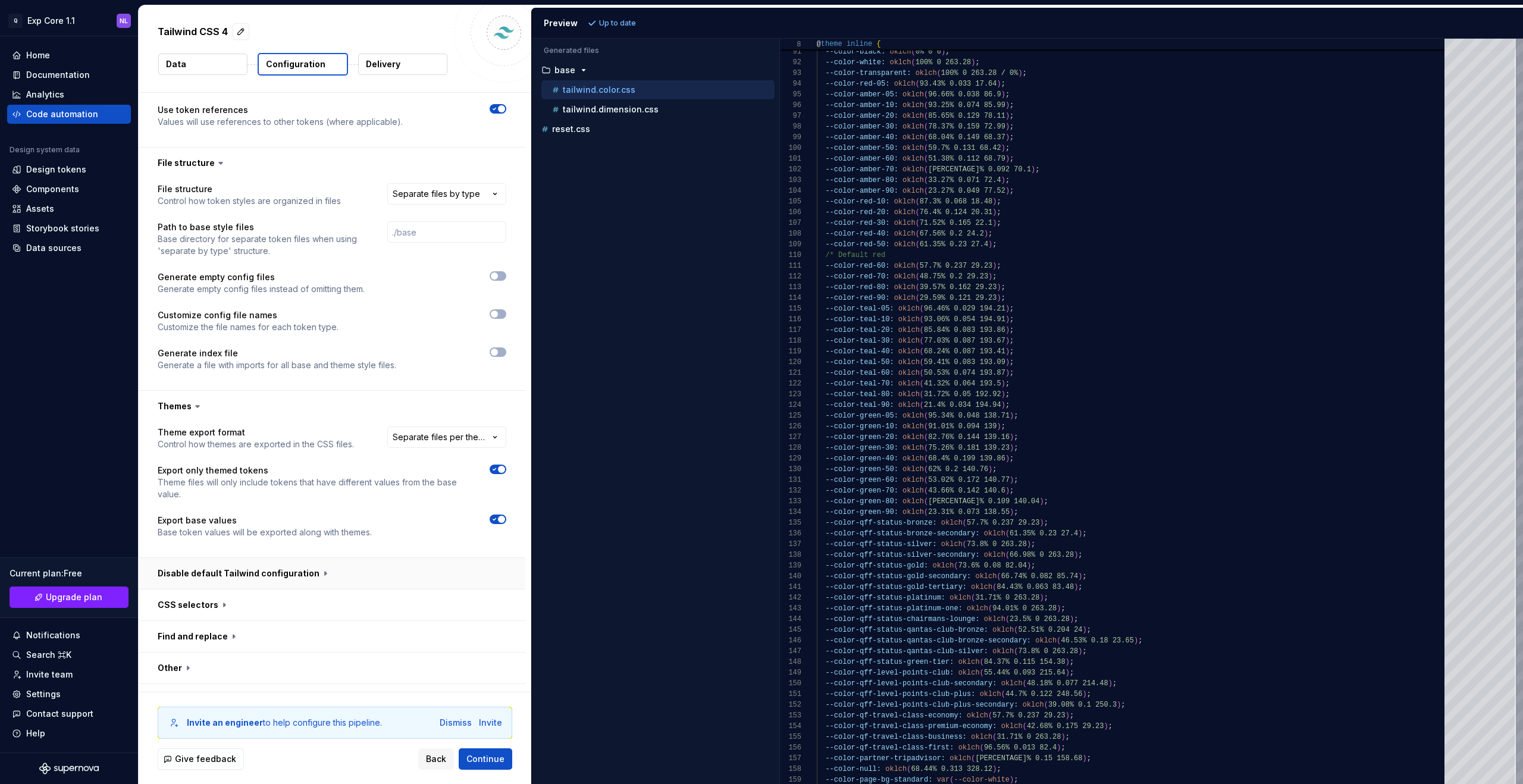 click at bounding box center (332, 573) 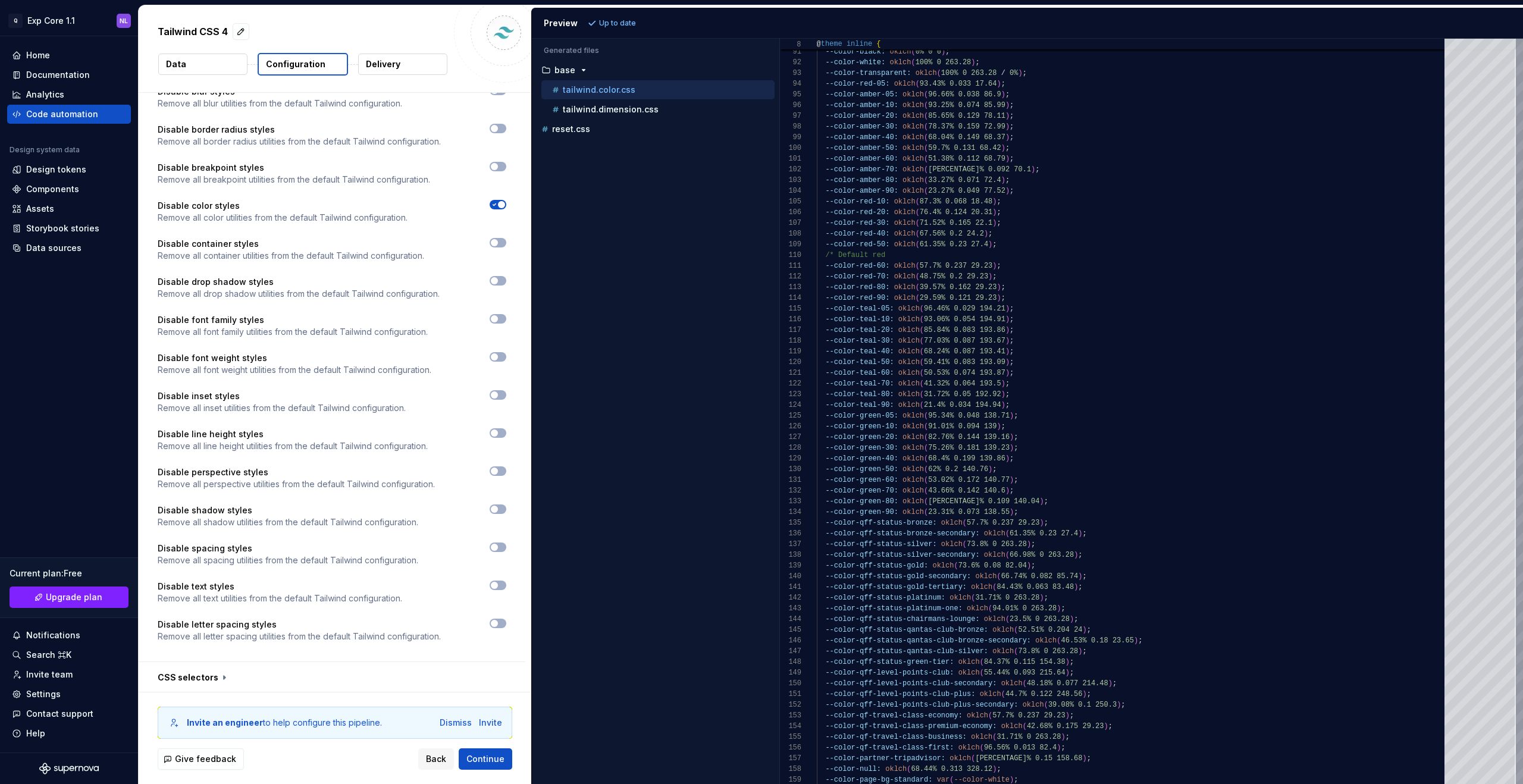 scroll, scrollTop: 977, scrollLeft: 0, axis: vertical 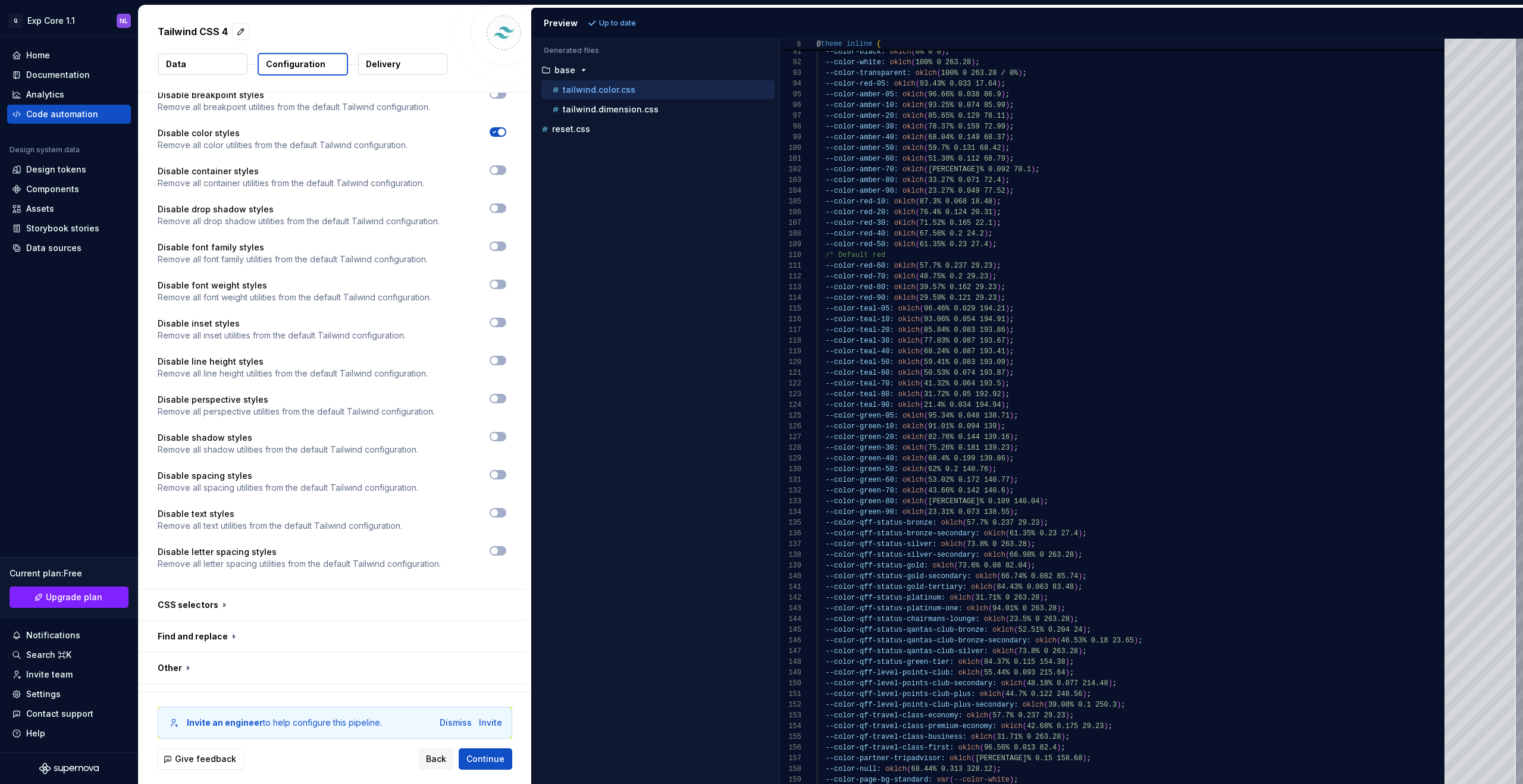 click at bounding box center [332, 605] 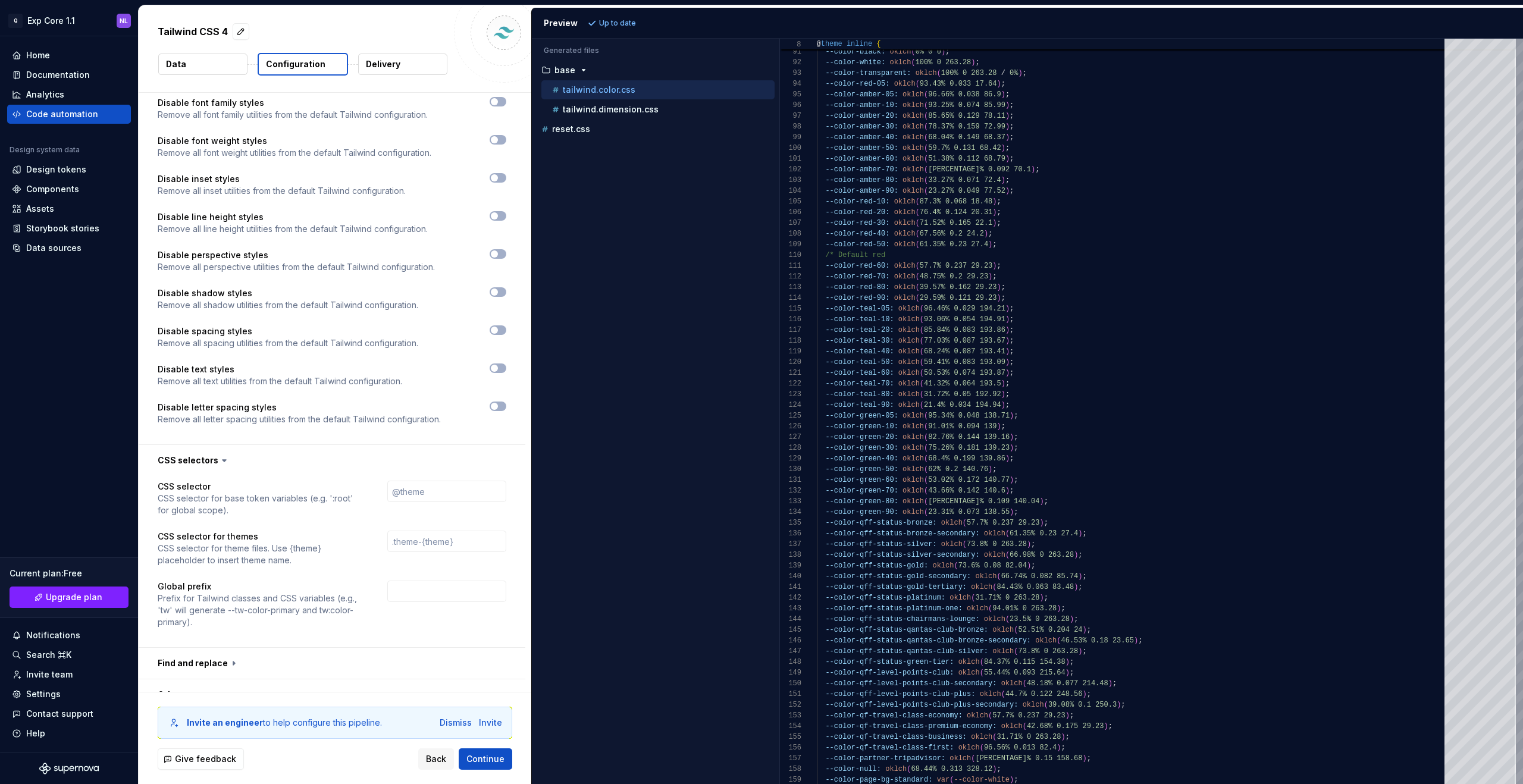 scroll, scrollTop: 1149, scrollLeft: 0, axis: vertical 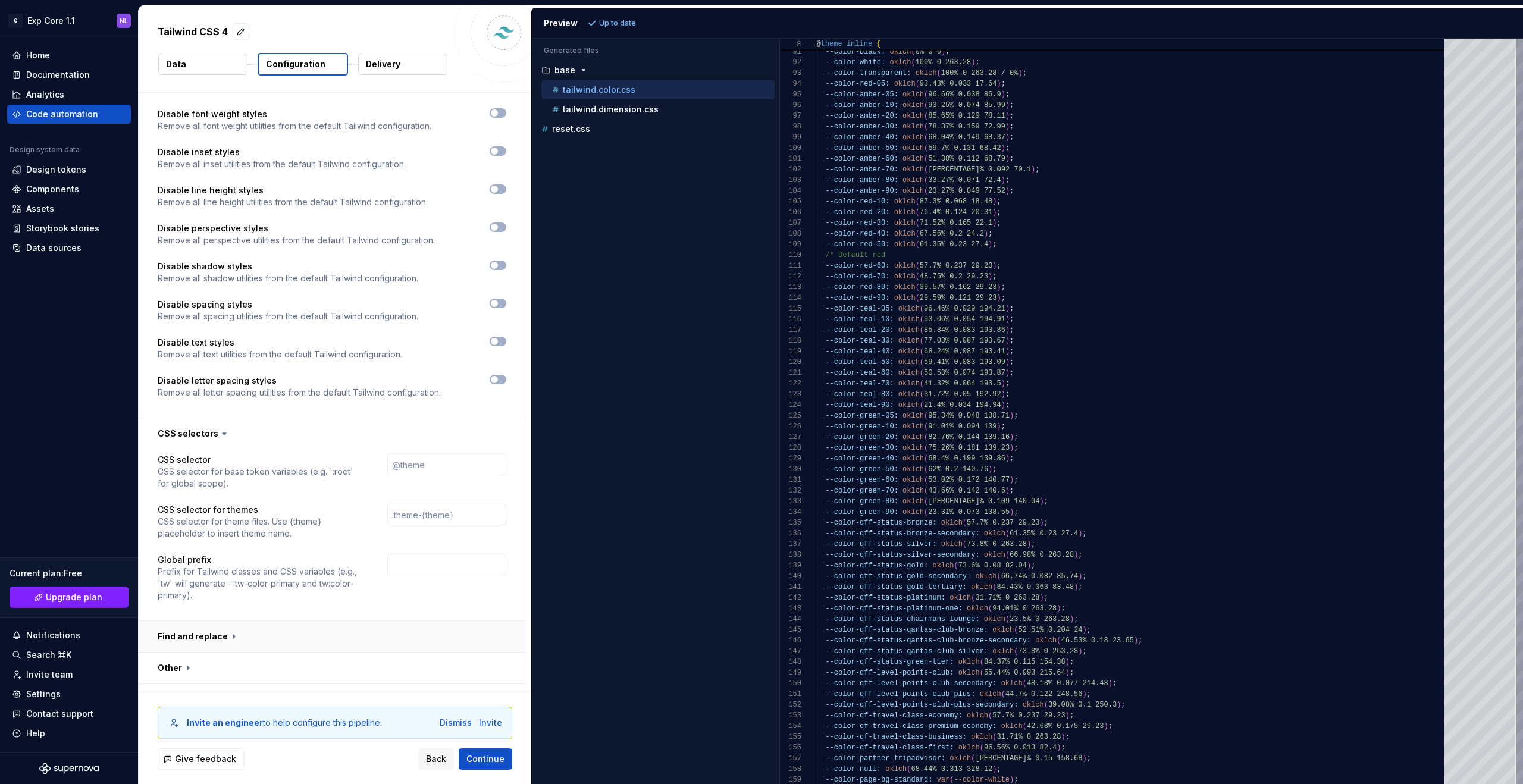 click at bounding box center (332, 636) 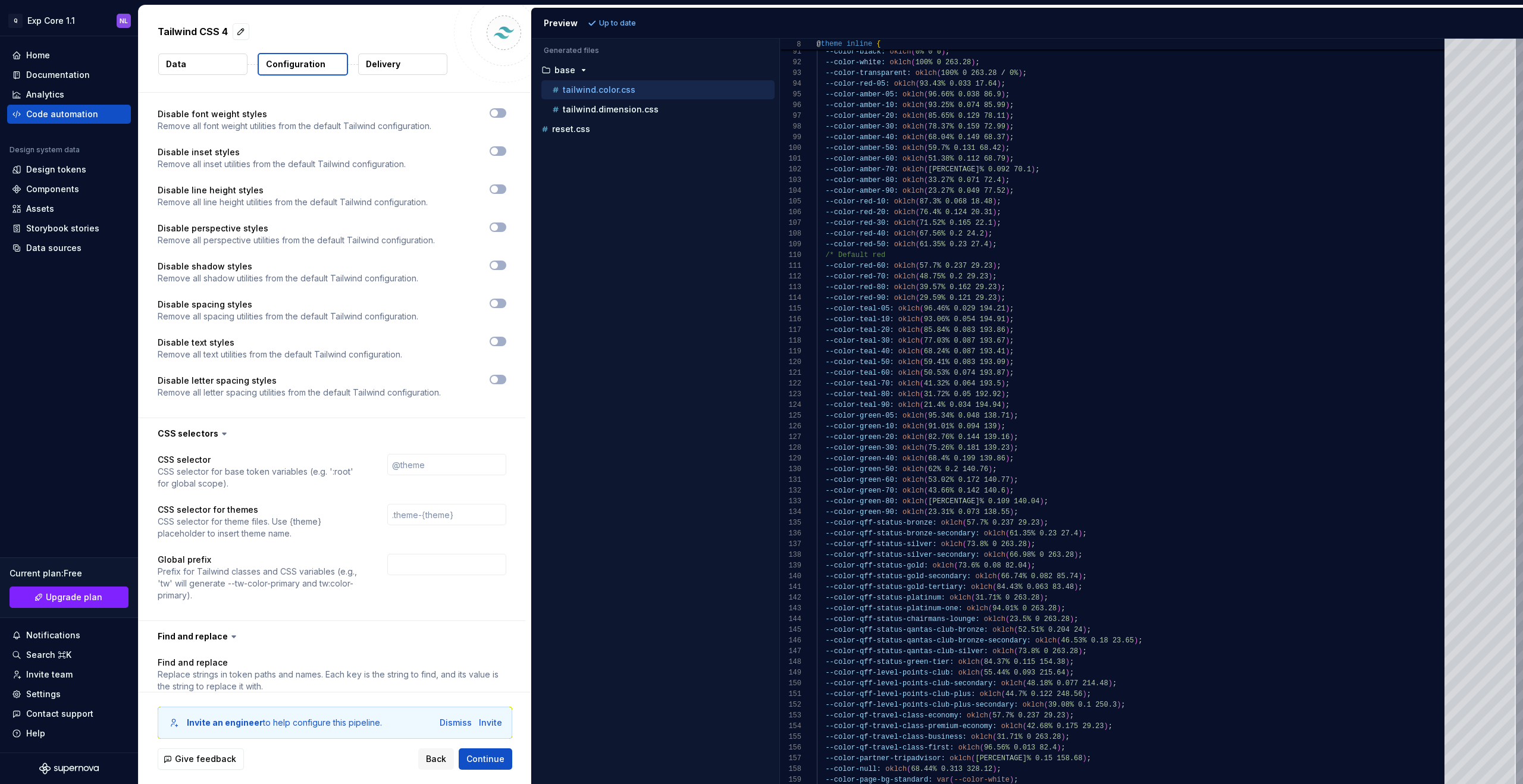 scroll, scrollTop: 1237, scrollLeft: 0, axis: vertical 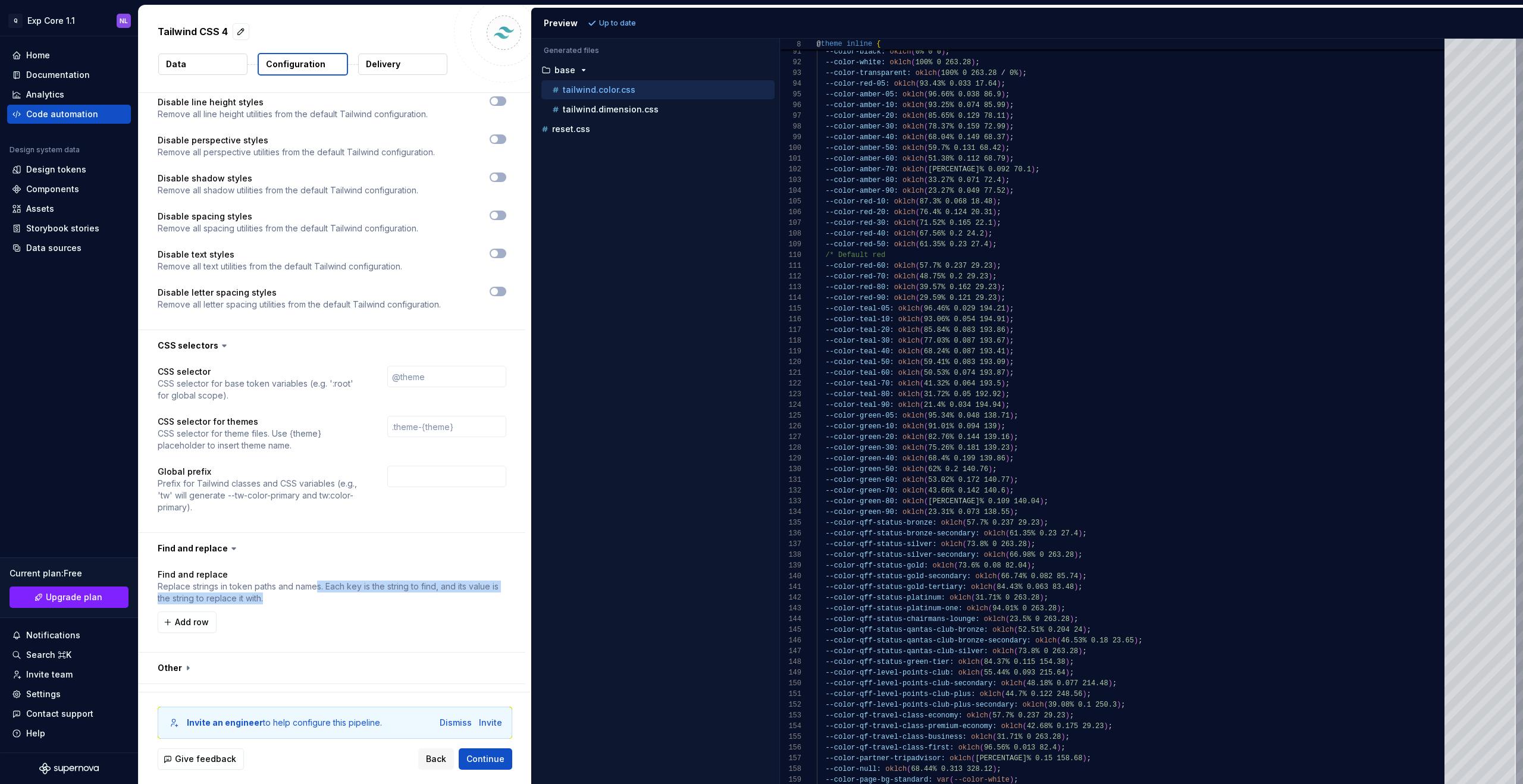 drag, startPoint x: 319, startPoint y: 562, endPoint x: 265, endPoint y: 572, distance: 54.91812 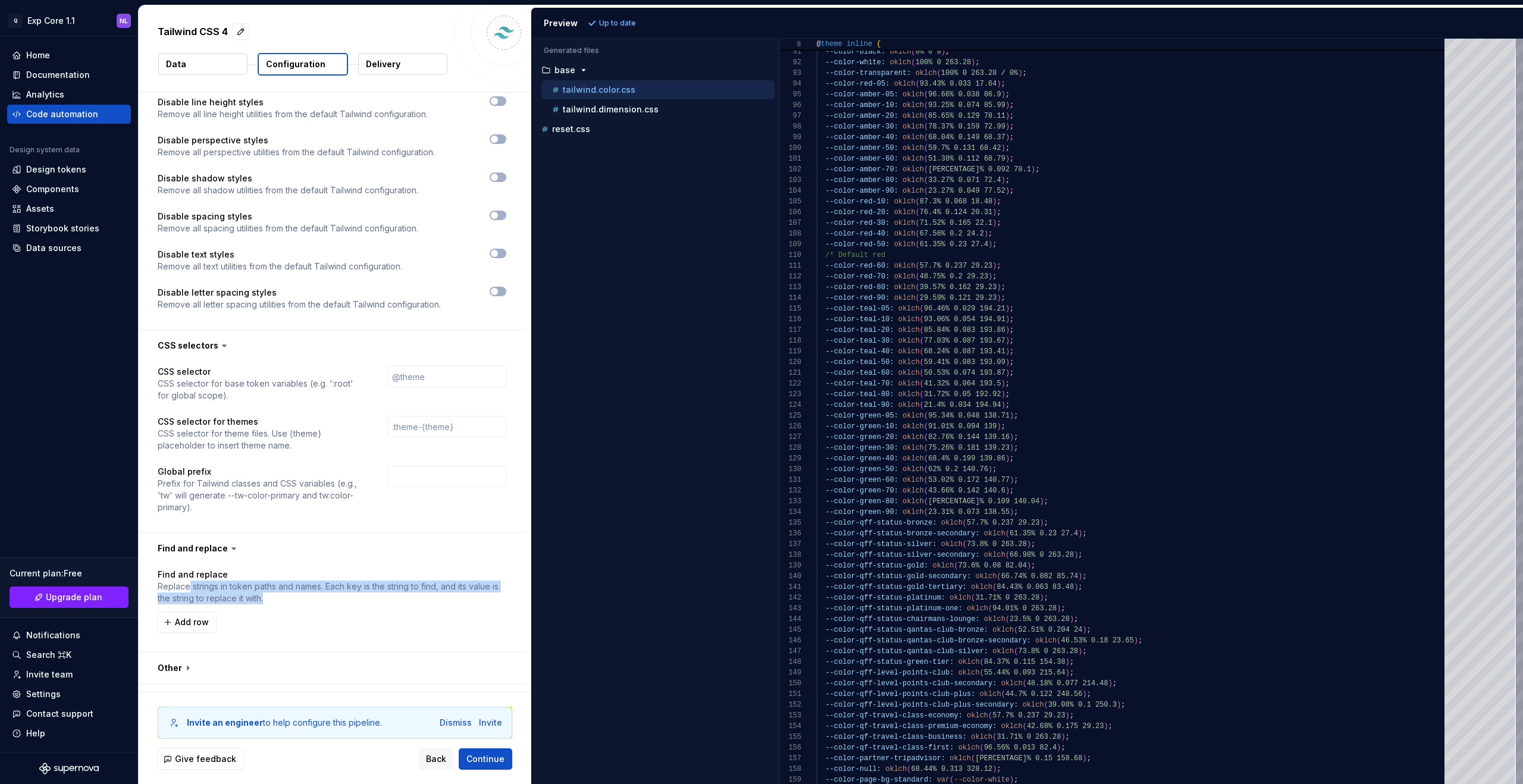 drag, startPoint x: 267, startPoint y: 574, endPoint x: 187, endPoint y: 562, distance: 80.89499 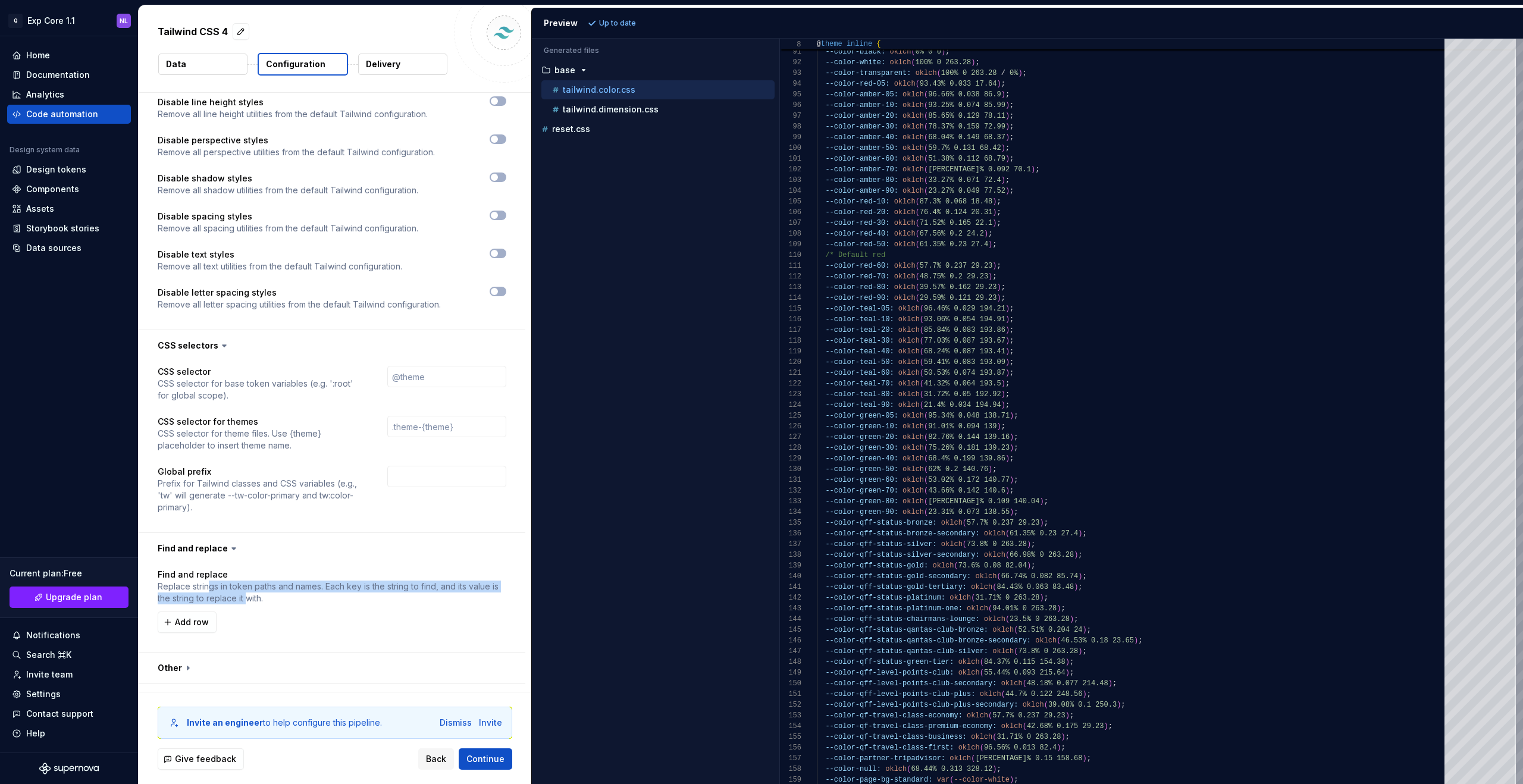 drag, startPoint x: 208, startPoint y: 564, endPoint x: 246, endPoint y: 572, distance: 38.832976 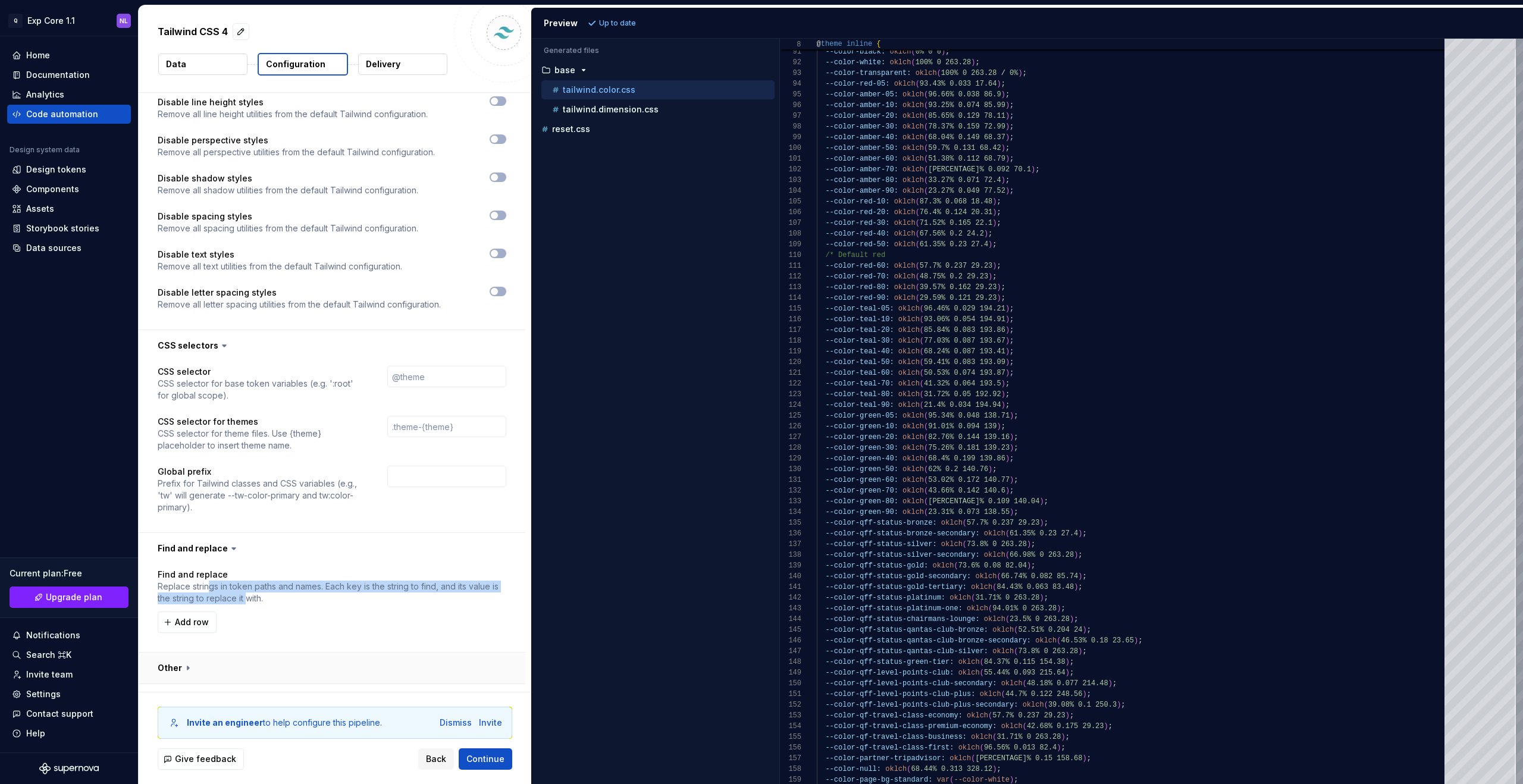 click at bounding box center (332, 668) 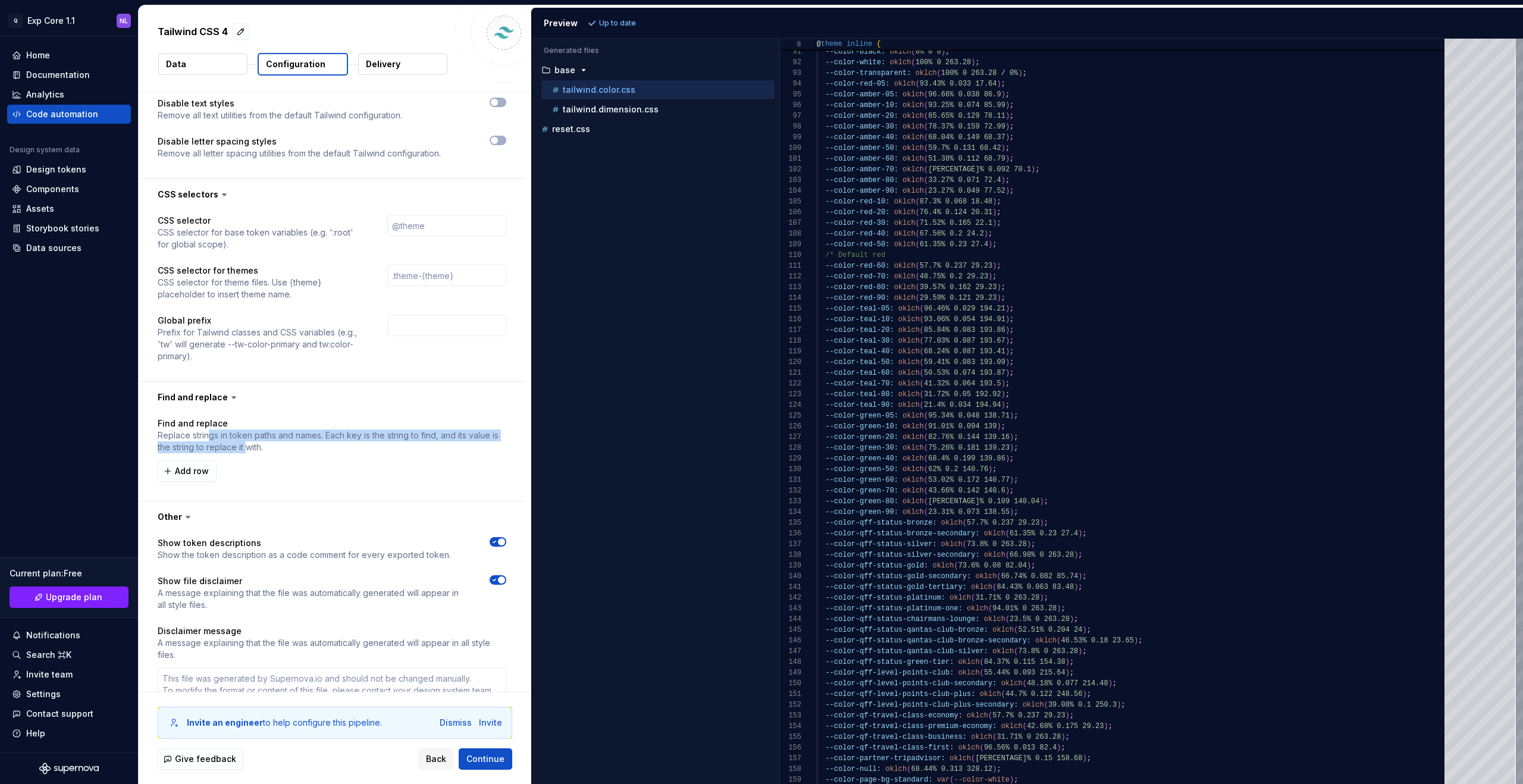 scroll, scrollTop: 1513, scrollLeft: 0, axis: vertical 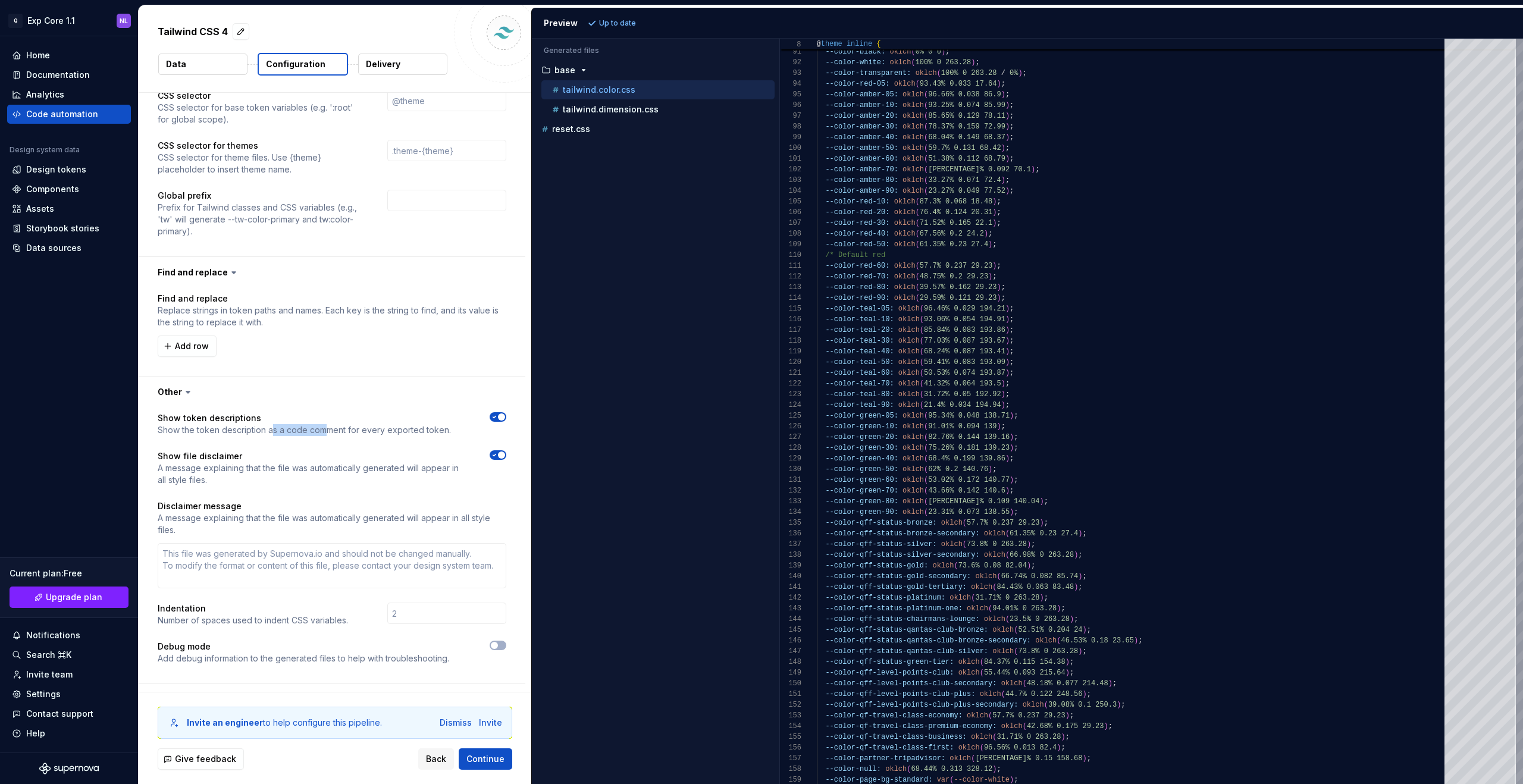 drag, startPoint x: 271, startPoint y: 406, endPoint x: 322, endPoint y: 406, distance: 51 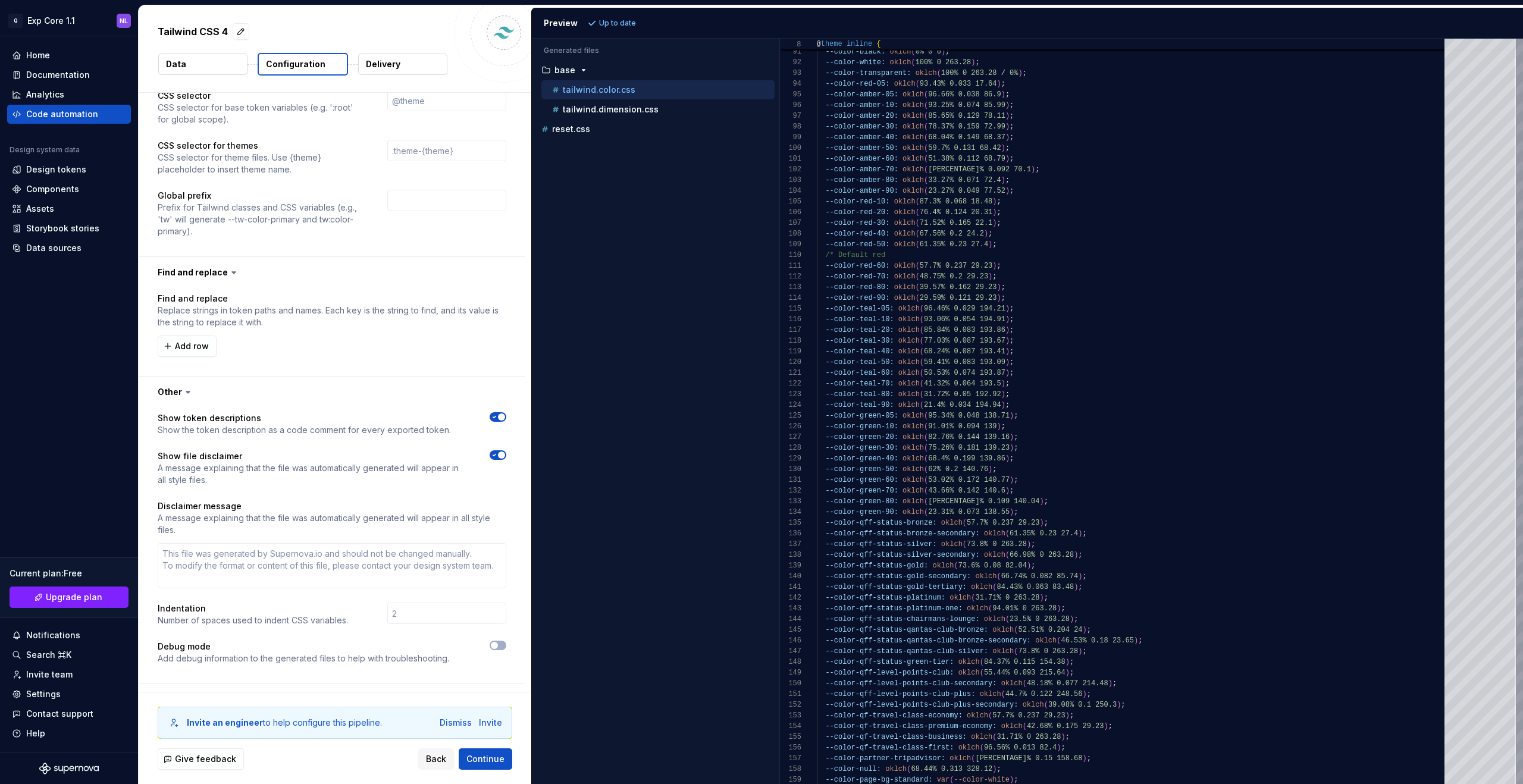 drag, startPoint x: 215, startPoint y: 444, endPoint x: 245, endPoint y: 463, distance: 35.510562 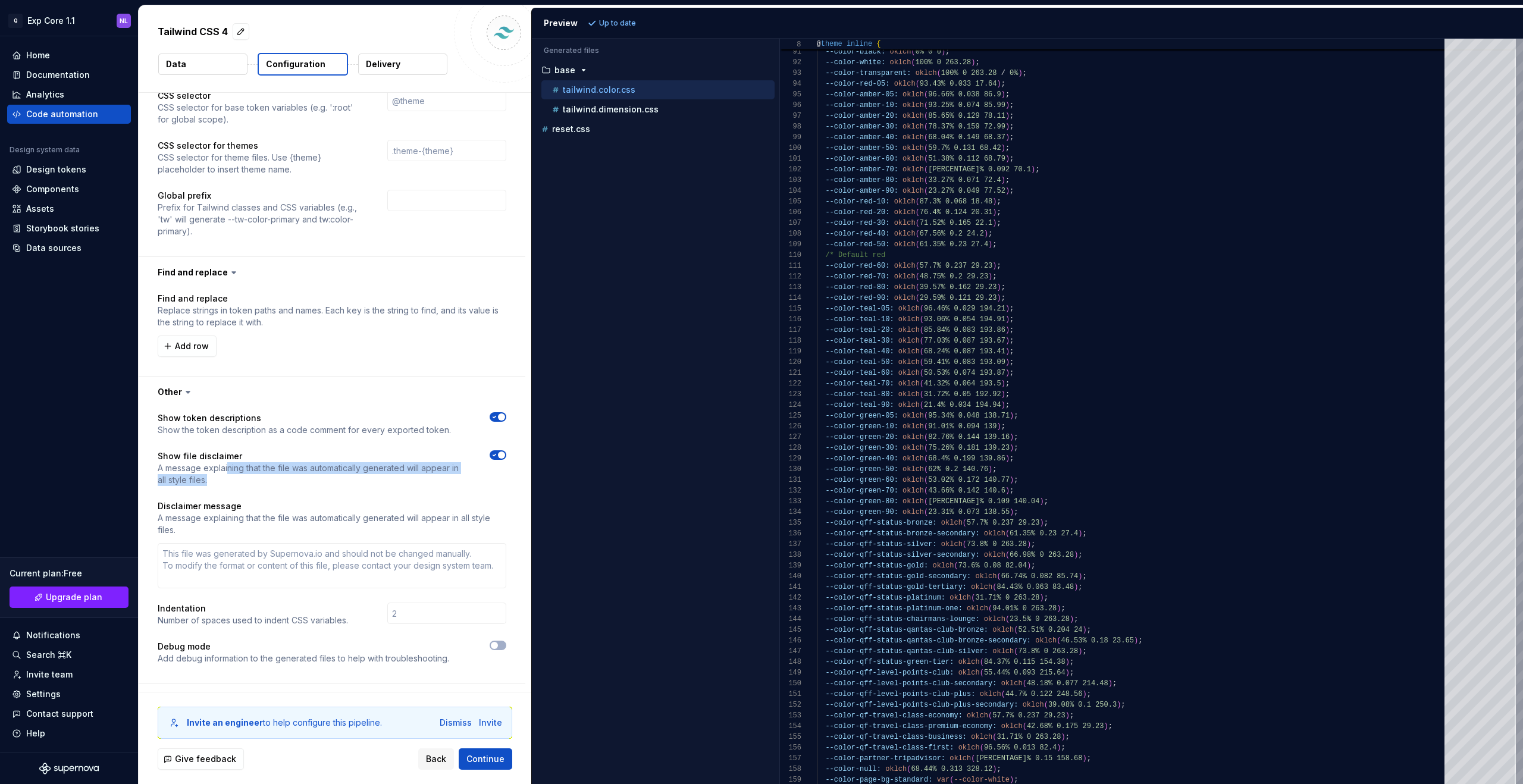 drag, startPoint x: 236, startPoint y: 458, endPoint x: 226, endPoint y: 444, distance: 17.20465 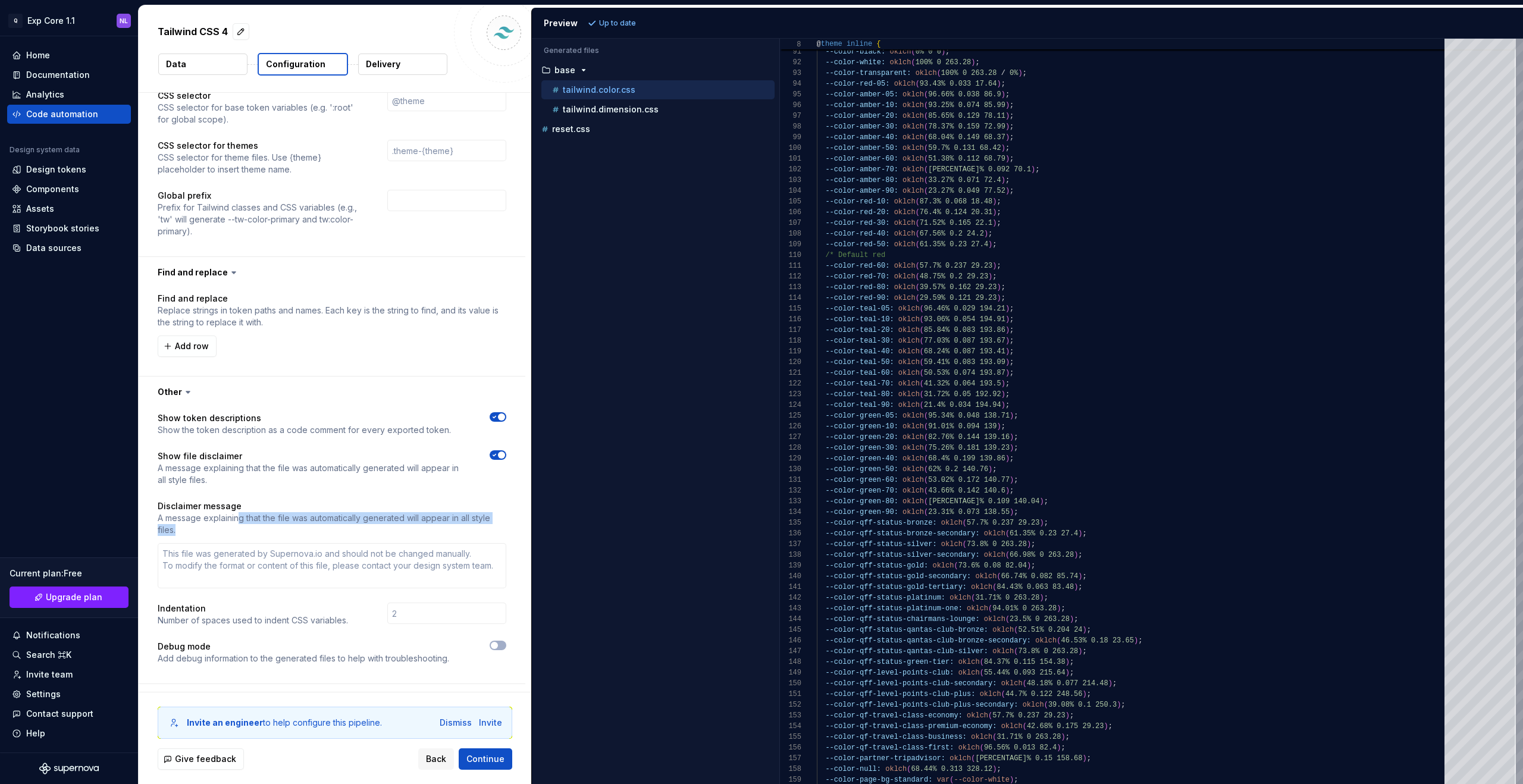 drag, startPoint x: 240, startPoint y: 494, endPoint x: 271, endPoint y: 510, distance: 34.88553 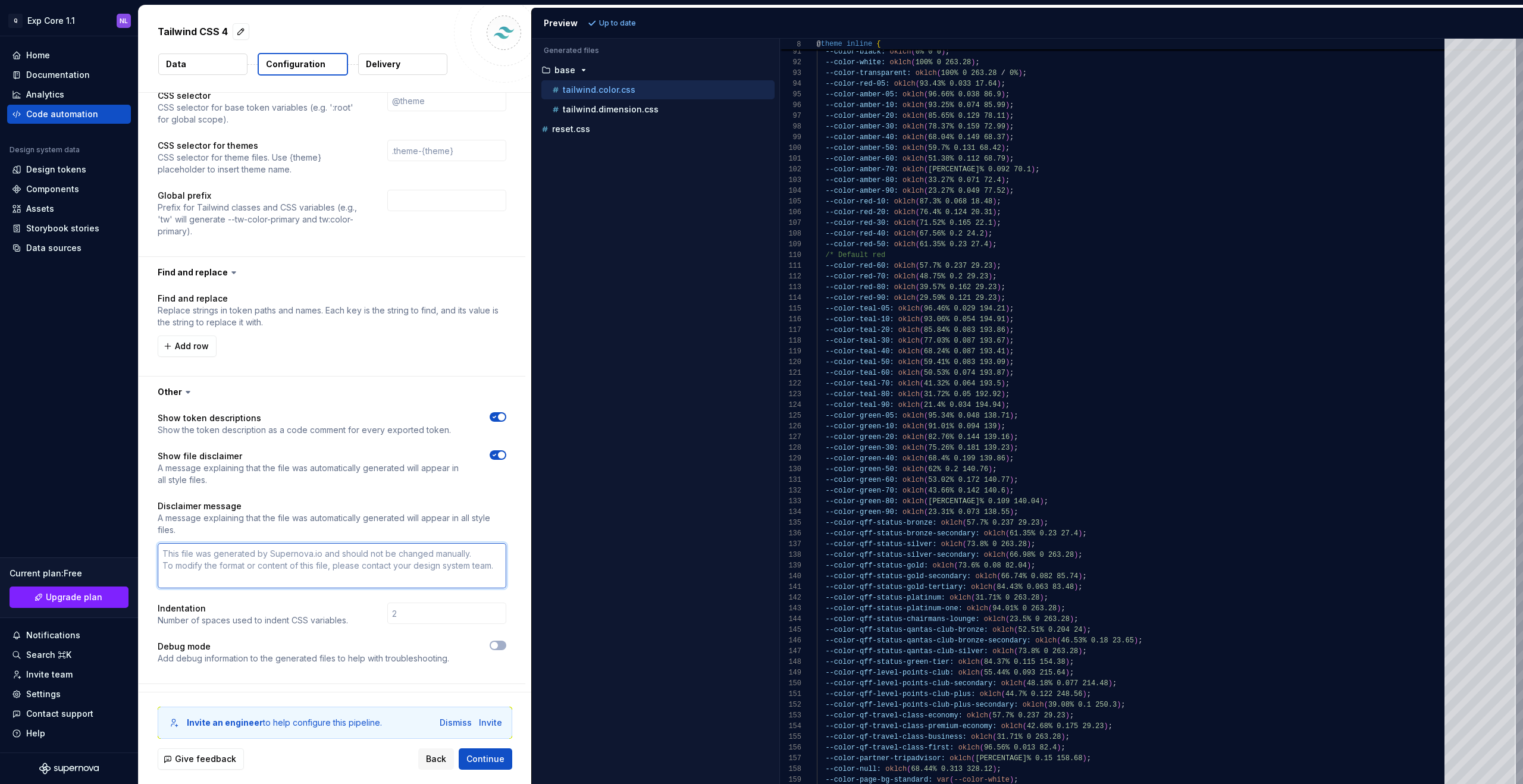 type on "*" 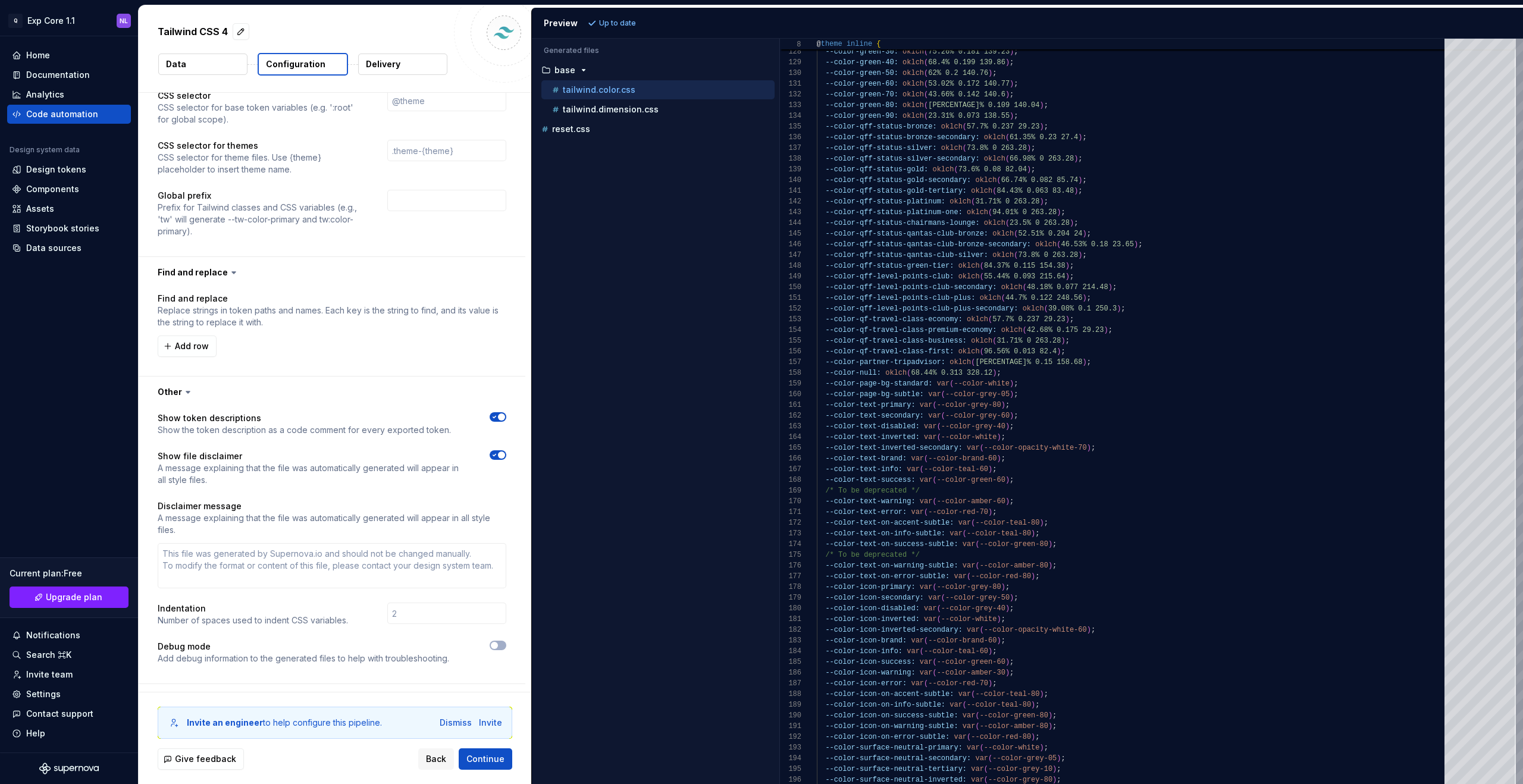 type on "**********" 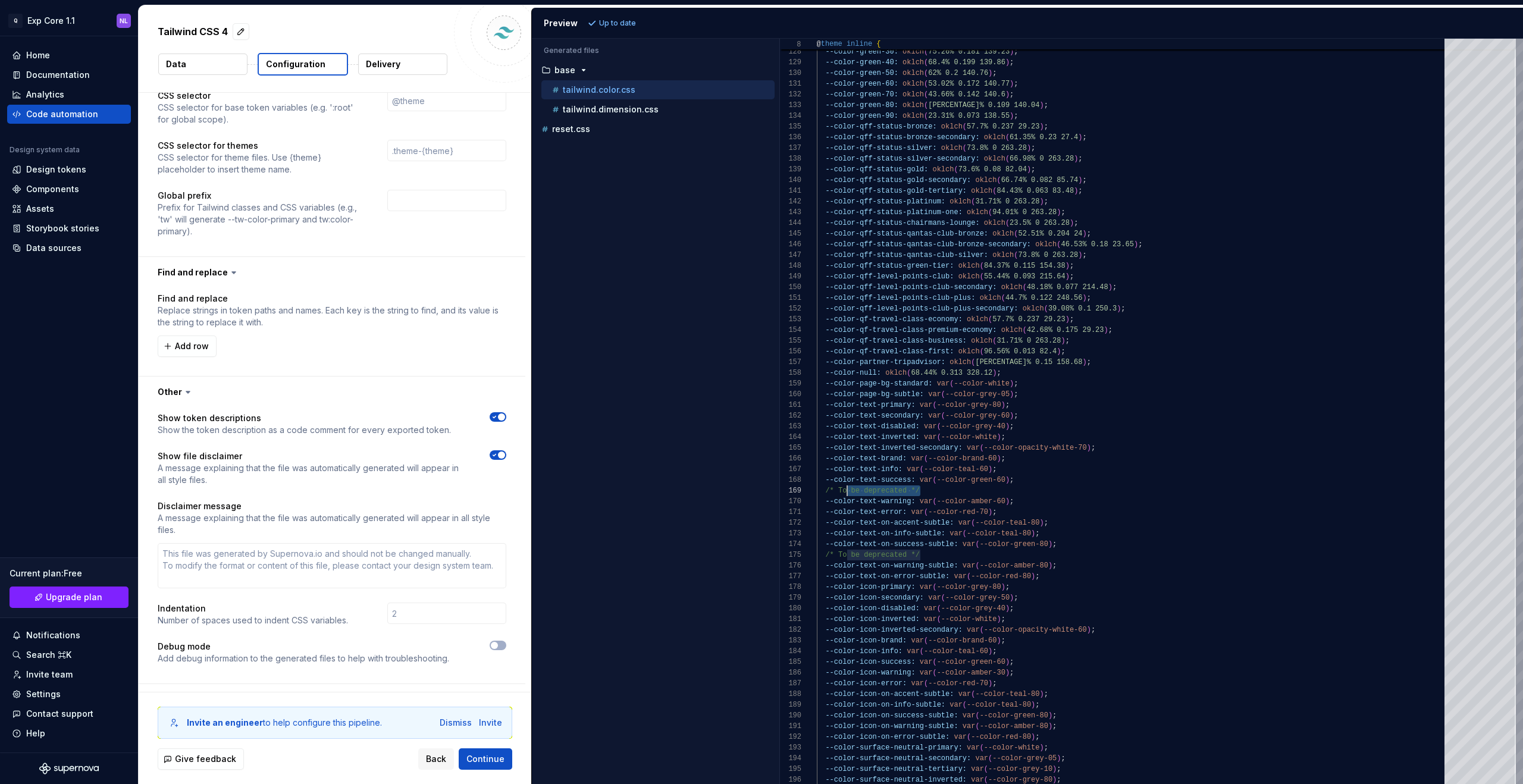 scroll, scrollTop: 86, scrollLeft: 30, axis: both 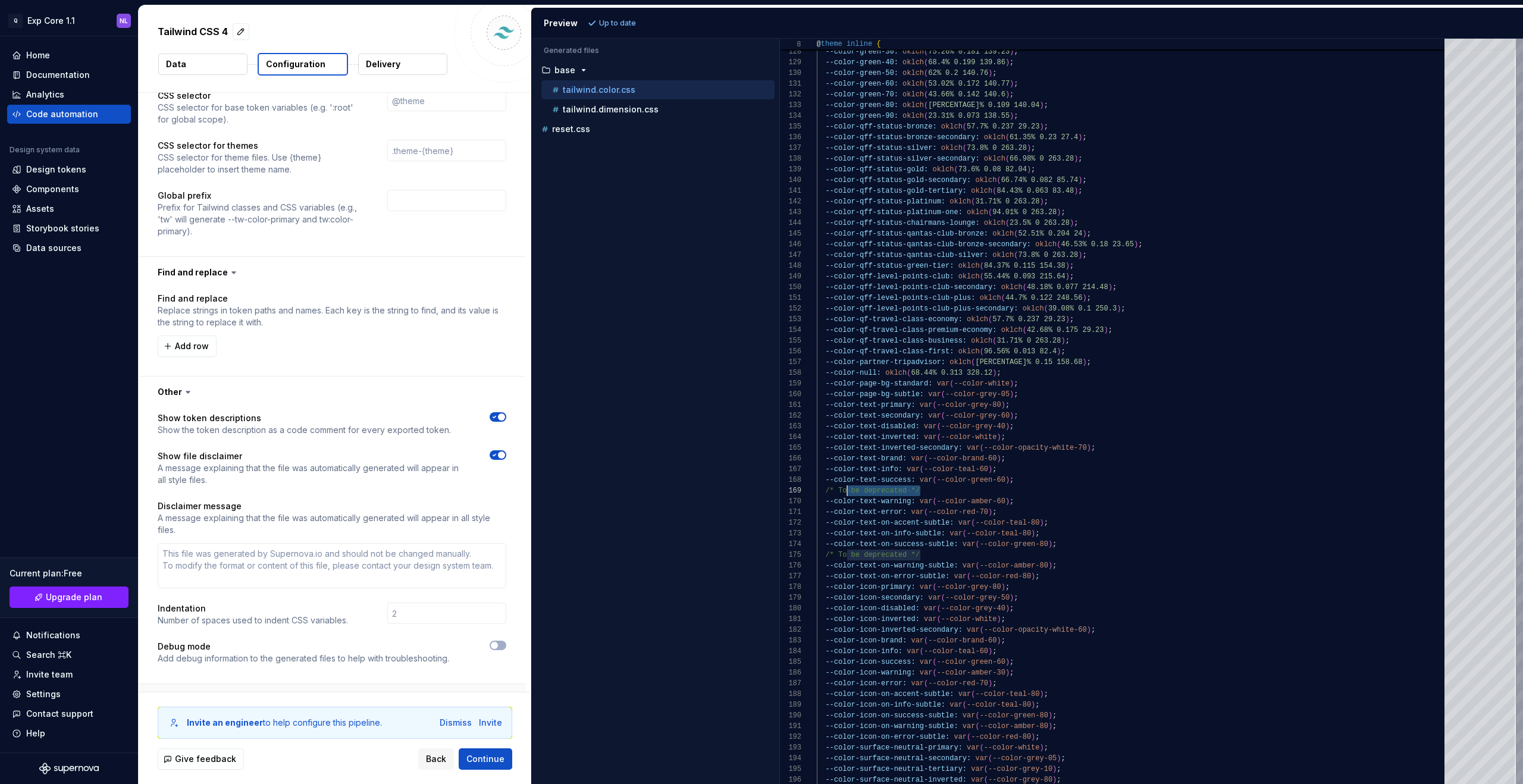 click at bounding box center (332, 700) 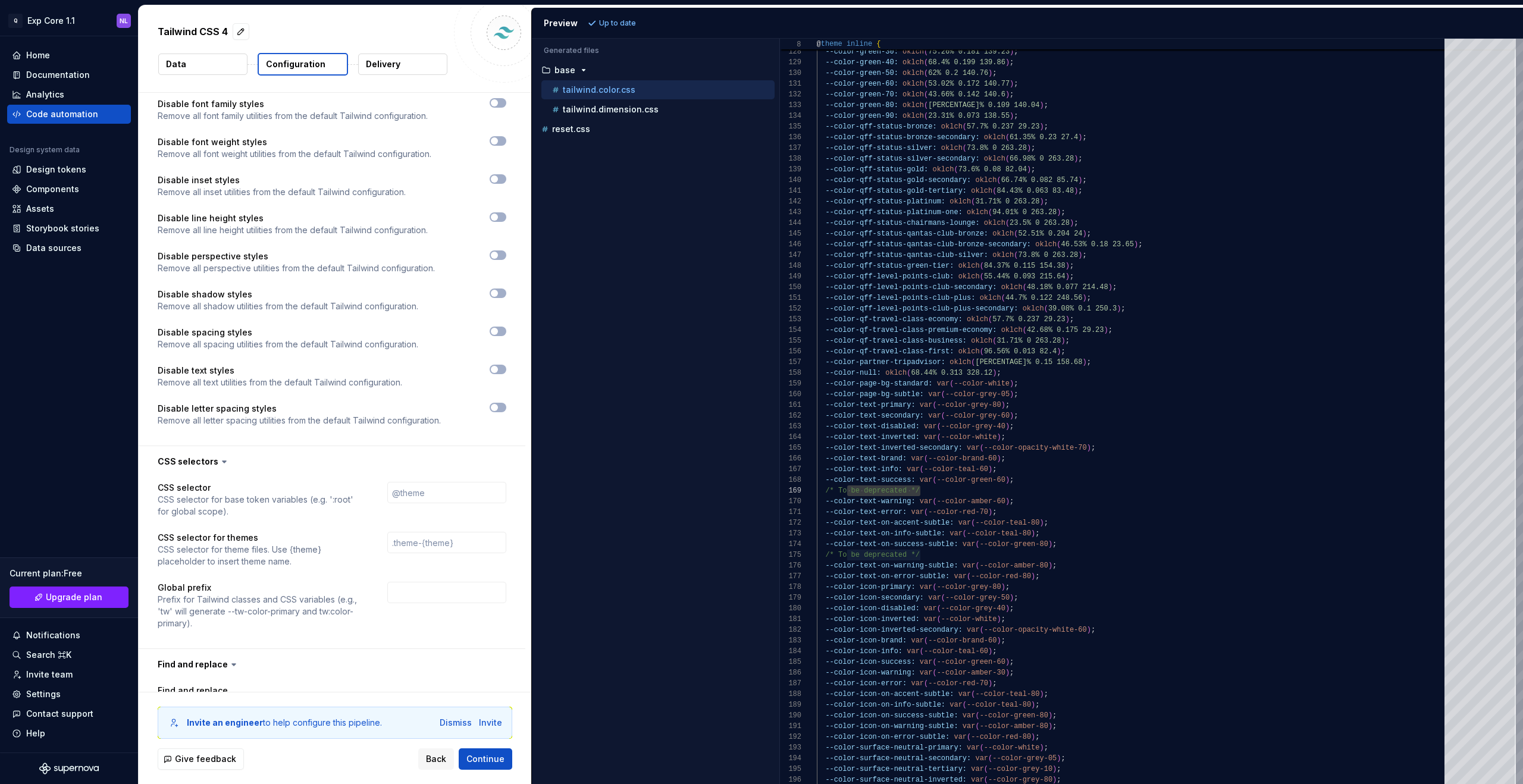 scroll, scrollTop: 0, scrollLeft: 0, axis: both 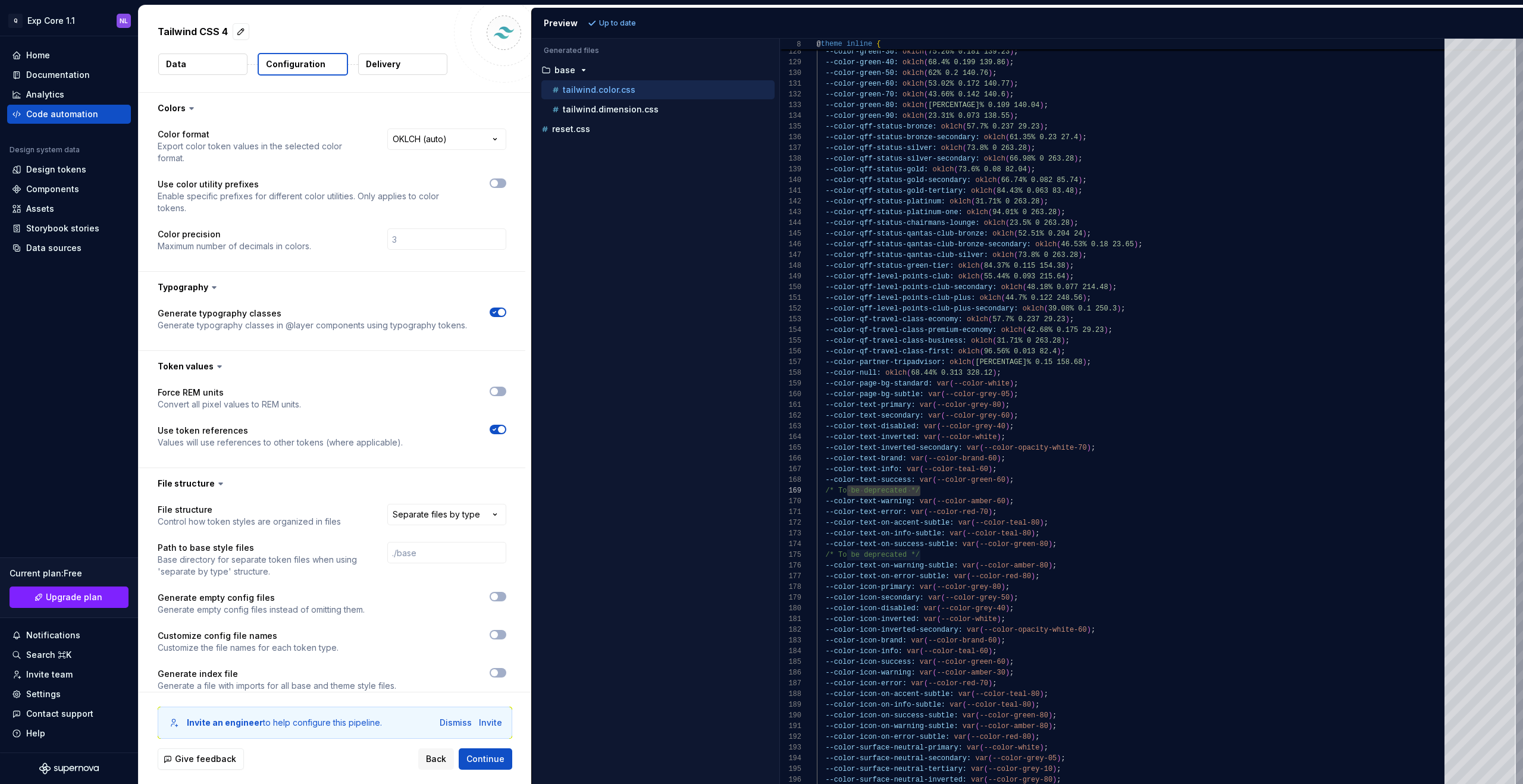 click on "Delivery" at bounding box center [403, 64] 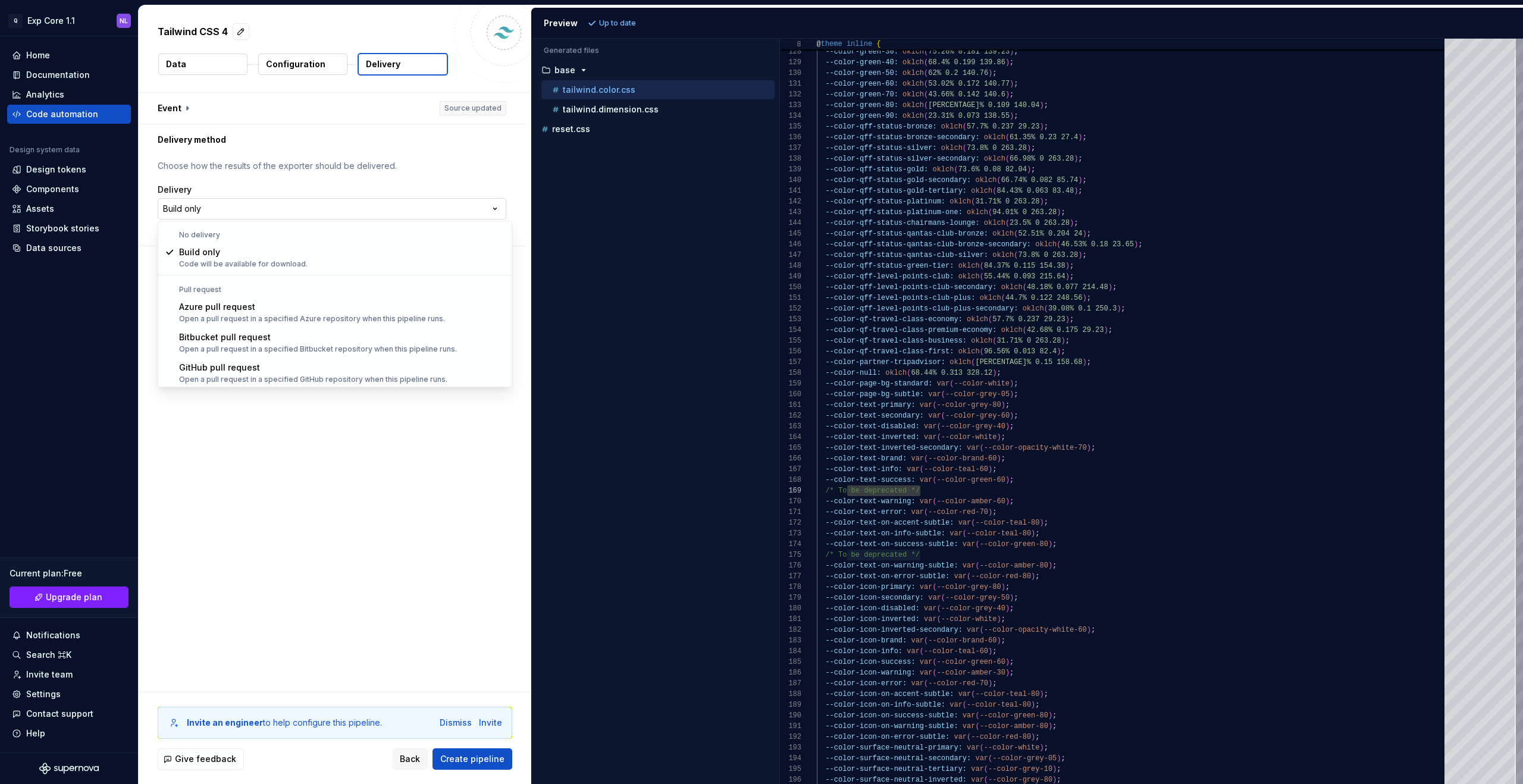click on "**********" at bounding box center (762, 392) 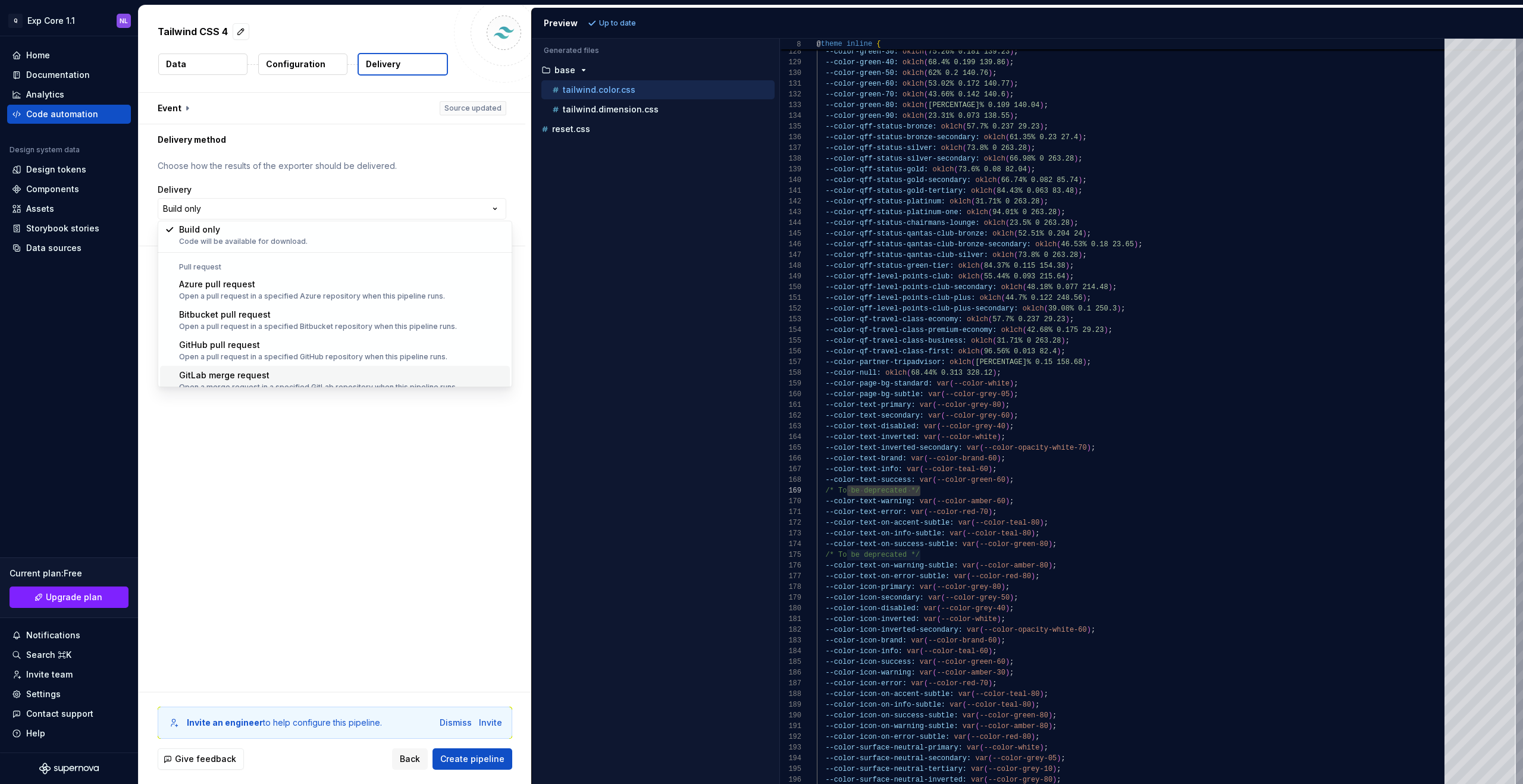 scroll, scrollTop: 30, scrollLeft: 0, axis: vertical 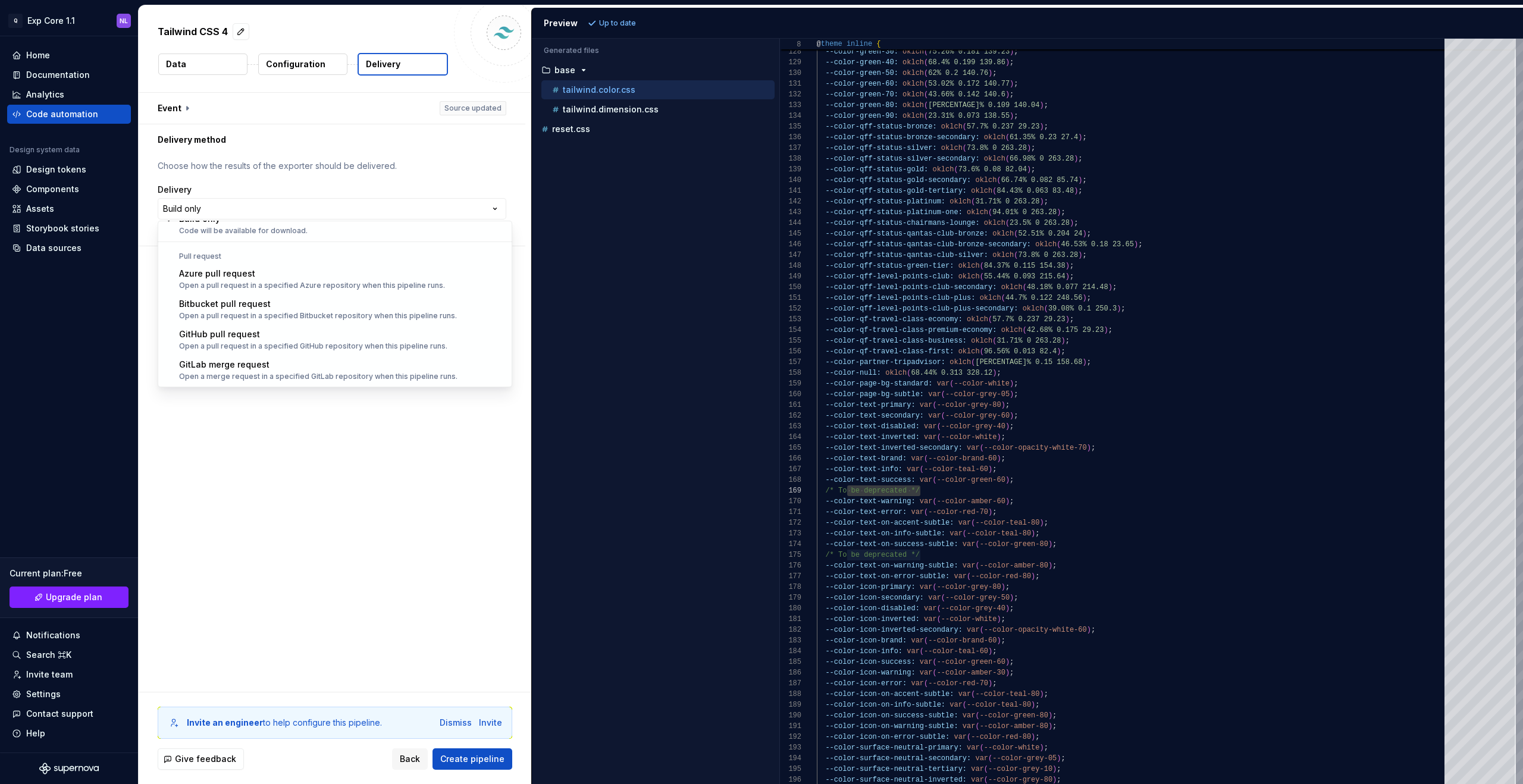 click on "**********" at bounding box center [762, 392] 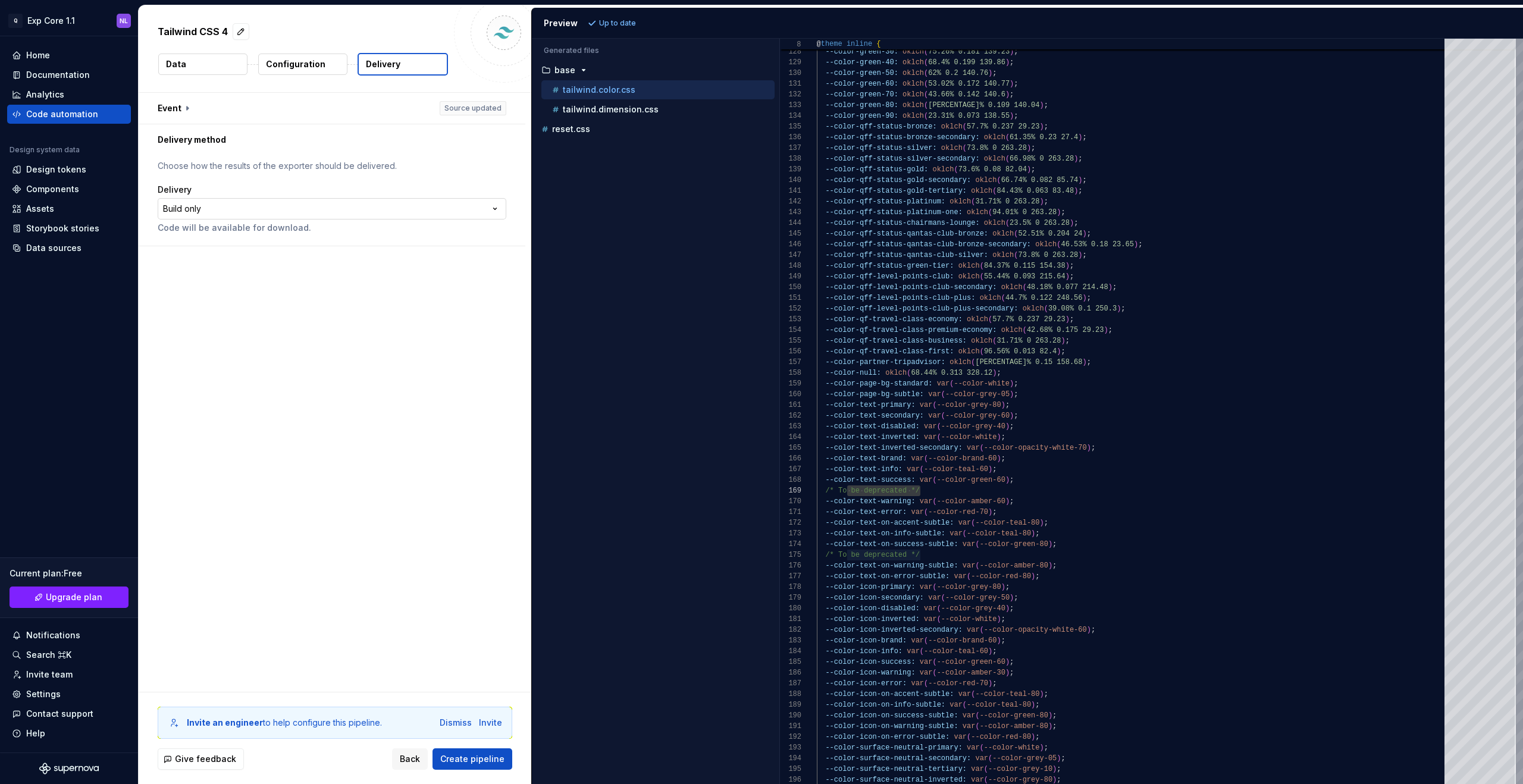 click on "**********" at bounding box center (762, 392) 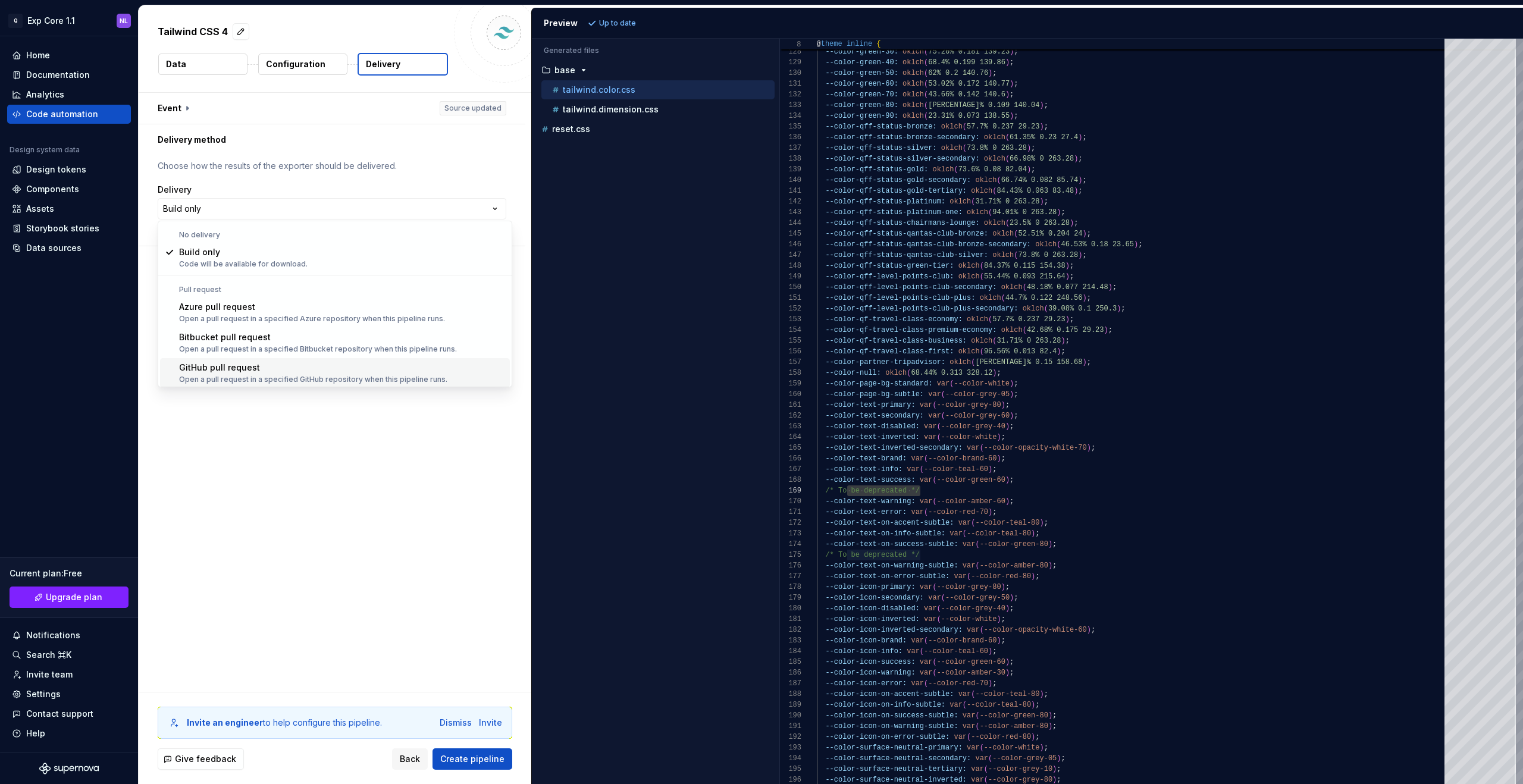 scroll, scrollTop: 33, scrollLeft: 0, axis: vertical 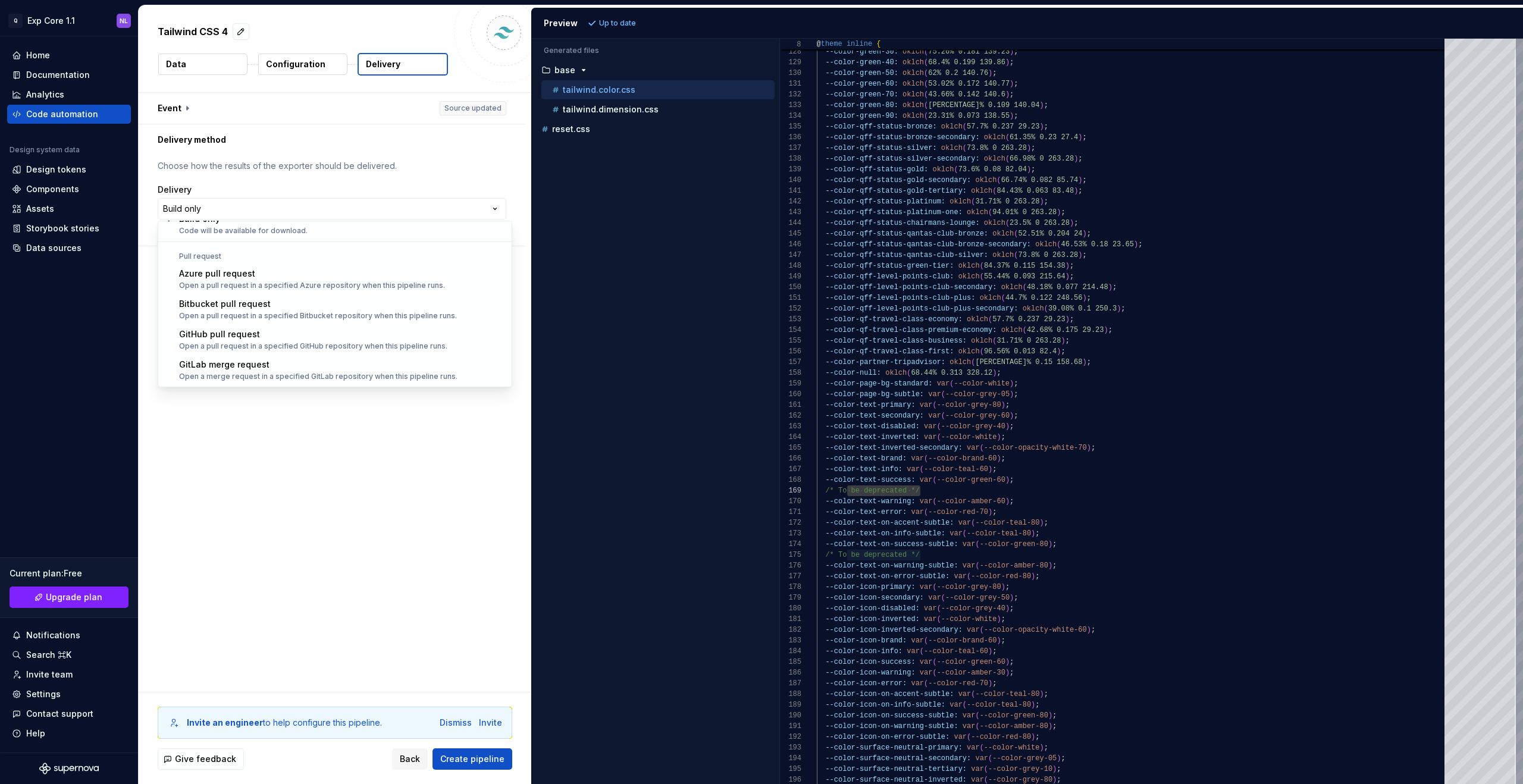 select on "******" 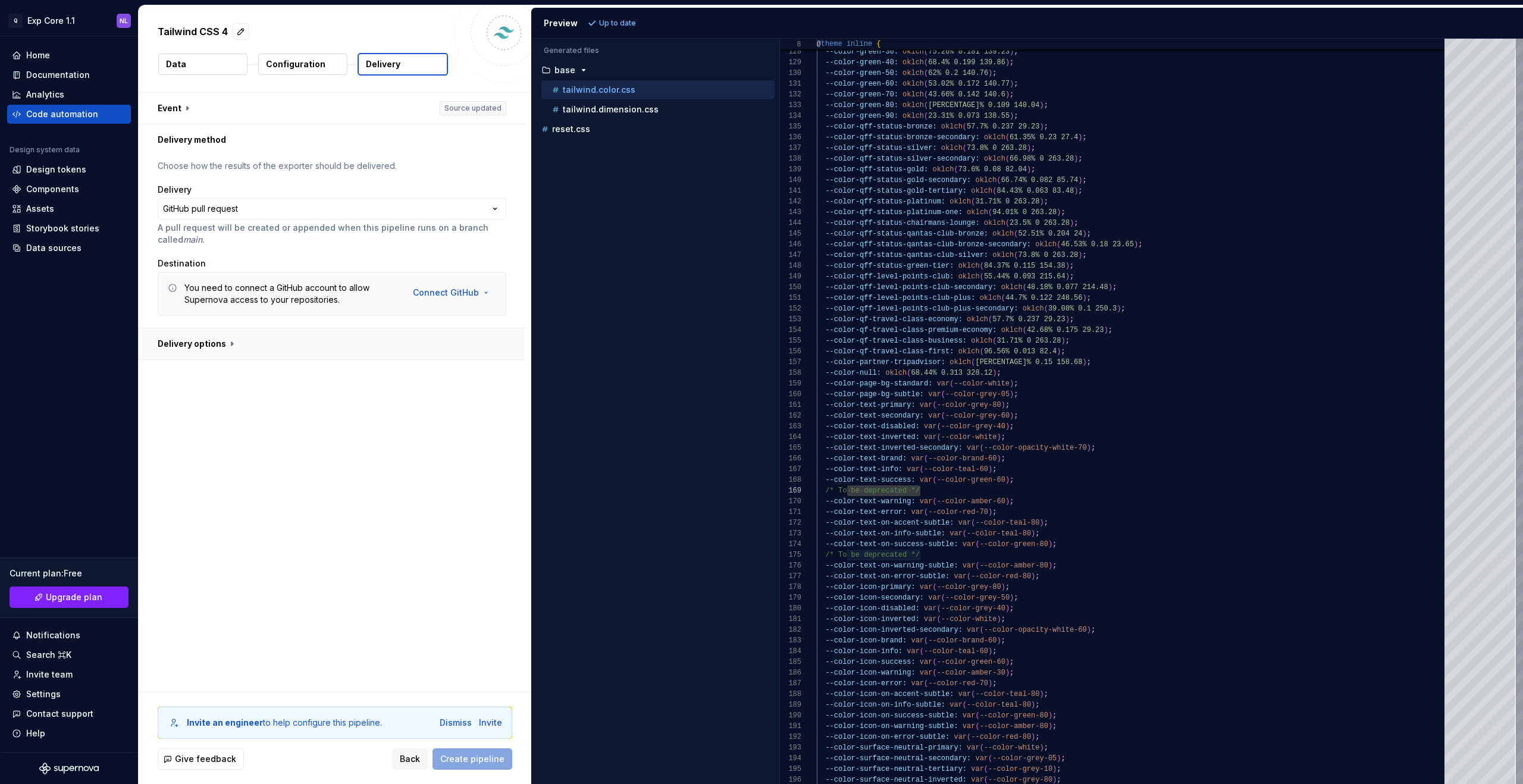 click at bounding box center [332, 344] 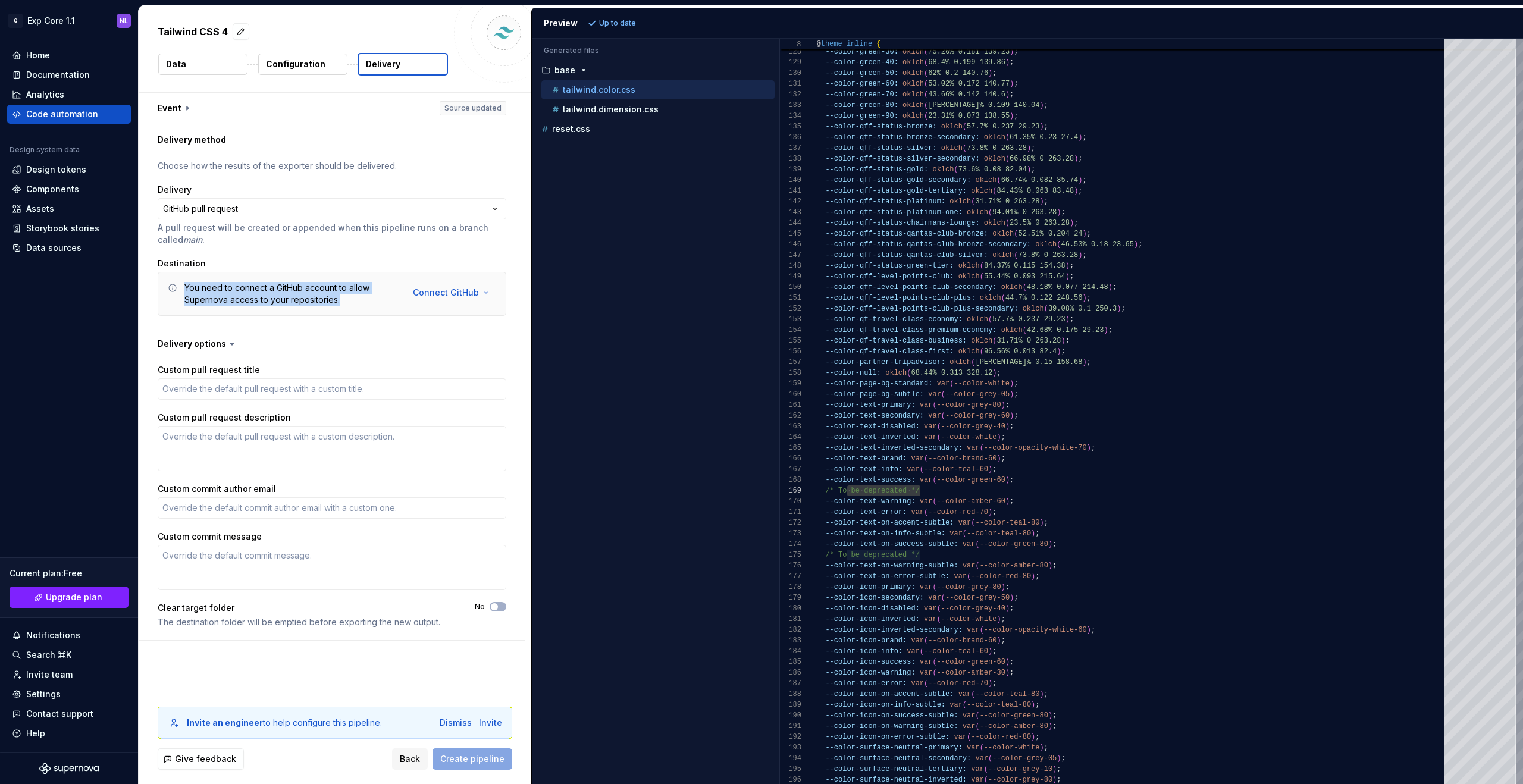 drag, startPoint x: 186, startPoint y: 284, endPoint x: 363, endPoint y: 302, distance: 177.9129 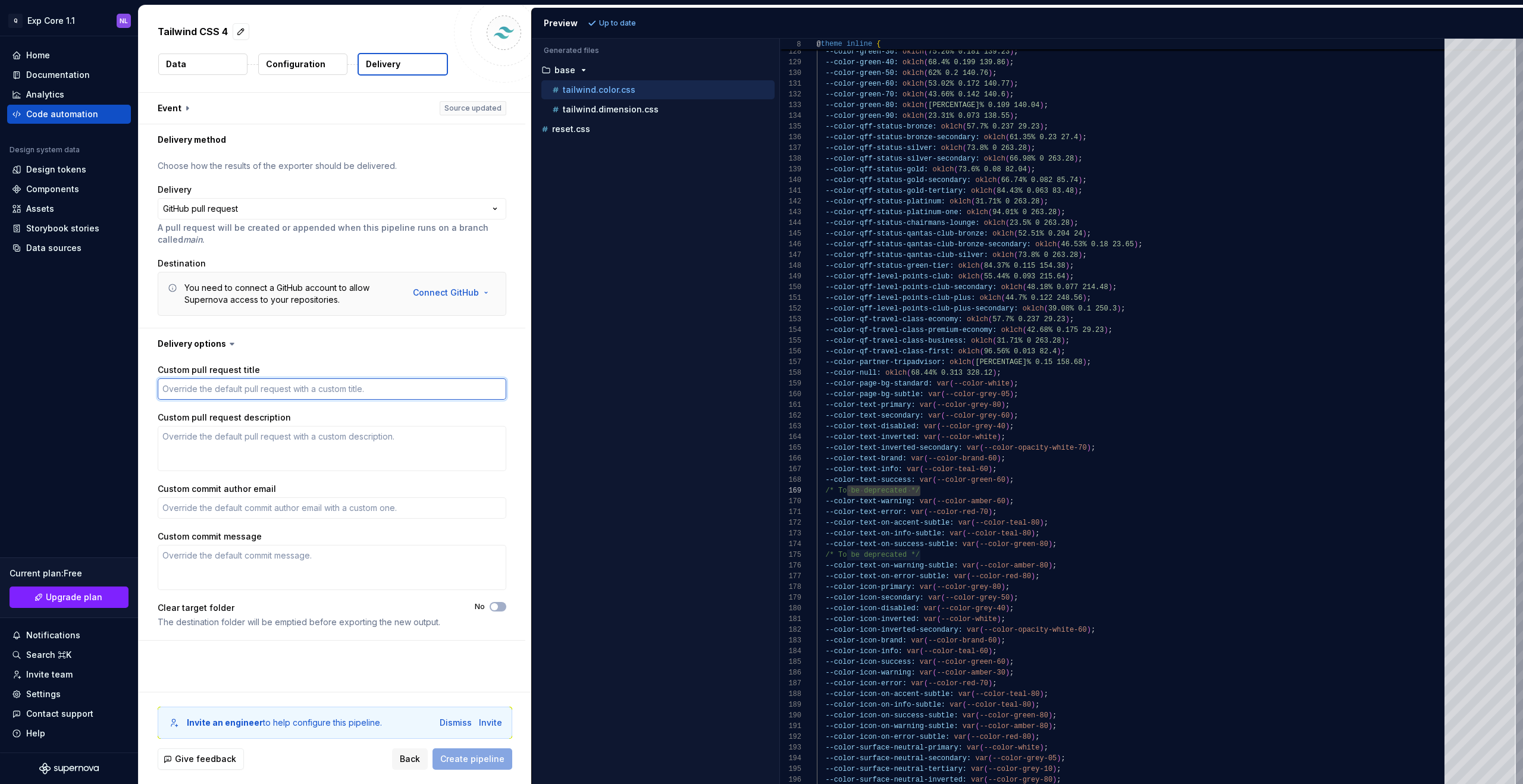 click on "Custom pull request title" at bounding box center [332, 389] 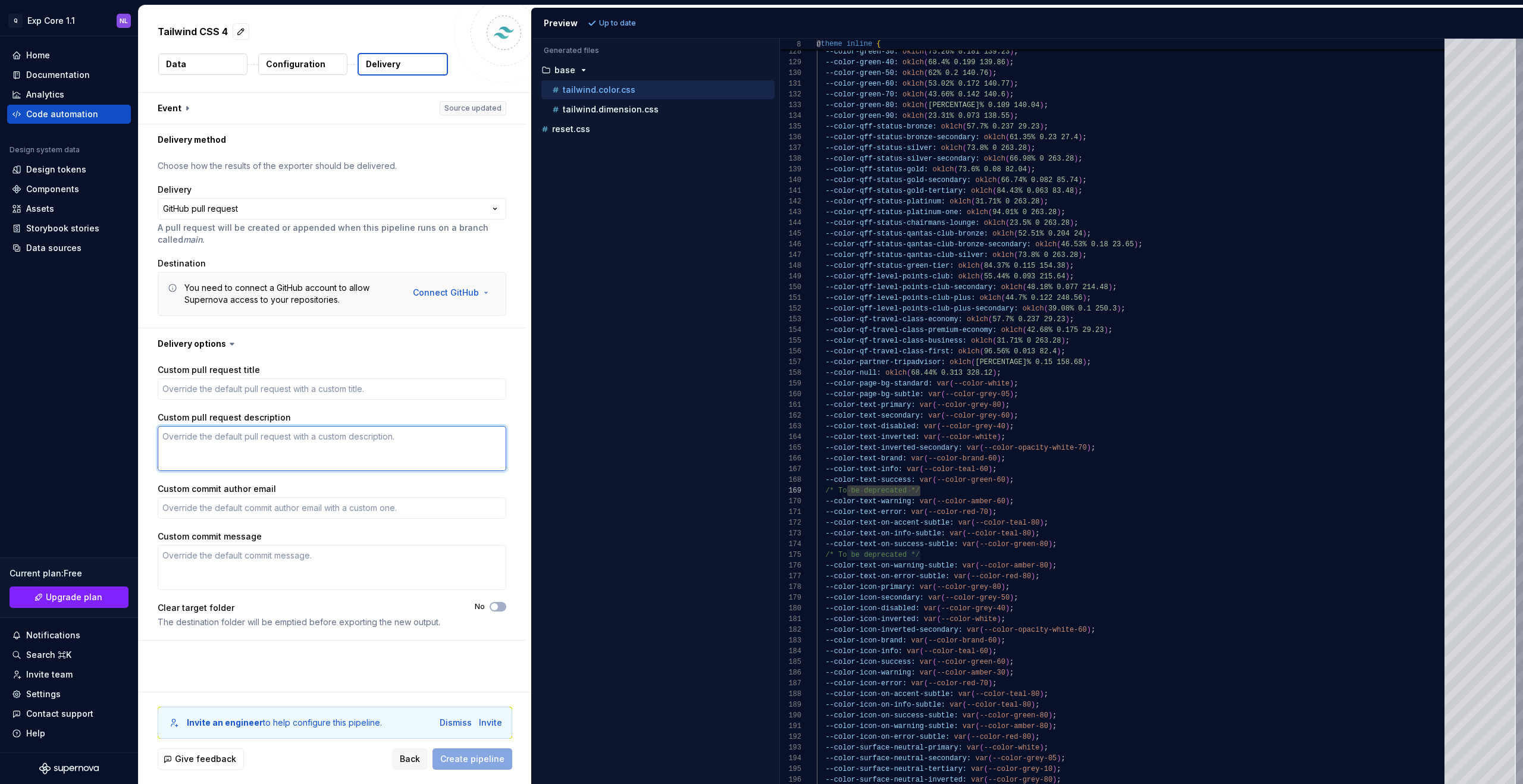 drag, startPoint x: 269, startPoint y: 463, endPoint x: 266, endPoint y: 439, distance: 24.186773 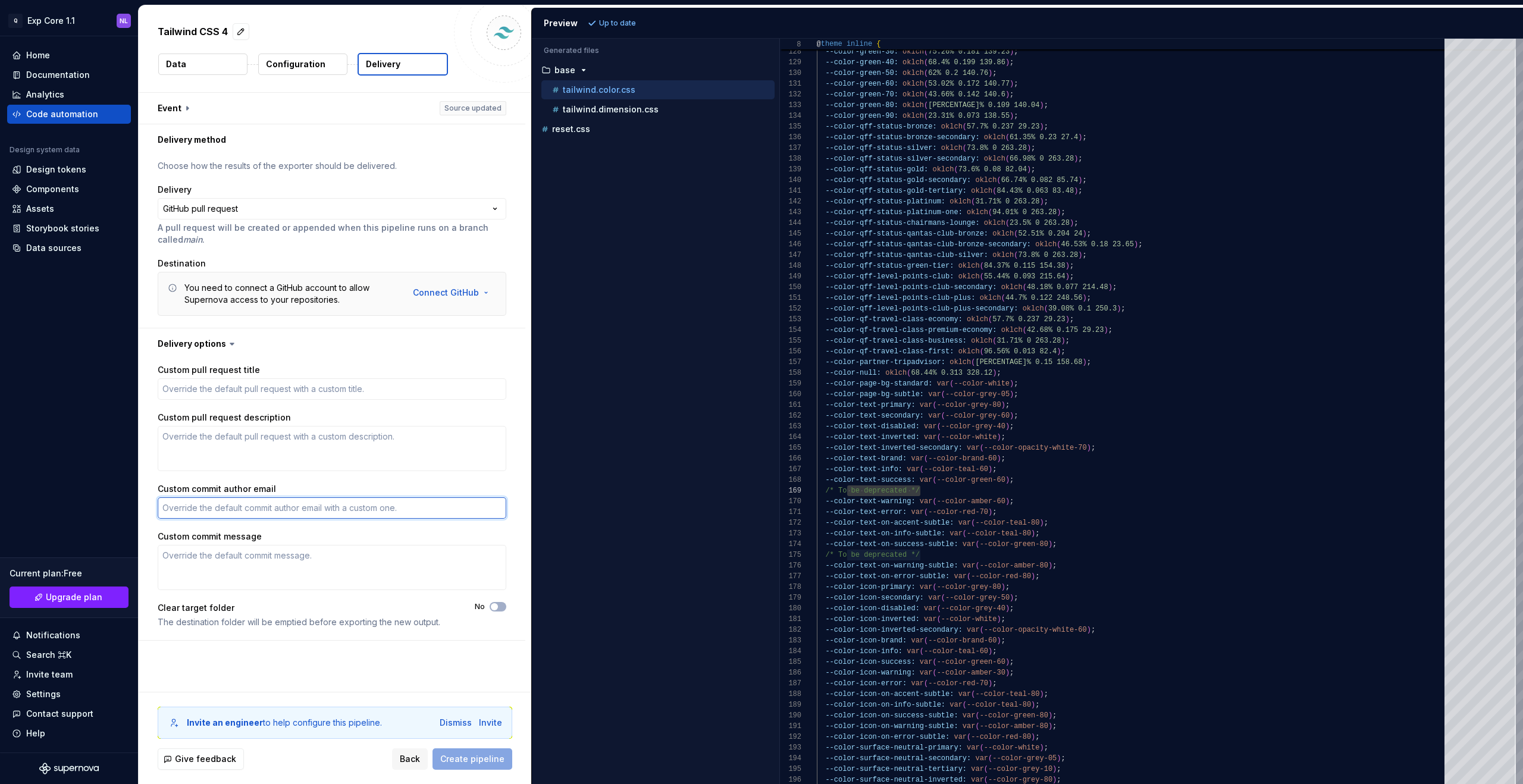 click on "Custom commit author email" at bounding box center (332, 508) 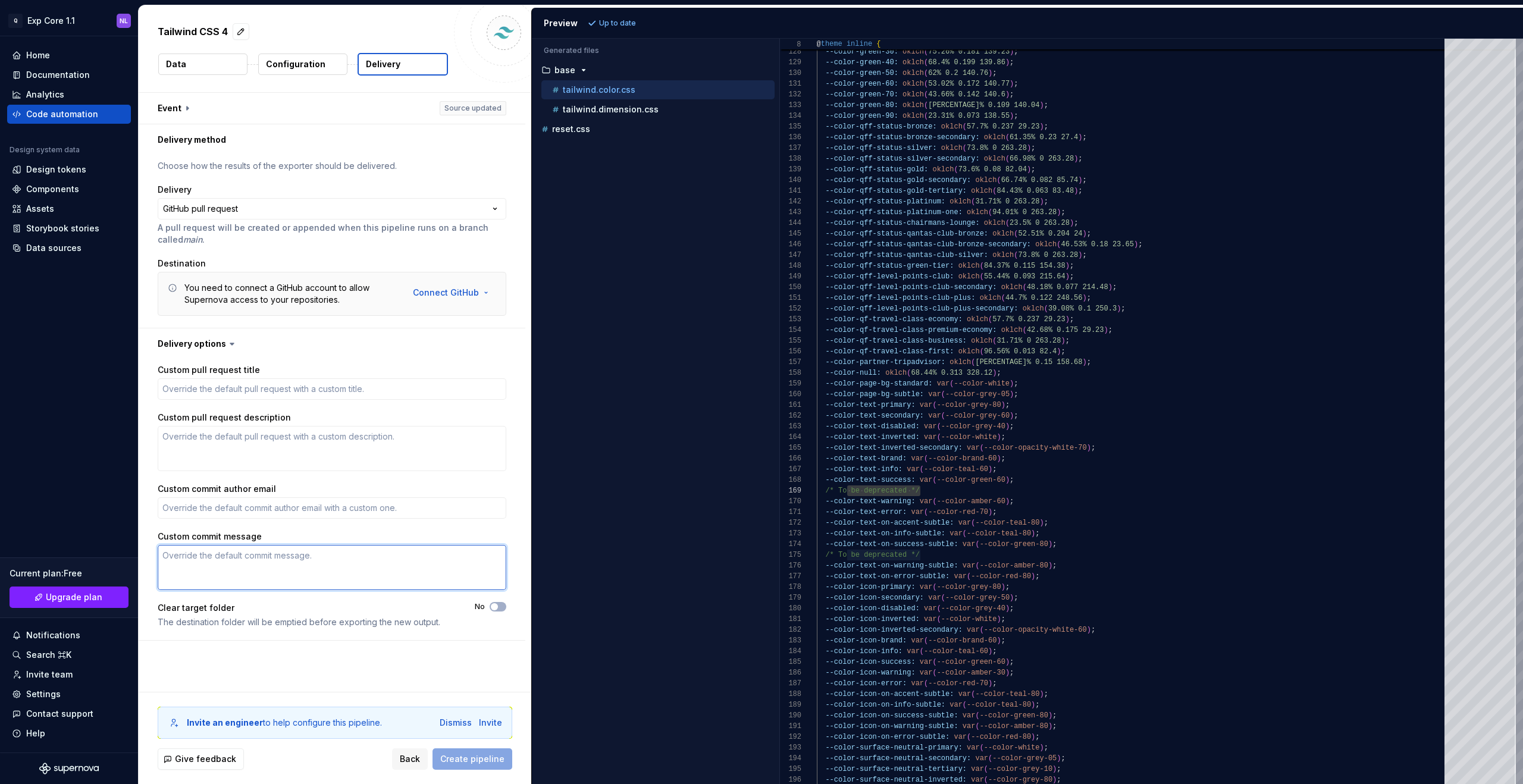 click on "Custom commit message" at bounding box center [332, 567] 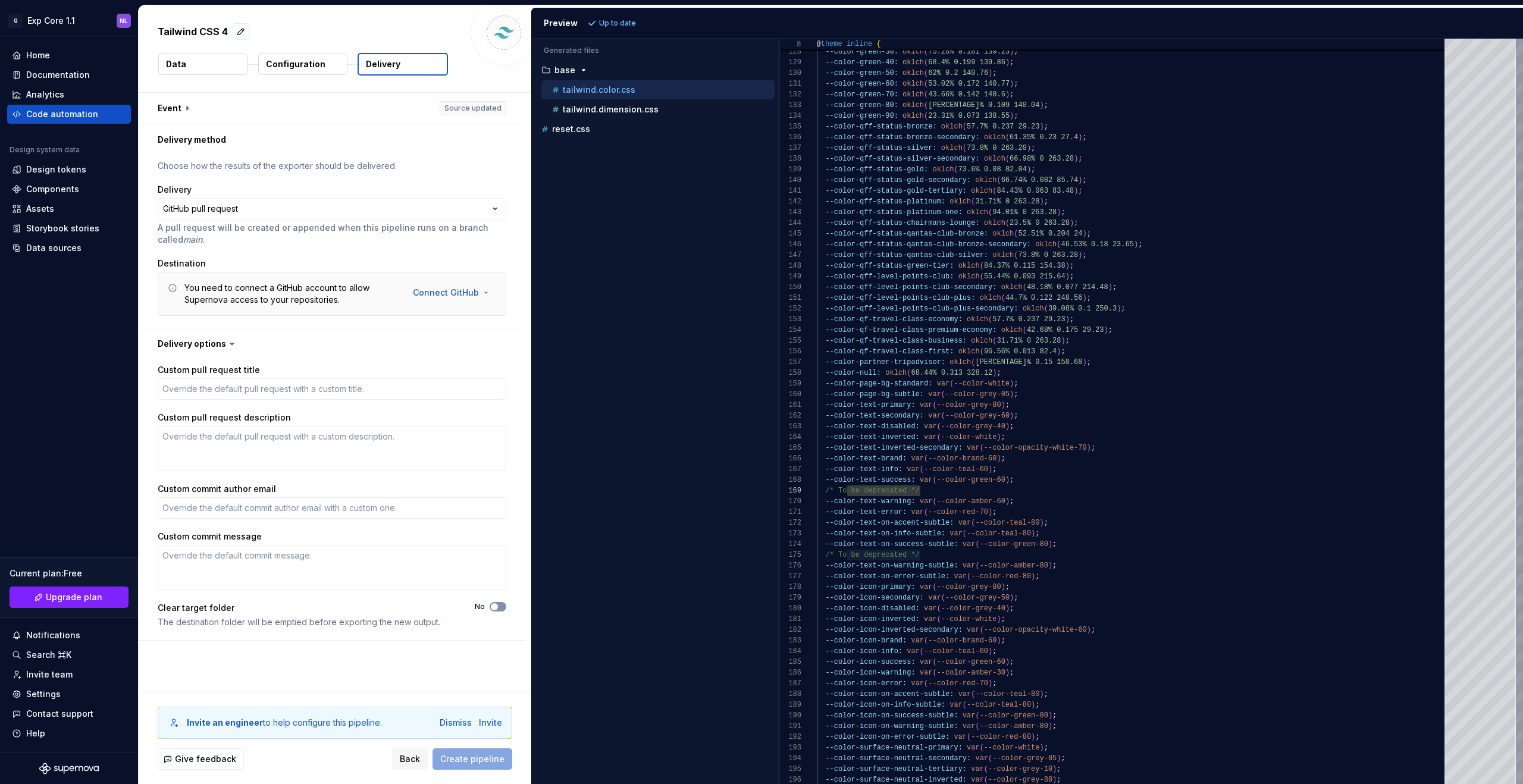 click 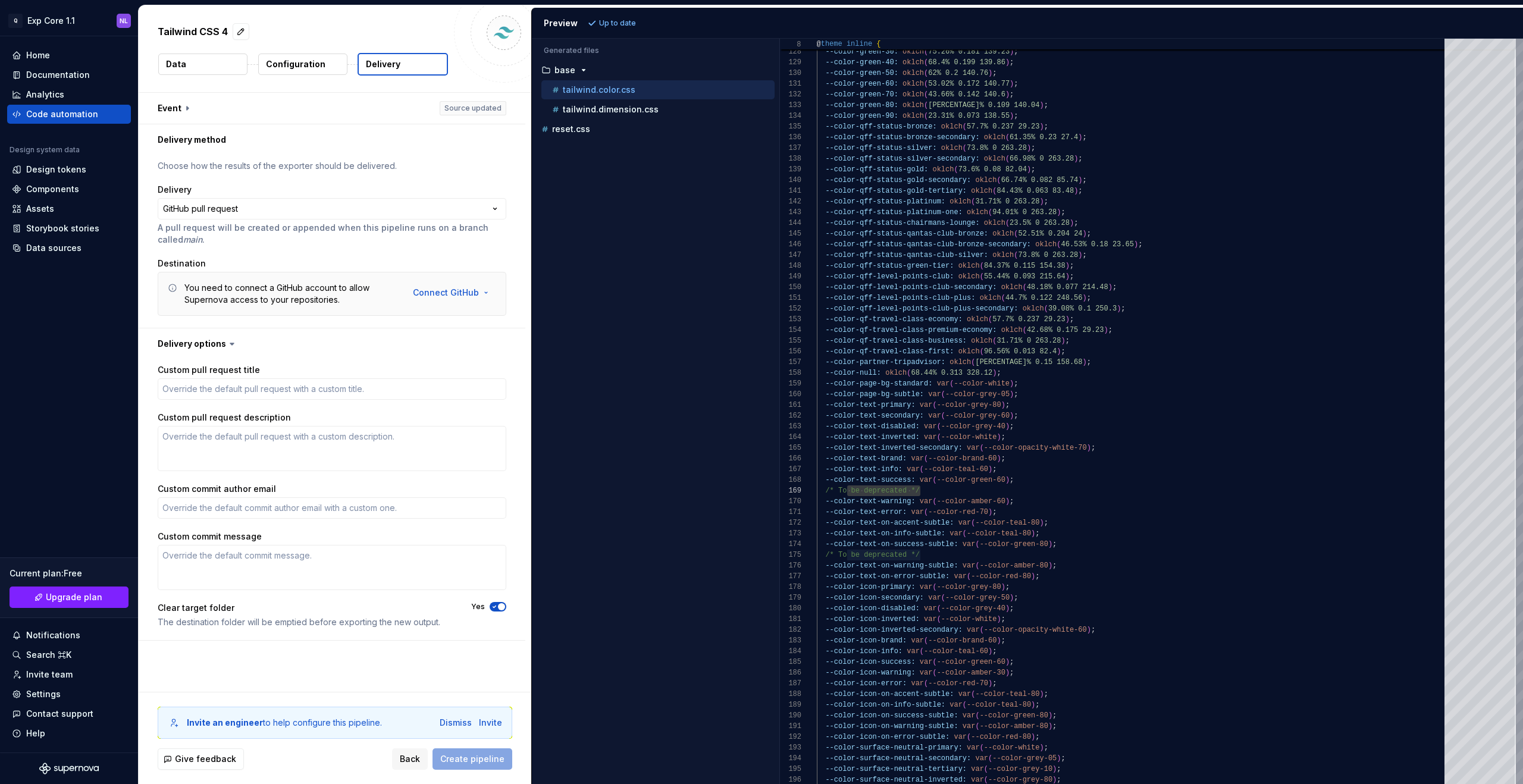 click at bounding box center [502, 607] 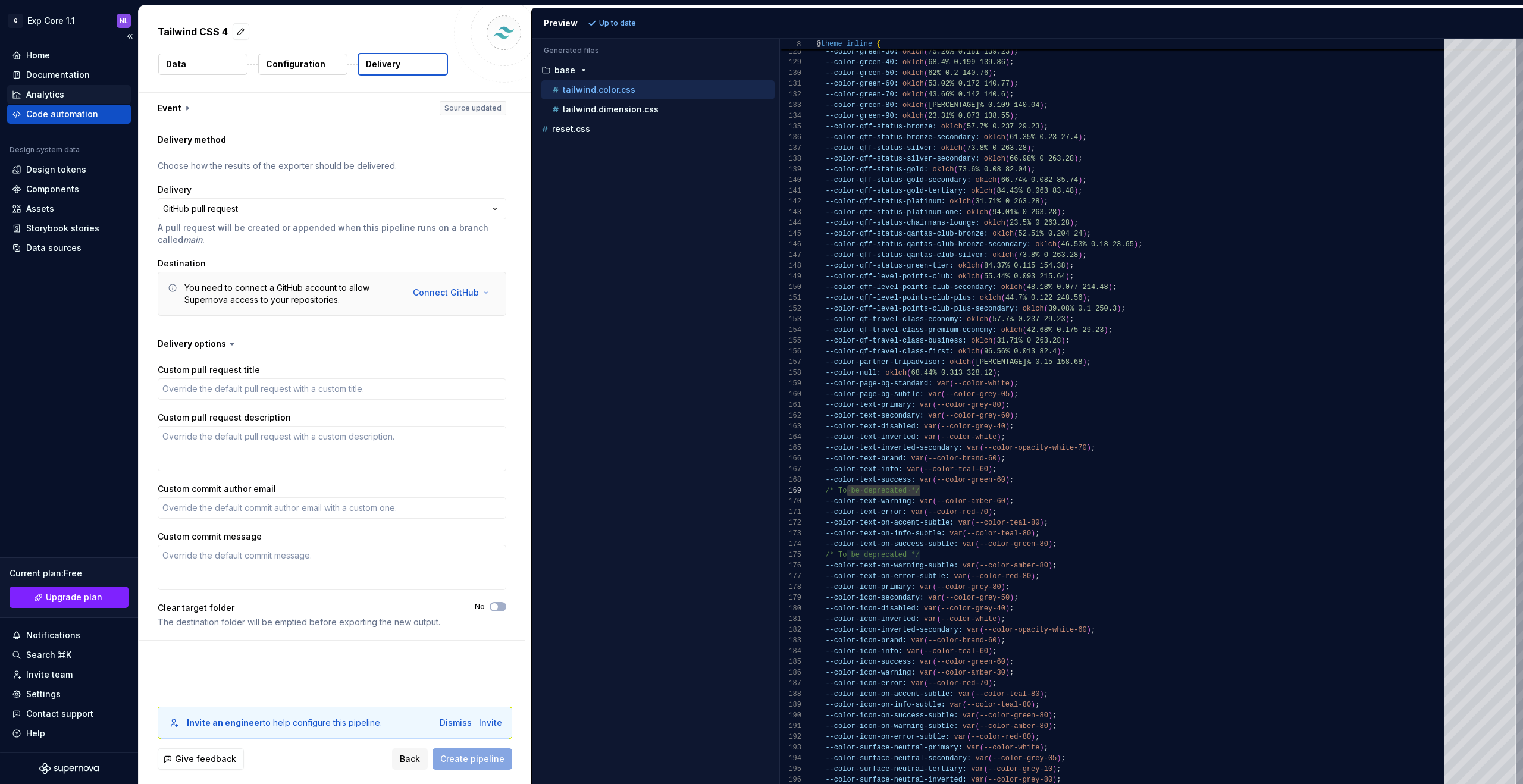 click on "Analytics" at bounding box center (69, 95) 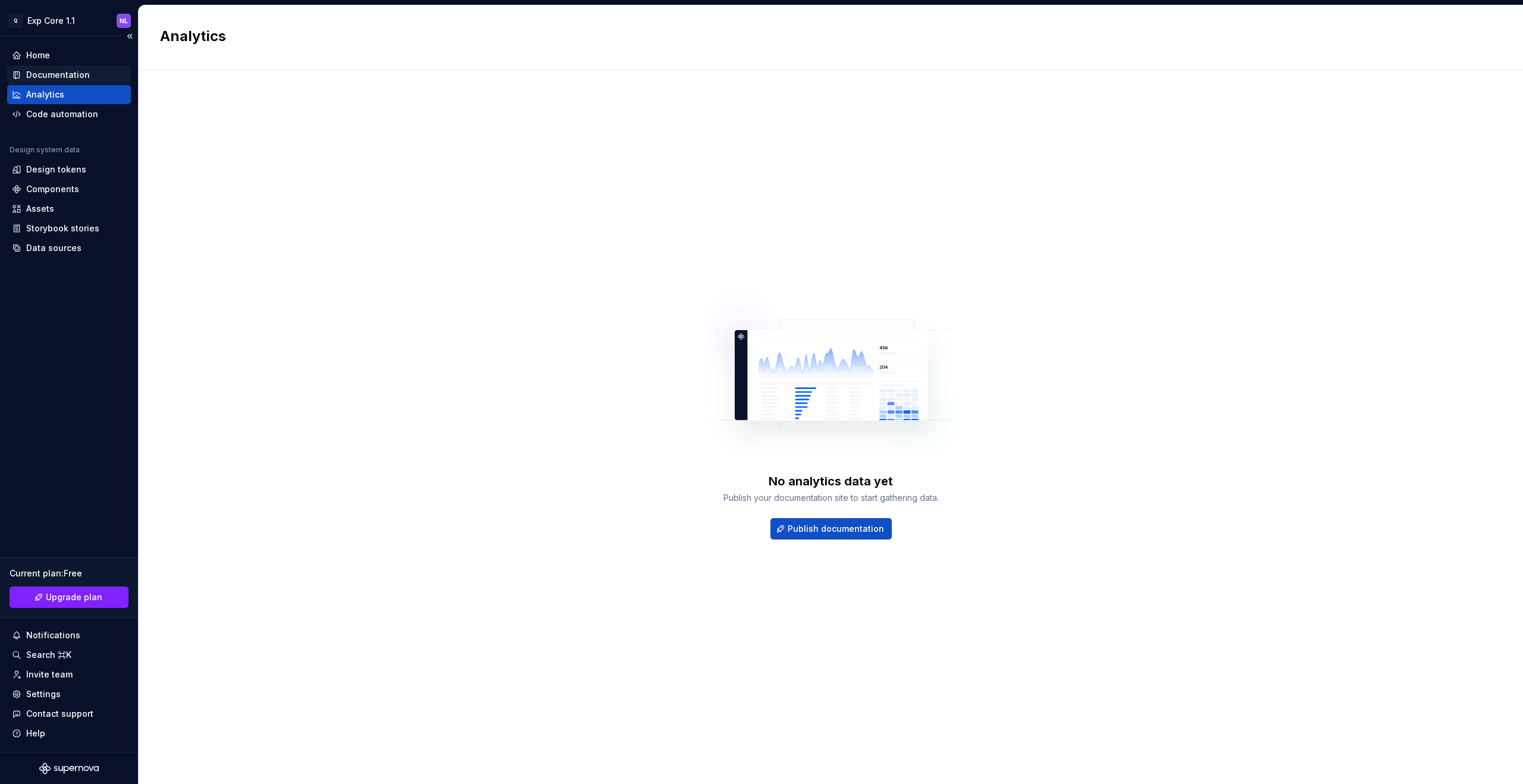 click on "Documentation" at bounding box center [58, 75] 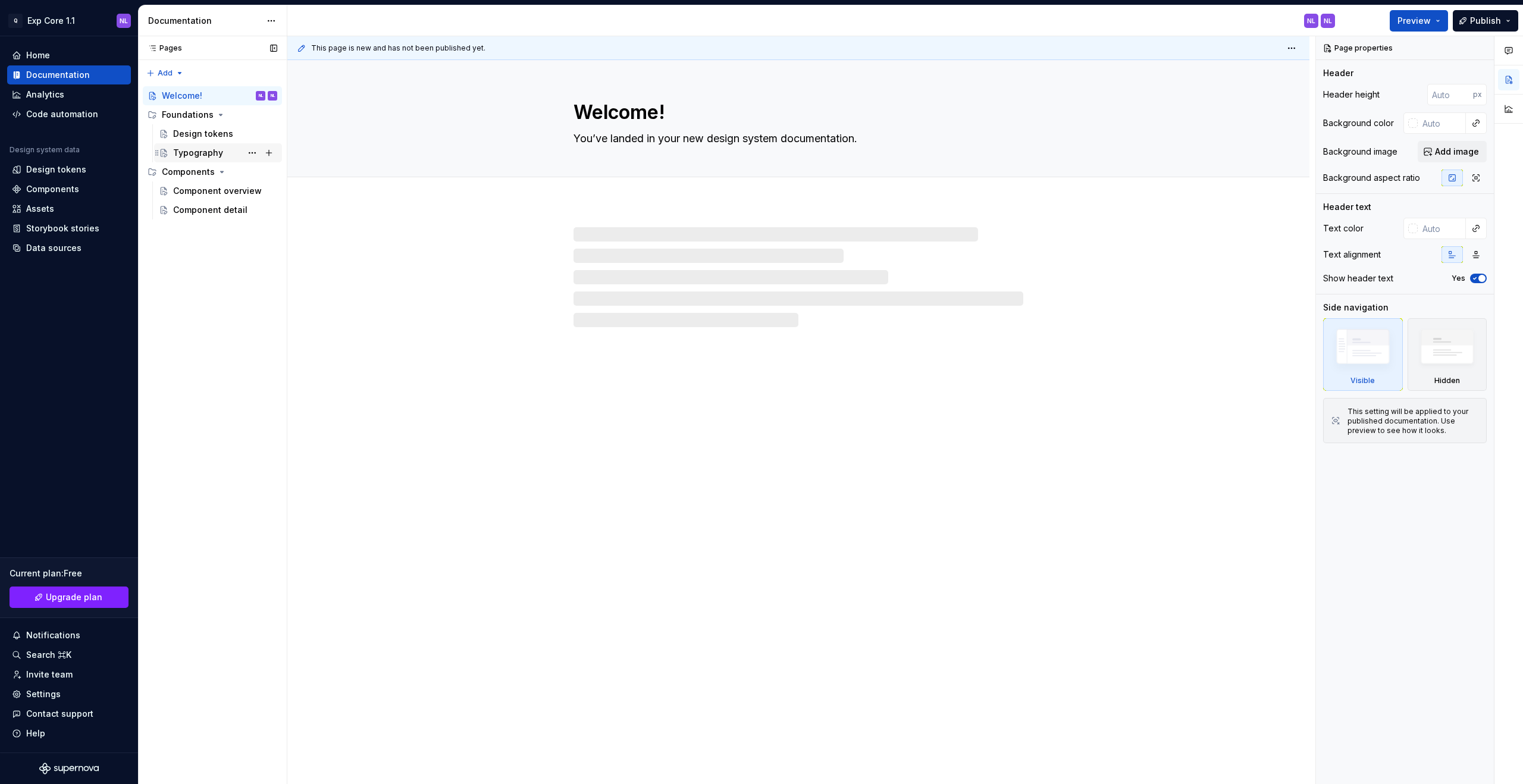 click on "Typography" at bounding box center (198, 153) 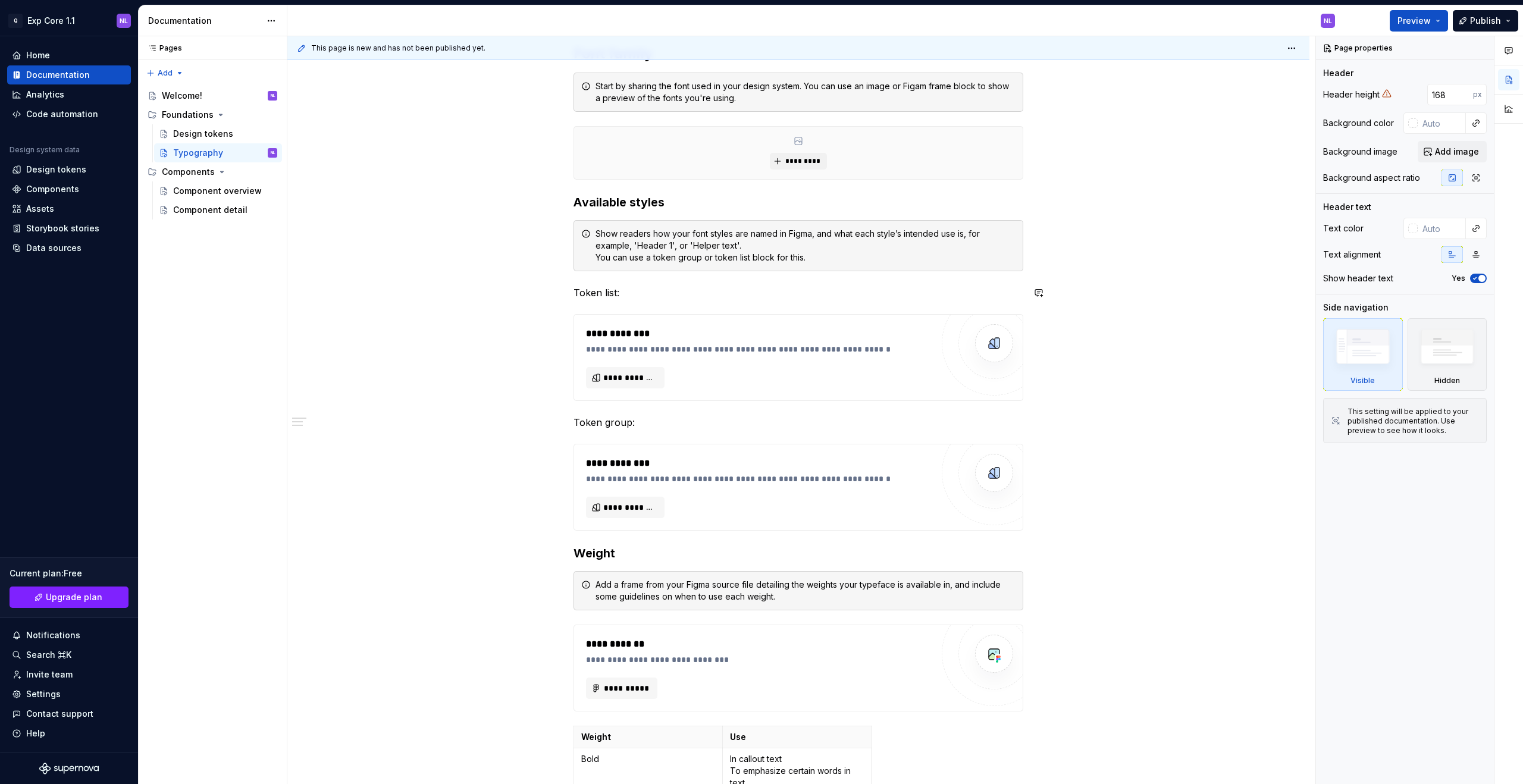 scroll, scrollTop: 0, scrollLeft: 0, axis: both 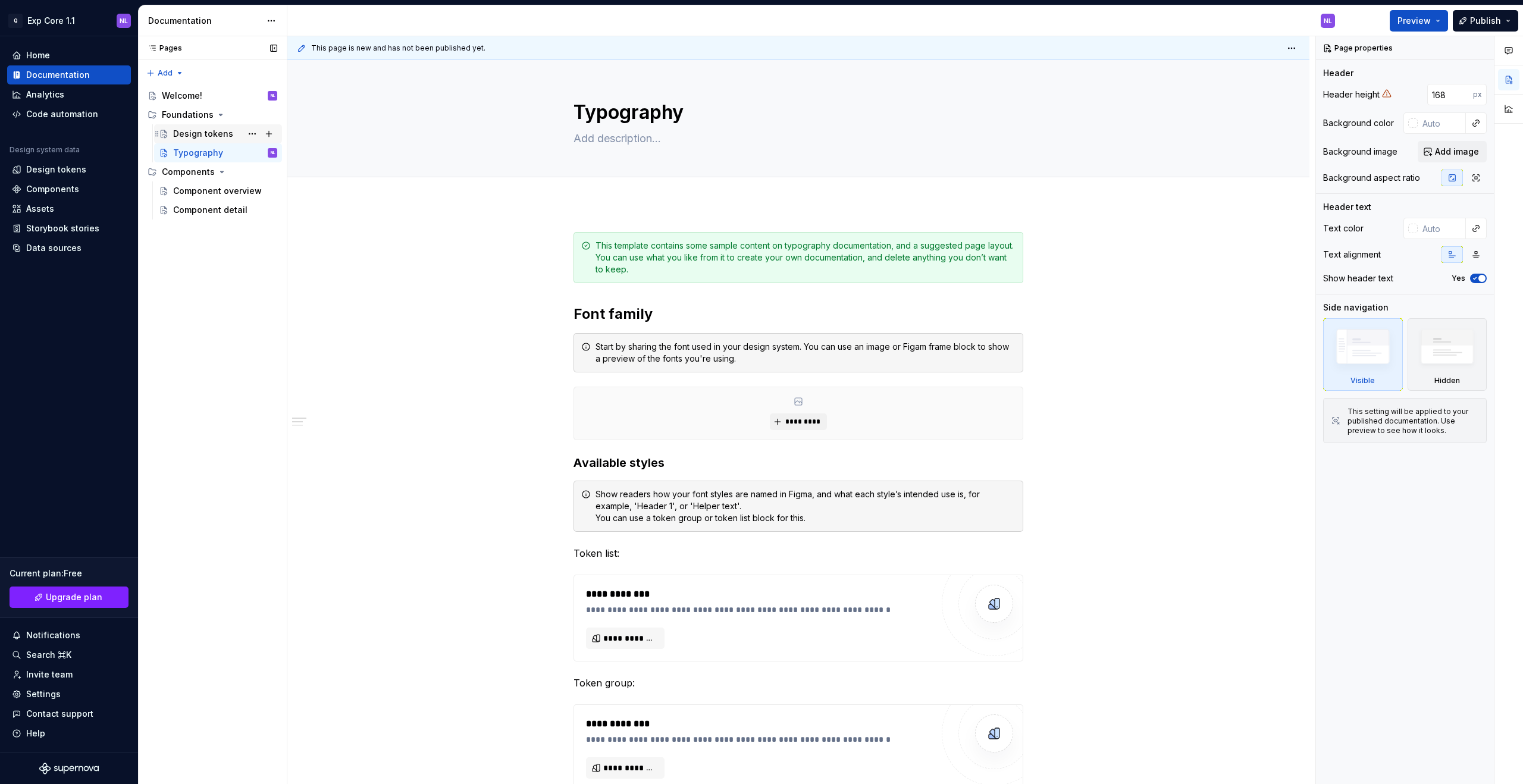 click on "Design tokens" at bounding box center (203, 134) 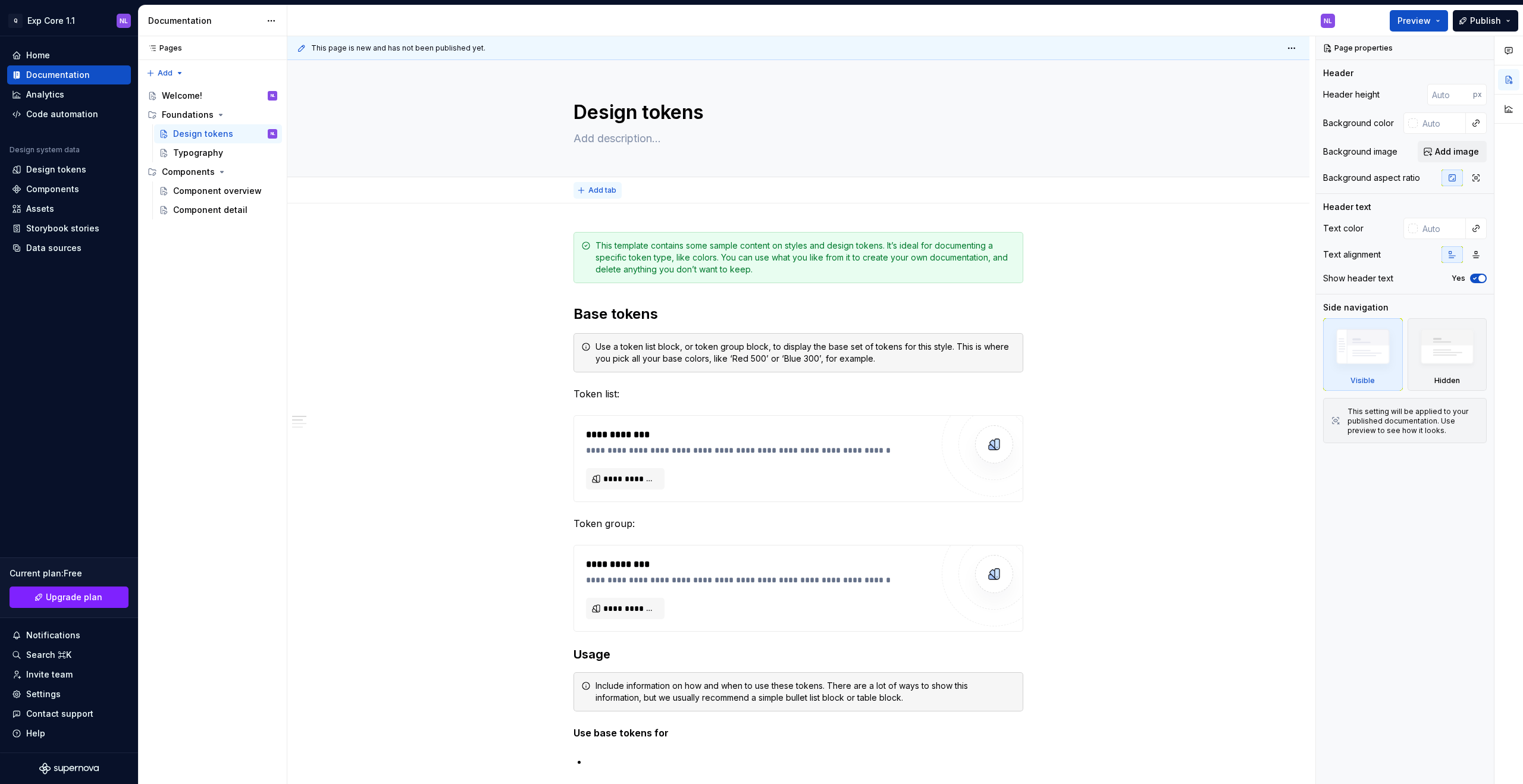 click on "Add tab" at bounding box center [602, 190] 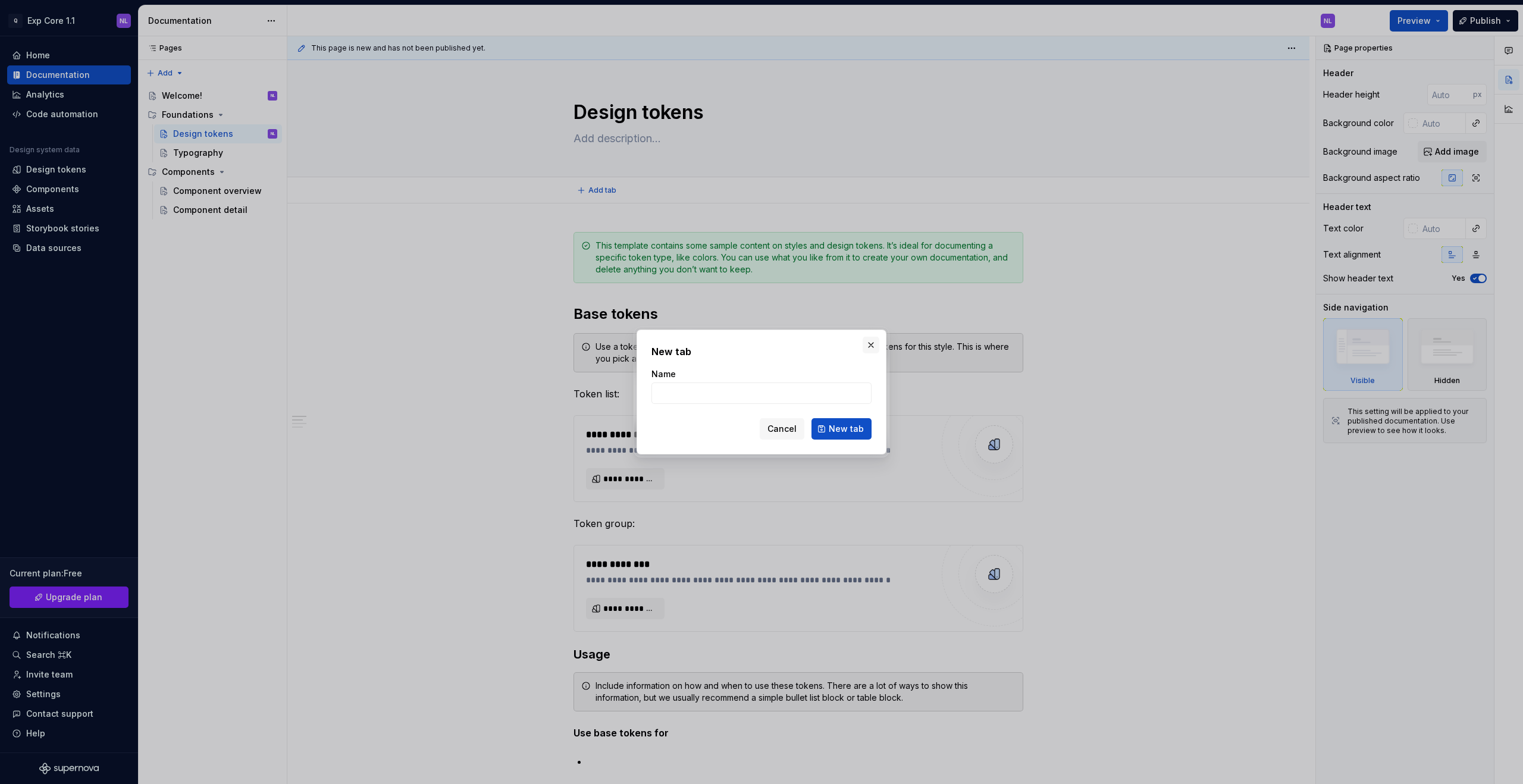 click at bounding box center (871, 345) 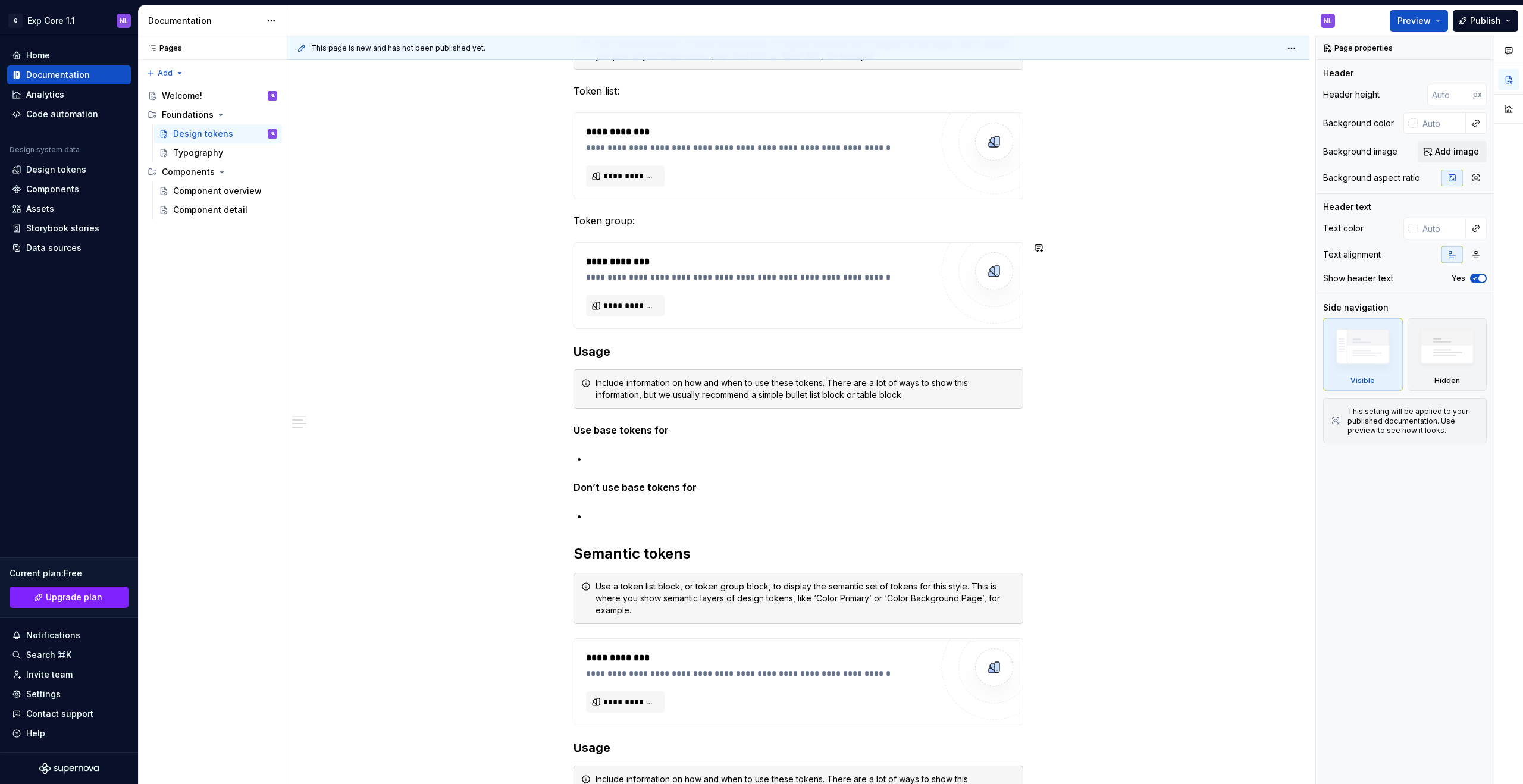 scroll, scrollTop: 85, scrollLeft: 0, axis: vertical 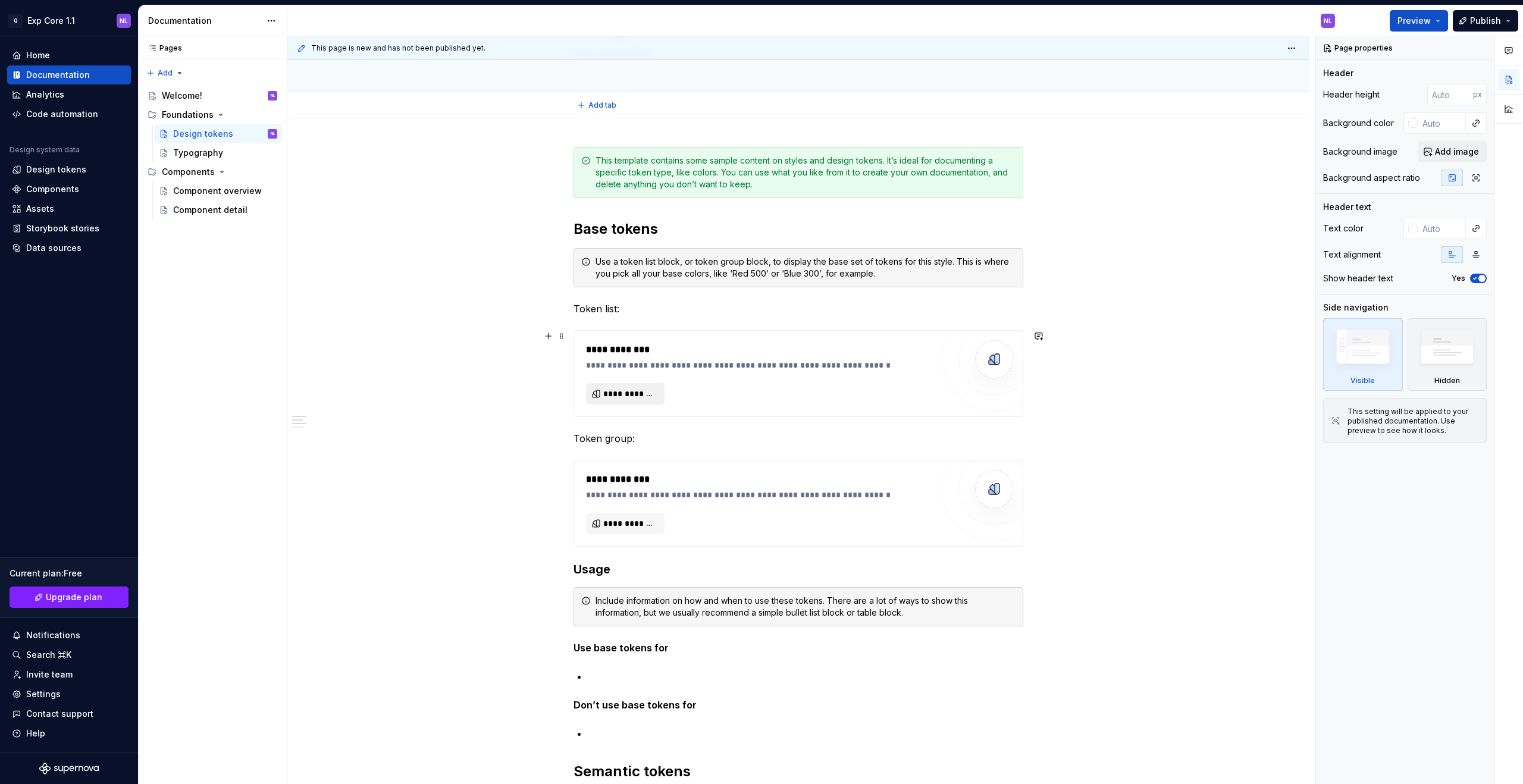 click on "**********" at bounding box center [630, 394] 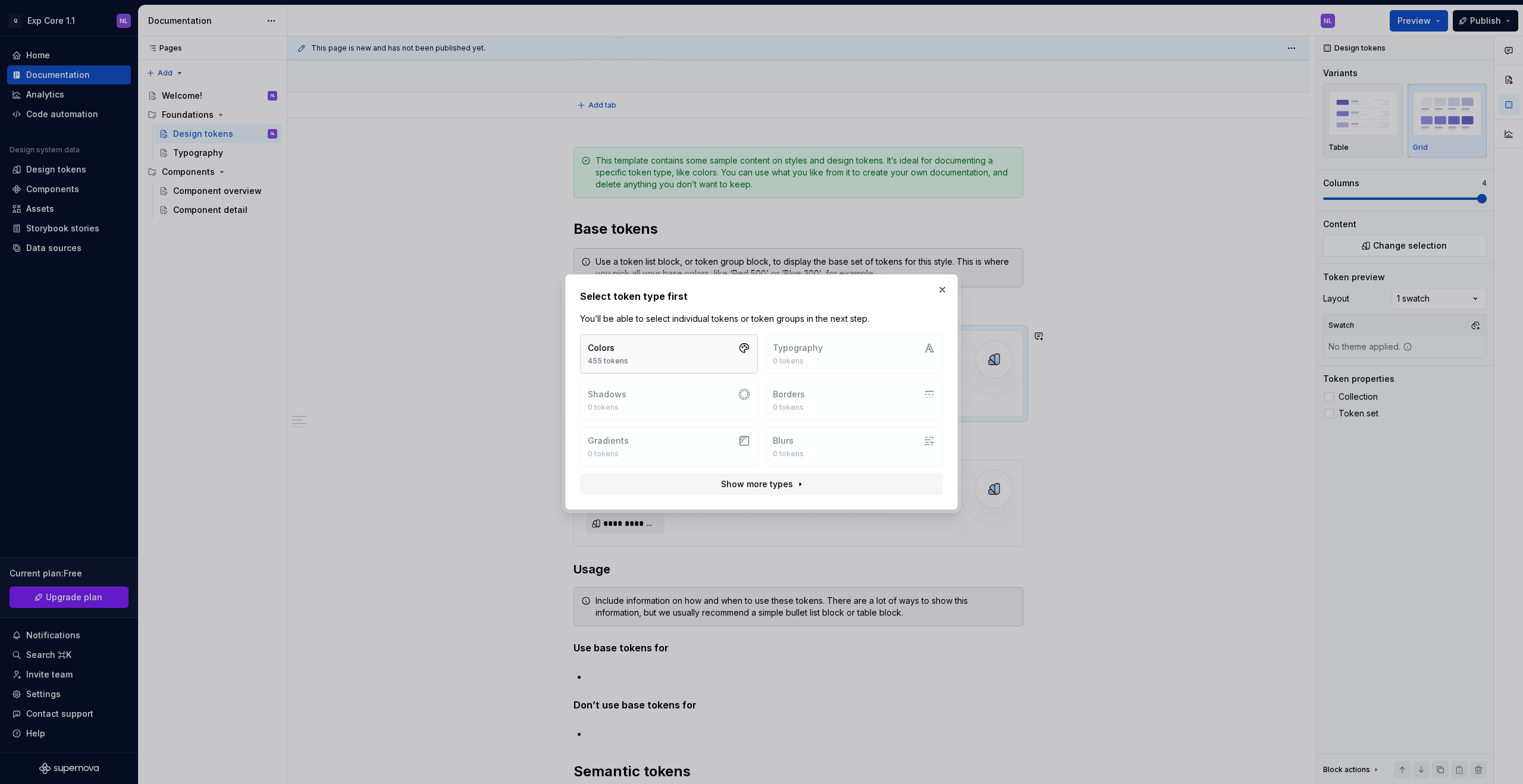 click on "Colors 455 tokens" at bounding box center (669, 354) 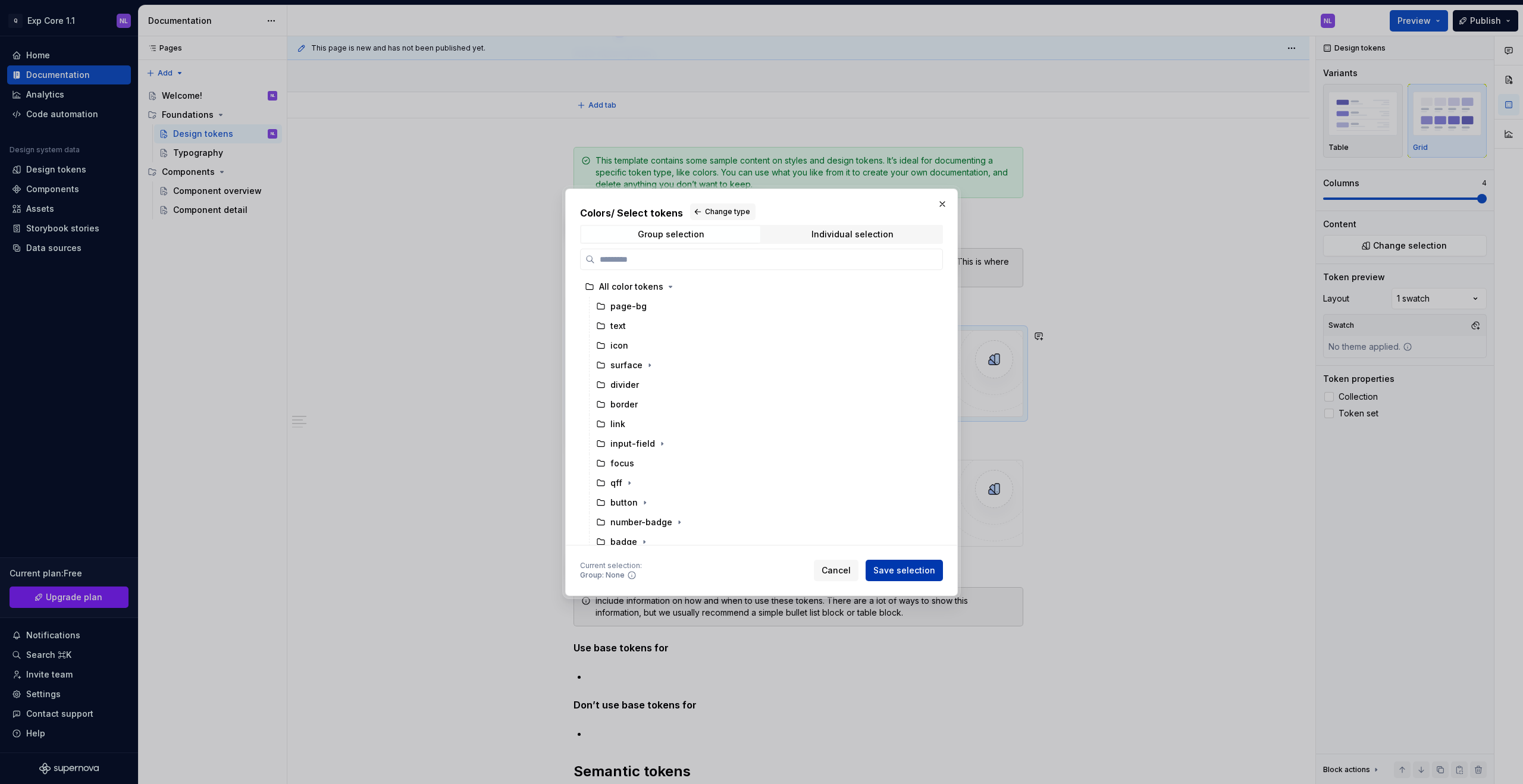 click on "Save selection" at bounding box center (904, 570) 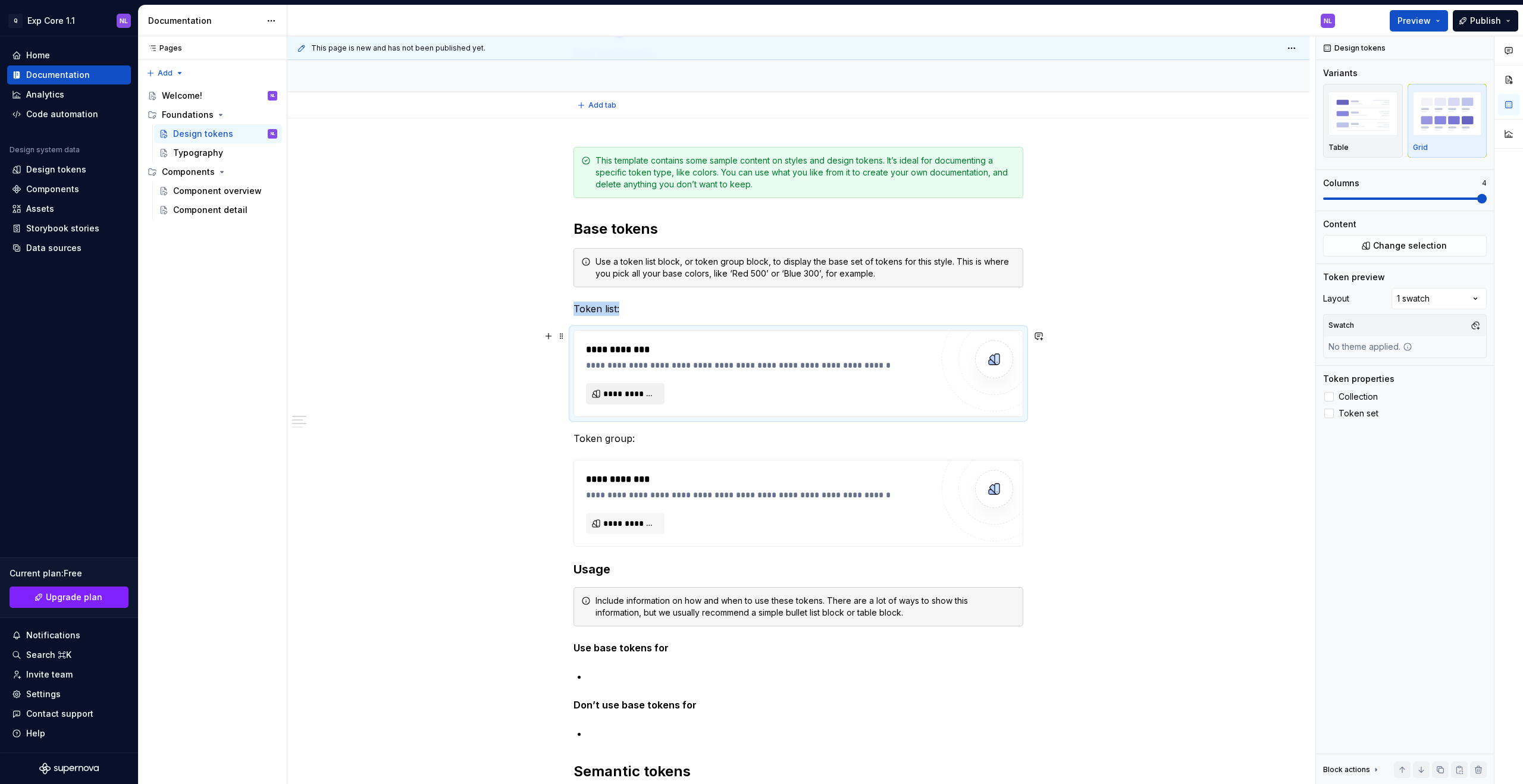 click on "**********" at bounding box center (630, 394) 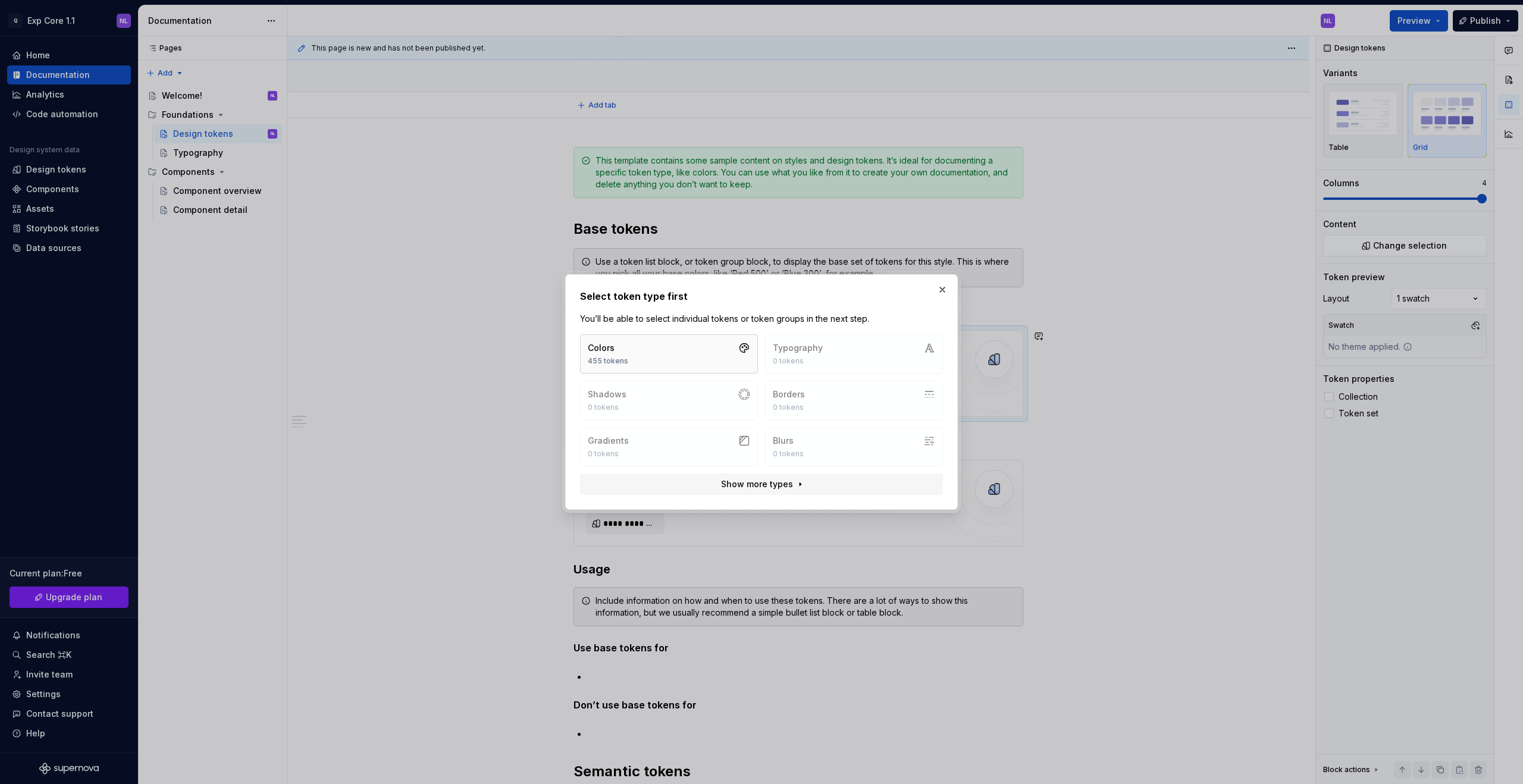 click on "Colors 455 tokens" at bounding box center [669, 354] 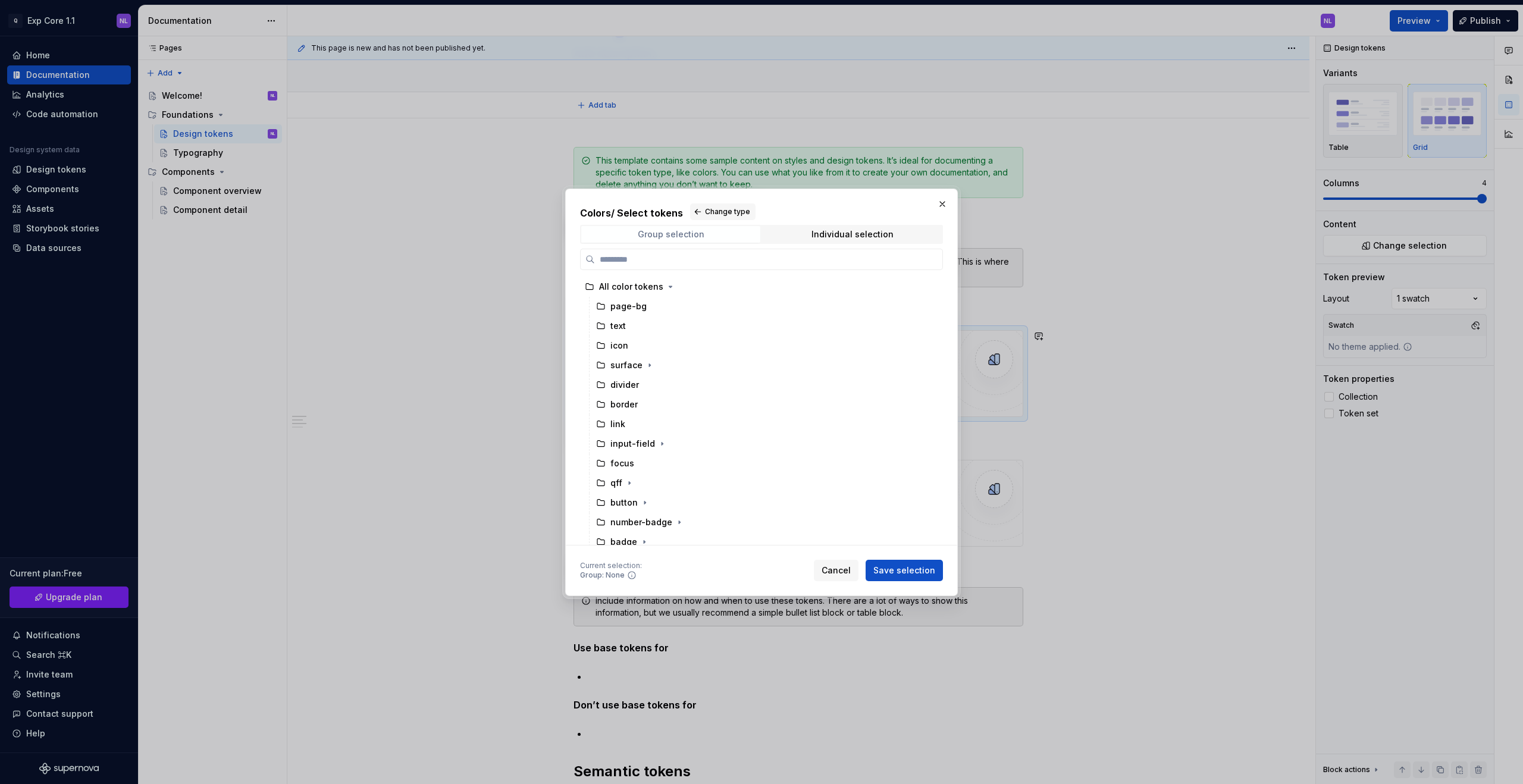 click on "Group selection" at bounding box center [671, 234] 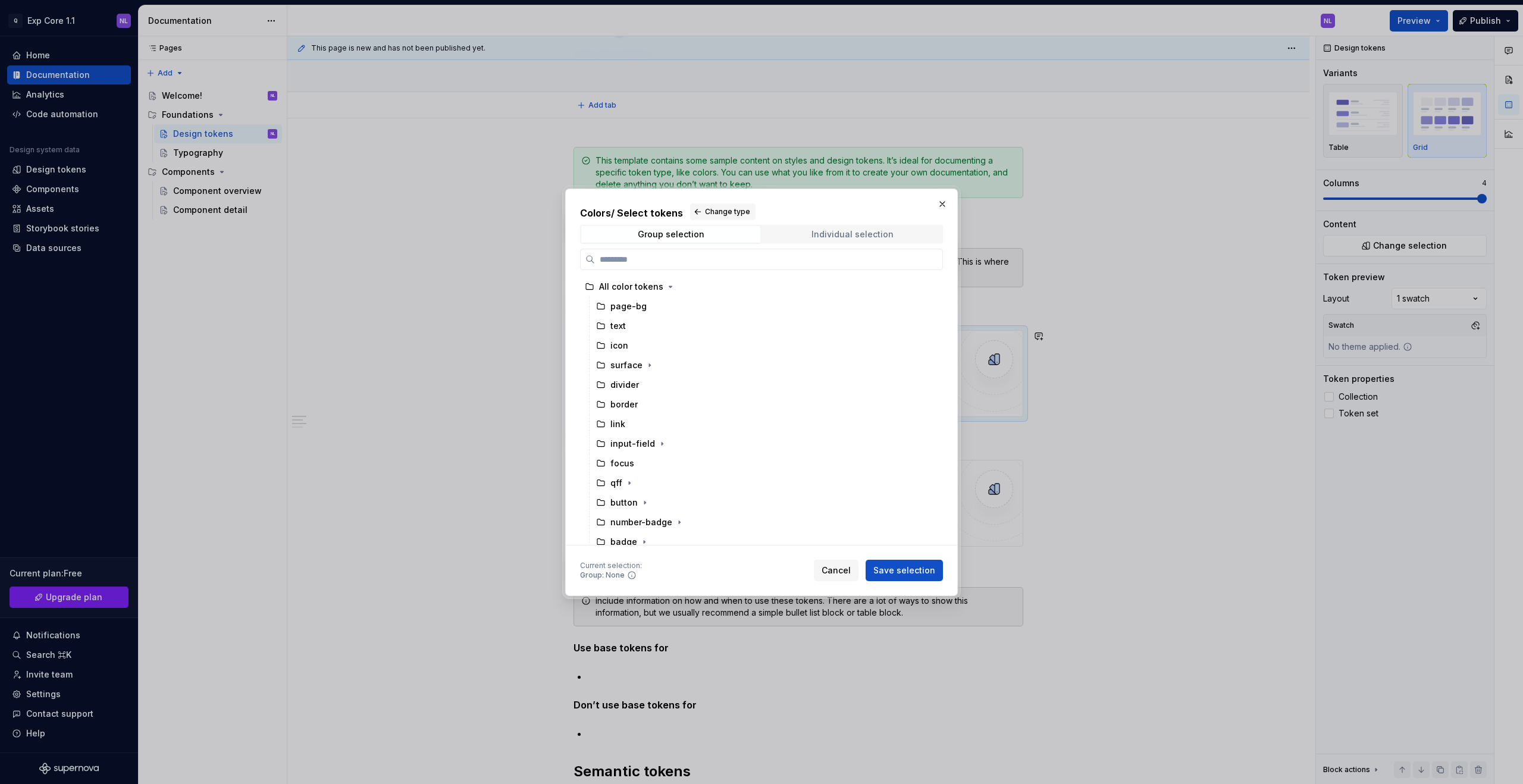 click on "Individual selection" at bounding box center [853, 234] 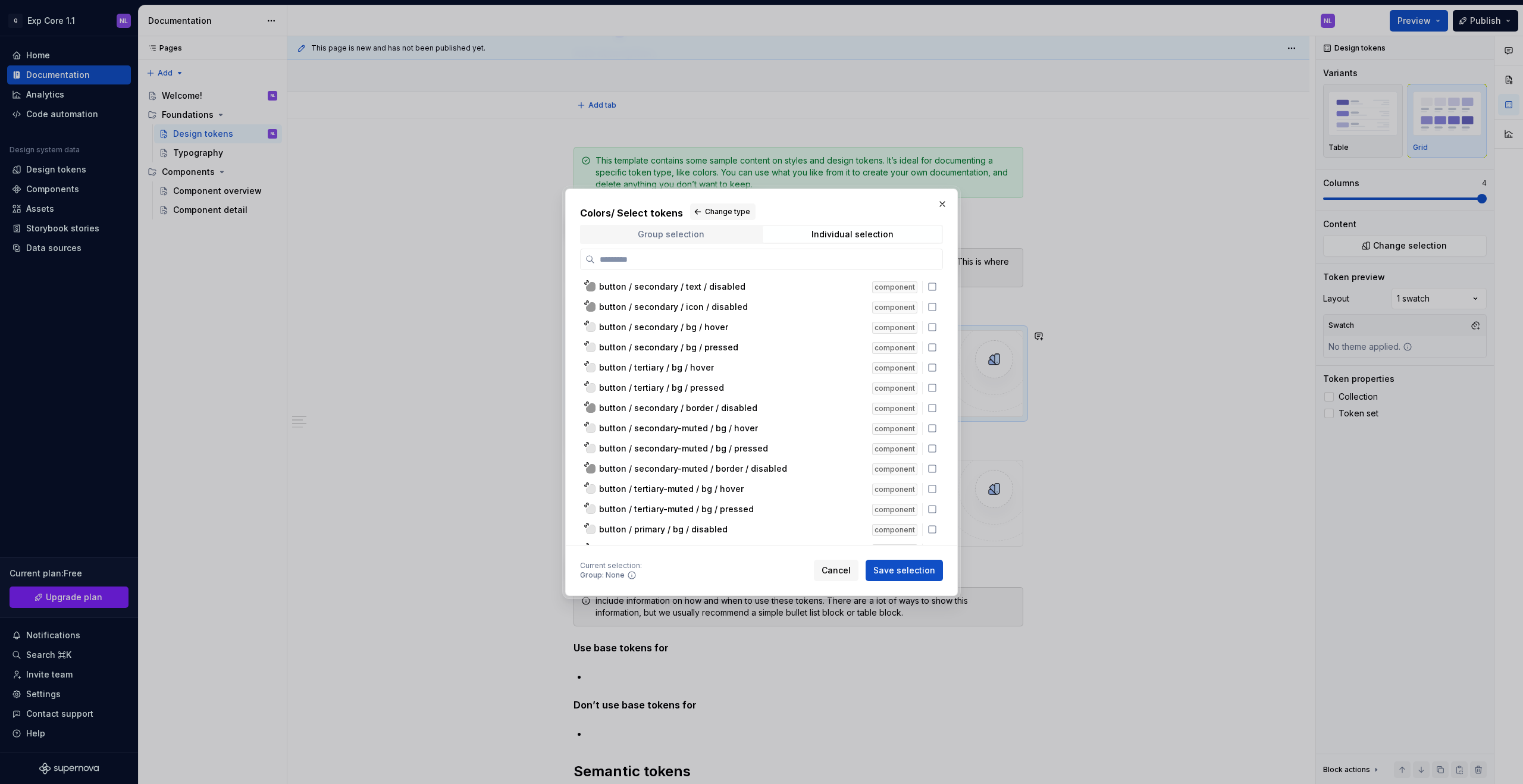 click on "Group selection" at bounding box center (670, 234) 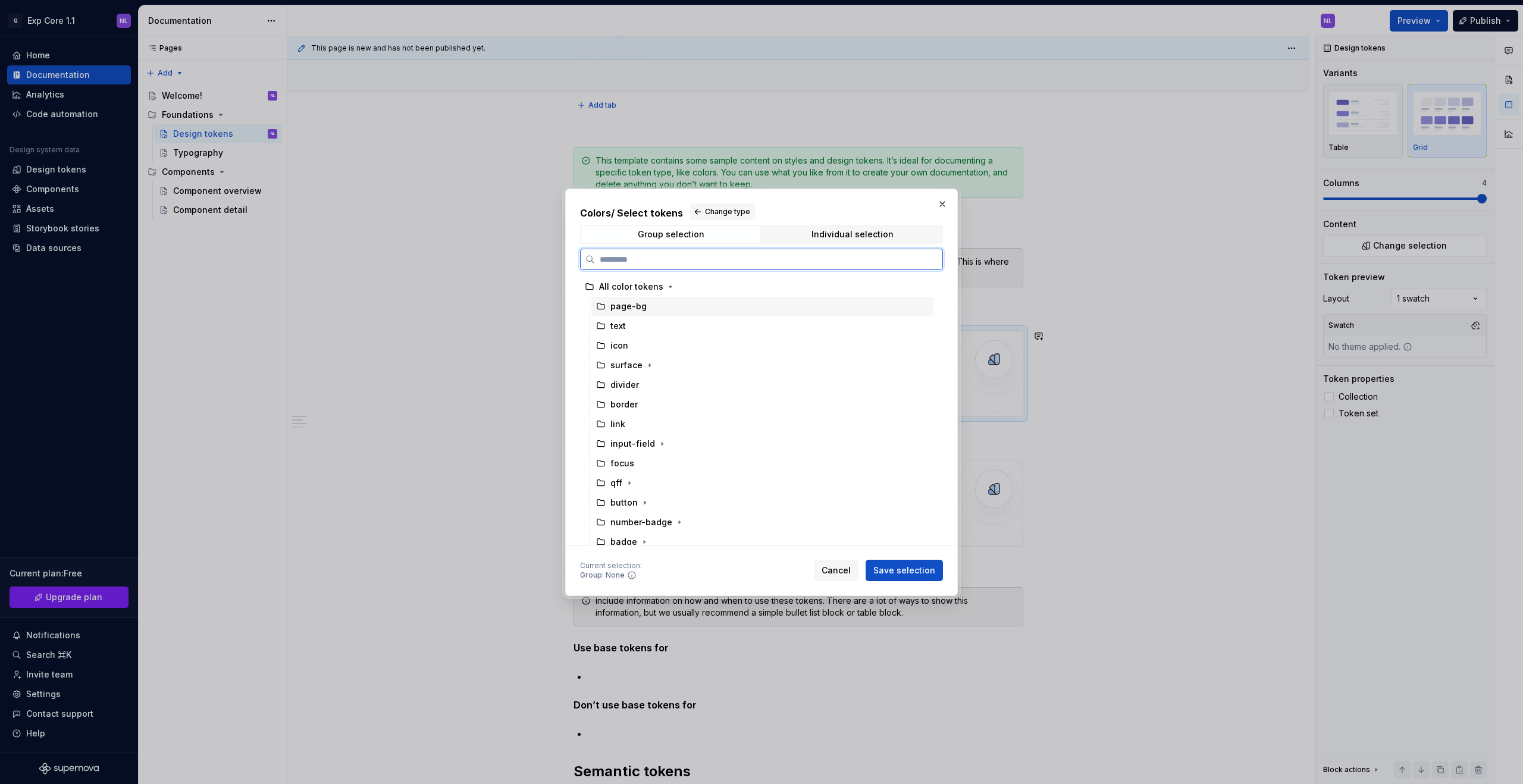 click on "page-bg" at bounding box center (762, 306) 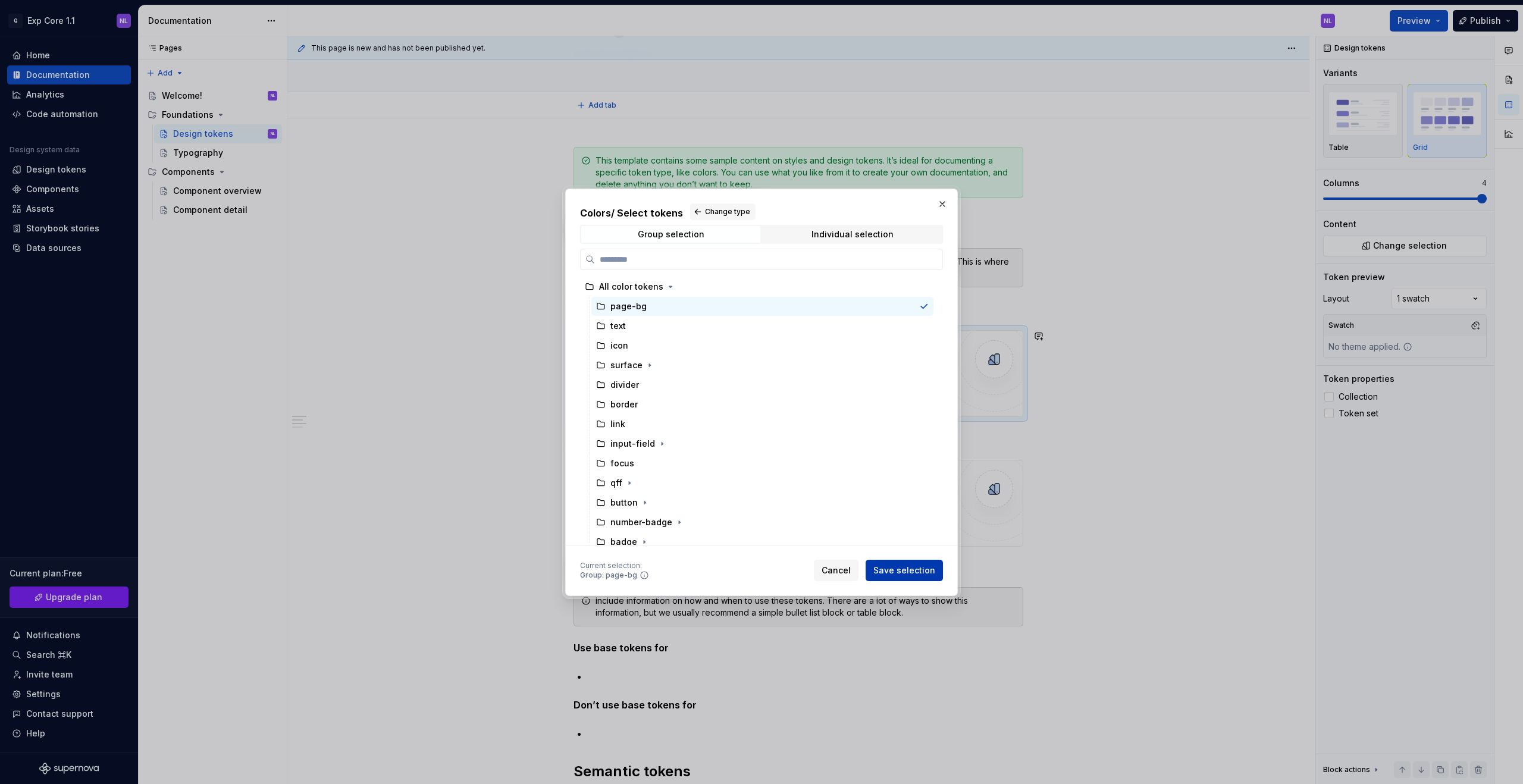 click on "Save selection" at bounding box center [904, 570] 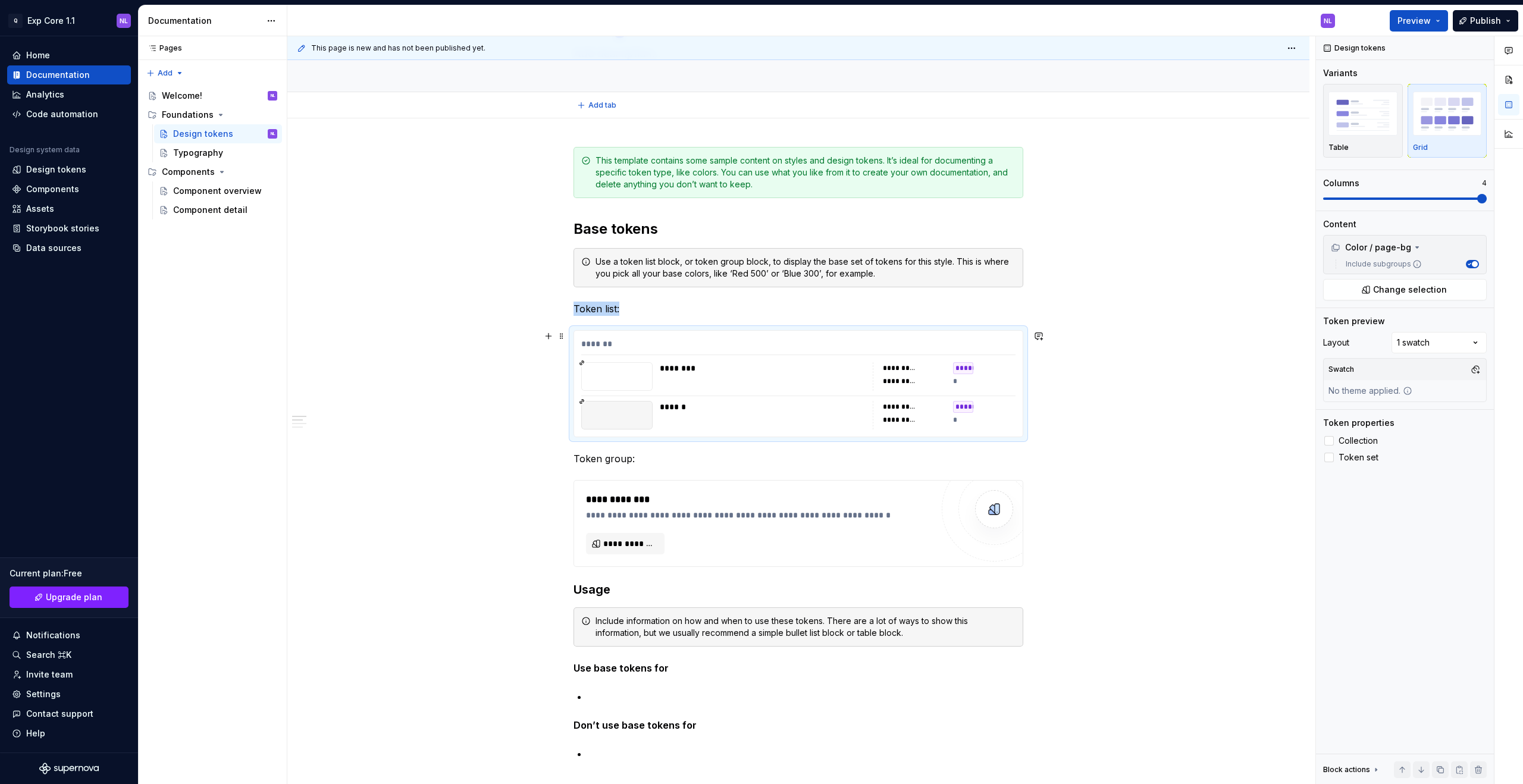 click on "*" at bounding box center (985, 381) 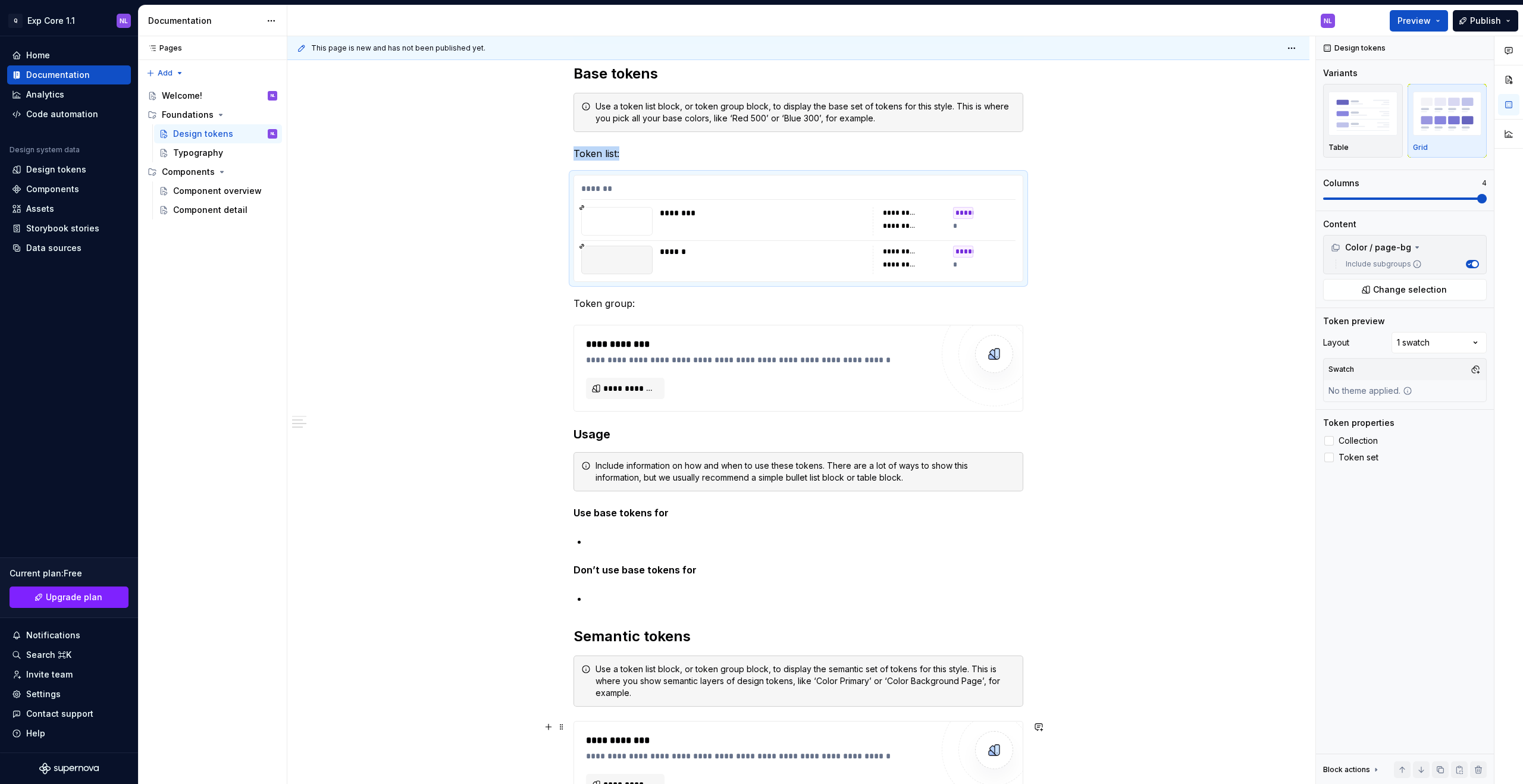 scroll, scrollTop: 0, scrollLeft: 0, axis: both 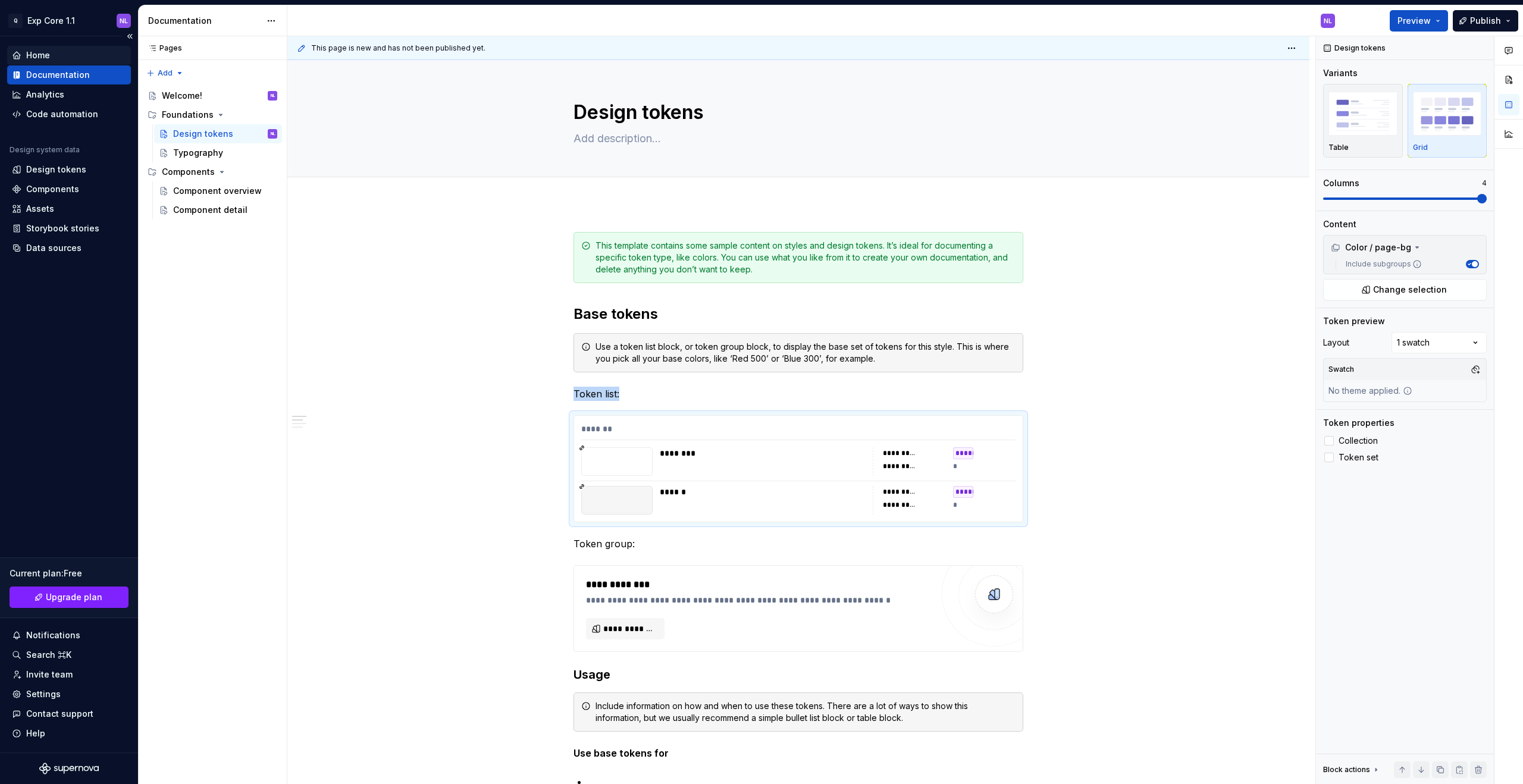 click on "Home" at bounding box center [38, 55] 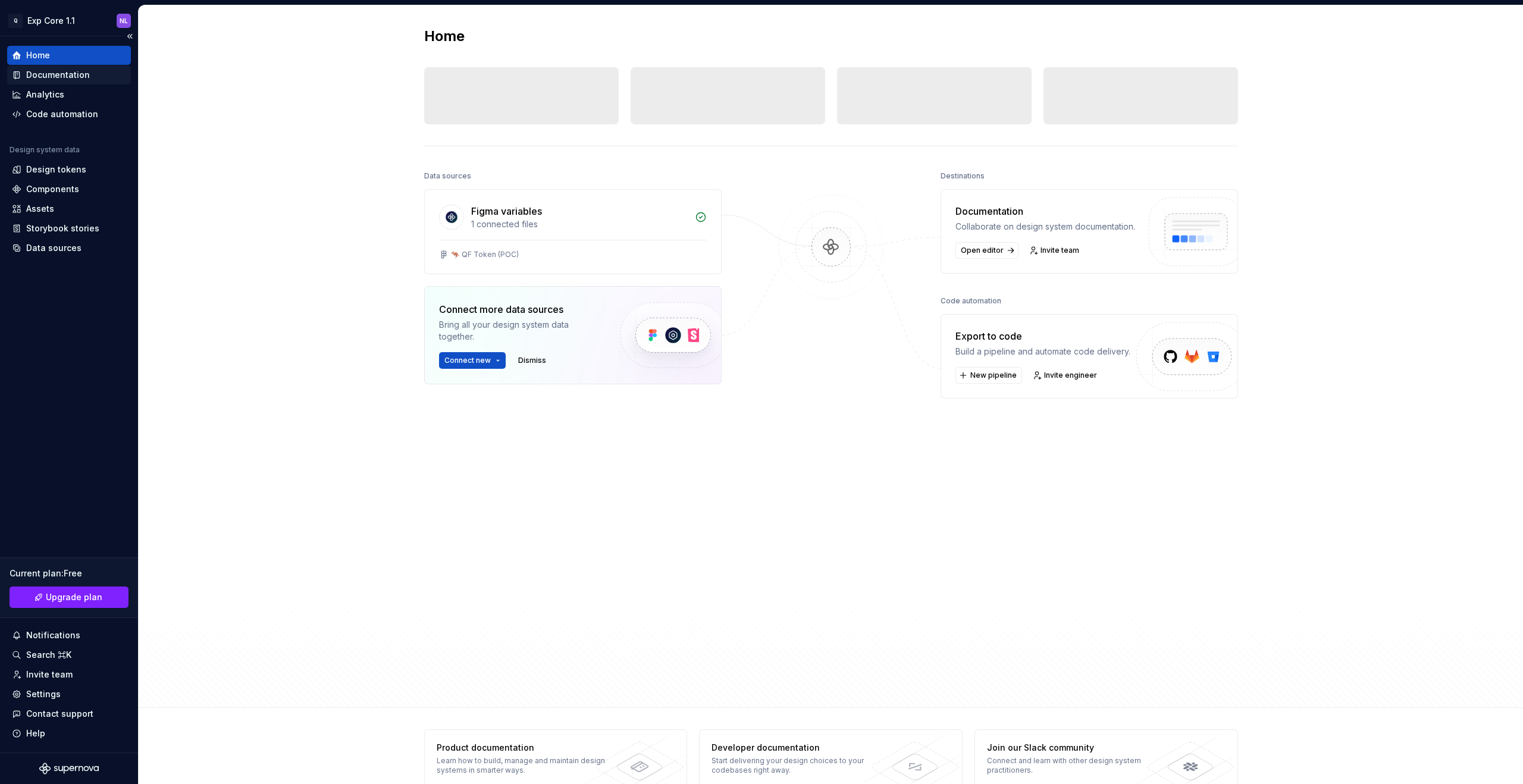 click on "Documentation" at bounding box center (58, 75) 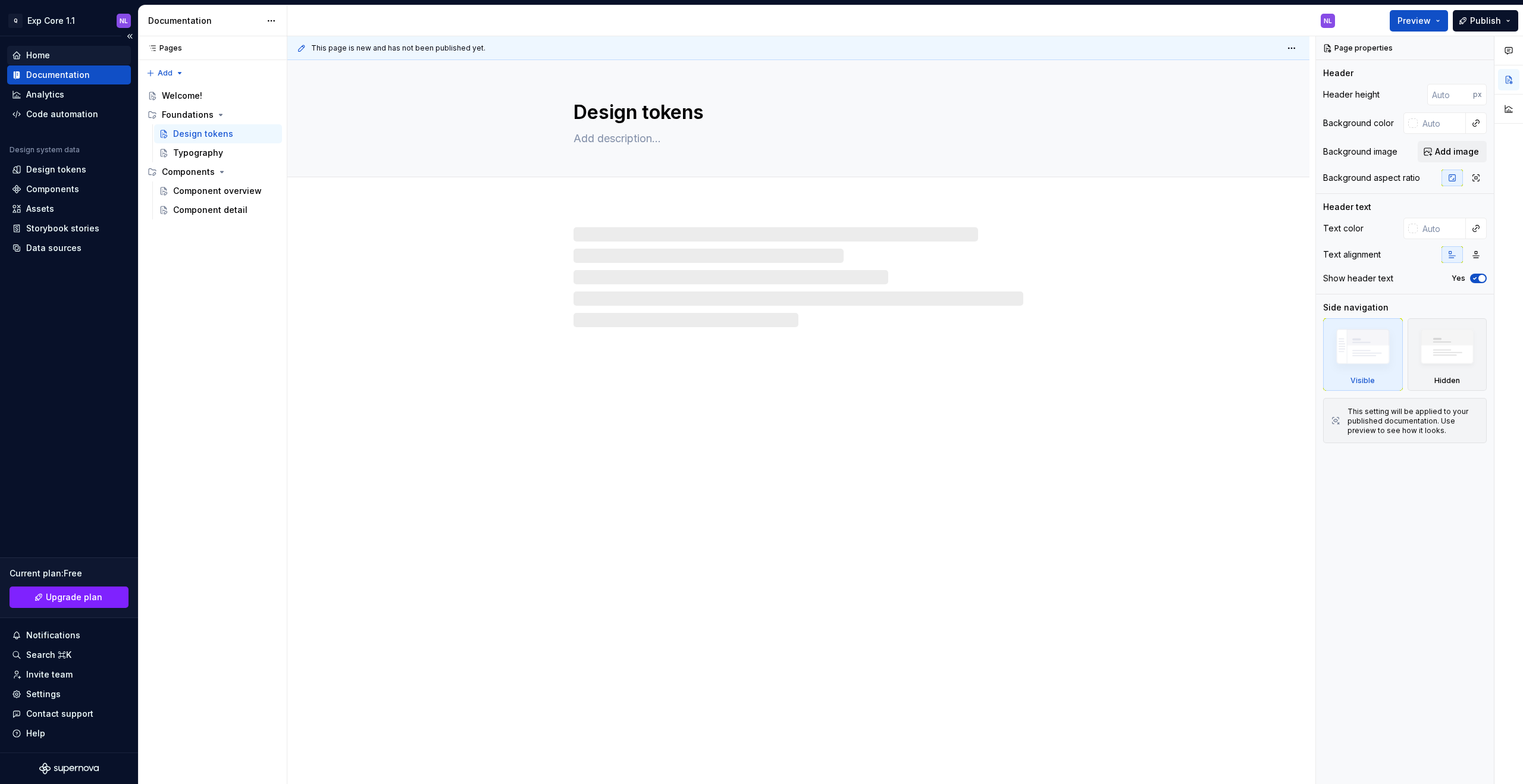 click on "Home" at bounding box center [69, 55] 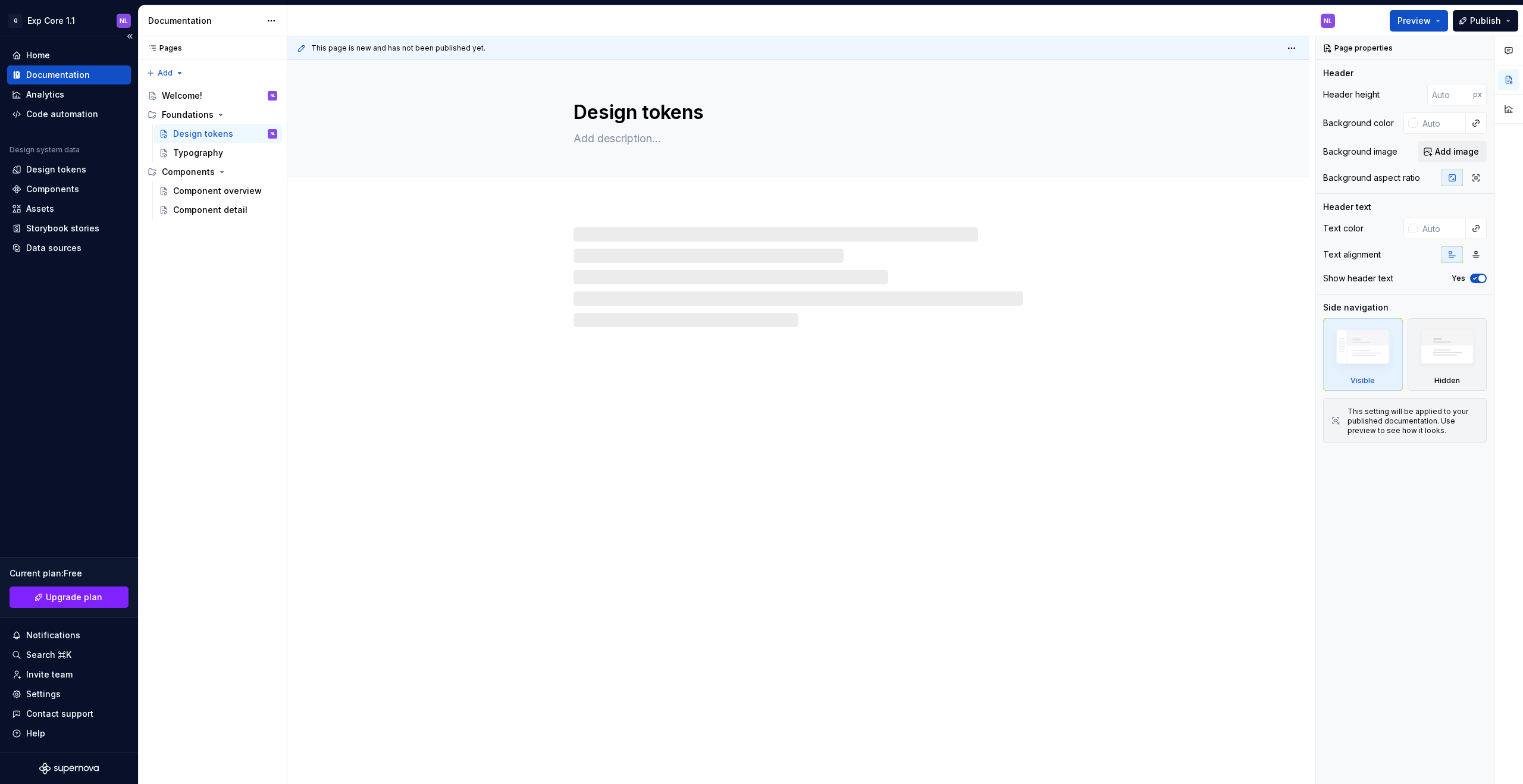 click on "Documentation" at bounding box center [58, 75] 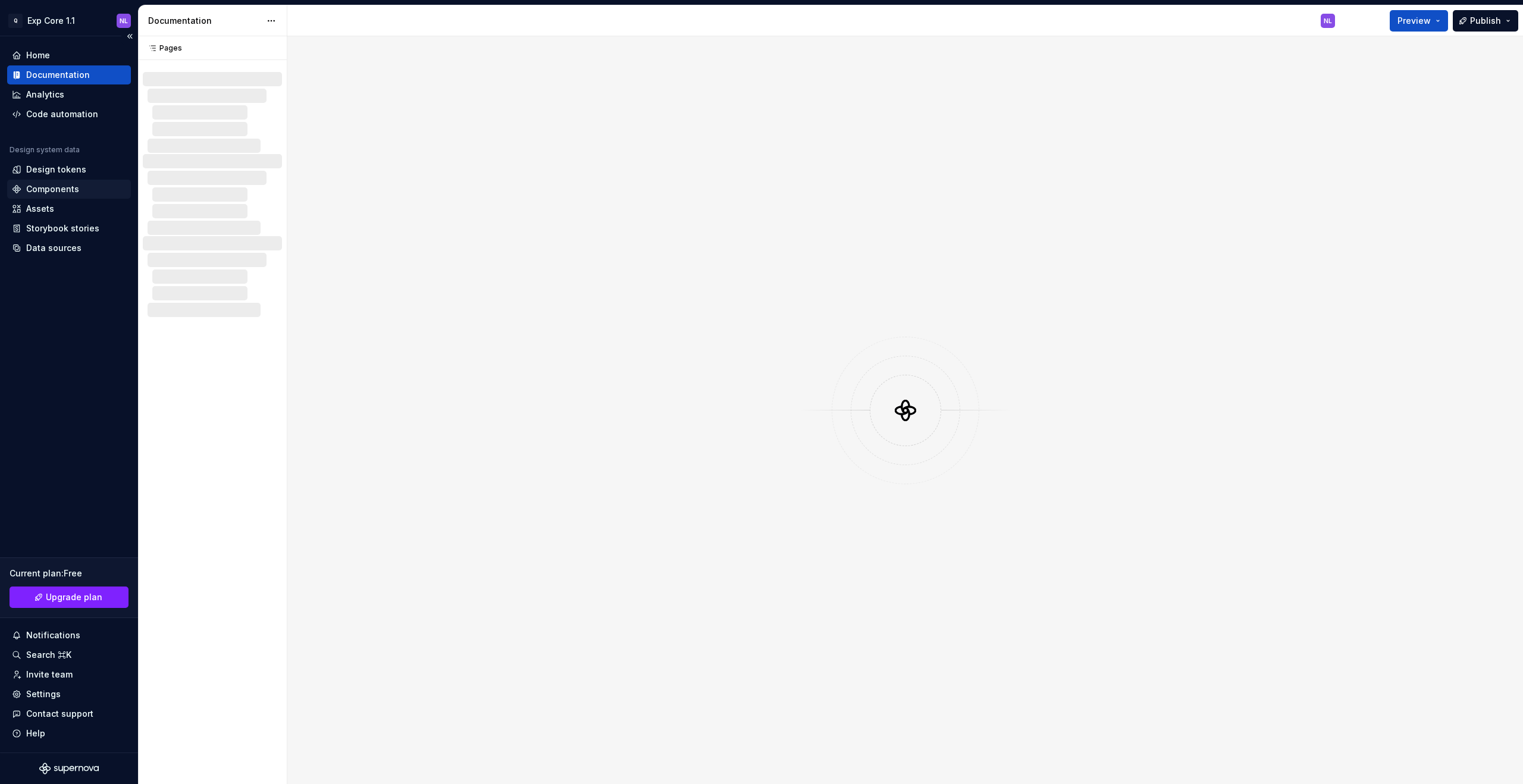 click on "Components" at bounding box center (52, 189) 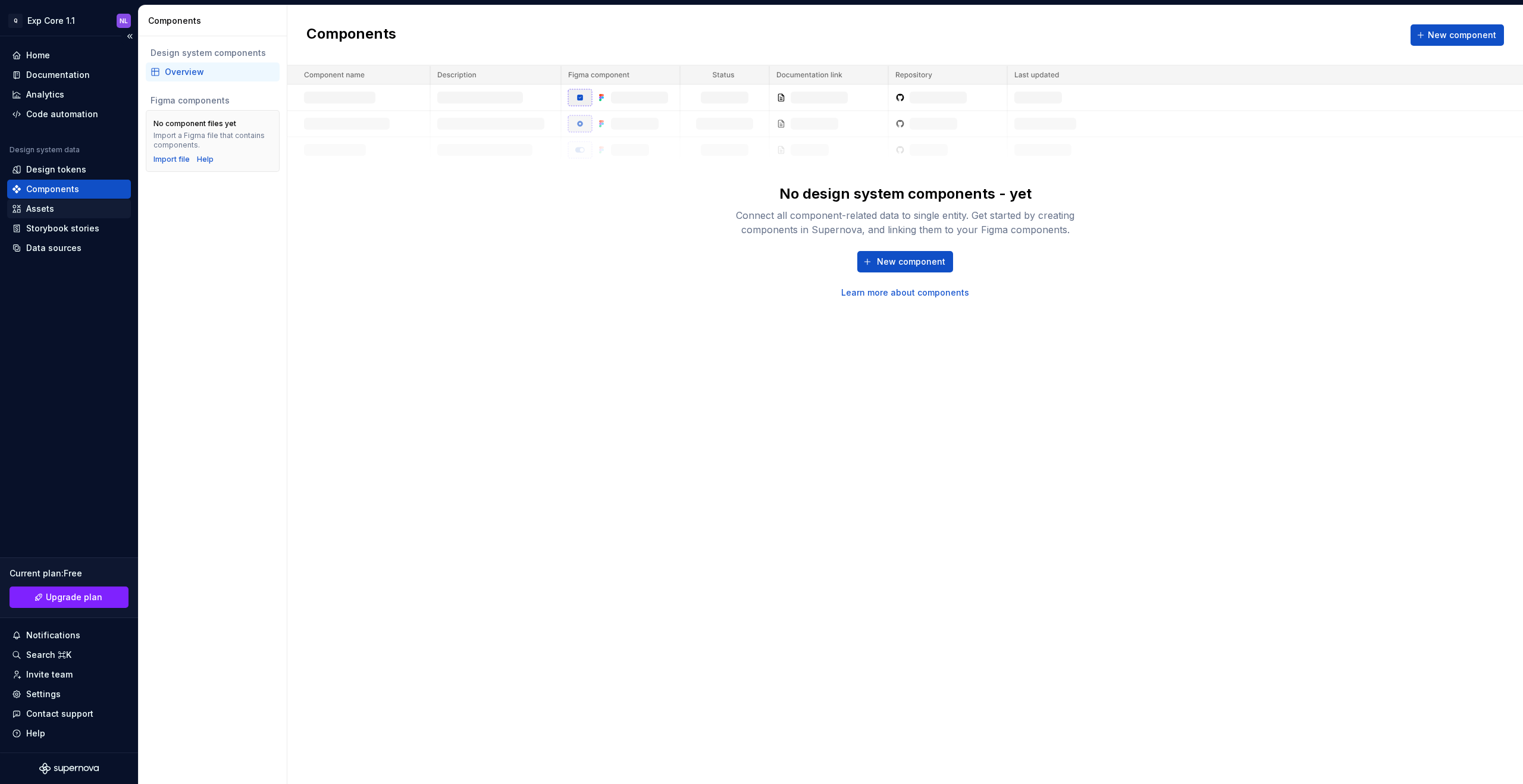 click on "Assets" at bounding box center (40, 209) 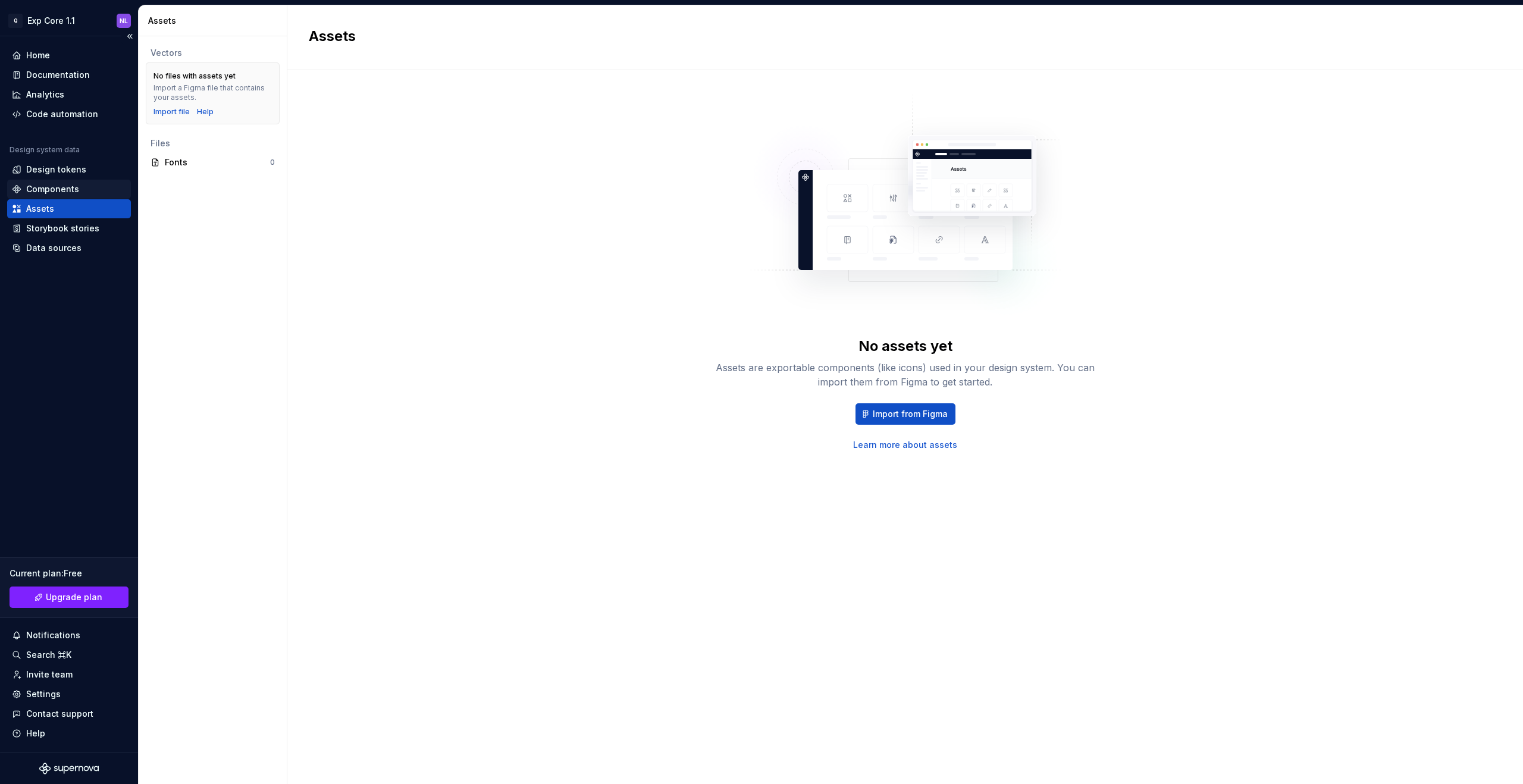 click on "Components" at bounding box center [52, 189] 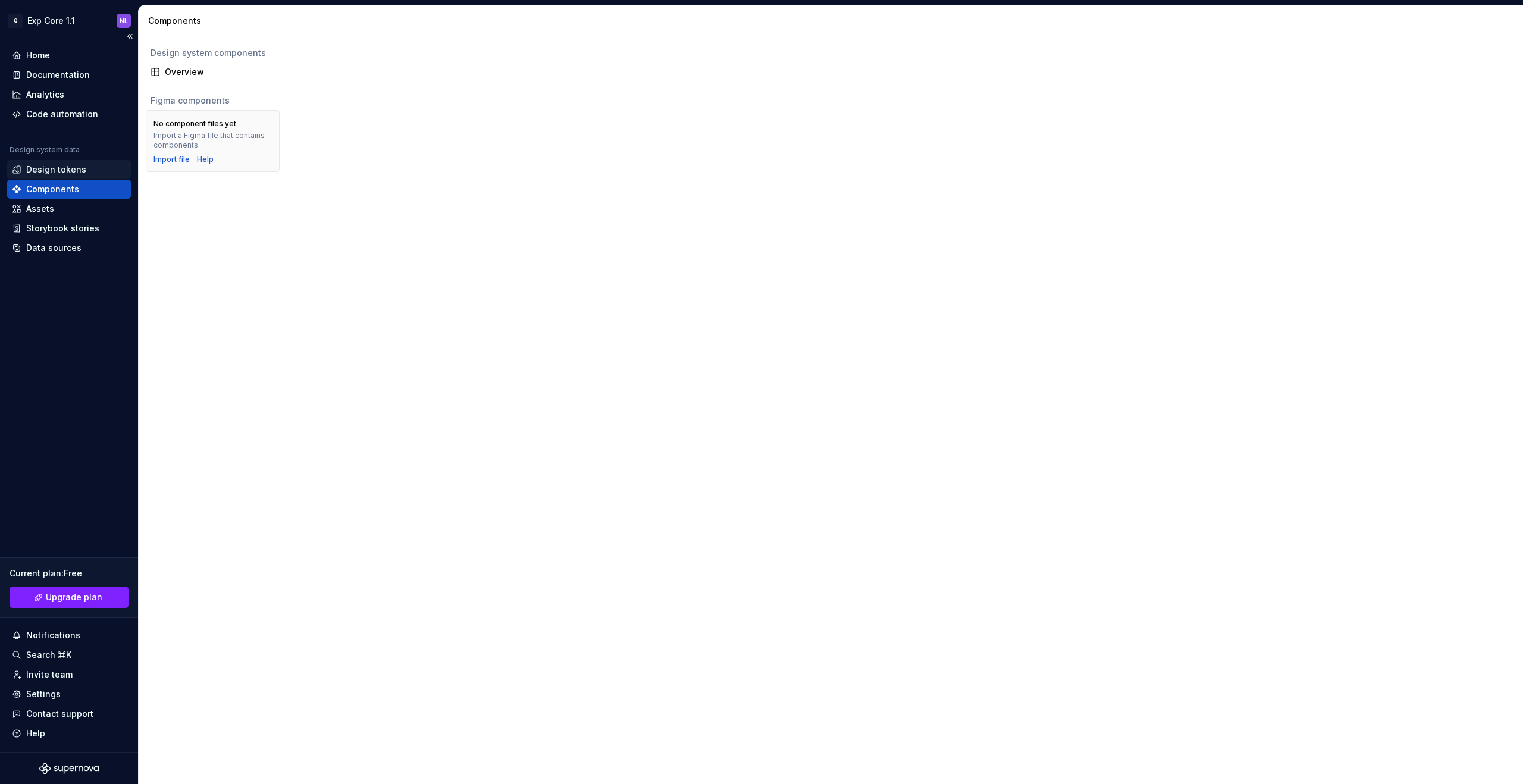 click on "Design tokens" at bounding box center [56, 170] 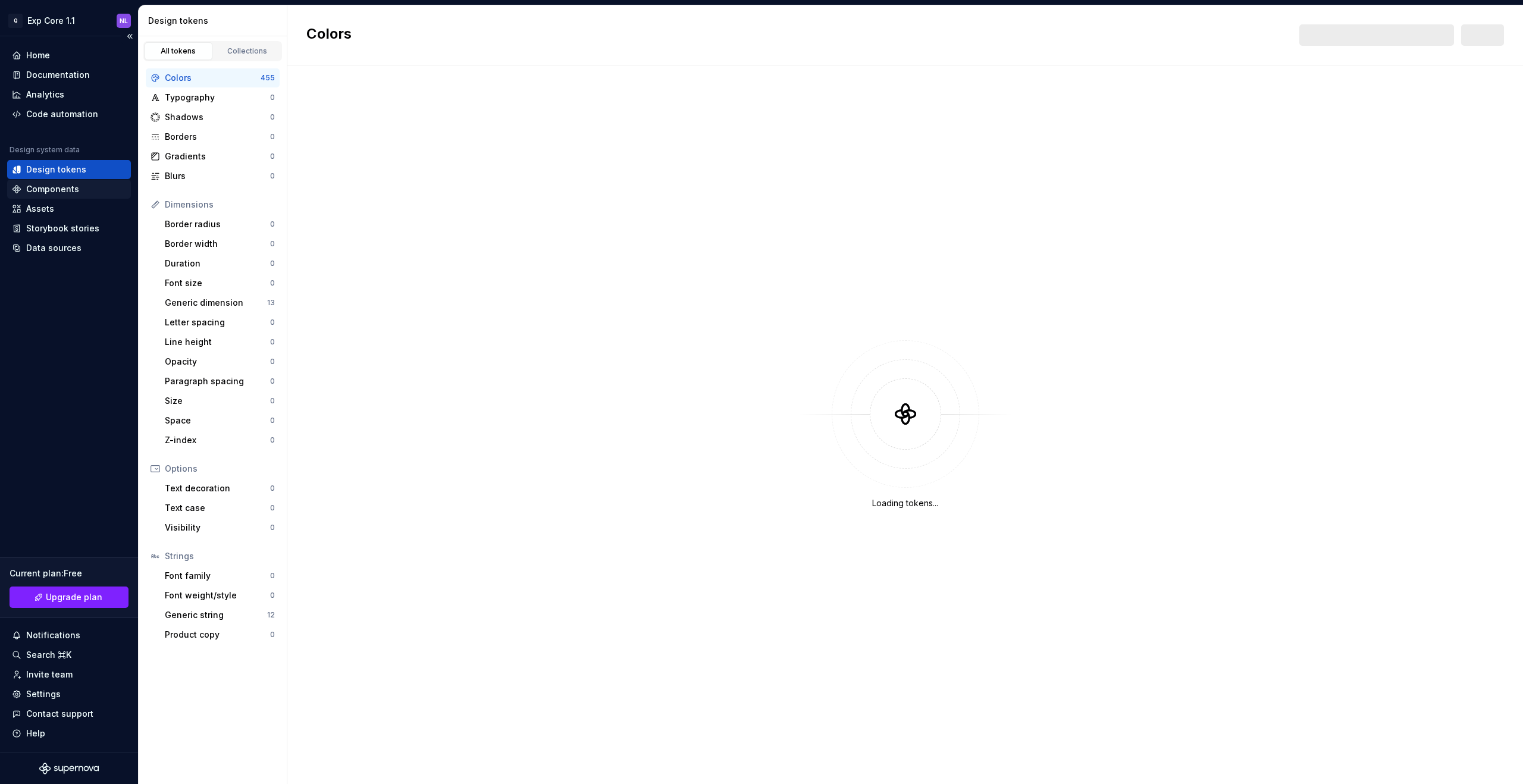 click on "Components" at bounding box center [52, 189] 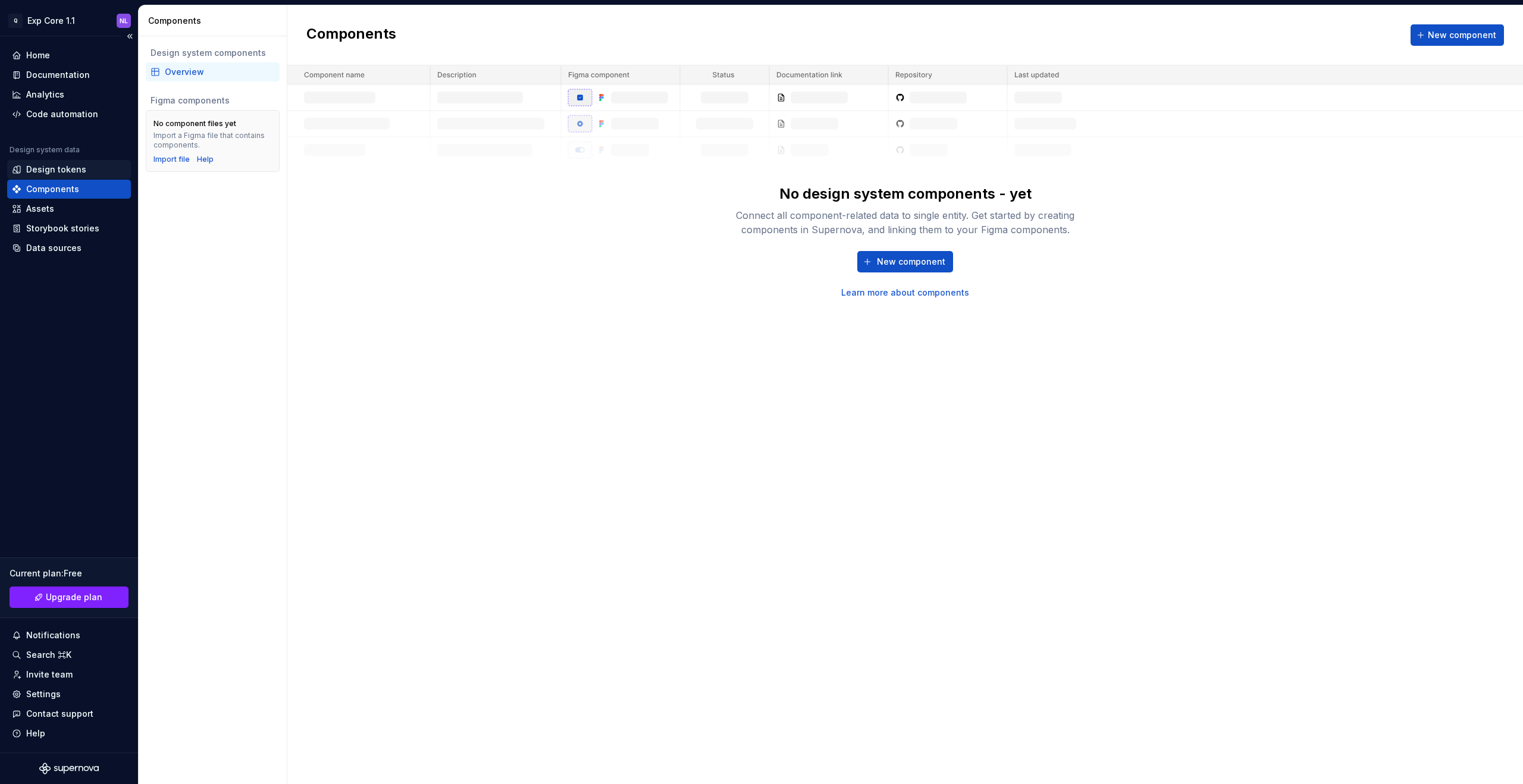 click on "Design tokens" at bounding box center (56, 170) 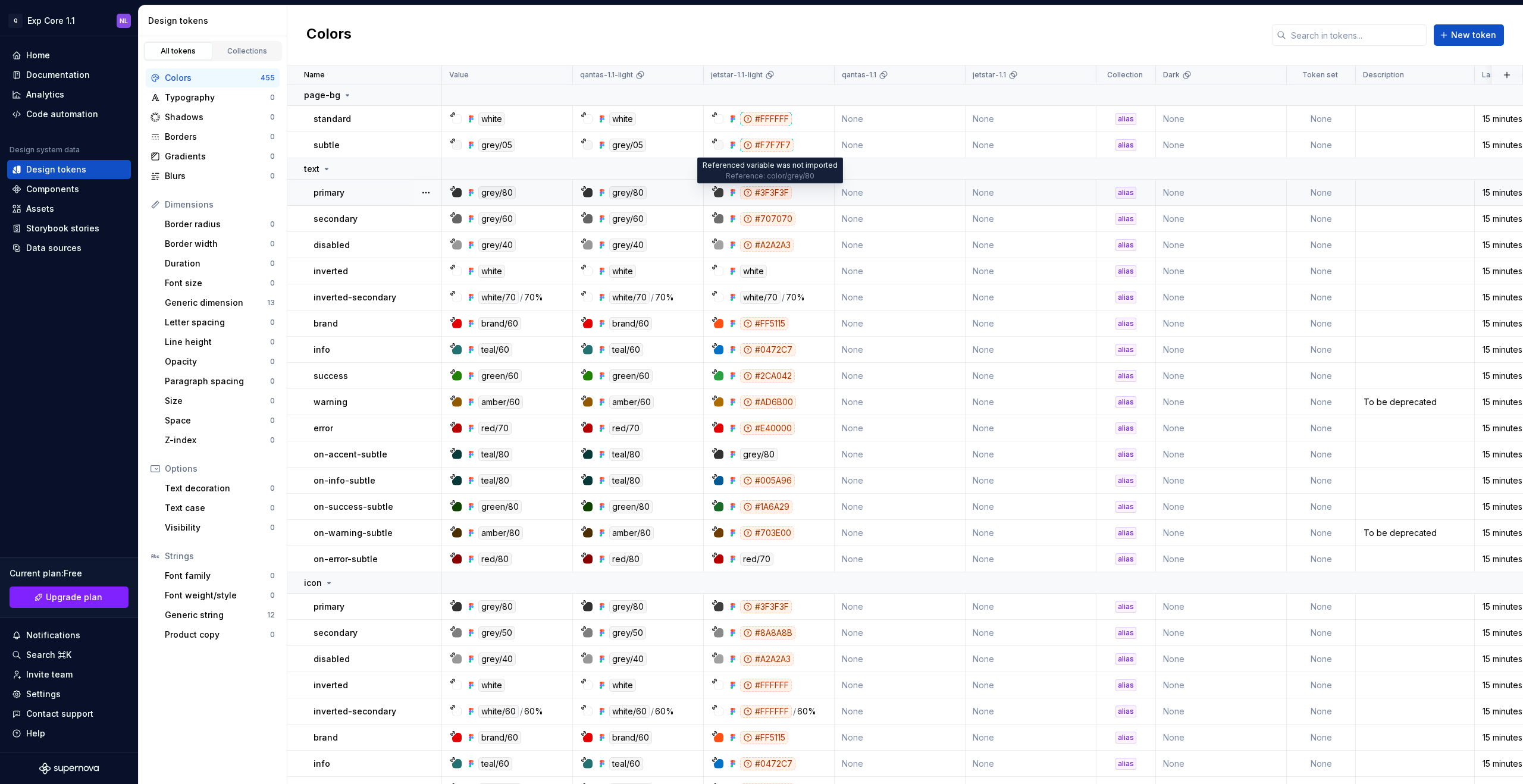 click on "#3F3F3F" at bounding box center [766, 193] 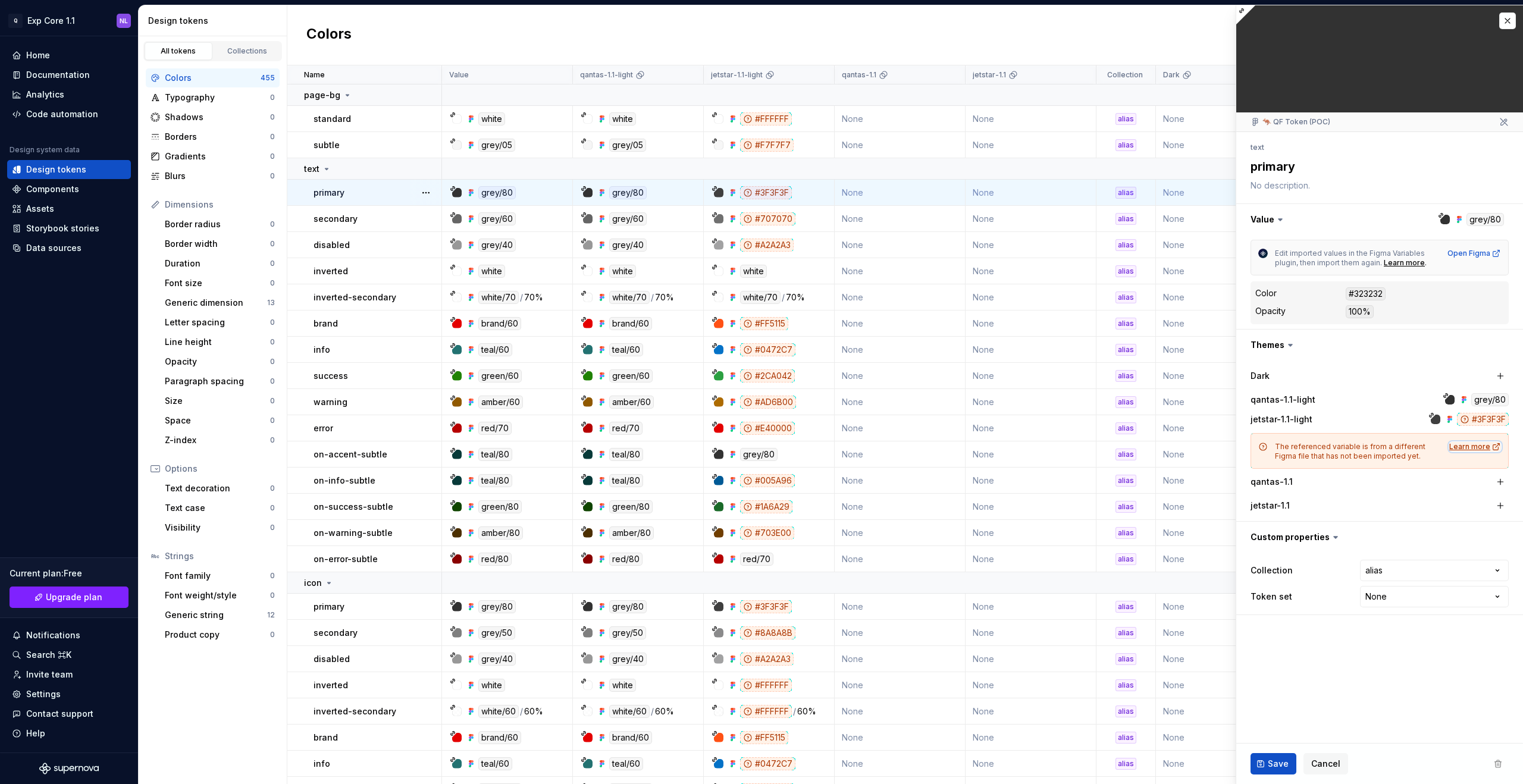 click on "Learn more" at bounding box center [1475, 447] 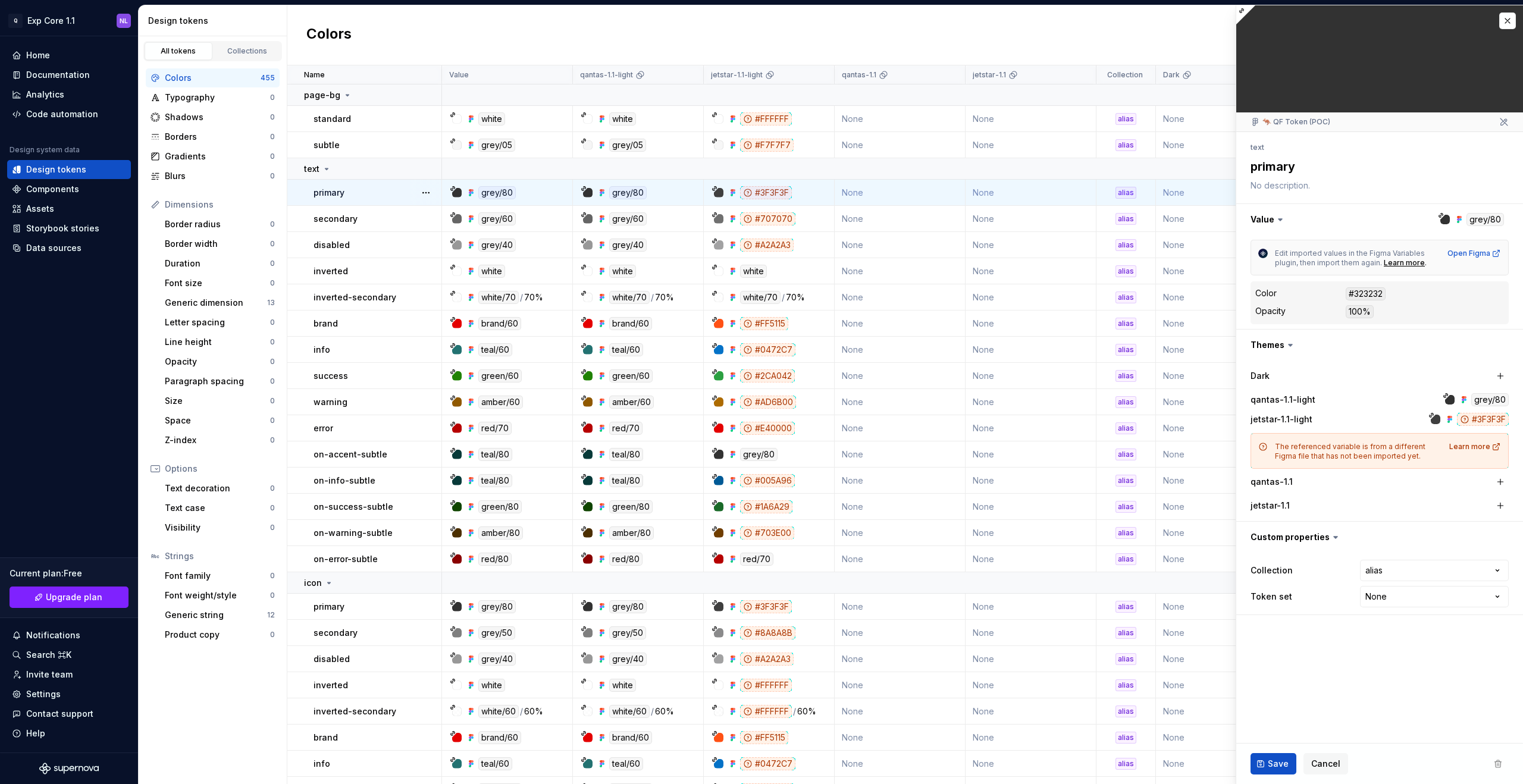 click on "qantas-1.1" at bounding box center (1310, 482) 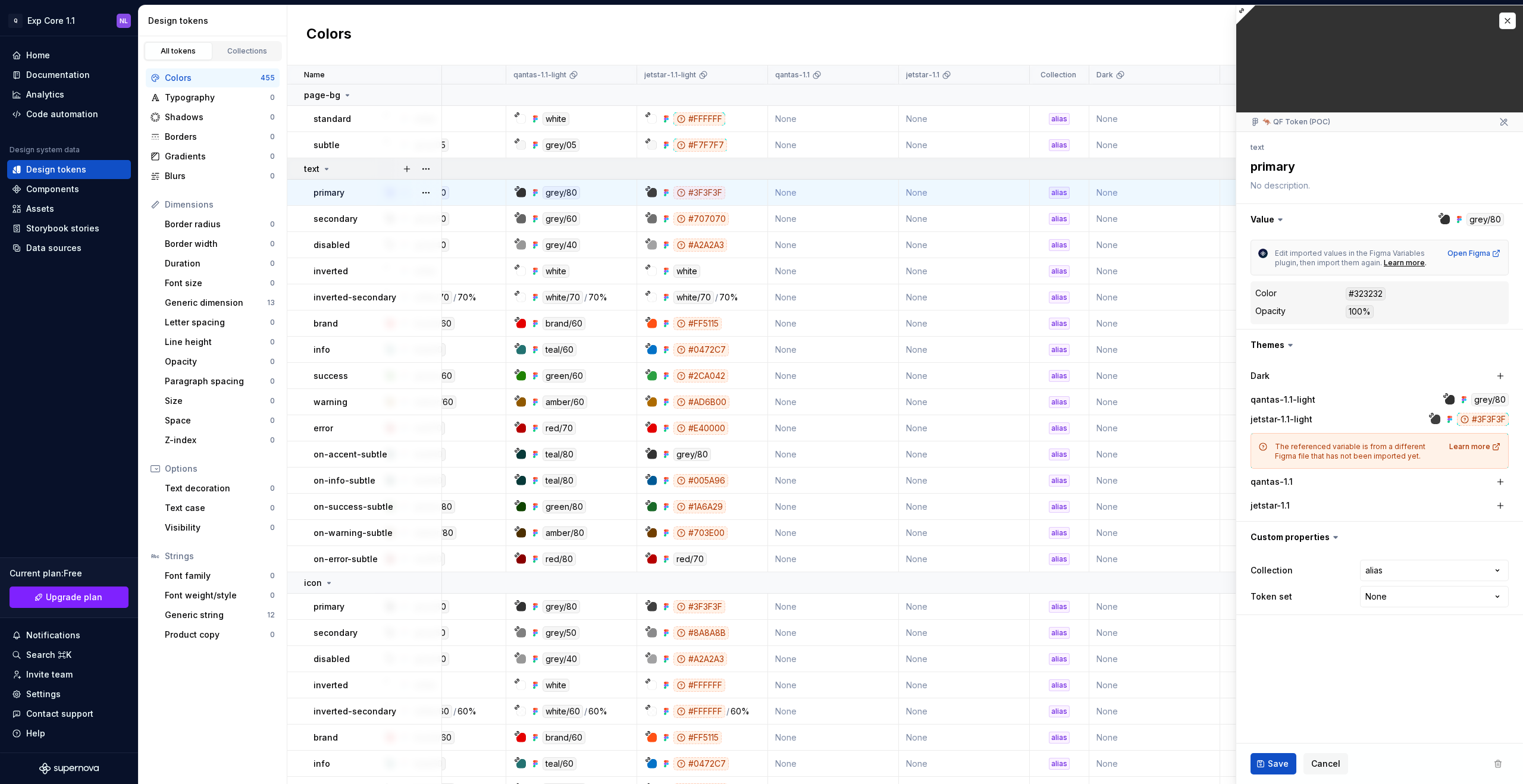scroll, scrollTop: 0, scrollLeft: 0, axis: both 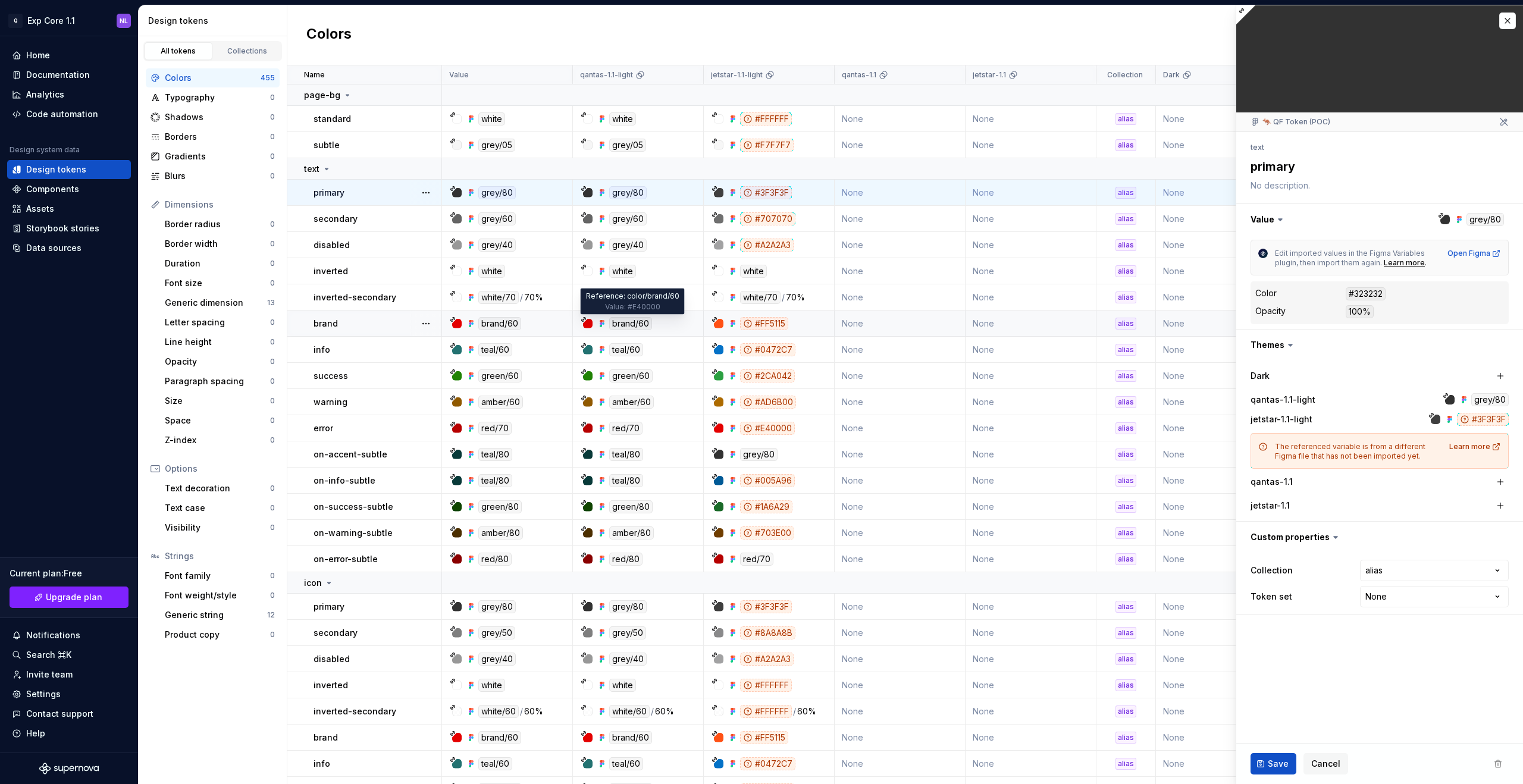 click on "brand/60" at bounding box center [631, 324] 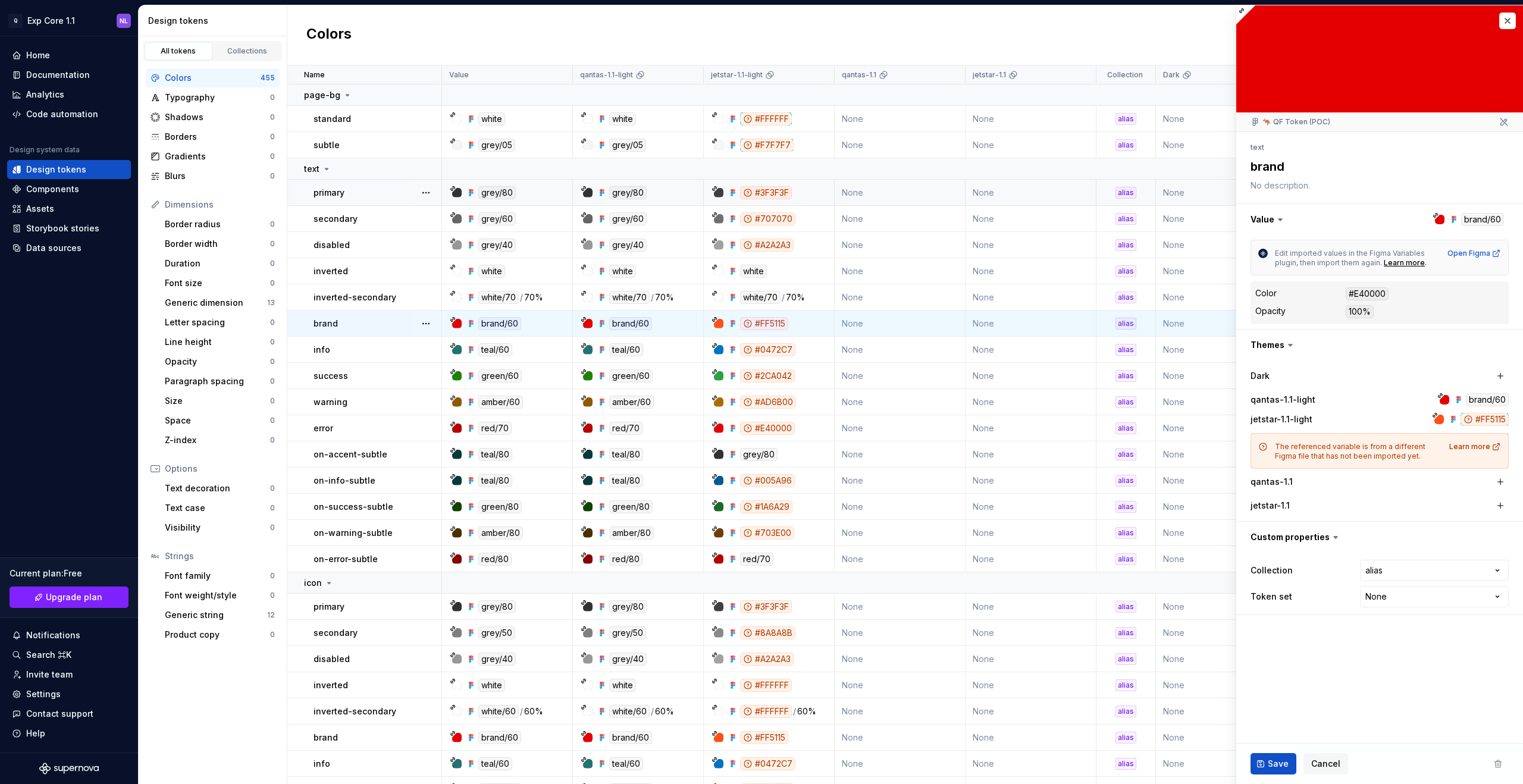 drag, startPoint x: 1277, startPoint y: 253, endPoint x: 1318, endPoint y: 263, distance: 42.2019 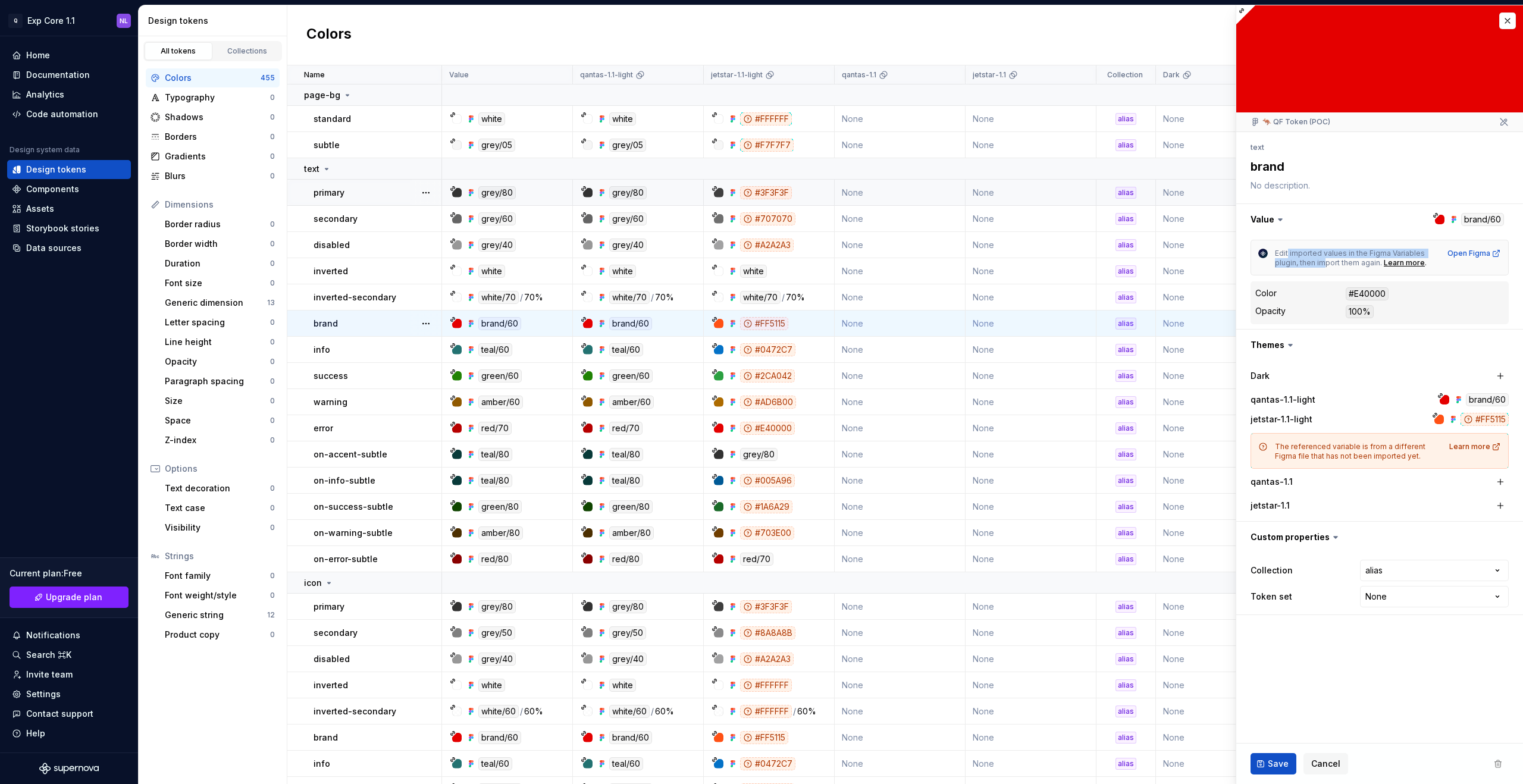 drag, startPoint x: 1321, startPoint y: 261, endPoint x: 1287, endPoint y: 255, distance: 34.525353 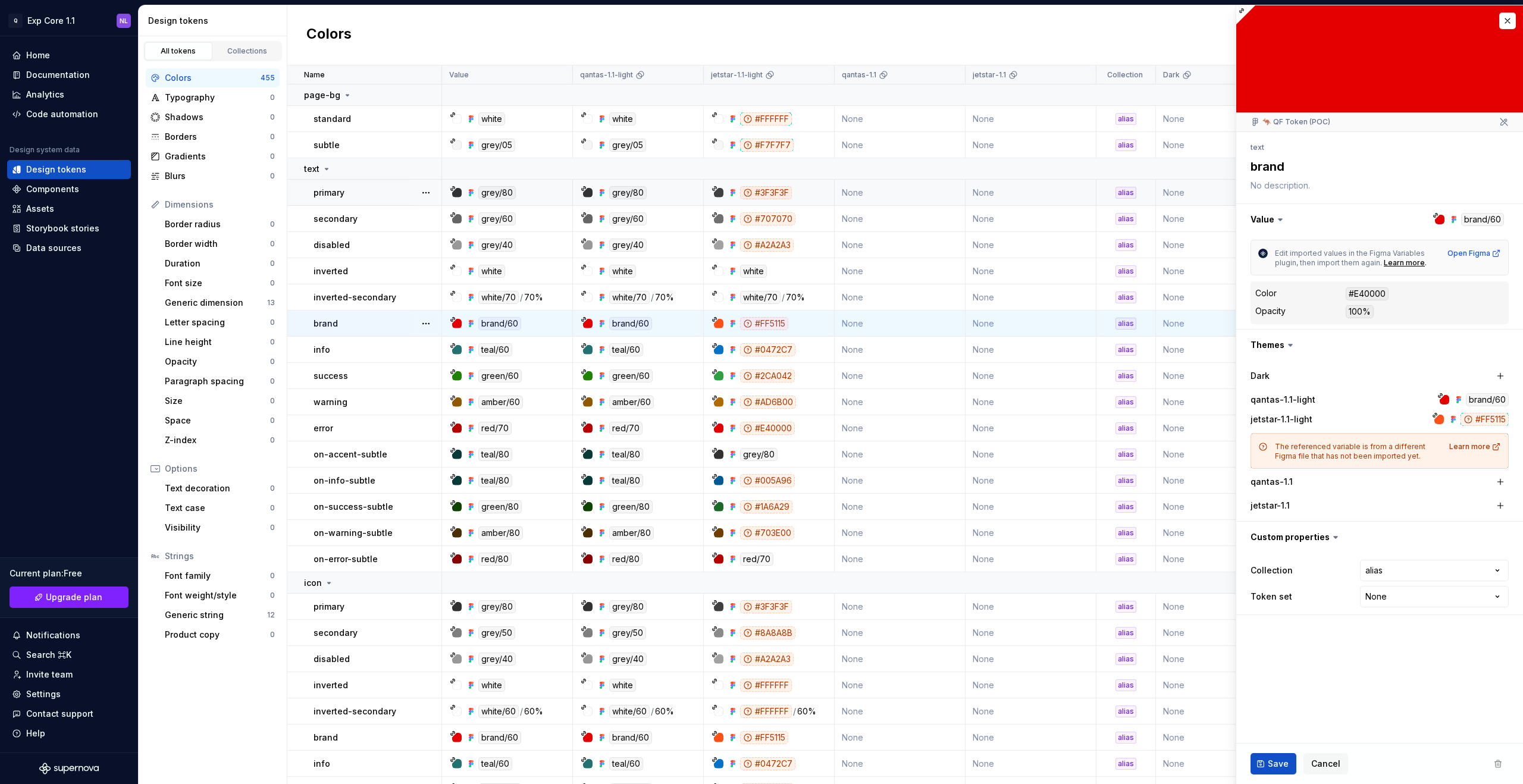 click on "Edit imported values in the Figma Variables plugin, then import them again." at bounding box center (1350, 258) 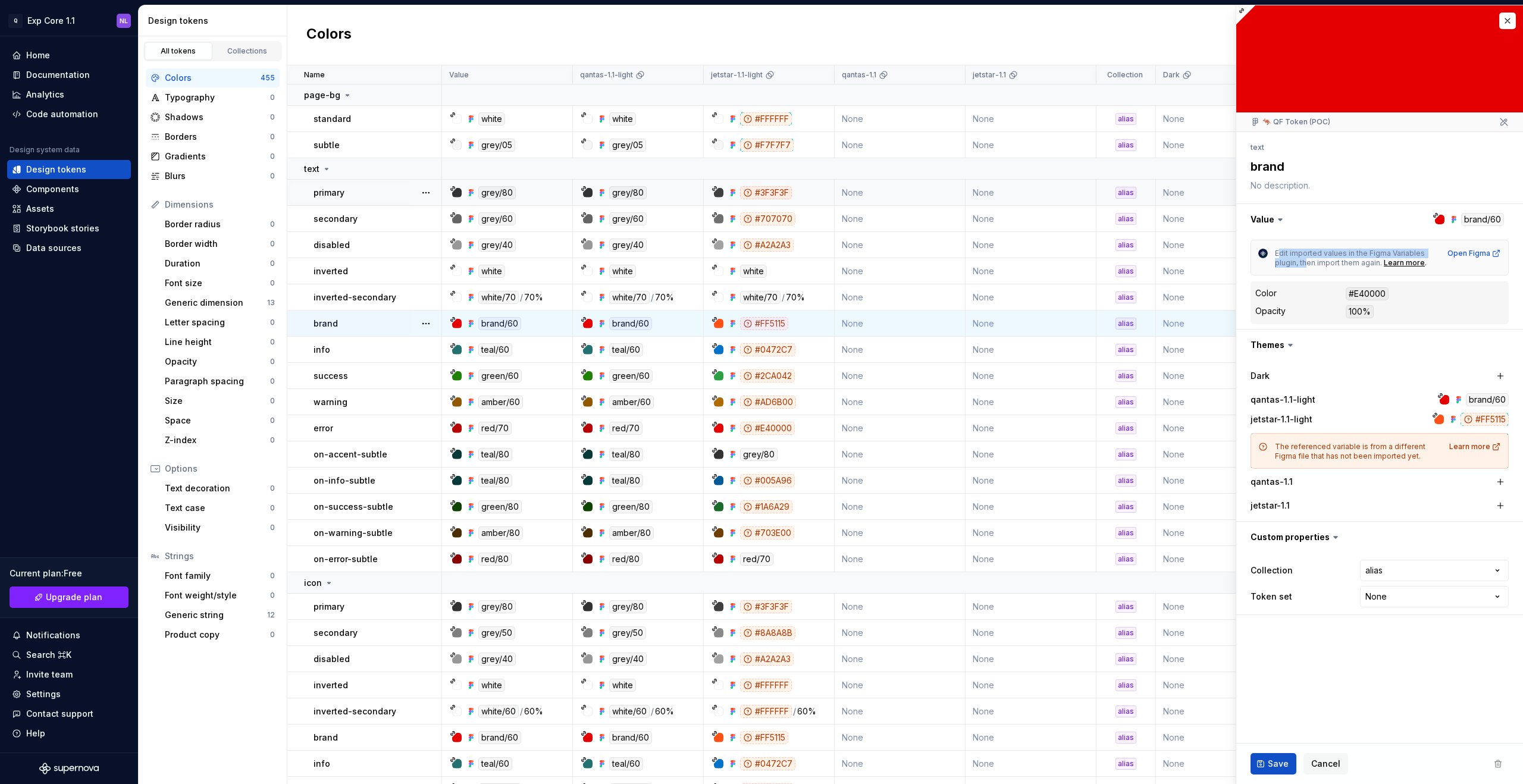 drag, startPoint x: 1278, startPoint y: 254, endPoint x: 1307, endPoint y: 265, distance: 31.016125 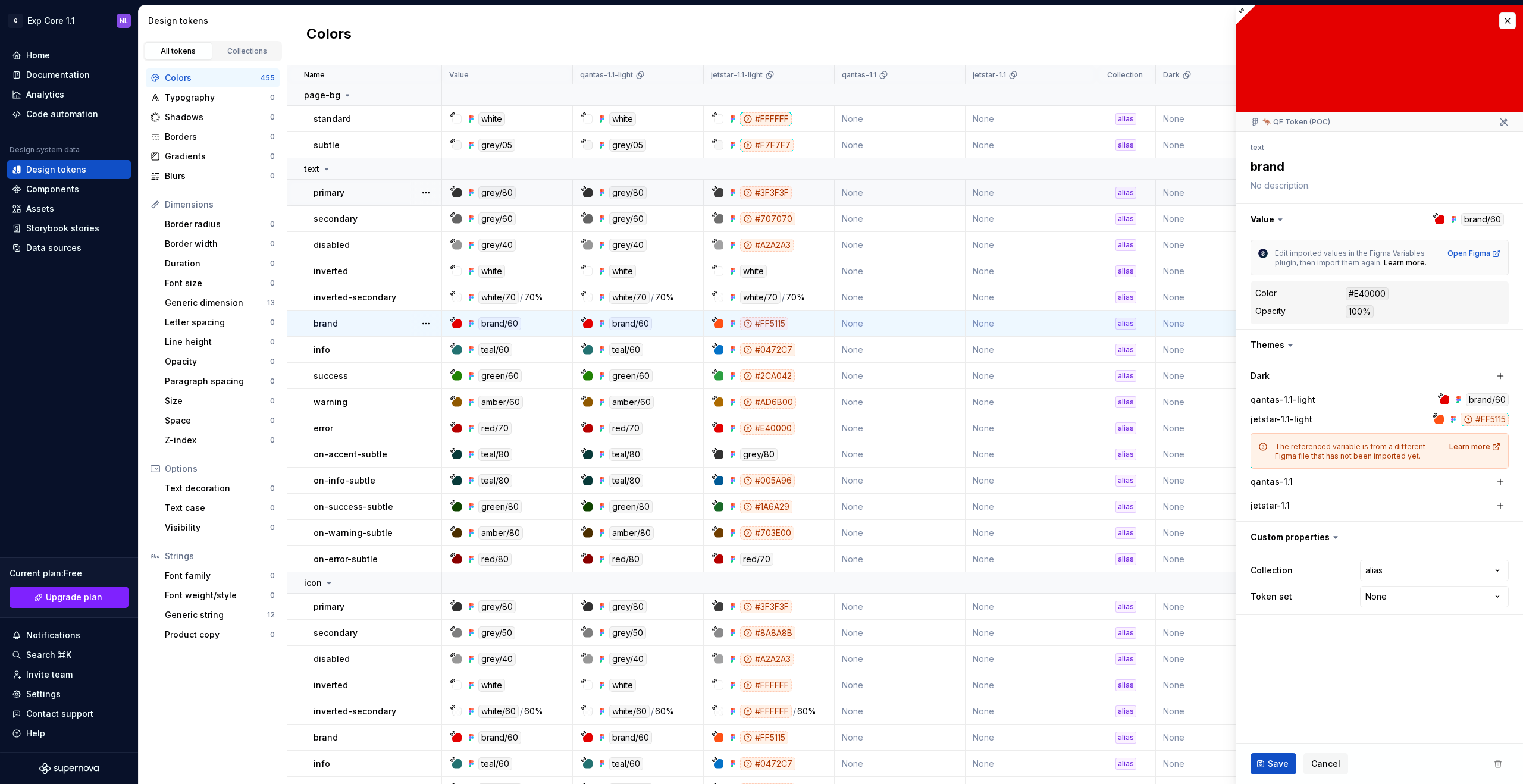 click on "Edit imported values in the Figma Variables plugin, then import them again." at bounding box center (1350, 258) 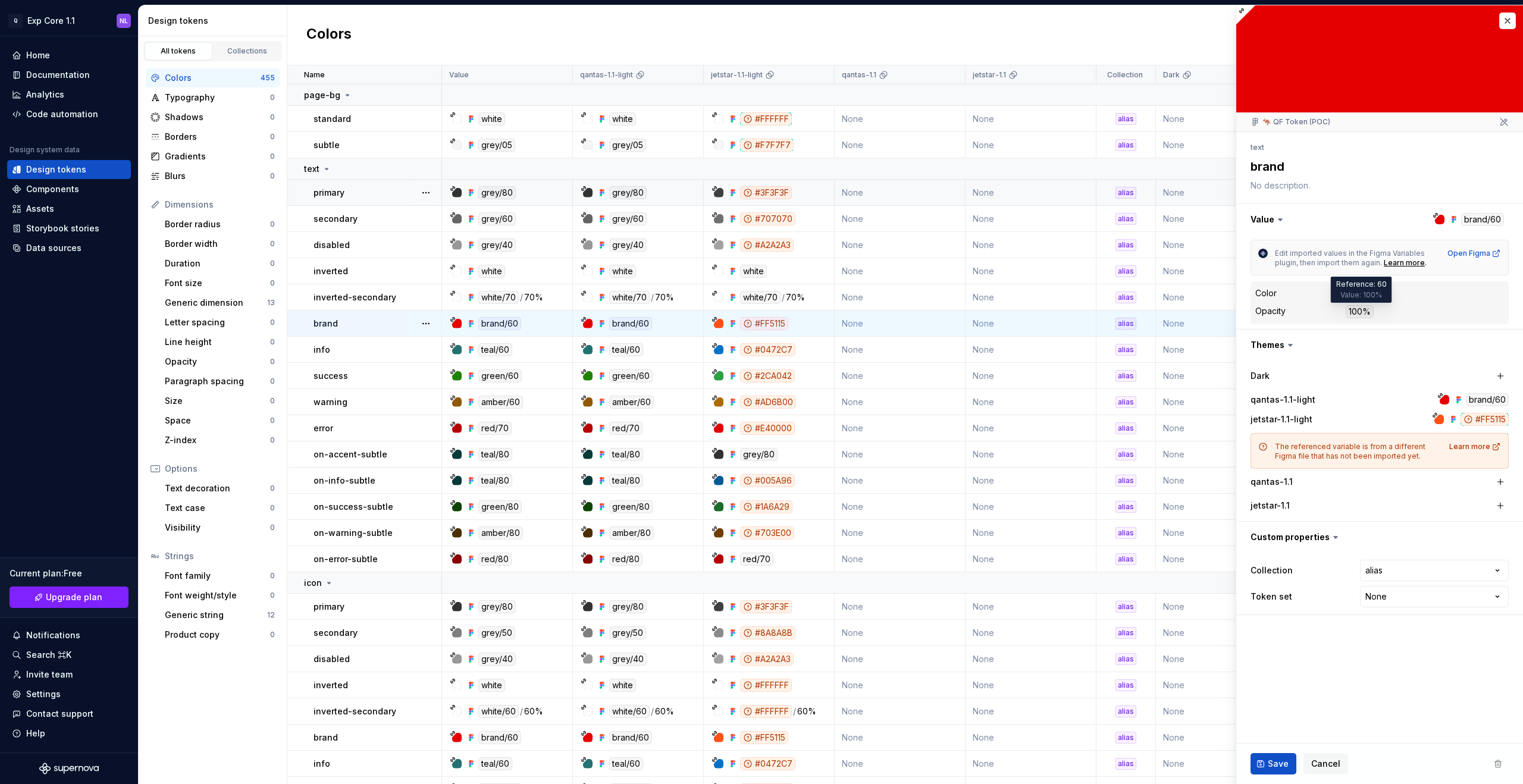 click on "100%" at bounding box center [1359, 312] 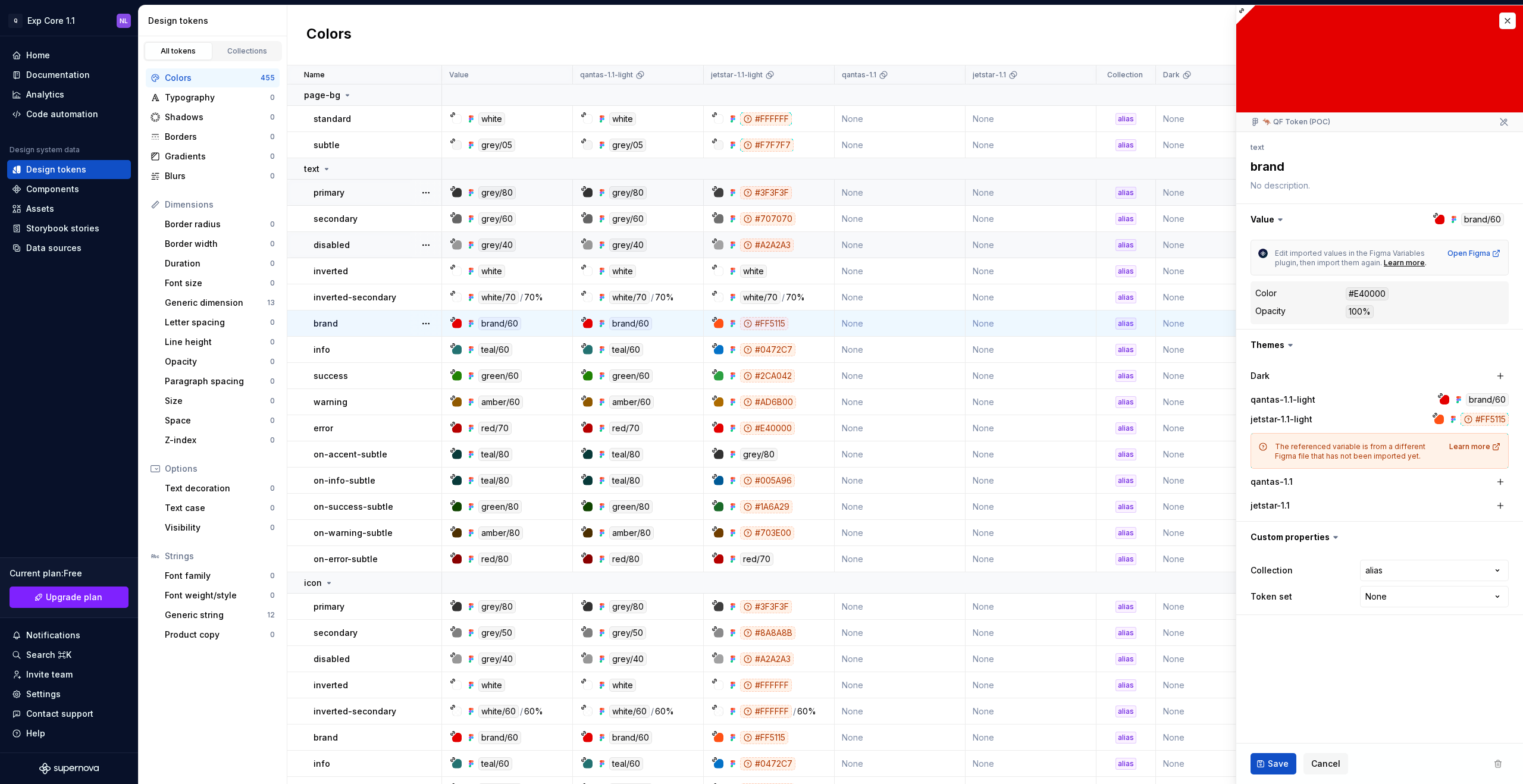 type on "*" 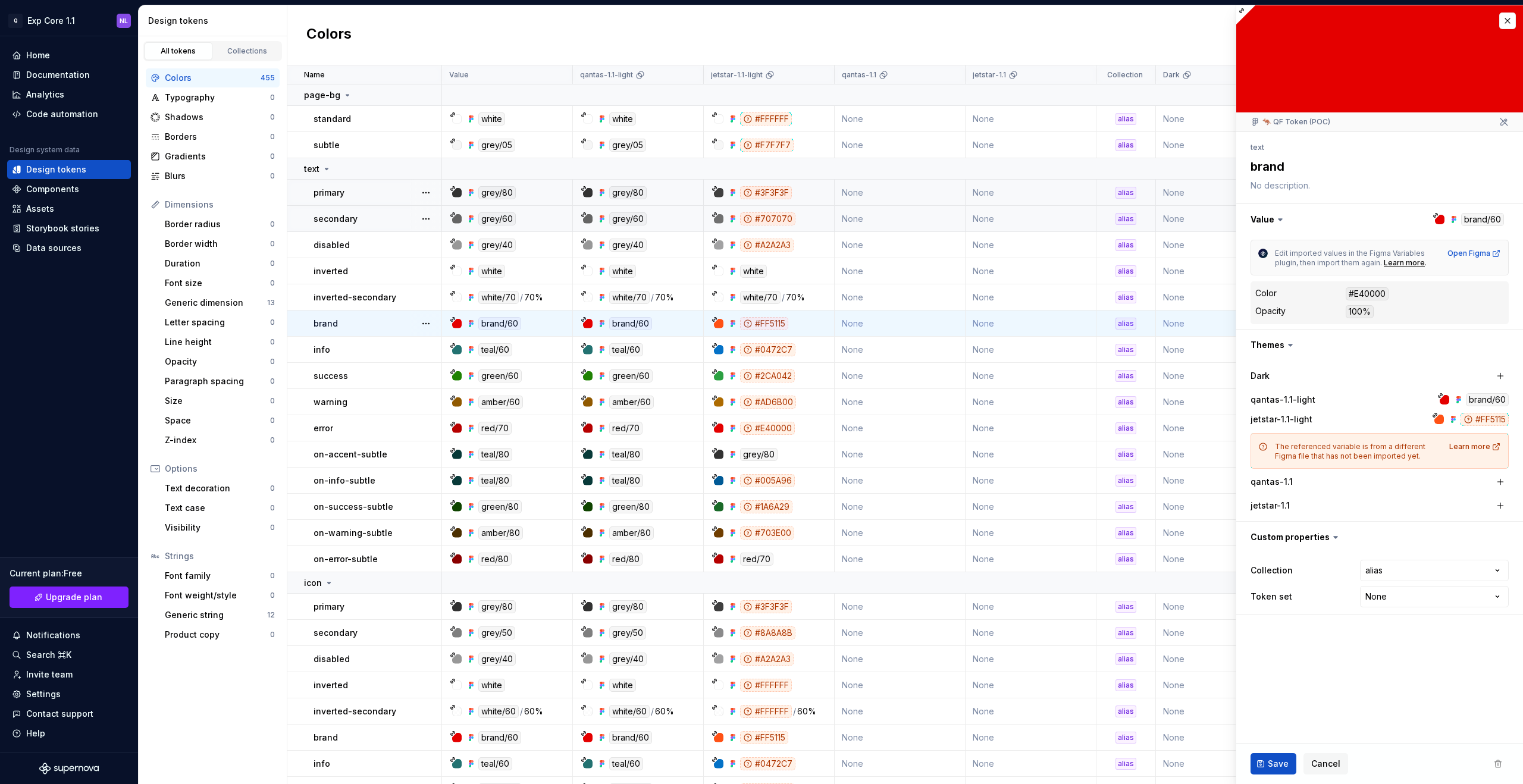 type 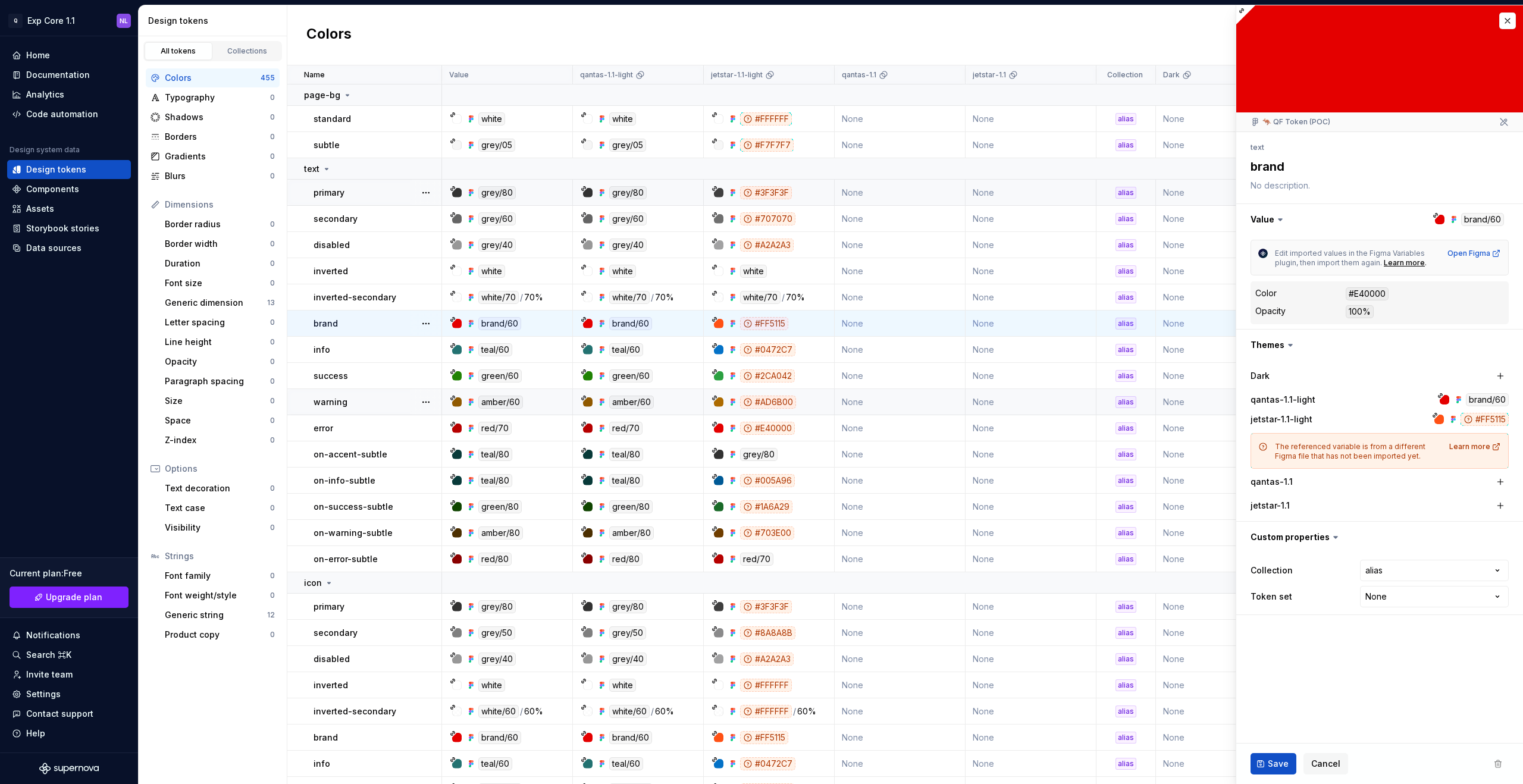 type on "*" 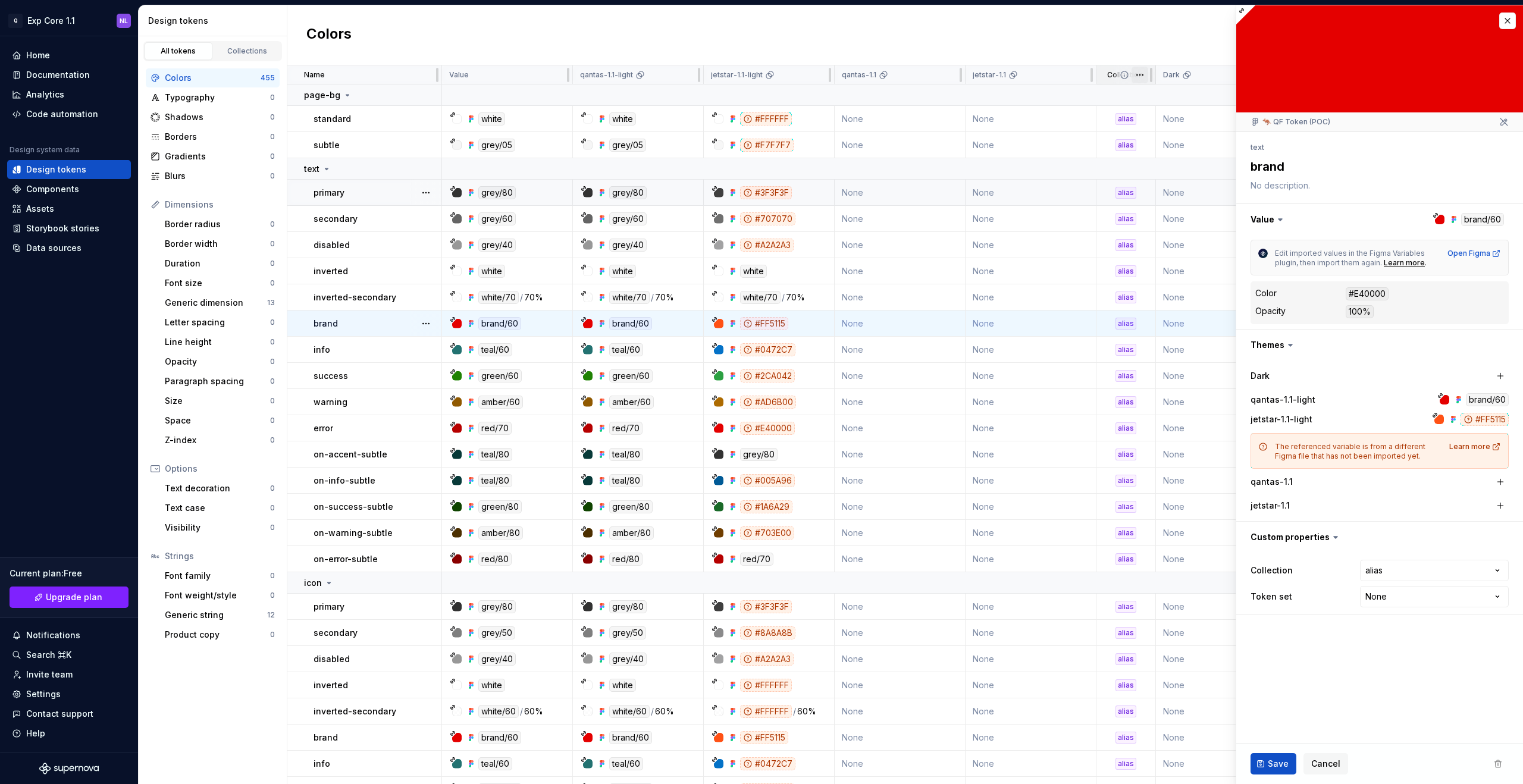 click on "Q Exp Core 1.1 NL Home Documentation Analytics Code automation Design system data Design tokens Components Assets Storybook stories Data sources Current plan :  Free Upgrade plan Notifications Search ⌘K Invite team Settings Contact support Help Design tokens All tokens Collections Colors 455 Typography 0 Shadows 0 Borders 0 Gradients 0 Blurs 0 Dimensions Border radius 0 Border width 0 Duration 0 Font size 0 Generic dimension 13 Letter spacing 0 Line height 0 Opacity 0 Paragraph spacing 0 Size 0 Space 0 Z-index 0 Options Text decoration 0 Text case 0 Visibility 0 Strings Font family 0 Font weight/style 0 Generic string 12 Product copy 0 Colors New token Name Value qantas-1.1-light jetstar-1.1-light qantas-1.1 jetstar-1.1 Collection Dark Token set Description Last updated page-bg standard white white #FFFFFF None None alias None None 16 minutes ago subtle grey/05 grey/05 #F7F7F7 None None alias None None 16 minutes ago text primary grey/80 grey/80 #3F3F3F None None alias None None 16 minutes ago secondary / /" at bounding box center (762, 392) 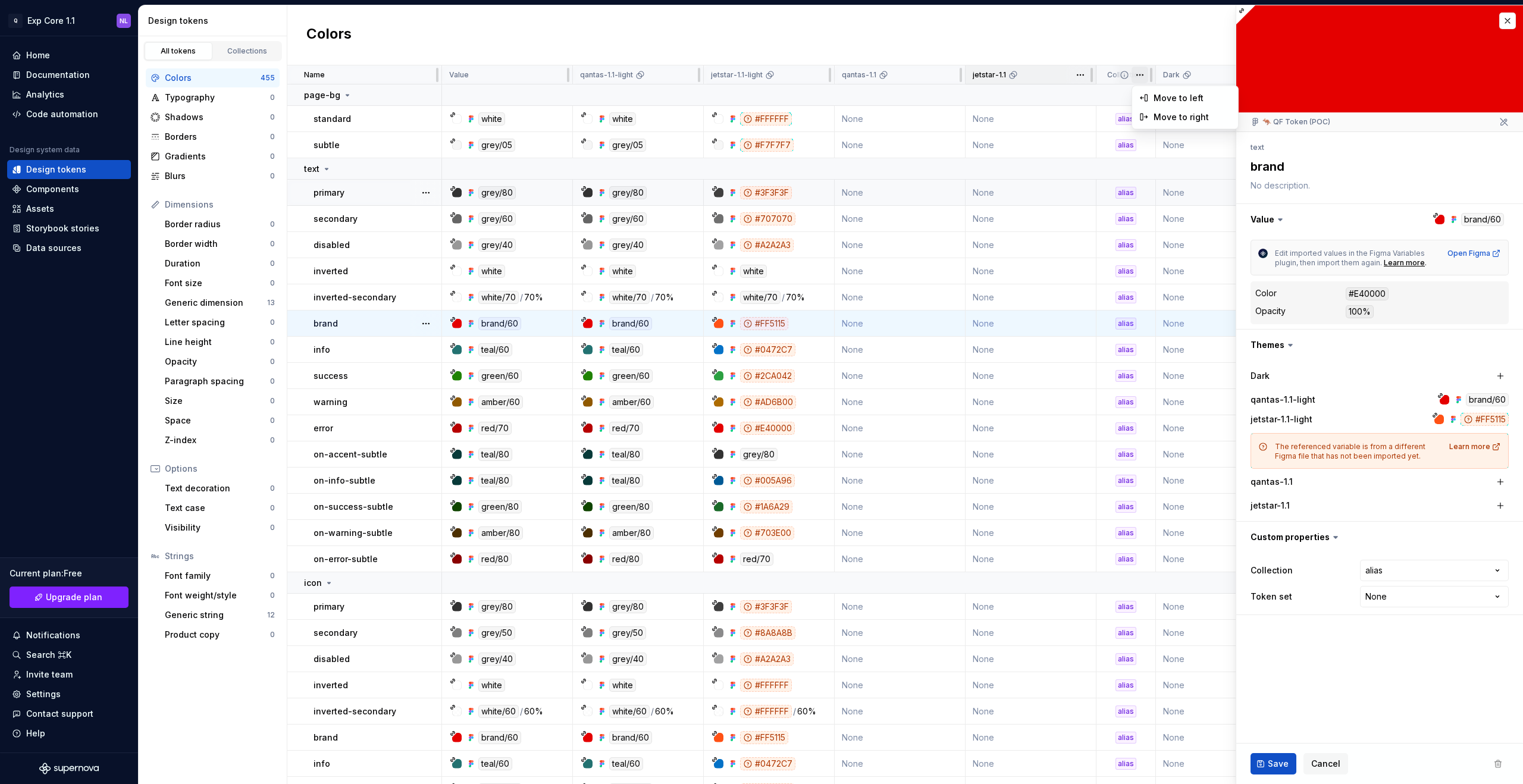 click on "Q Exp Core 1.1 NL Home Documentation Analytics Code automation Design system data Design tokens Components Assets Storybook stories Data sources Current plan :  Free Upgrade plan Notifications Search ⌘K Invite team Settings Contact support Help Design tokens All tokens Collections Colors 455 Typography 0 Shadows 0 Borders 0 Gradients 0 Blurs 0 Dimensions Border radius 0 Border width 0 Duration 0 Font size 0 Generic dimension 13 Letter spacing 0 Line height 0 Opacity 0 Paragraph spacing 0 Size 0 Space 0 Z-index 0 Options Text decoration 0 Text case 0 Visibility 0 Strings Font family 0 Font weight/style 0 Generic string 12 Product copy 0 Colors New token Name Value qantas-1.1-light jetstar-1.1-light qantas-1.1 jetstar-1.1 Collection Dark Token set Description Last updated page-bg standard white white #FFFFFF None None alias None None 16 minutes ago subtle grey/05 grey/05 #F7F7F7 None None alias None None 16 minutes ago text primary grey/80 grey/80 #3F3F3F None None alias None None 16 minutes ago secondary / /" at bounding box center [762, 392] 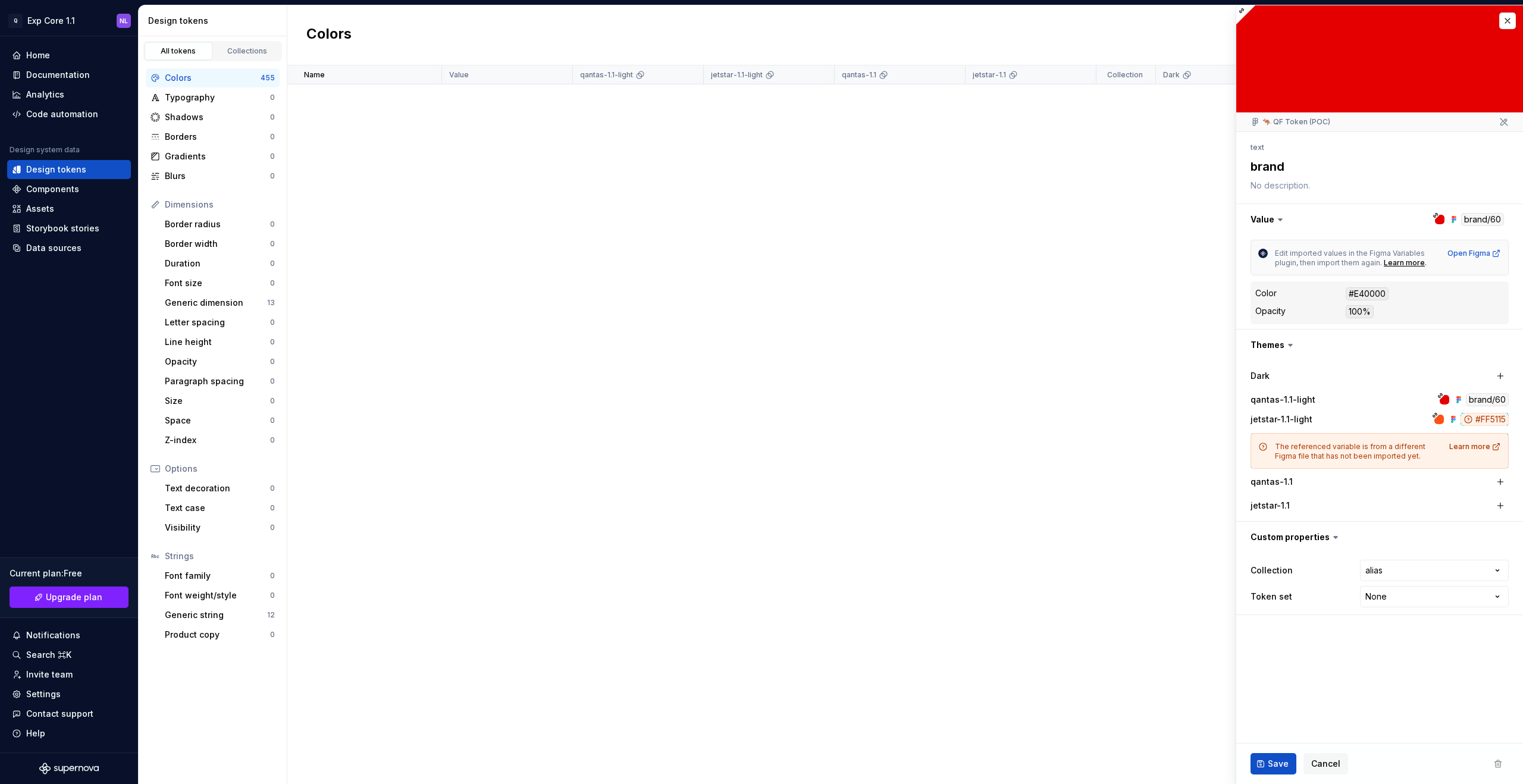 scroll, scrollTop: 7327, scrollLeft: 0, axis: vertical 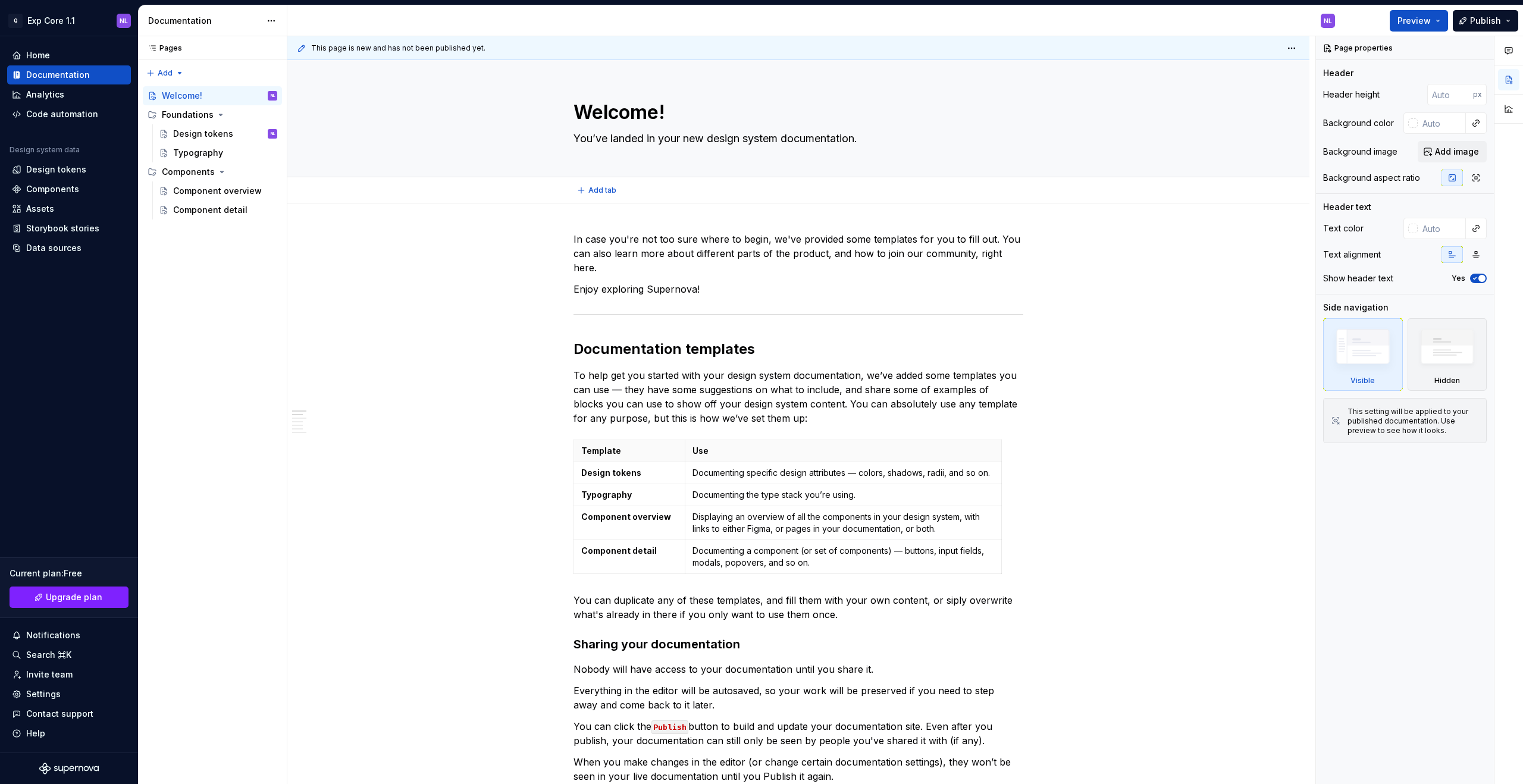 type on "*" 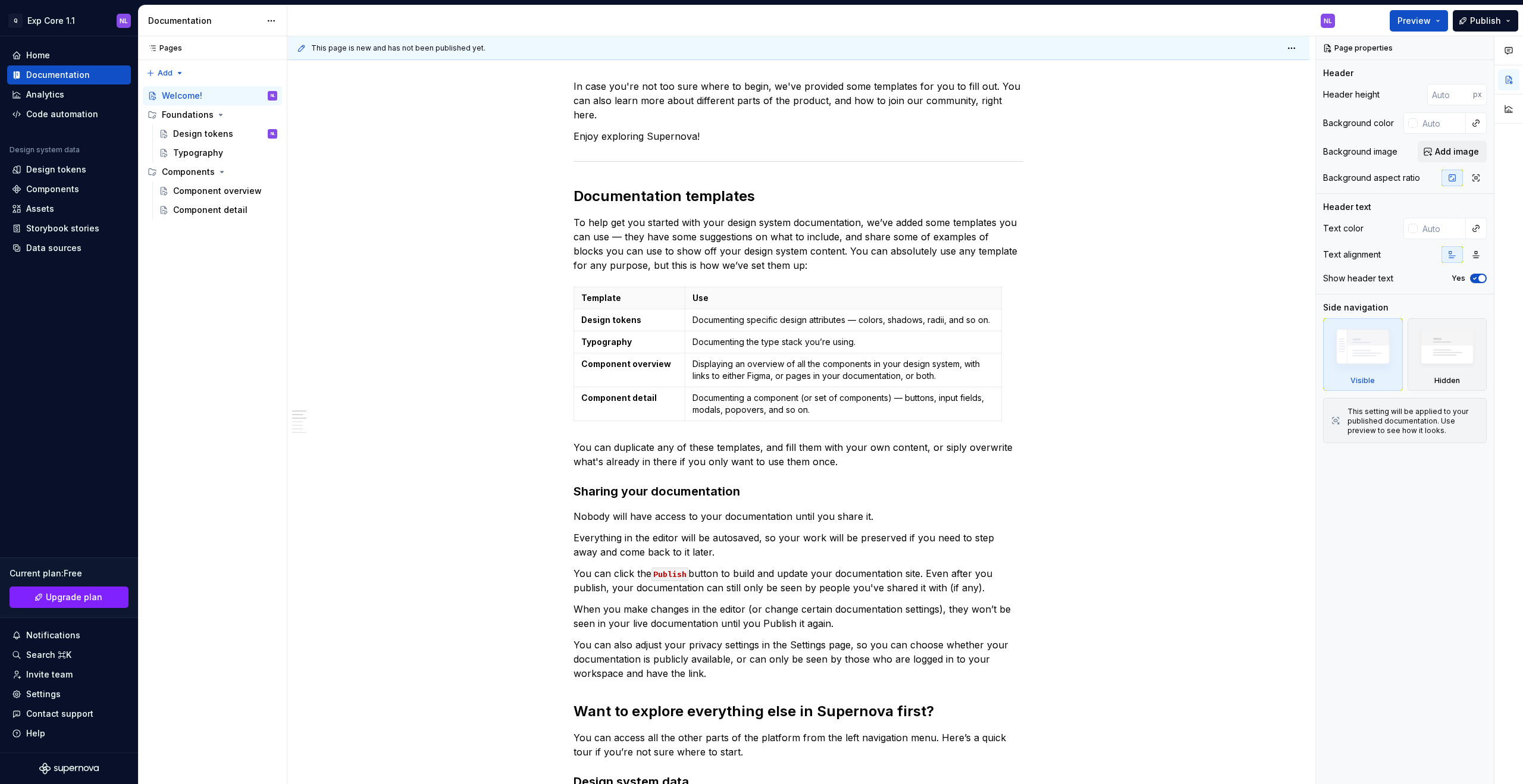 scroll, scrollTop: 337, scrollLeft: 0, axis: vertical 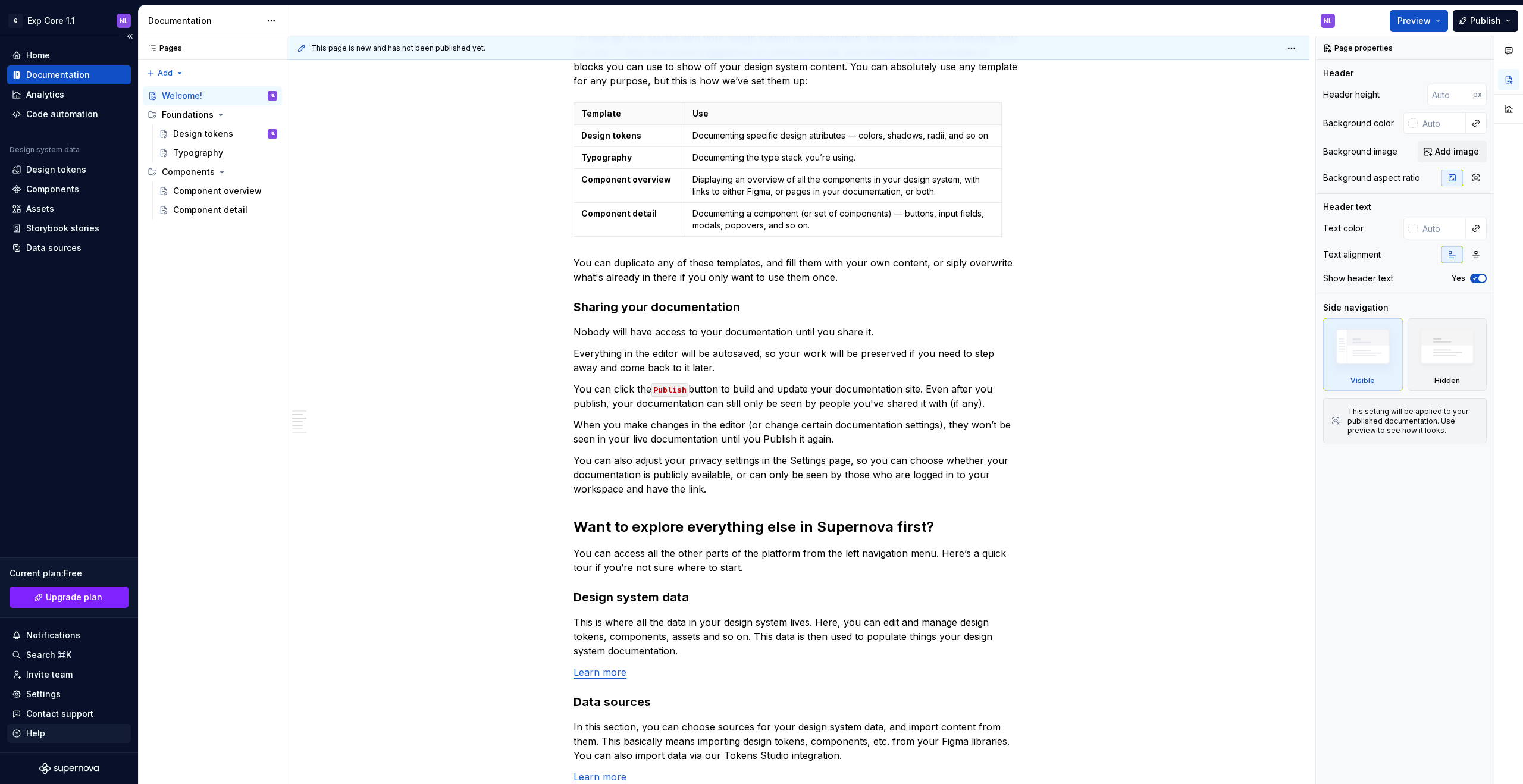 click on "Help" at bounding box center (36, 733) 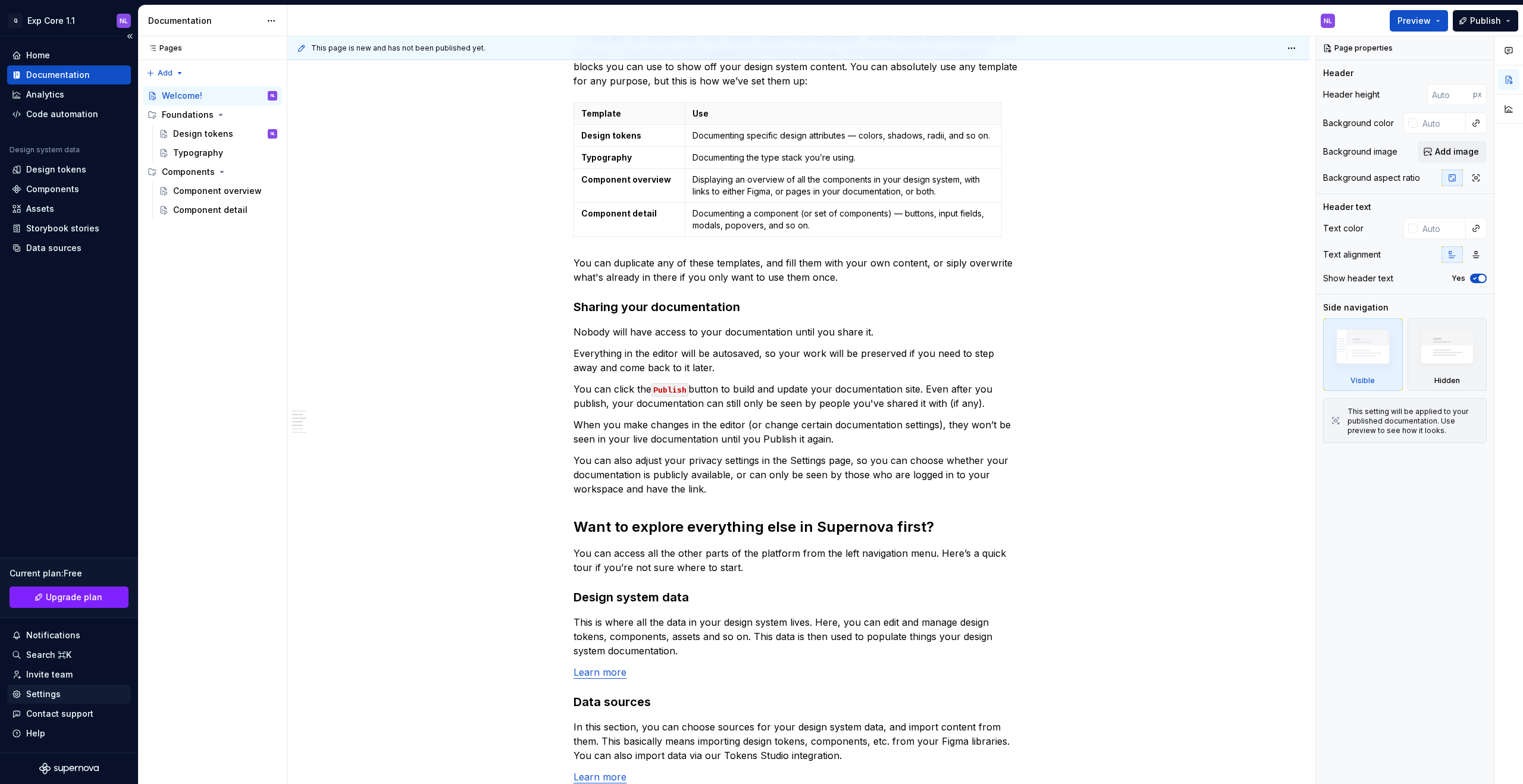 click on "Settings" at bounding box center (69, 694) 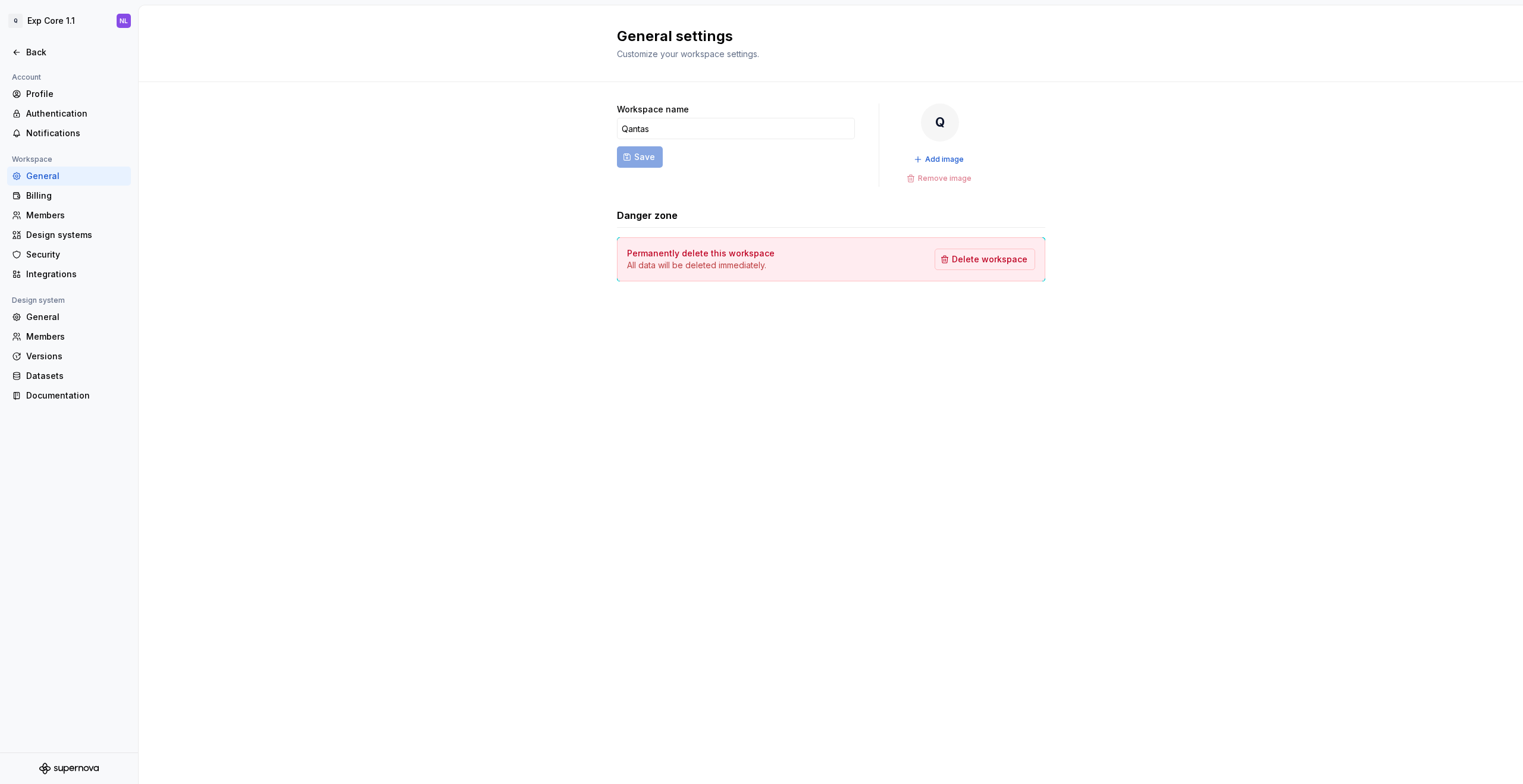 click on "General settings Customize your workspace settings. Workspace name Qantas Save Q Add image Remove image Danger zone Permanently delete this workspace All data will be deleted immediately. Delete workspace" at bounding box center (831, 394) 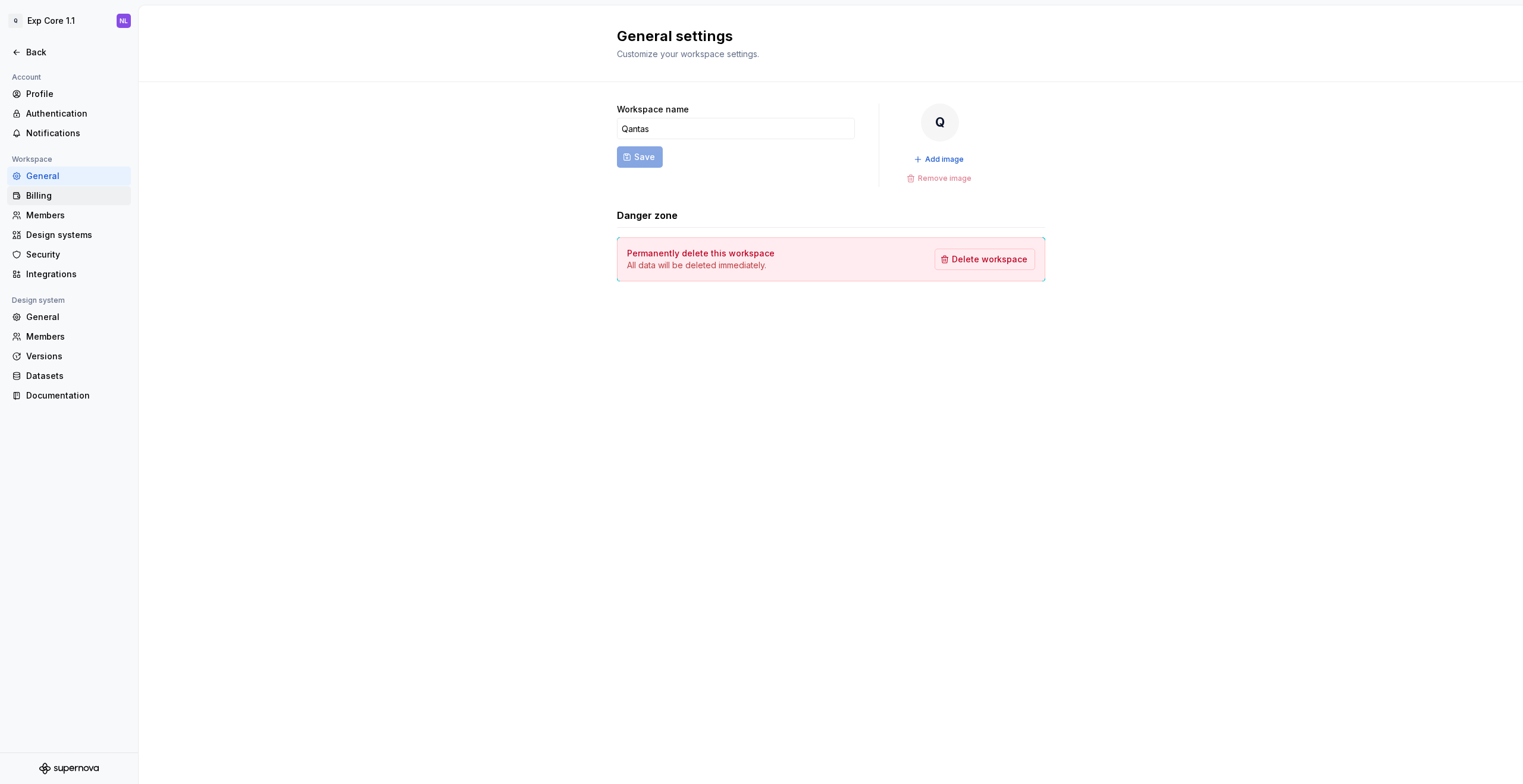 click on "Billing" at bounding box center (69, 196) 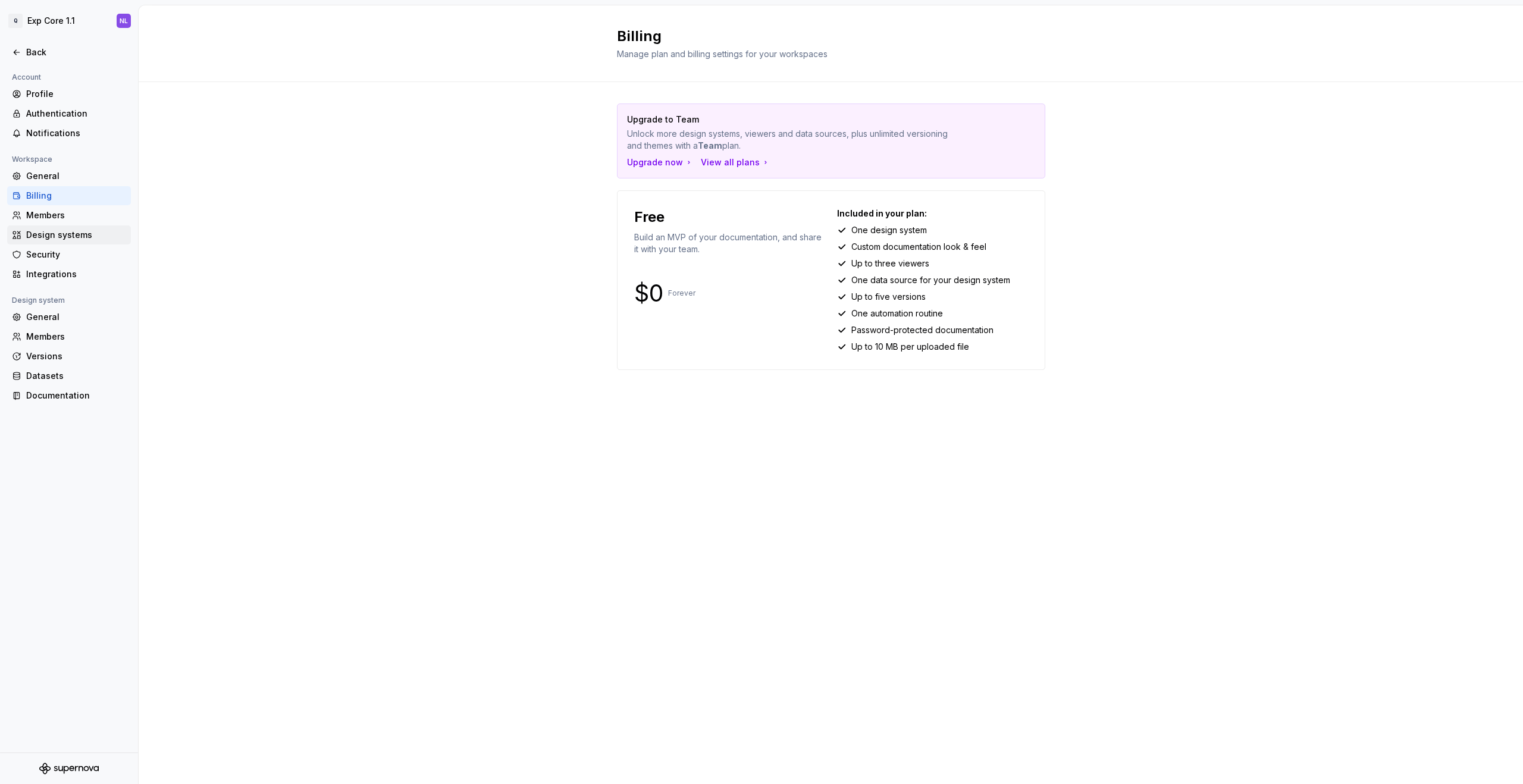 click on "Design systems" at bounding box center (76, 235) 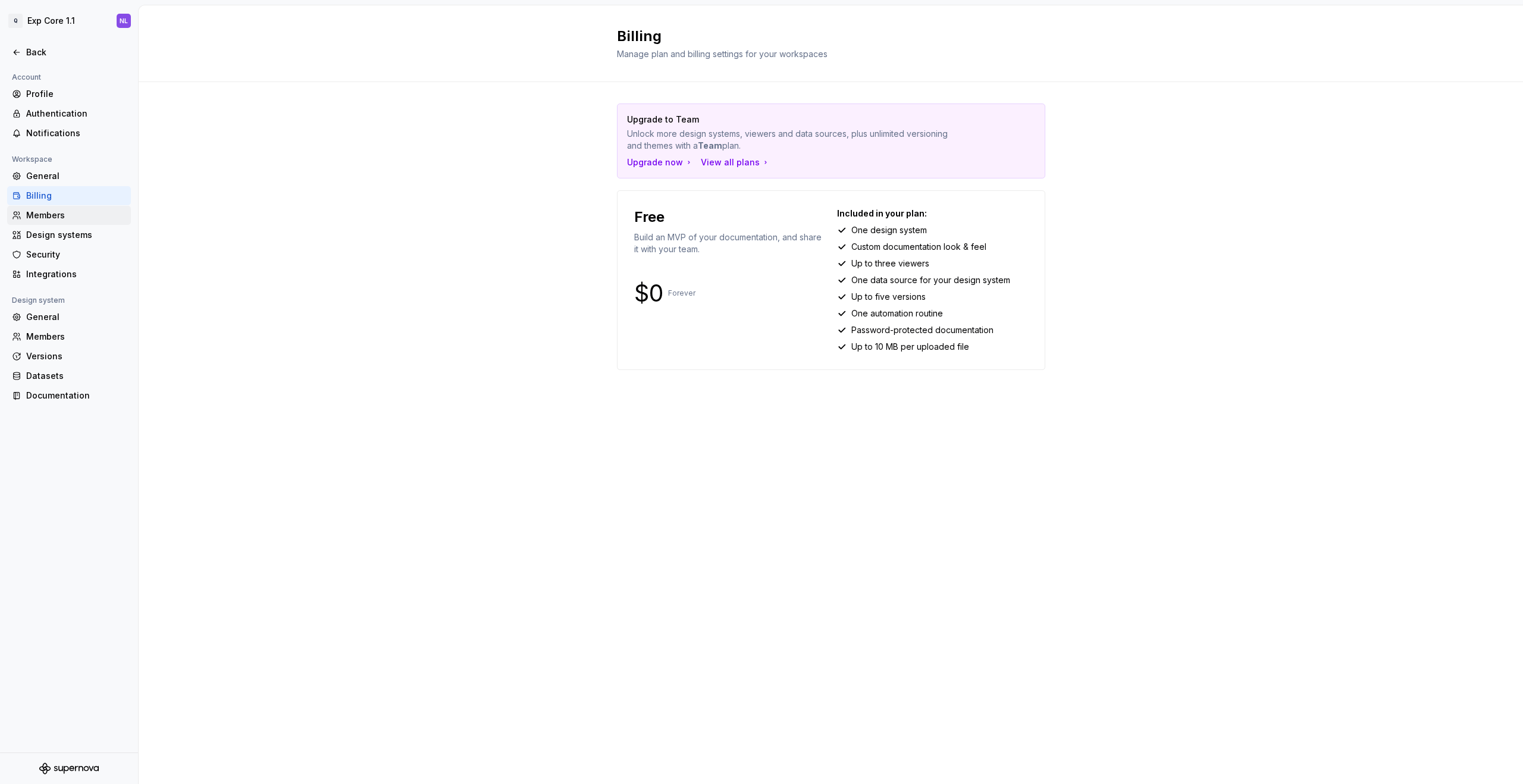 click on "Members" at bounding box center (76, 215) 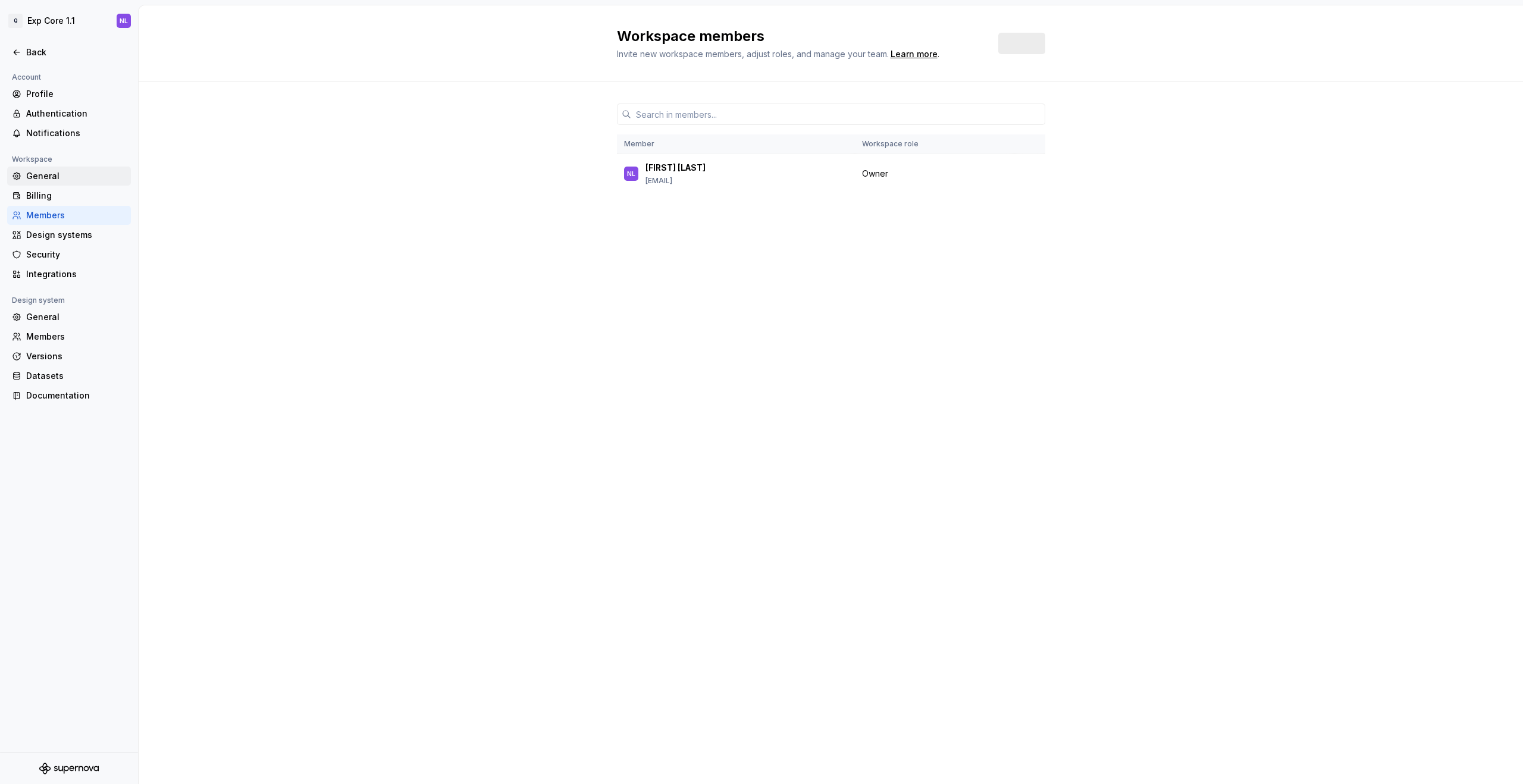 click on "General" at bounding box center [76, 176] 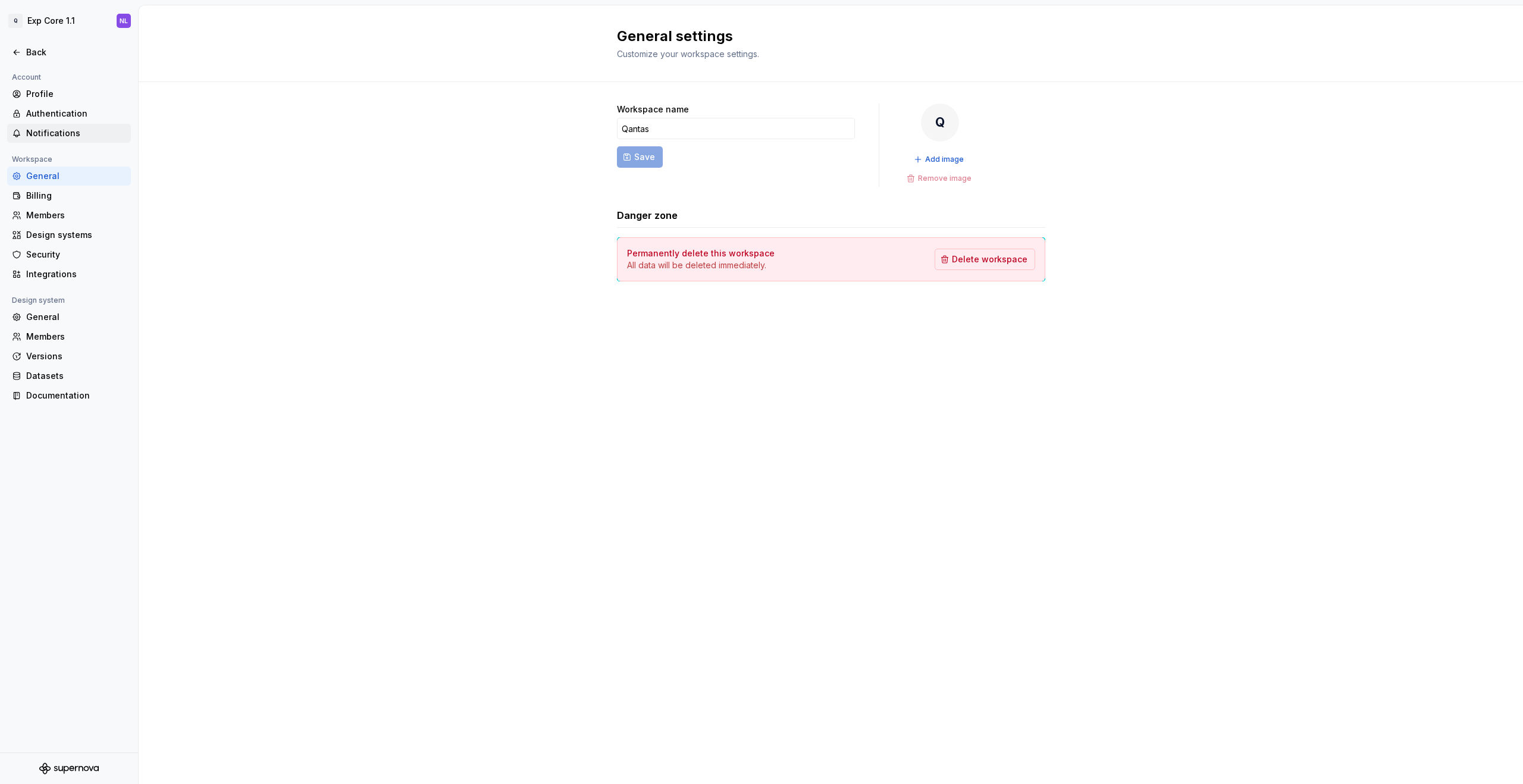 click on "Notifications" at bounding box center [76, 133] 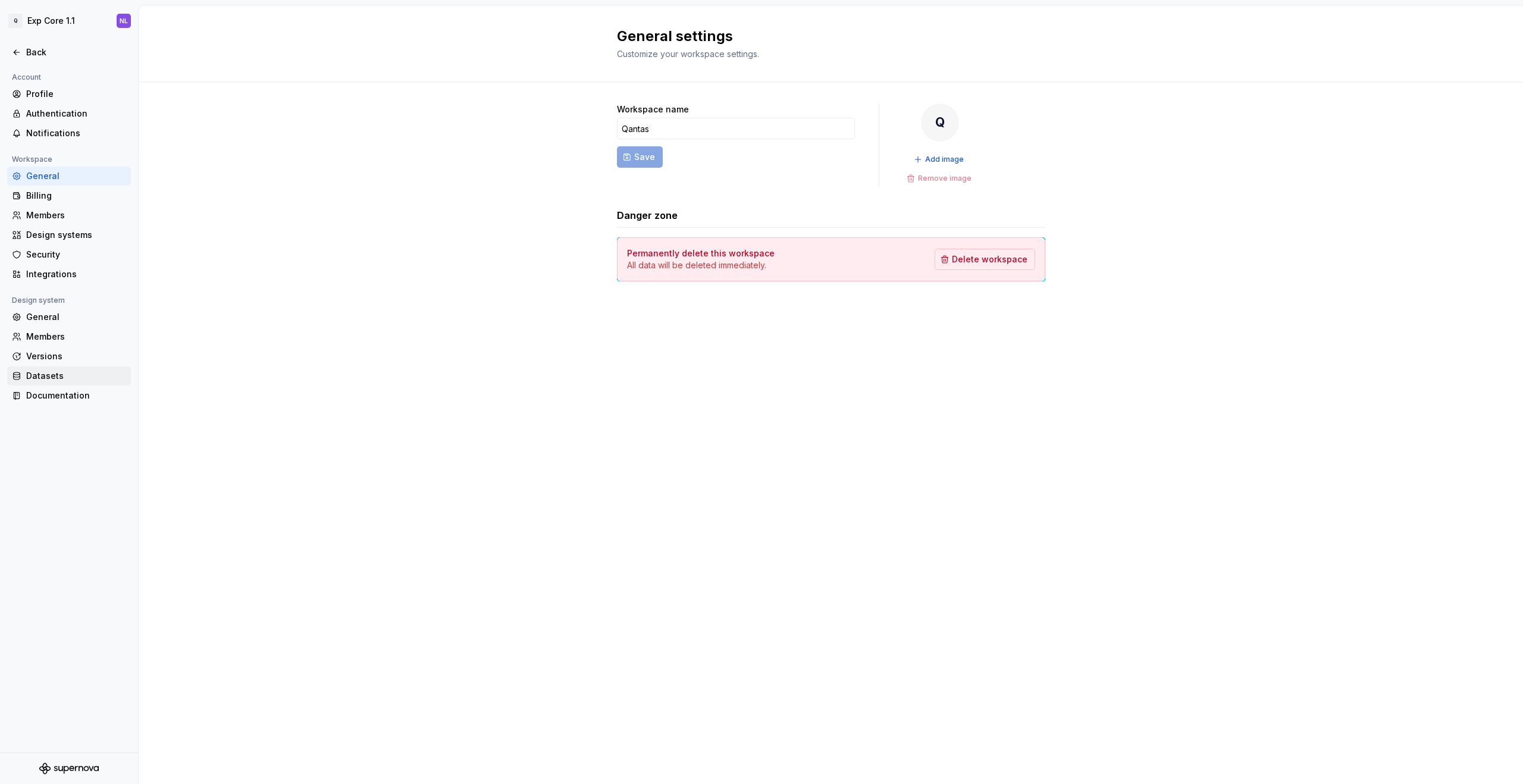 click on "Datasets" at bounding box center [76, 376] 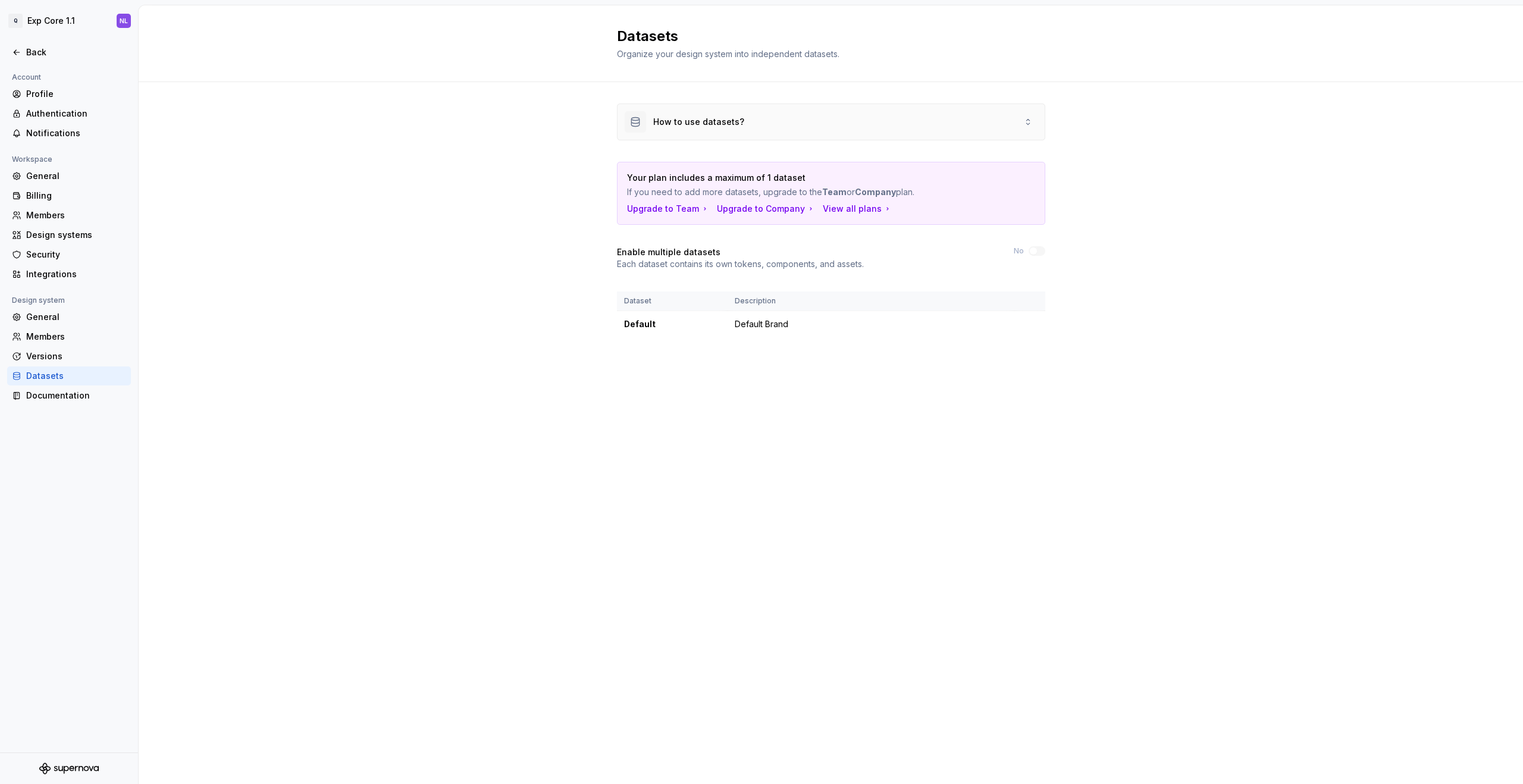 click on "How to use datasets?" at bounding box center (831, 122) 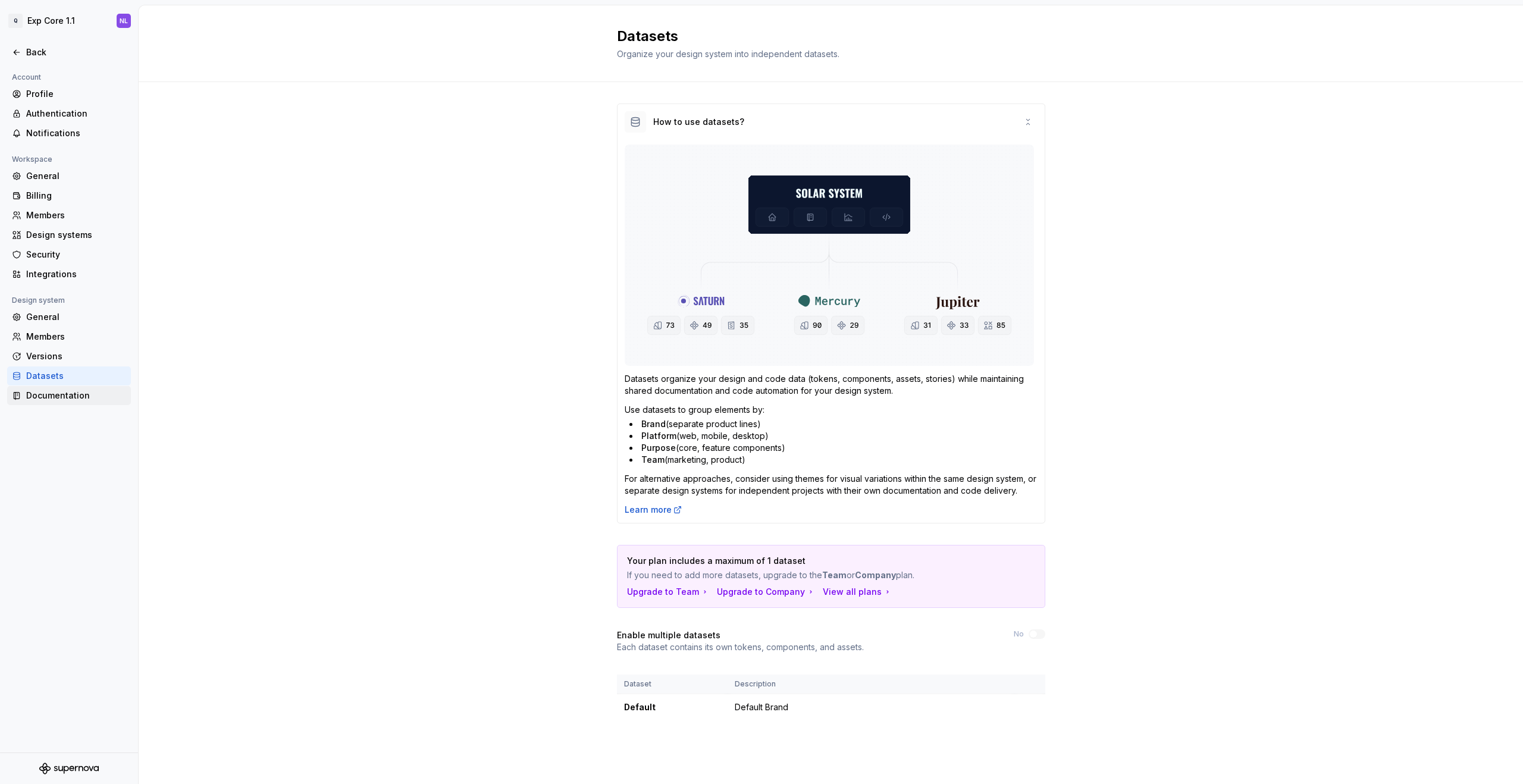 click on "Documentation" at bounding box center (76, 396) 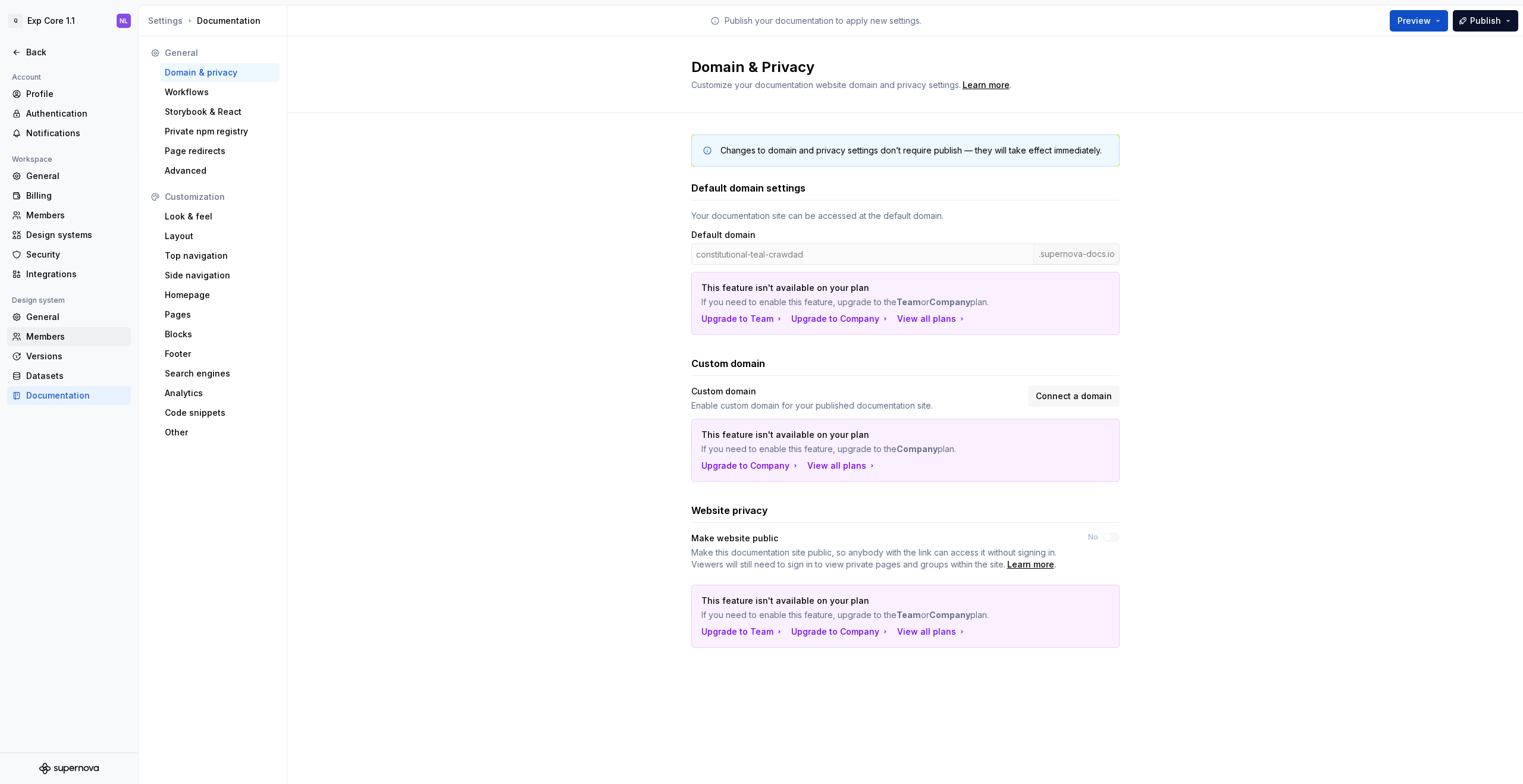click on "Members" at bounding box center (69, 337) 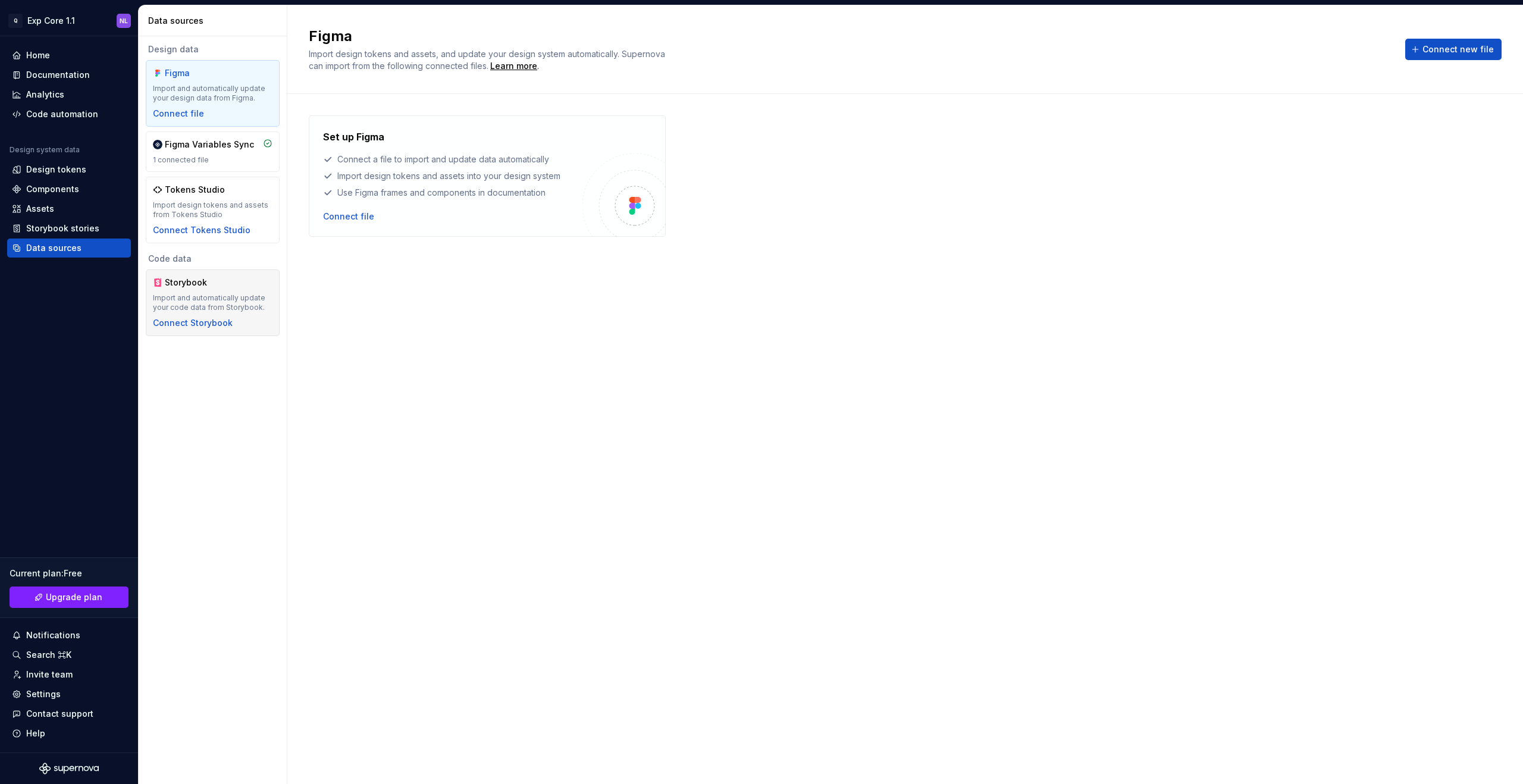 scroll, scrollTop: 0, scrollLeft: 0, axis: both 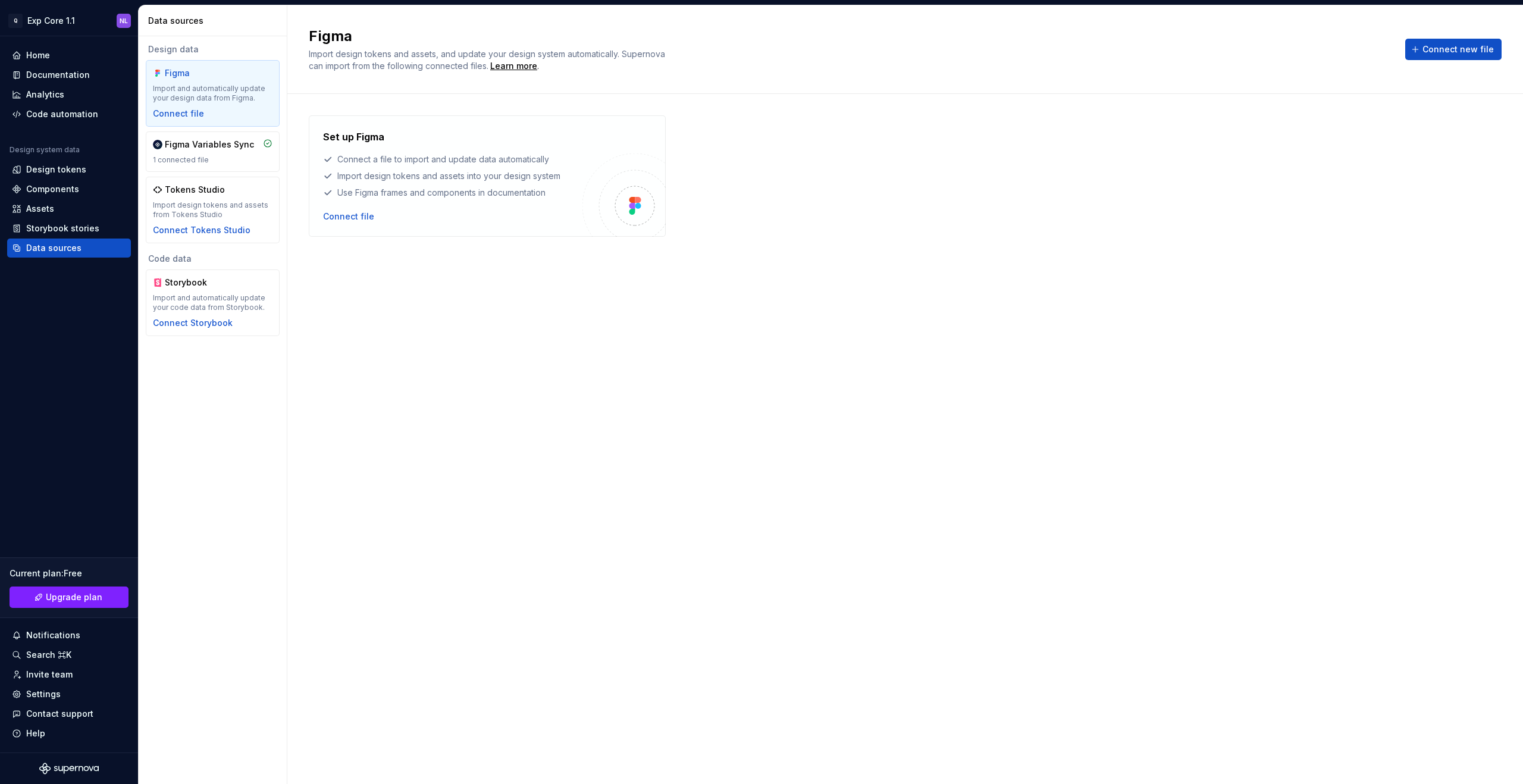 click on "Set up Figma Connect a file to import and update data automatically Import design tokens and assets into your design system Use Figma frames and components in documentation Connect file" at bounding box center (905, 439) 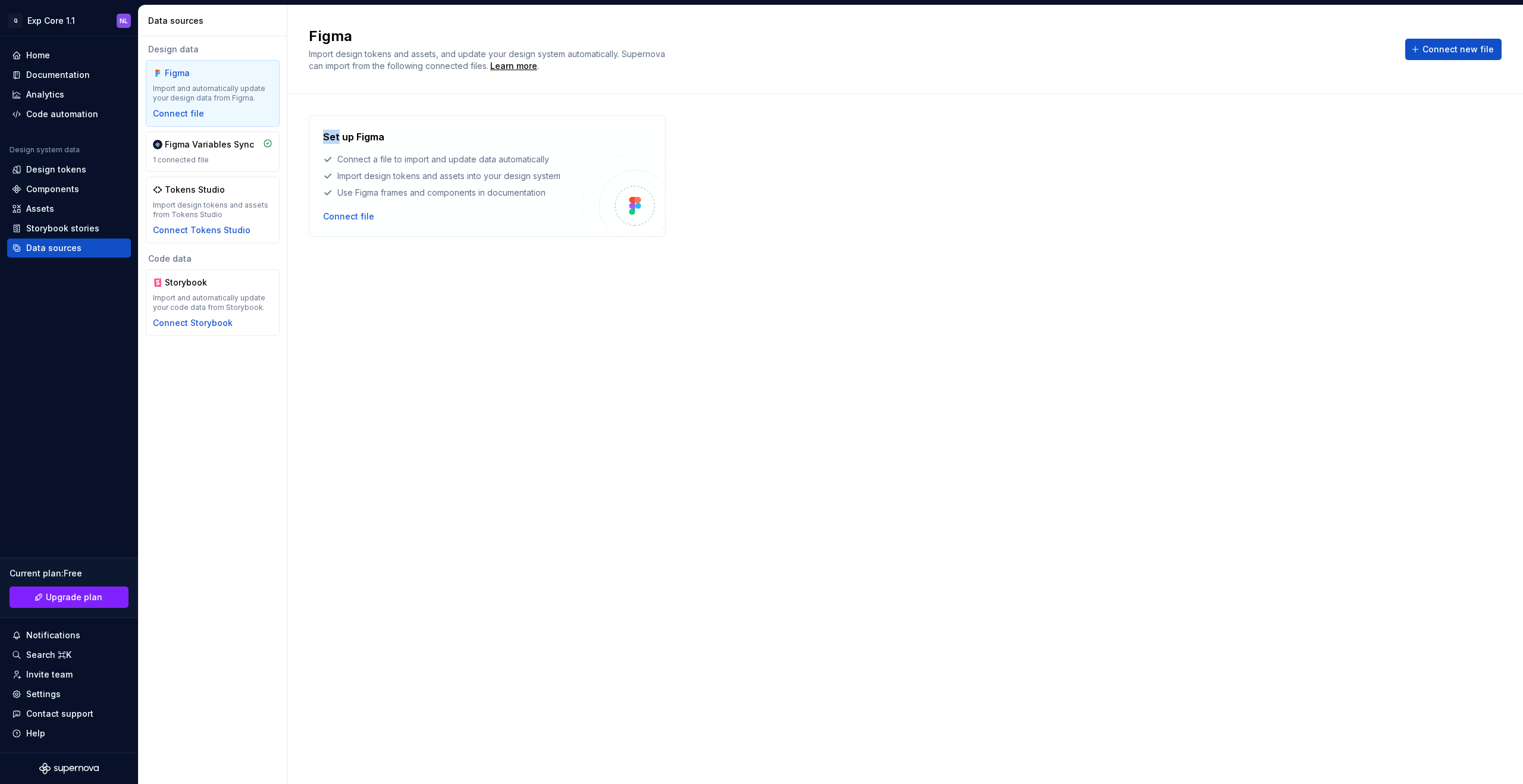 drag, startPoint x: 358, startPoint y: 94, endPoint x: 341, endPoint y: 93, distance: 17.029386 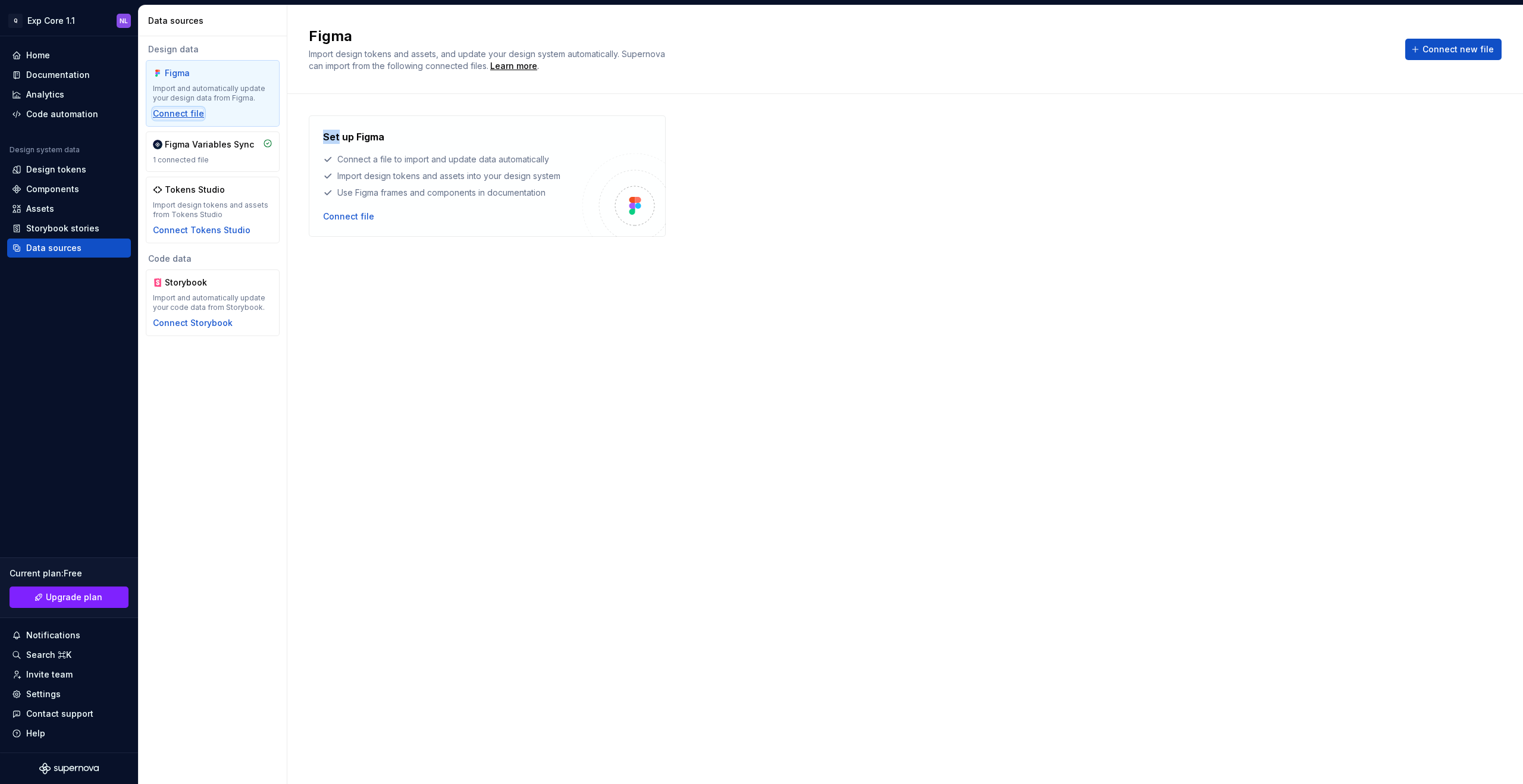 click on "Connect file" at bounding box center (178, 114) 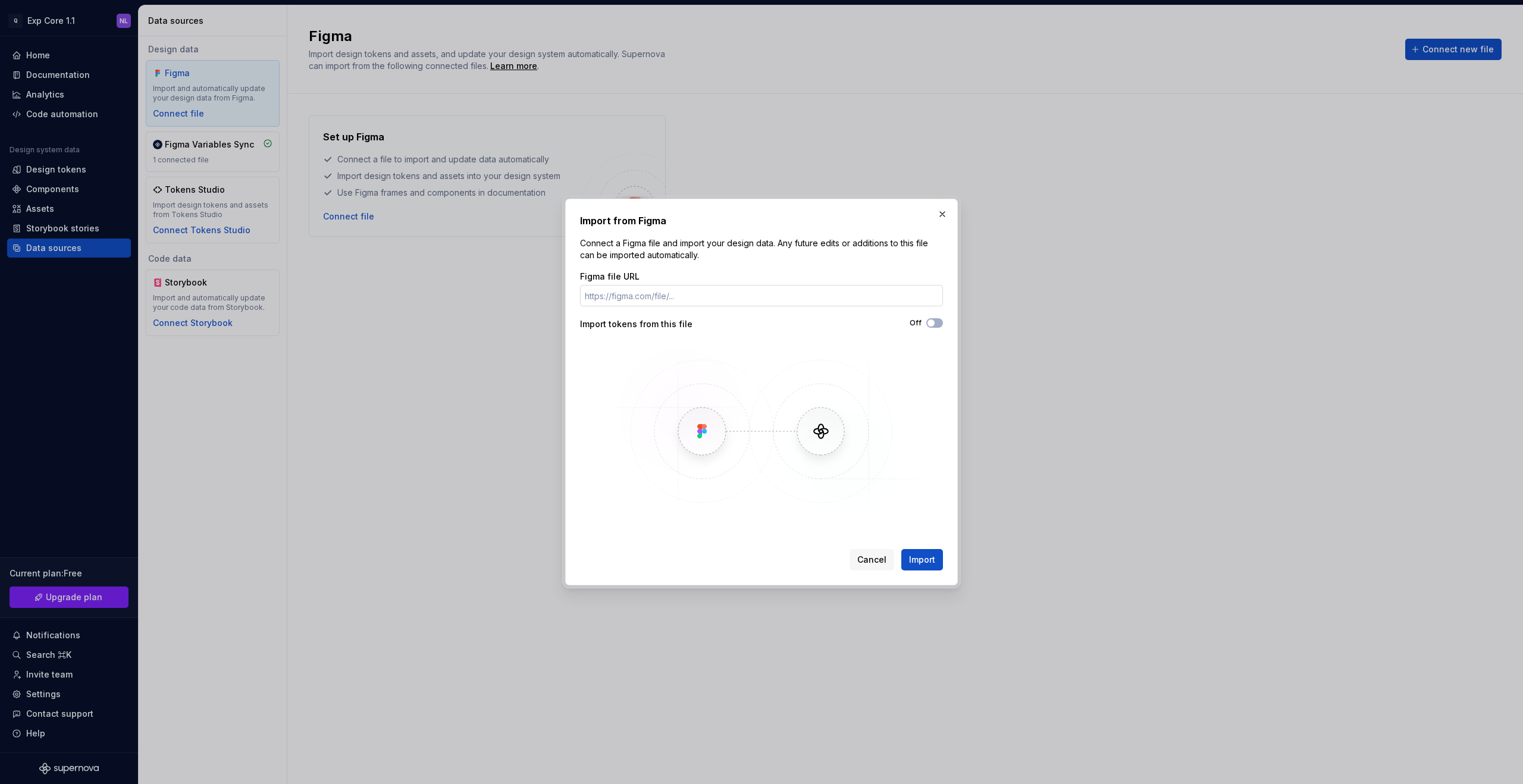 click on "Figma file URL" at bounding box center (762, 296) 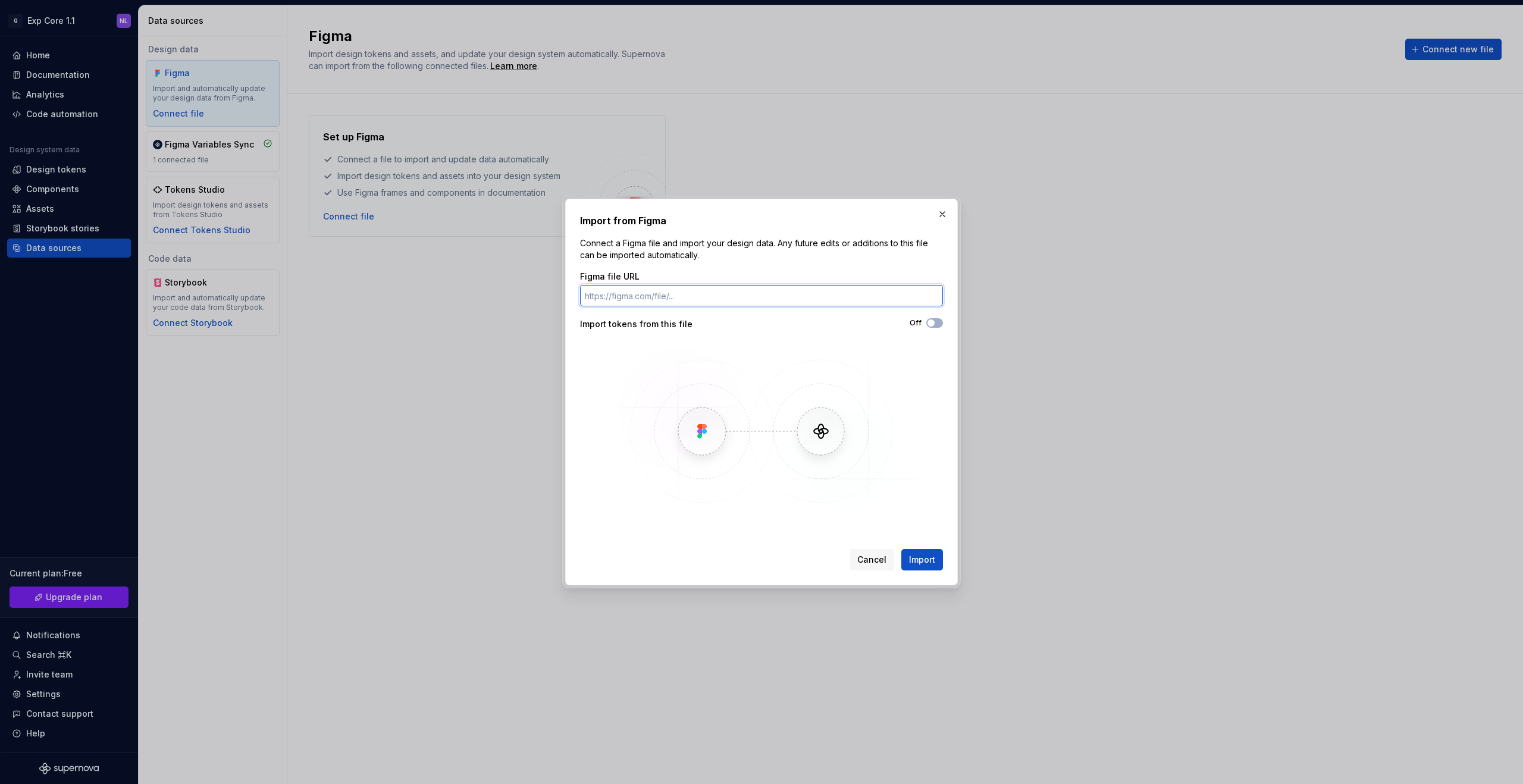 click on "Figma file URL" at bounding box center (762, 296) 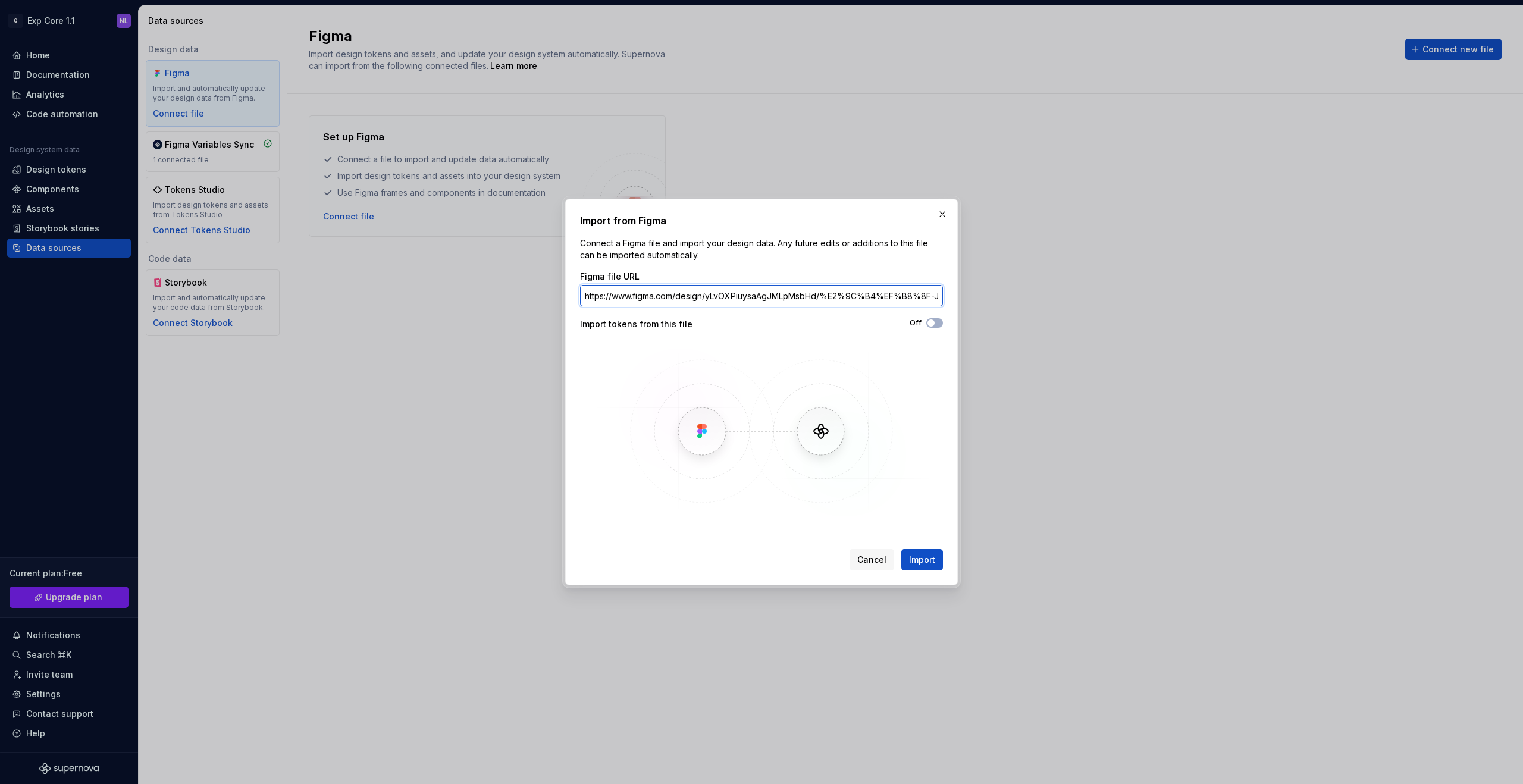 scroll, scrollTop: 0, scrollLeft: 245, axis: horizontal 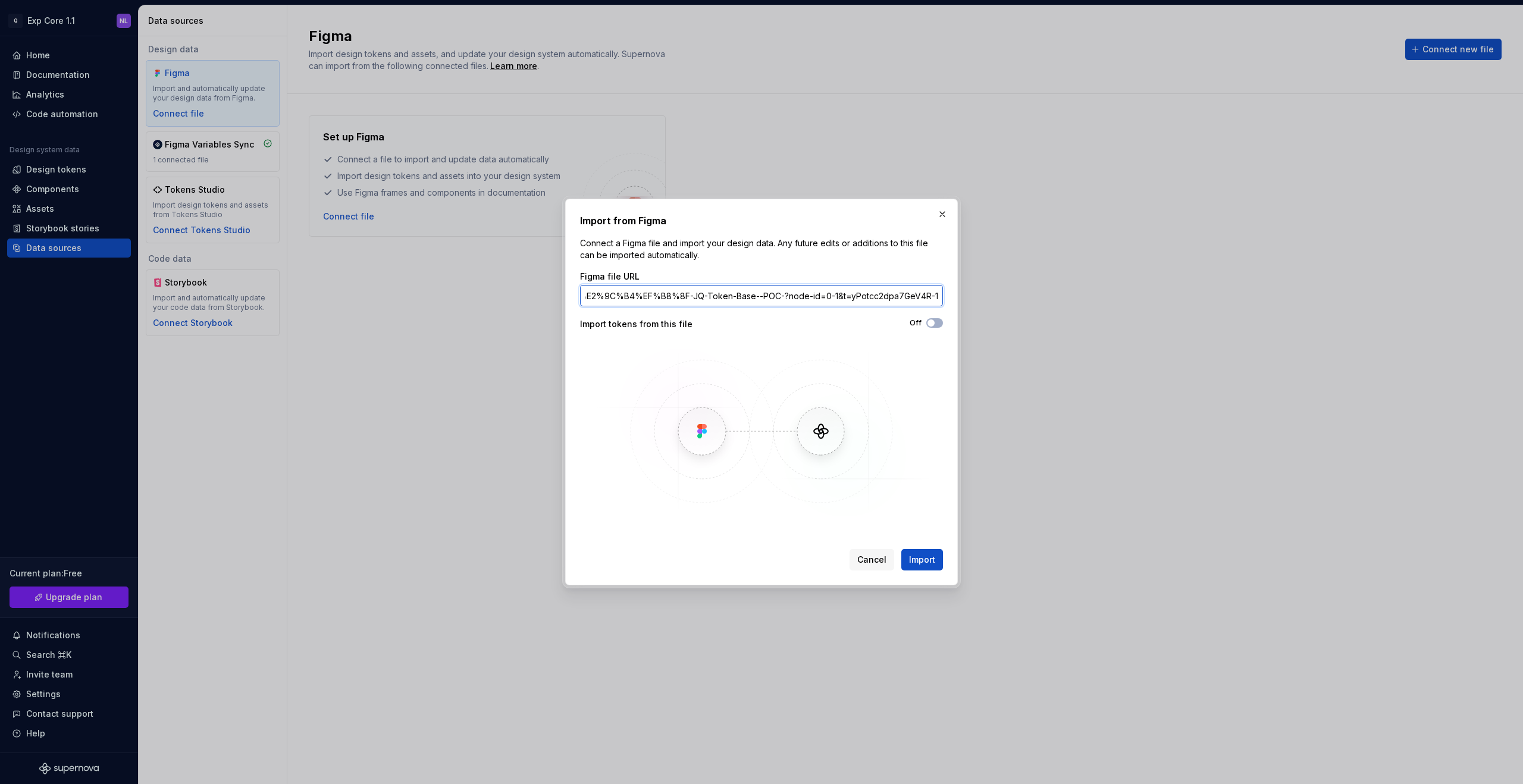 type on "https://www.figma.com/design/yLvOXPiuysaAgJMLpMsbHd/%E2%9C%B4%EF%B8%8F-JQ-Token-Base--POC-?node-id=0-1&t=yPotcc2dpa7GeV4R-1" 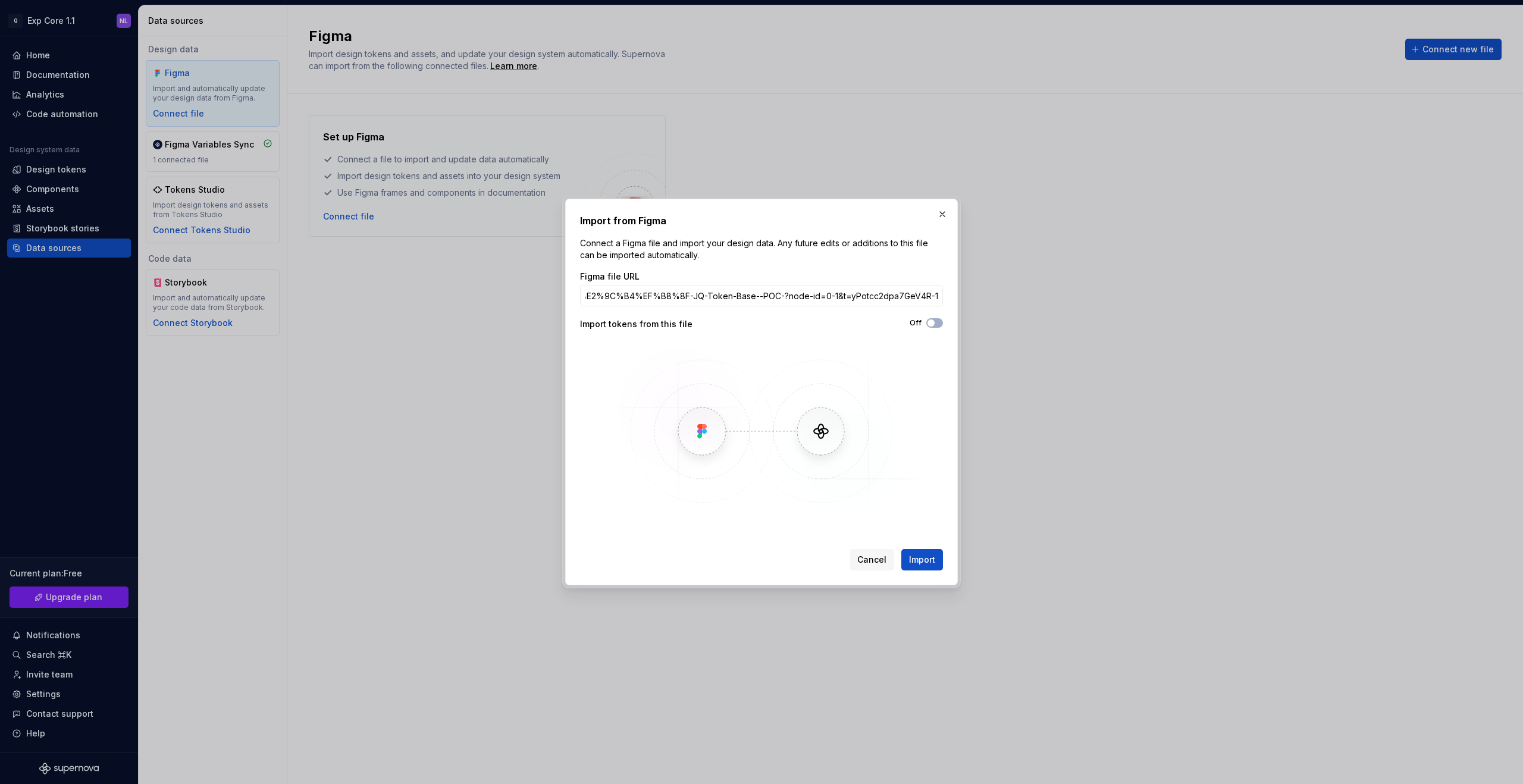 click at bounding box center (762, 431) 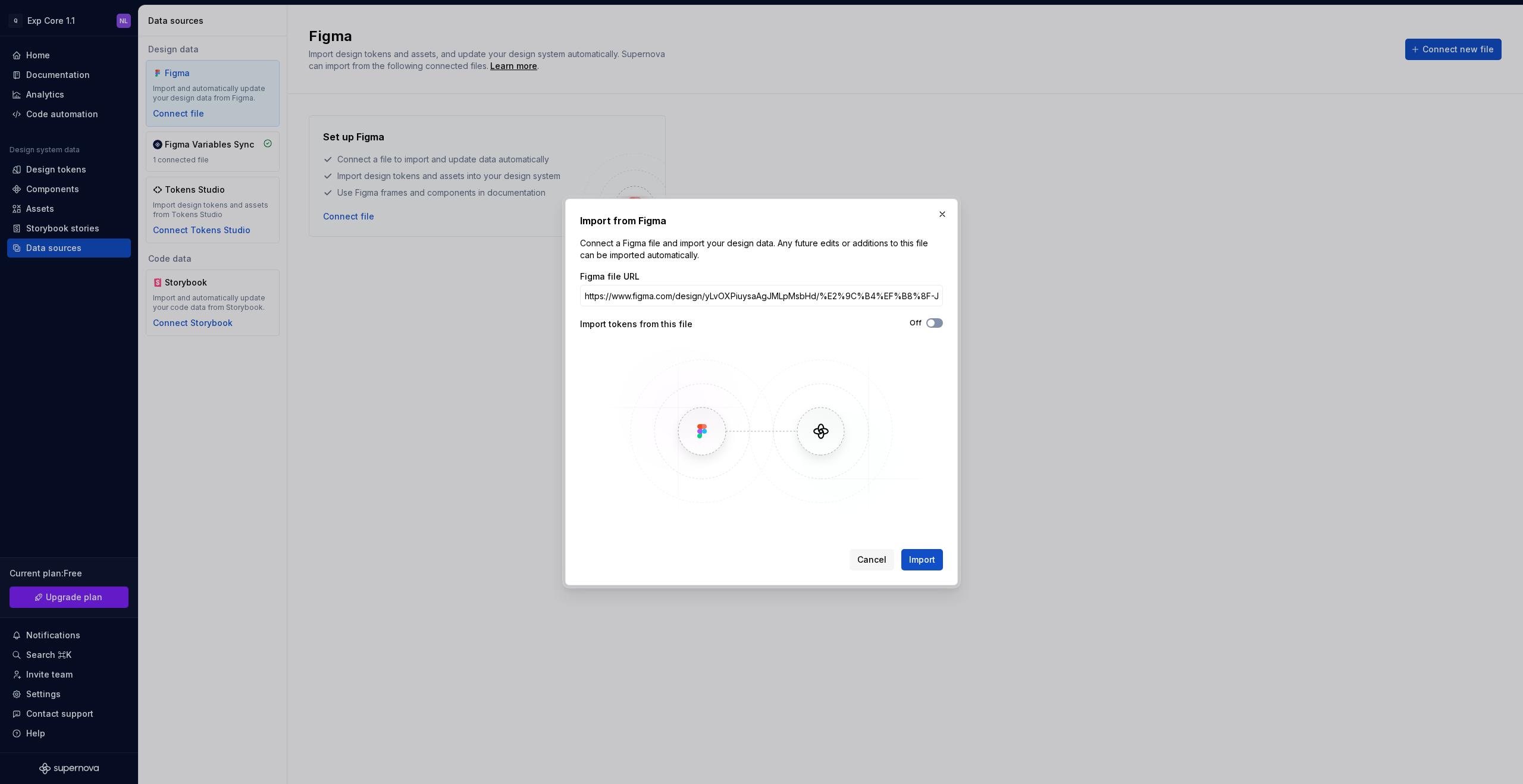 click 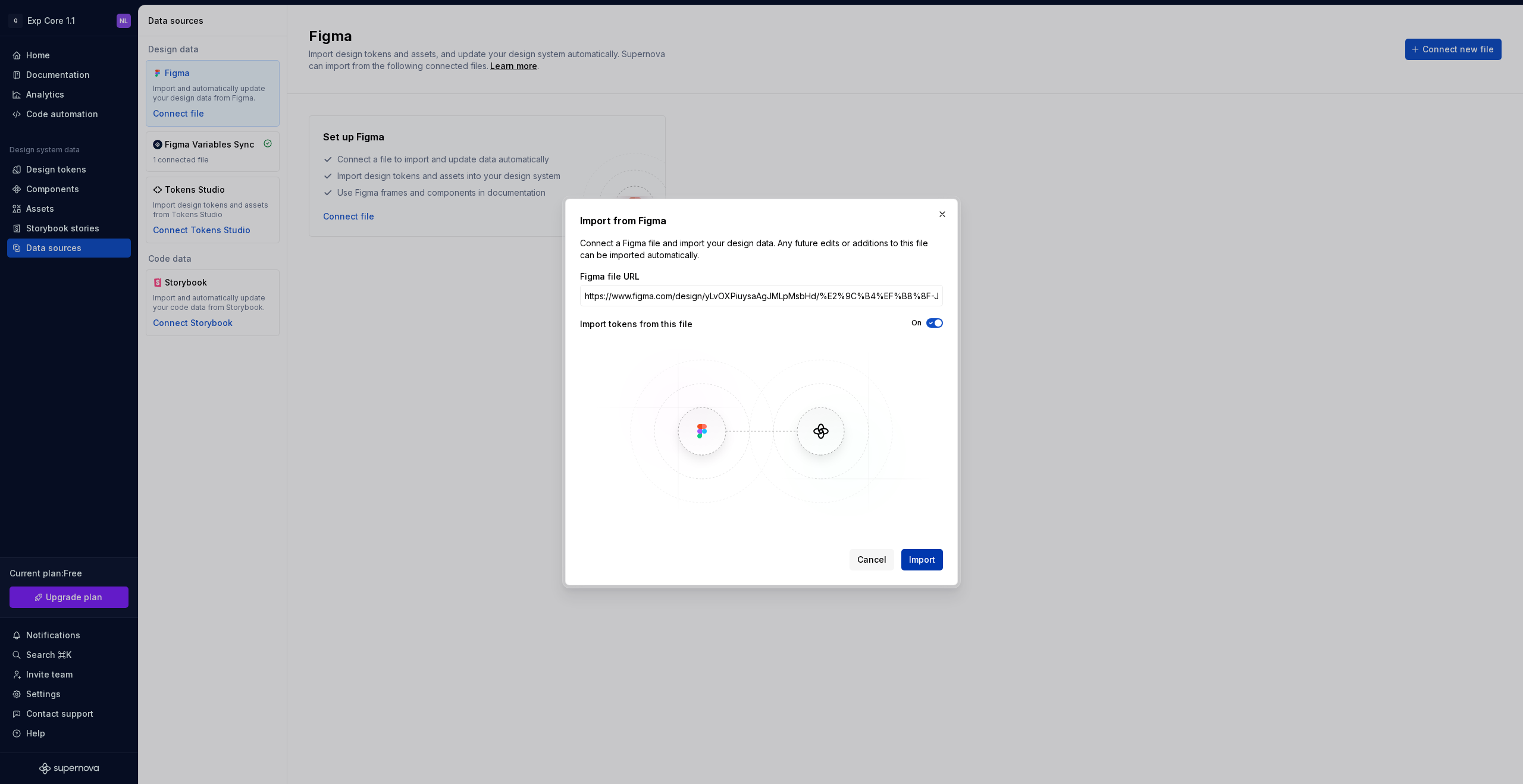 click on "Import" at bounding box center (922, 560) 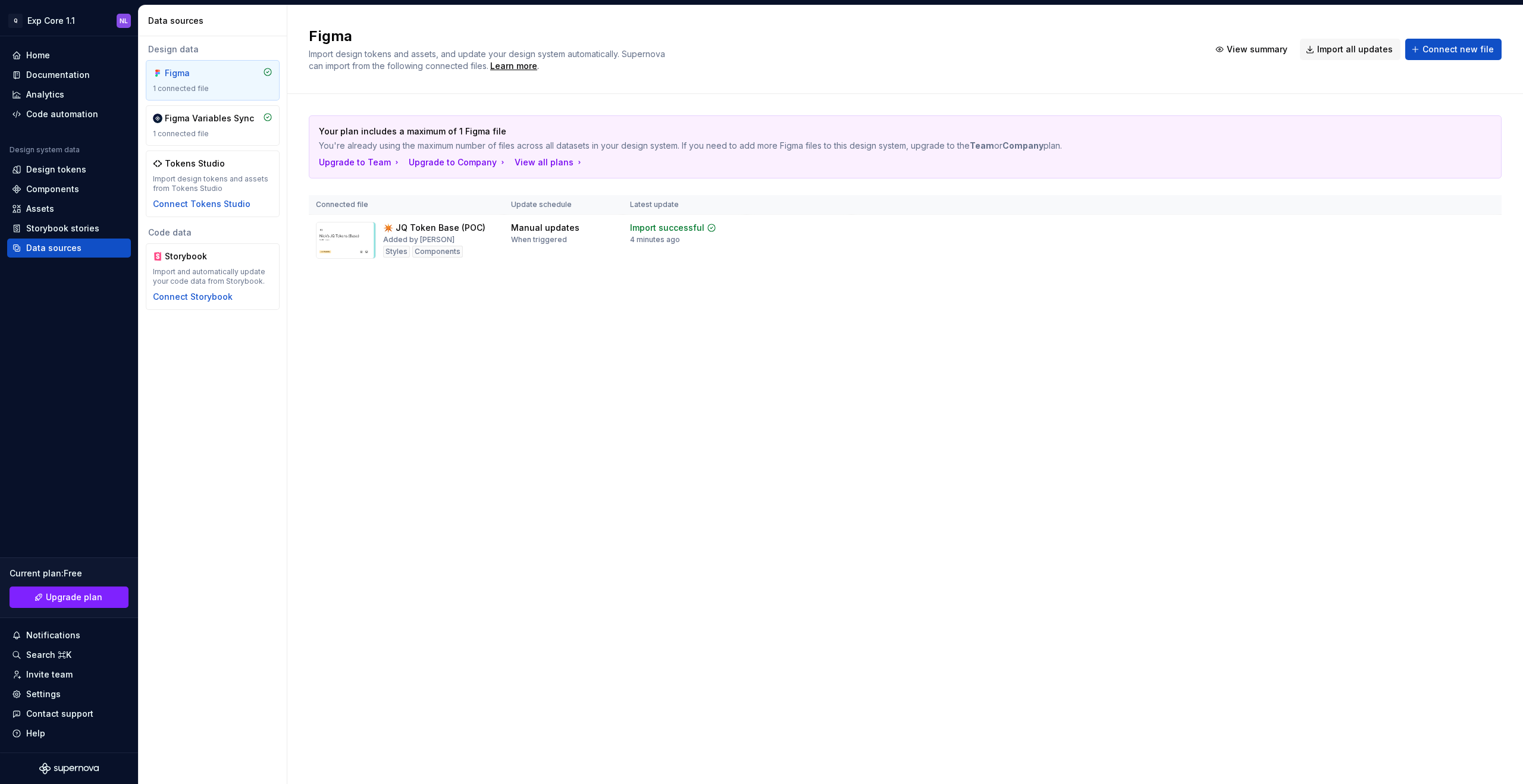 click on "Your plan includes a maximum of 1 Figma file" at bounding box center (863, 131) 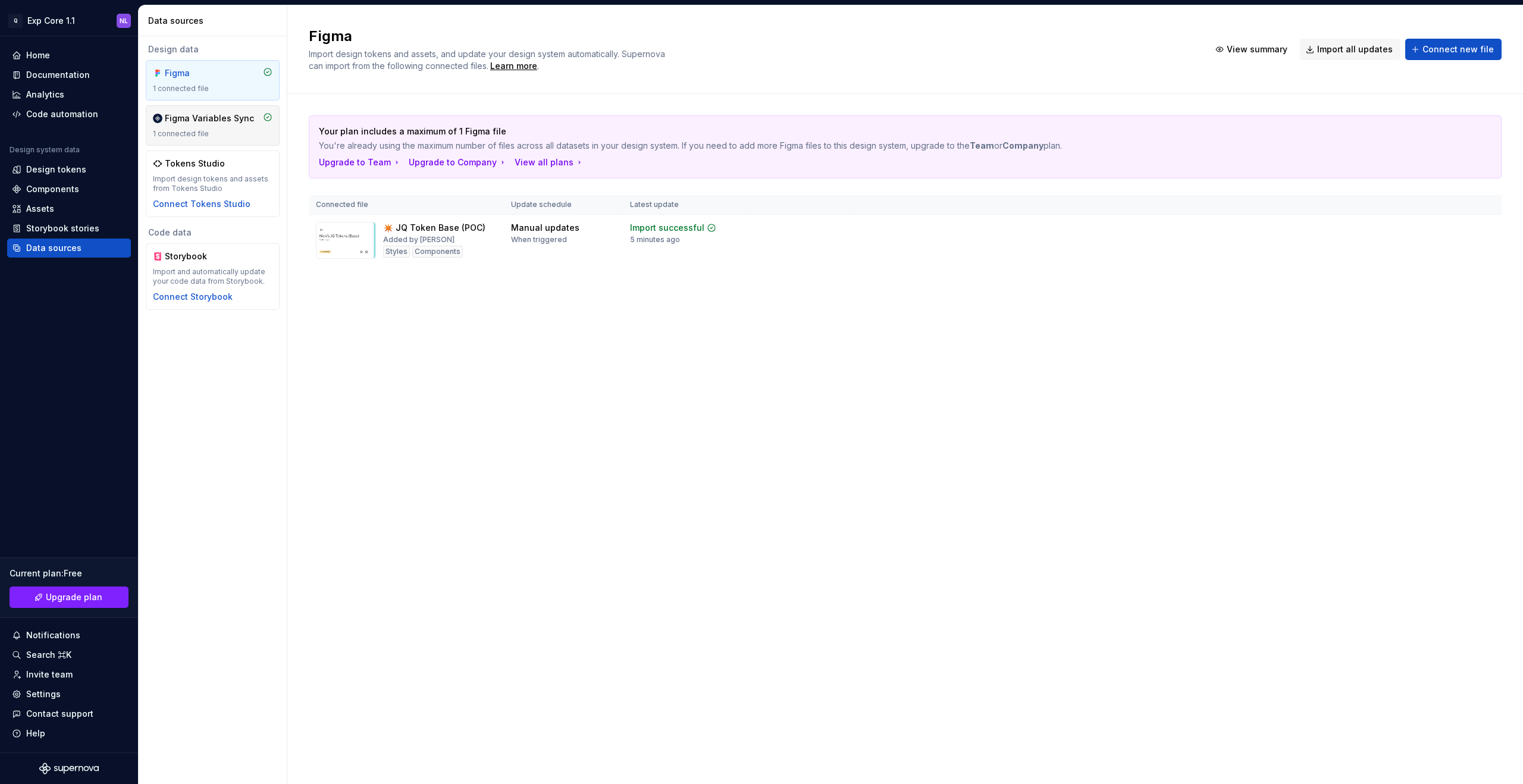 click on "Figma Variables Sync 1 connected file" at bounding box center [212, 126] 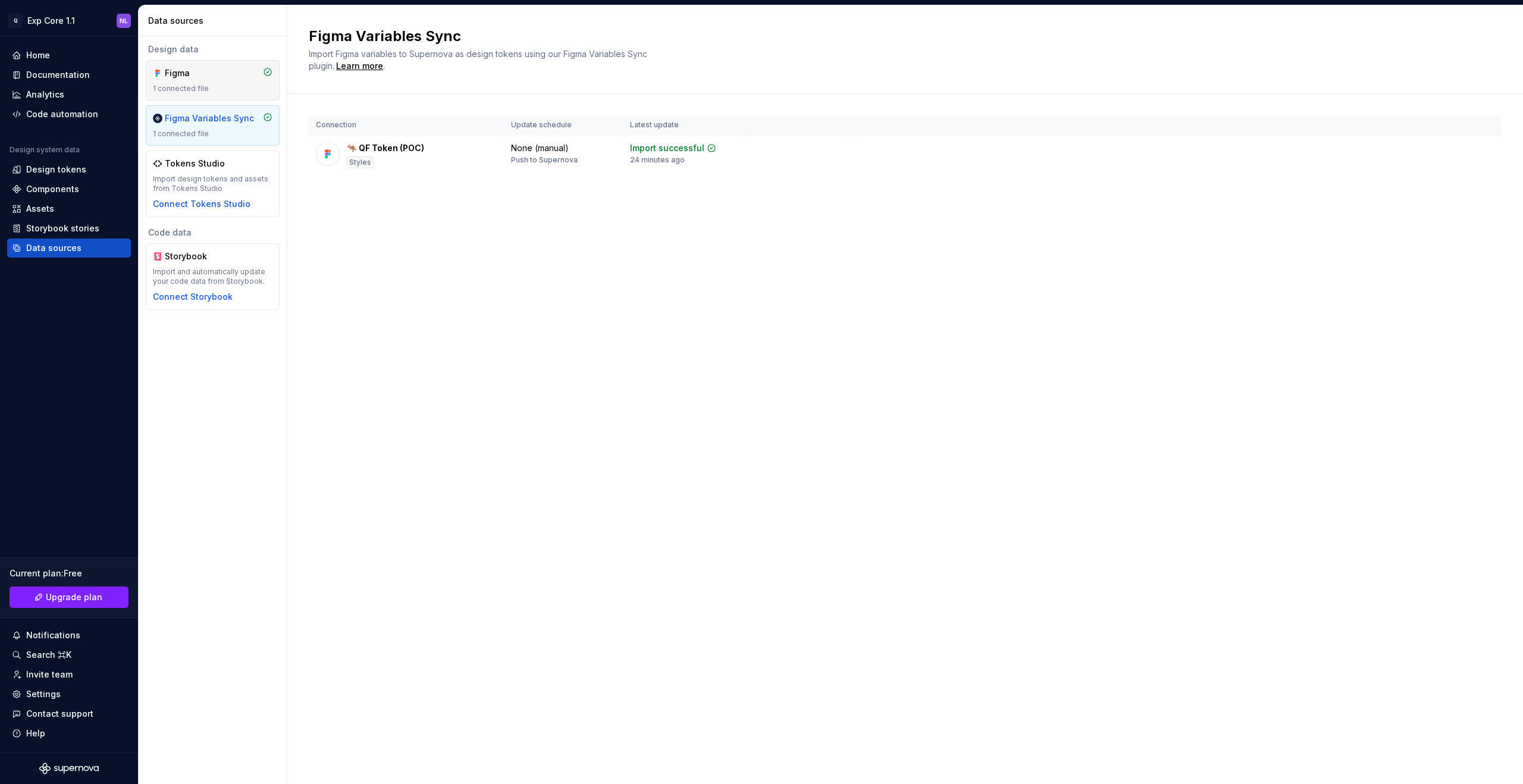click on "Figma 1 connected file" at bounding box center [212, 80] 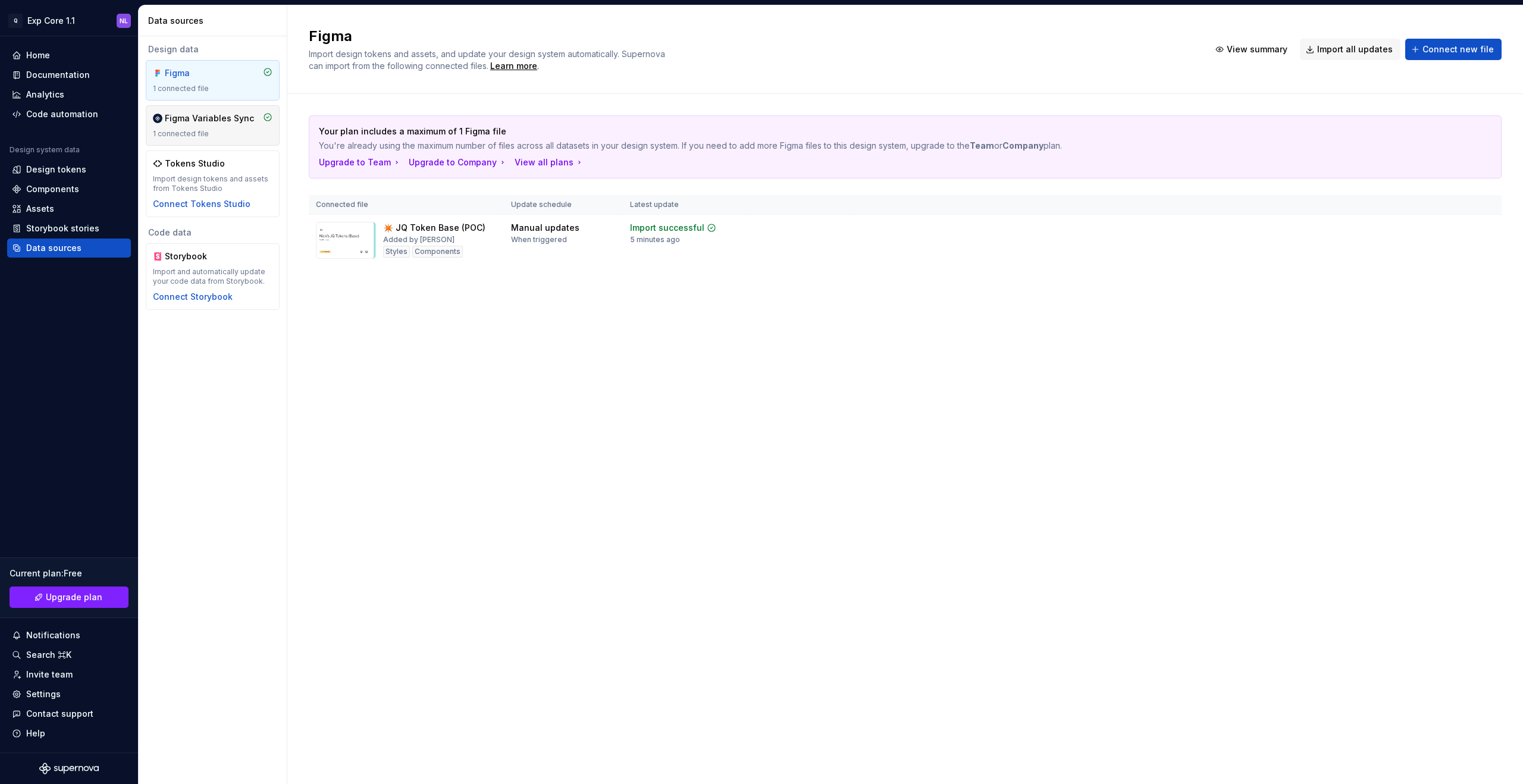 click on "Figma Variables Sync 1 connected file" at bounding box center [212, 126] 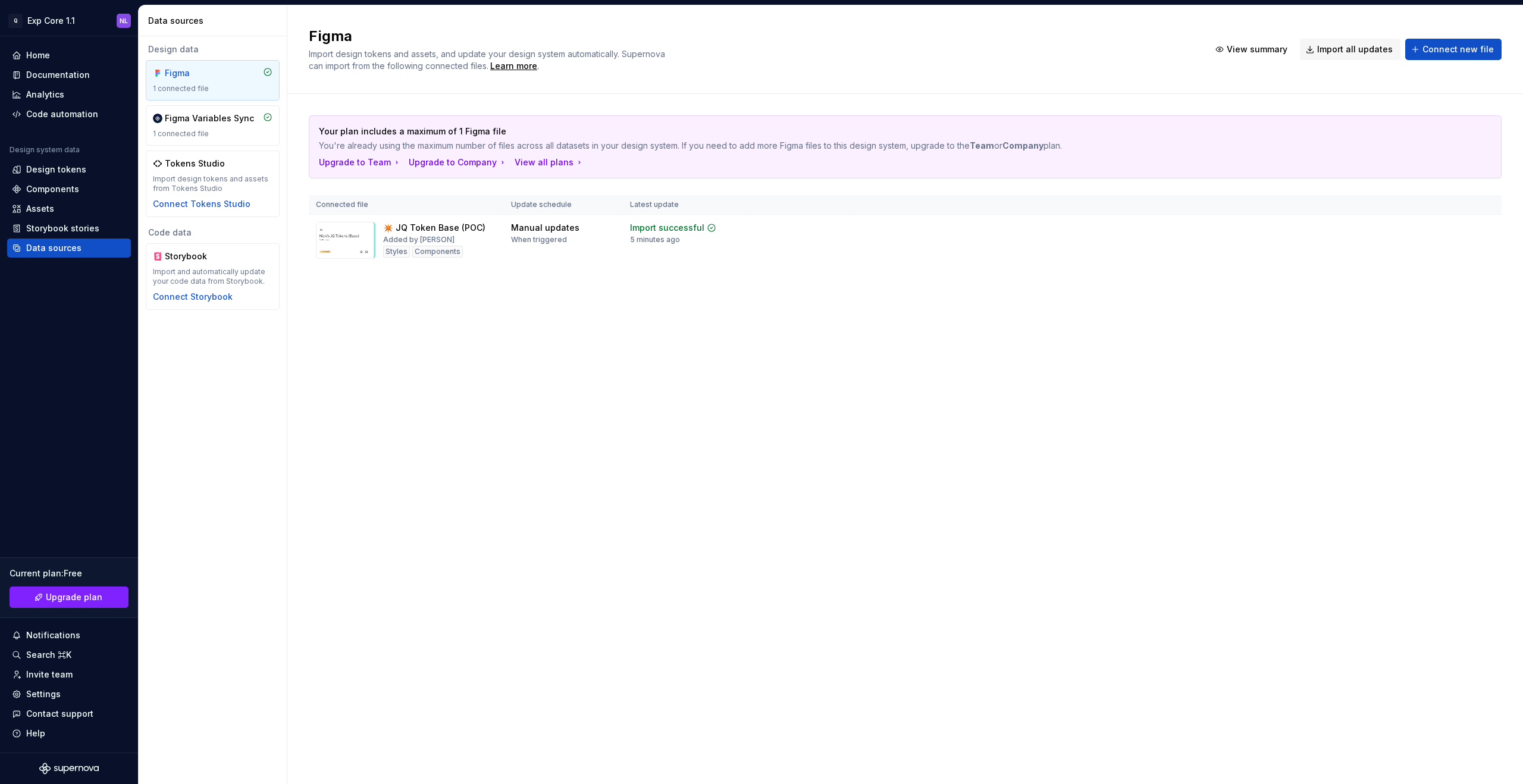 click on "1 connected file" at bounding box center (212, 89) 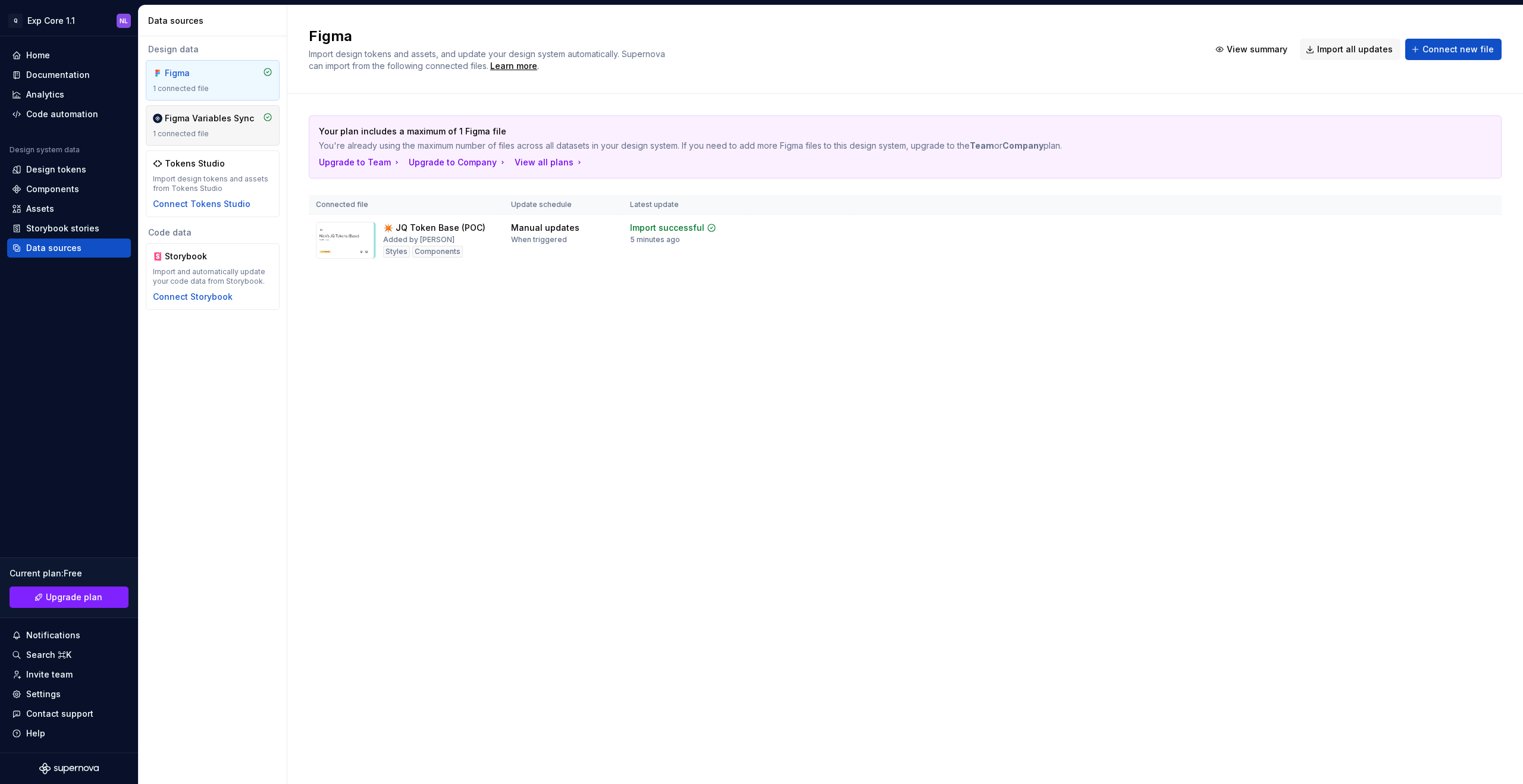 click on "Figma Variables Sync" at bounding box center (209, 118) 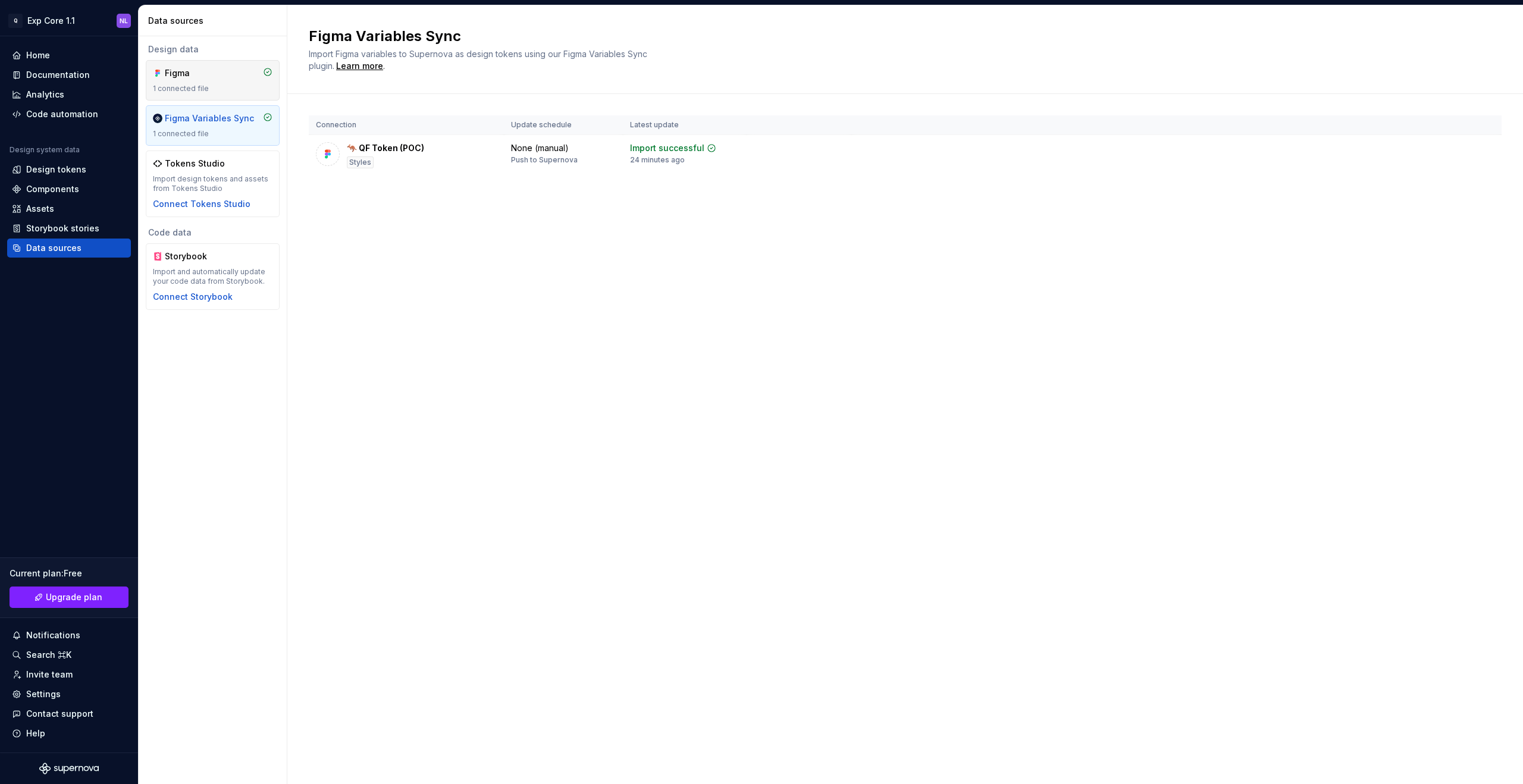 click on "Figma 1 connected file" at bounding box center (212, 80) 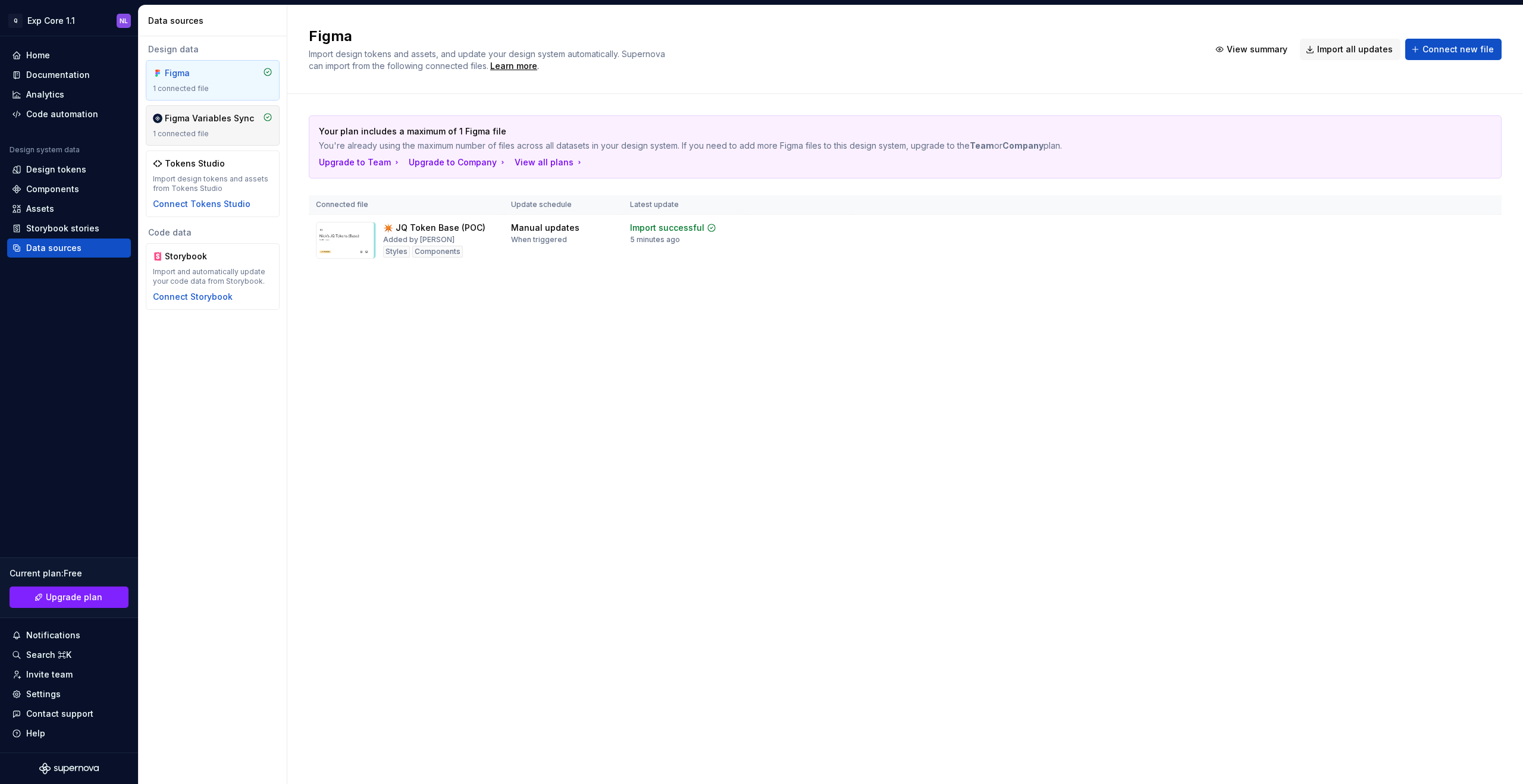 click on "Figma Variables Sync" at bounding box center [209, 118] 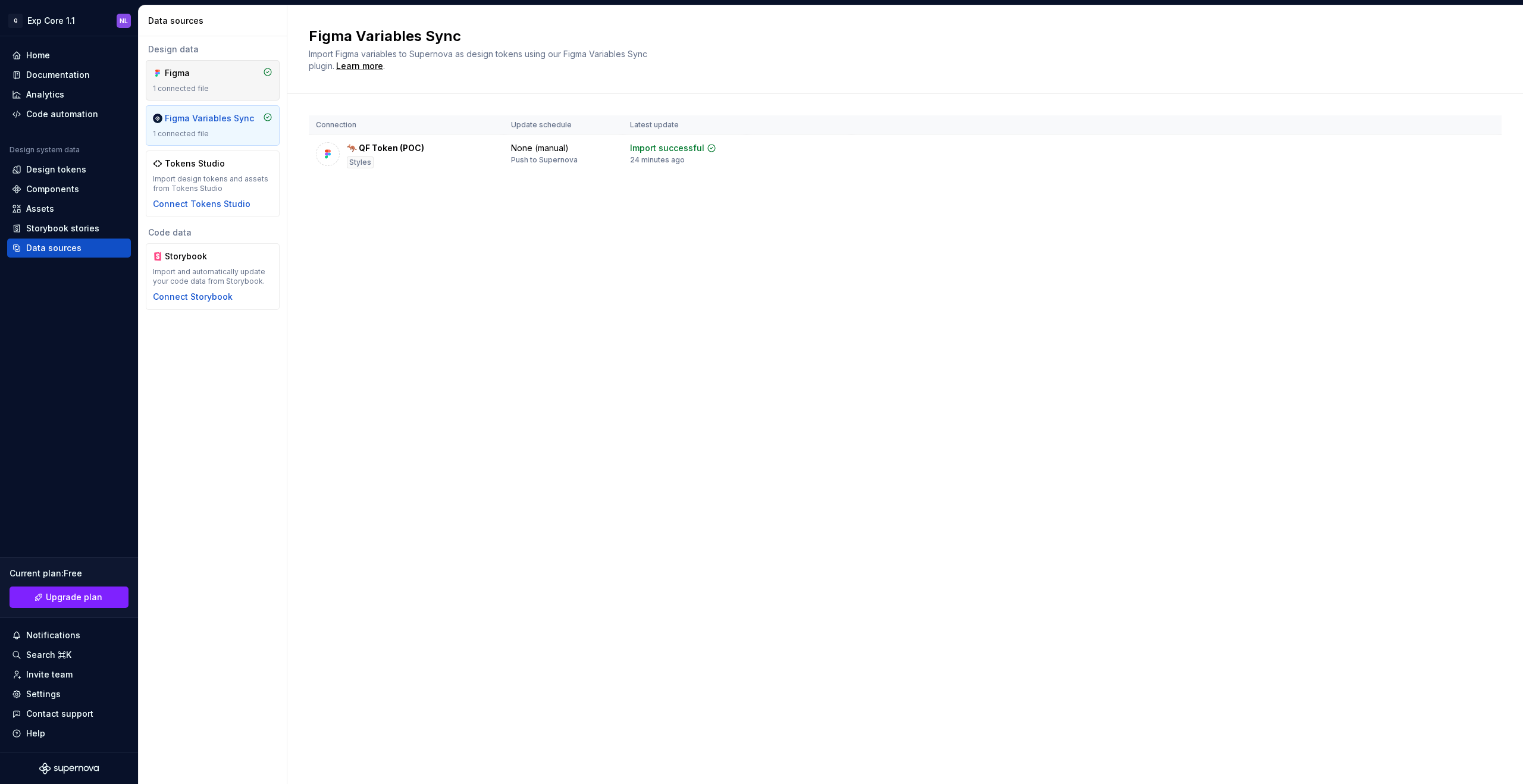 click on "Figma" at bounding box center (193, 73) 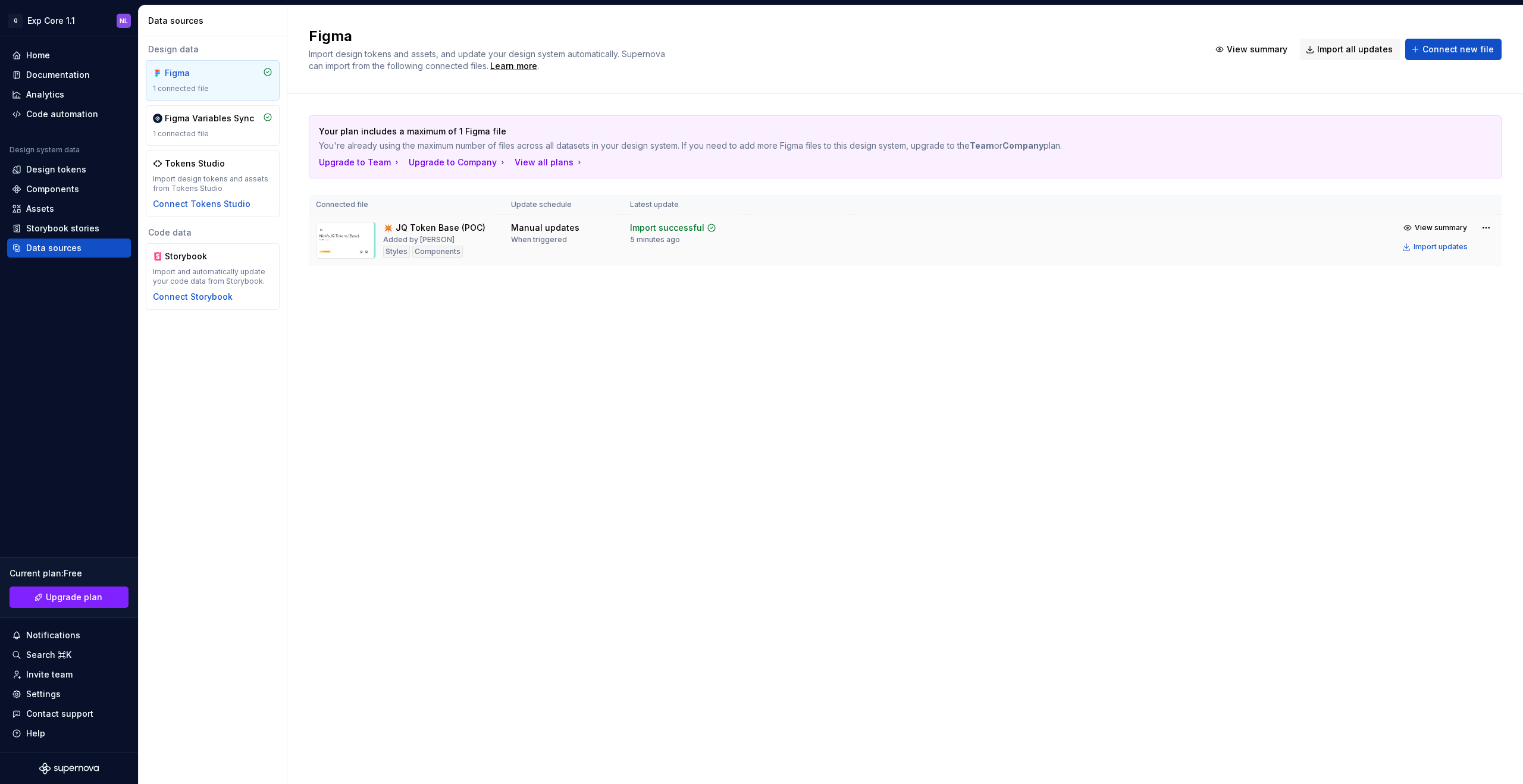 click on "Import successful 5 minutes ago" at bounding box center [685, 240] 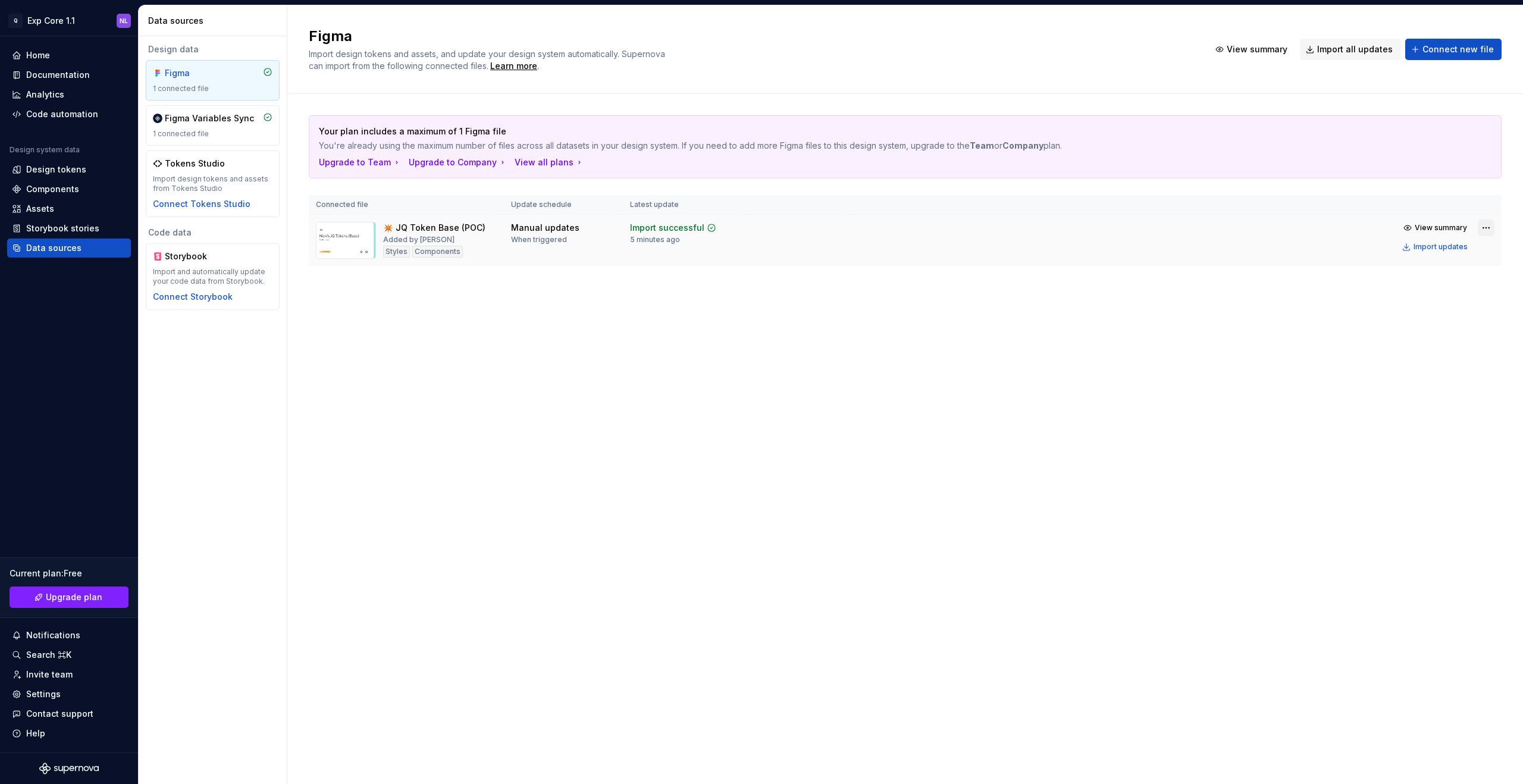 click on "Q Exp Core 1.1 NL Home Documentation Analytics Code automation Design system data Design tokens Components Assets Storybook stories Data sources Current plan :  Free Upgrade plan Notifications Search ⌘K Invite team Settings Contact support Help Data sources Design data Figma 1 connected file Figma Variables Sync 1 connected file Tokens Studio Import design tokens and assets from Tokens Studio Connect Tokens Studio Code data Storybook Import and automatically update your code data from Storybook. Connect Storybook Figma Import design tokens and assets, and update your design system automatically. Supernova can import from the following connected files.   Learn more . View summary Import all updates Connect new file Your plan includes a maximum of 1 Figma file You're already using the maximum number of files across all datasets in your design system. If you need to add more Figma files to this design system, upgrade to the  Team  or  Company  plan. Upgrade to Team Upgrade to Company View all plans Styles   *" at bounding box center [762, 392] 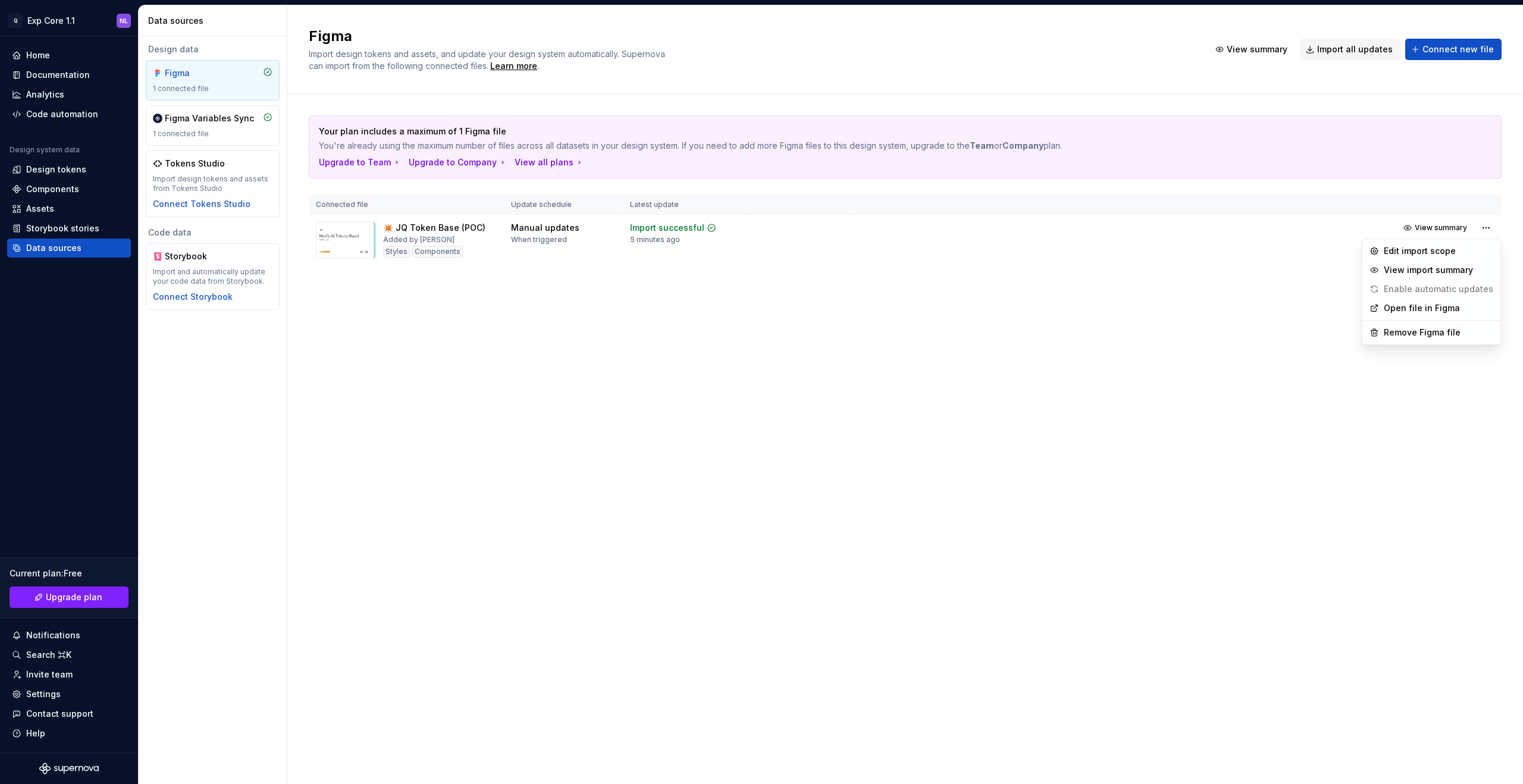 click on "Q Exp Core 1.1 NL Home Documentation Analytics Code automation Design system data Design tokens Components Assets Storybook stories Data sources Current plan :  Free Upgrade plan Notifications Search ⌘K Invite team Settings Contact support Help Data sources Design data Figma 1 connected file Figma Variables Sync 1 connected file Tokens Studio Import design tokens and assets from Tokens Studio Connect Tokens Studio Code data Storybook Import and automatically update your code data from Storybook. Connect Storybook Figma Import design tokens and assets, and update your design system automatically. Supernova can import from the following connected files.   Learn more . View summary Import all updates Connect new file Your plan includes a maximum of 1 Figma file You're already using the maximum number of files across all datasets in your design system. If you need to add more Figma files to this design system, upgrade to the  Team  or  Company  plan. Upgrade to Team Upgrade to Company View all plans Styles   *" at bounding box center (762, 392) 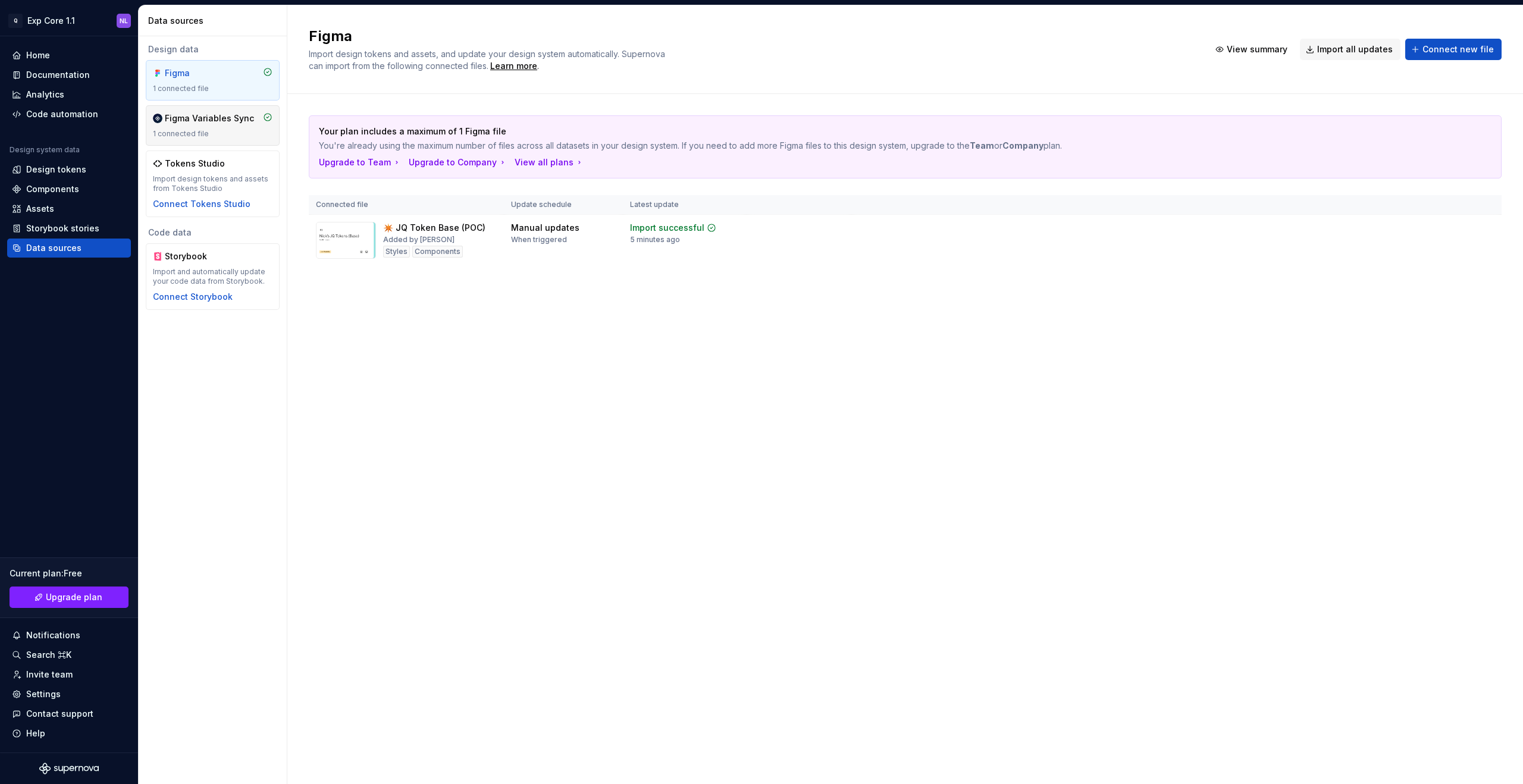 click on "Figma Variables Sync" at bounding box center (209, 118) 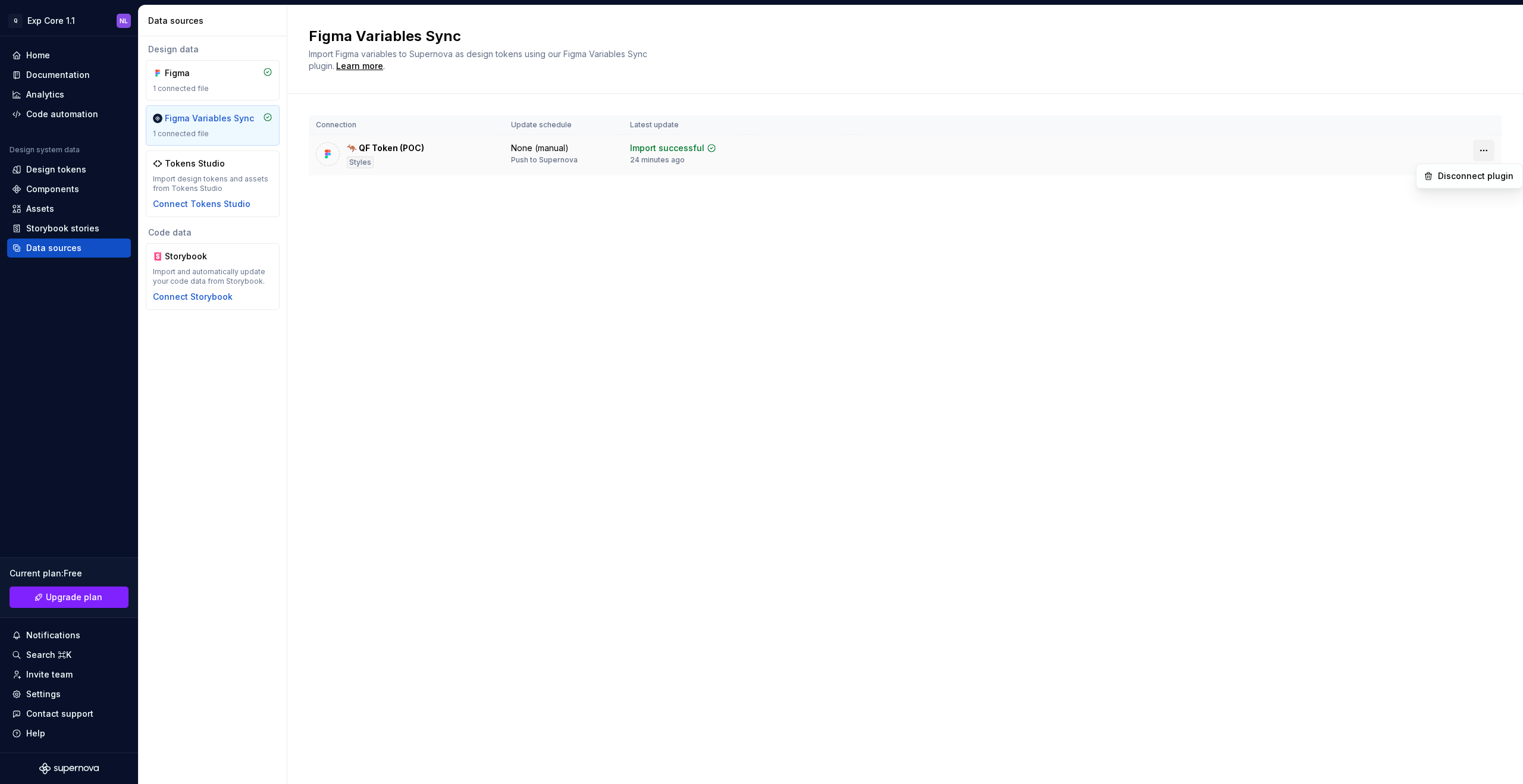click on "Q Exp Core 1.1 NL Home Documentation Analytics Code automation Design system data Design tokens Components Assets Storybook stories Data sources Current plan :  Free Upgrade plan Notifications Search ⌘K Invite team Settings Contact support Help Data sources Design data Figma 1 connected file Figma Variables Sync 1 connected file Tokens Studio Import design tokens and assets from Tokens Studio Connect Tokens Studio Code data Storybook Import and automatically update your code data from Storybook. Connect Storybook Figma Variables Sync Import Figma variables to Supernova as design tokens using our Figma Variables Sync plugin.   Learn more . Connection Update schedule Latest update 🦘 QF Token (POC) Styles None (manual) Push to Supernova Import successful 24 minutes ago   * Disconnect plugin" at bounding box center (762, 392) 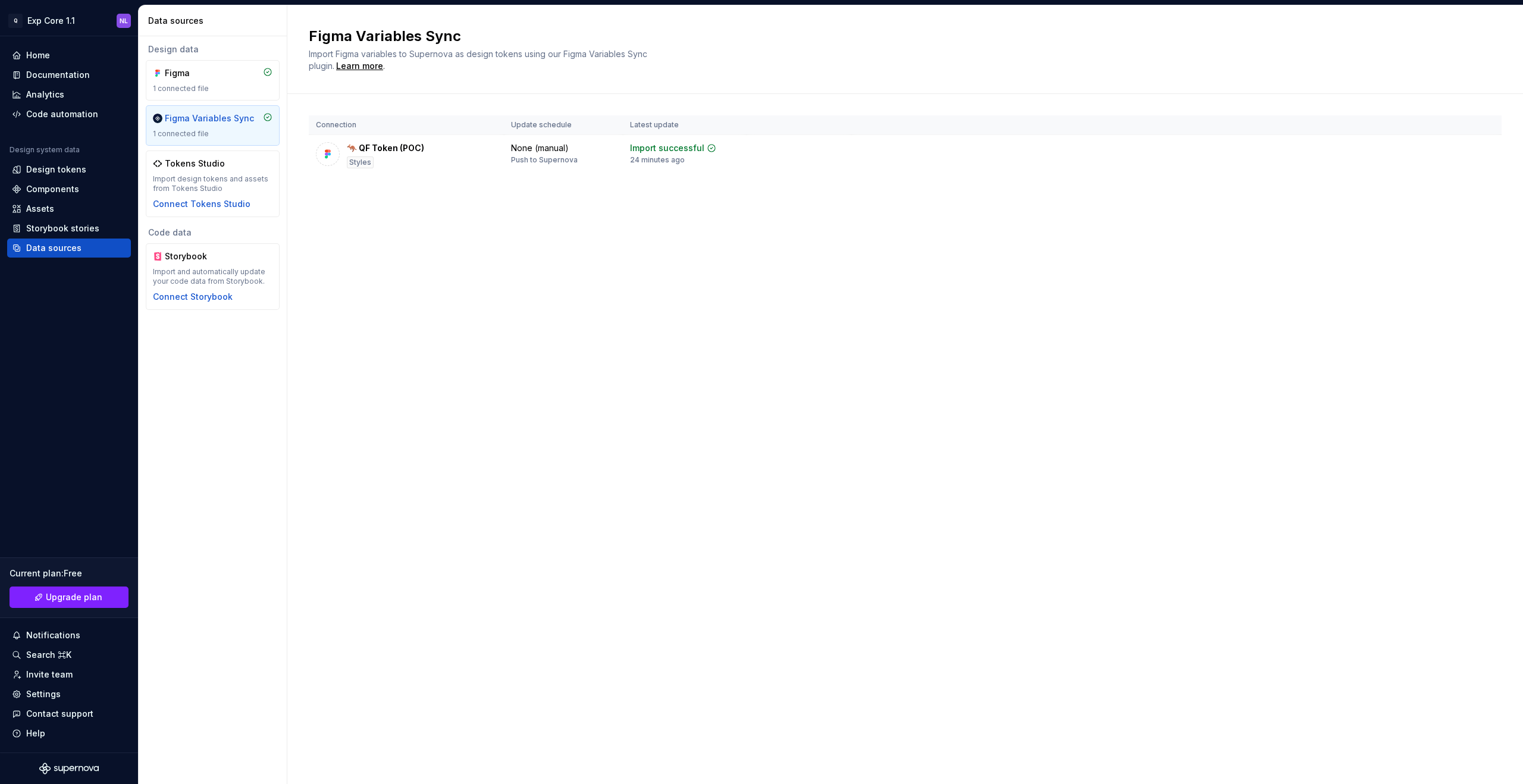 click on "Q Exp Core 1.1 NL Home Documentation Analytics Code automation Design system data Design tokens Components Assets Storybook stories Data sources Current plan :  Free Upgrade plan Notifications Search ⌘K Invite team Settings Contact support Help Data sources Design data Figma 1 connected file Figma Variables Sync 1 connected file Tokens Studio Import design tokens and assets from Tokens Studio Connect Tokens Studio Code data Storybook Import and automatically update your code data from Storybook. Connect Storybook Figma Variables Sync Import Figma variables to Supernova as design tokens using our Figma Variables Sync plugin.   Learn more . Connection Update schedule Latest update 🦘 QF Token (POC) Styles None (manual) Push to Supernova Import successful 24 minutes ago   *" at bounding box center [762, 392] 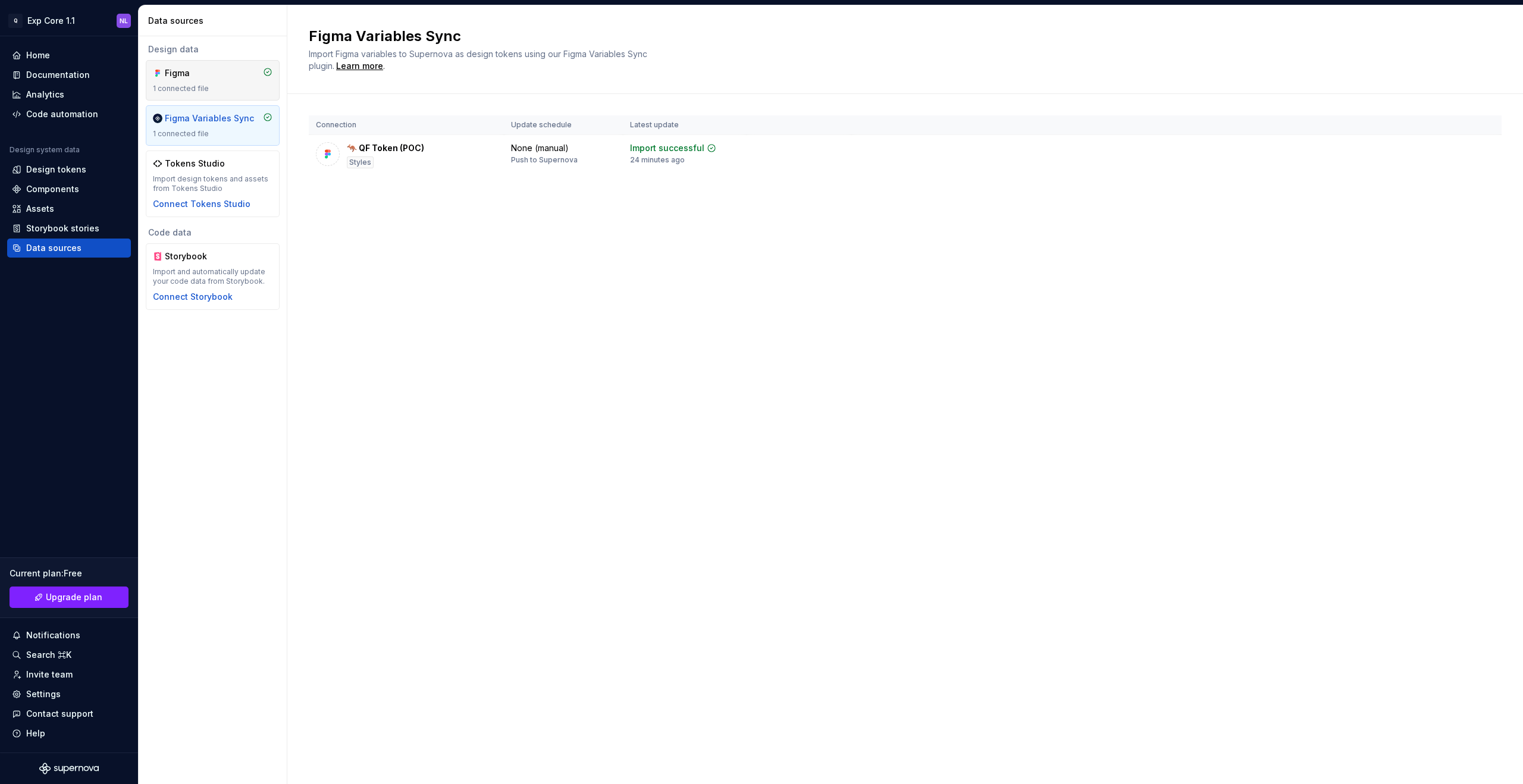 click on "Figma" at bounding box center (193, 73) 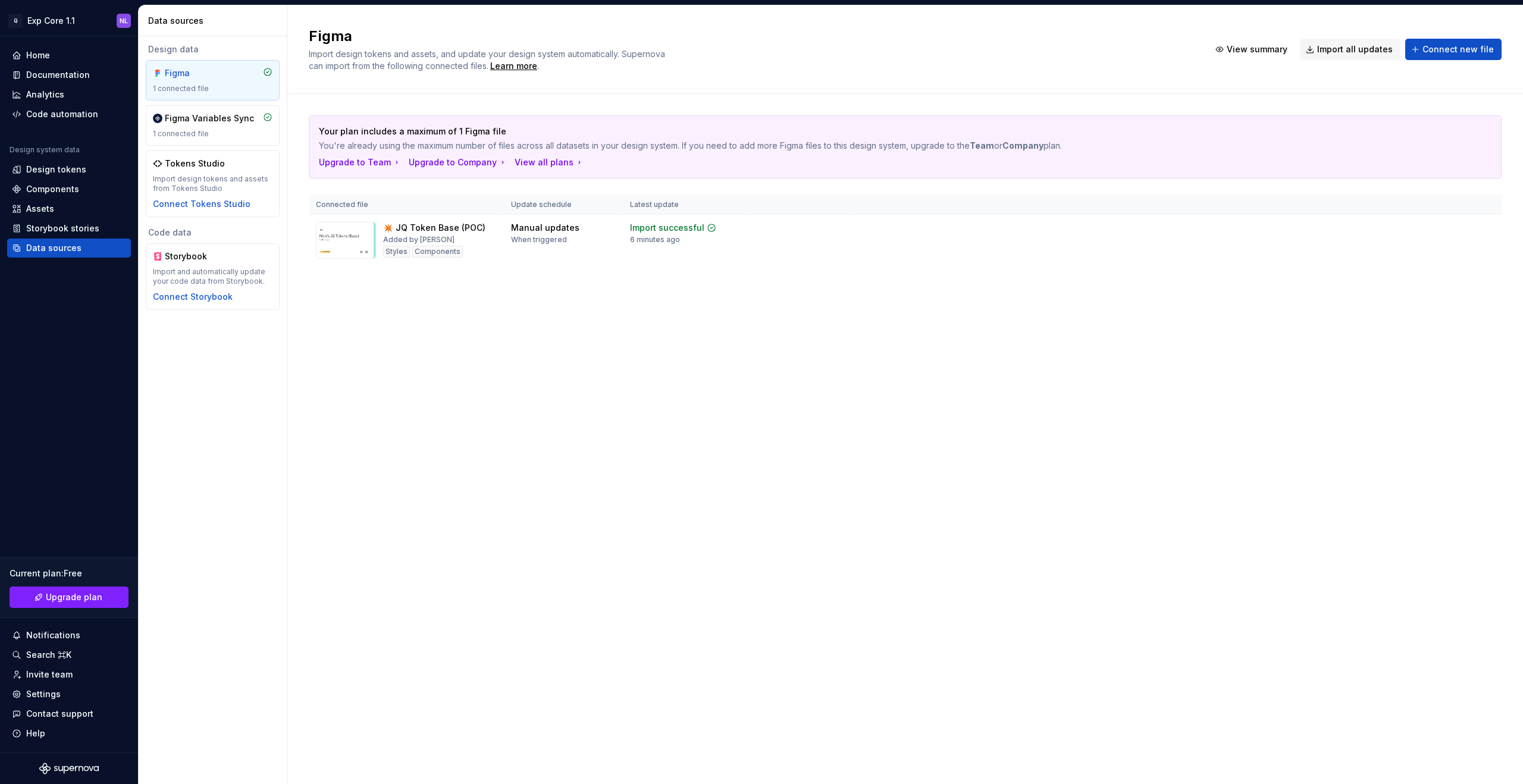 click on "Your plan includes a maximum of 1 Figma file You're already using the maximum number of files across all datasets in your design system. If you need to add more Figma files to this design system, upgrade to the  Team  or  Company  plan. Upgrade to Team Upgrade to Company View all plans Connected file Update schedule Latest update ✴️ JQ Token Base (POC) Added by Nick Low Styles Components  Manual updates When triggered Import successful 6 minutes ago View summary Import updates" at bounding box center [905, 202] 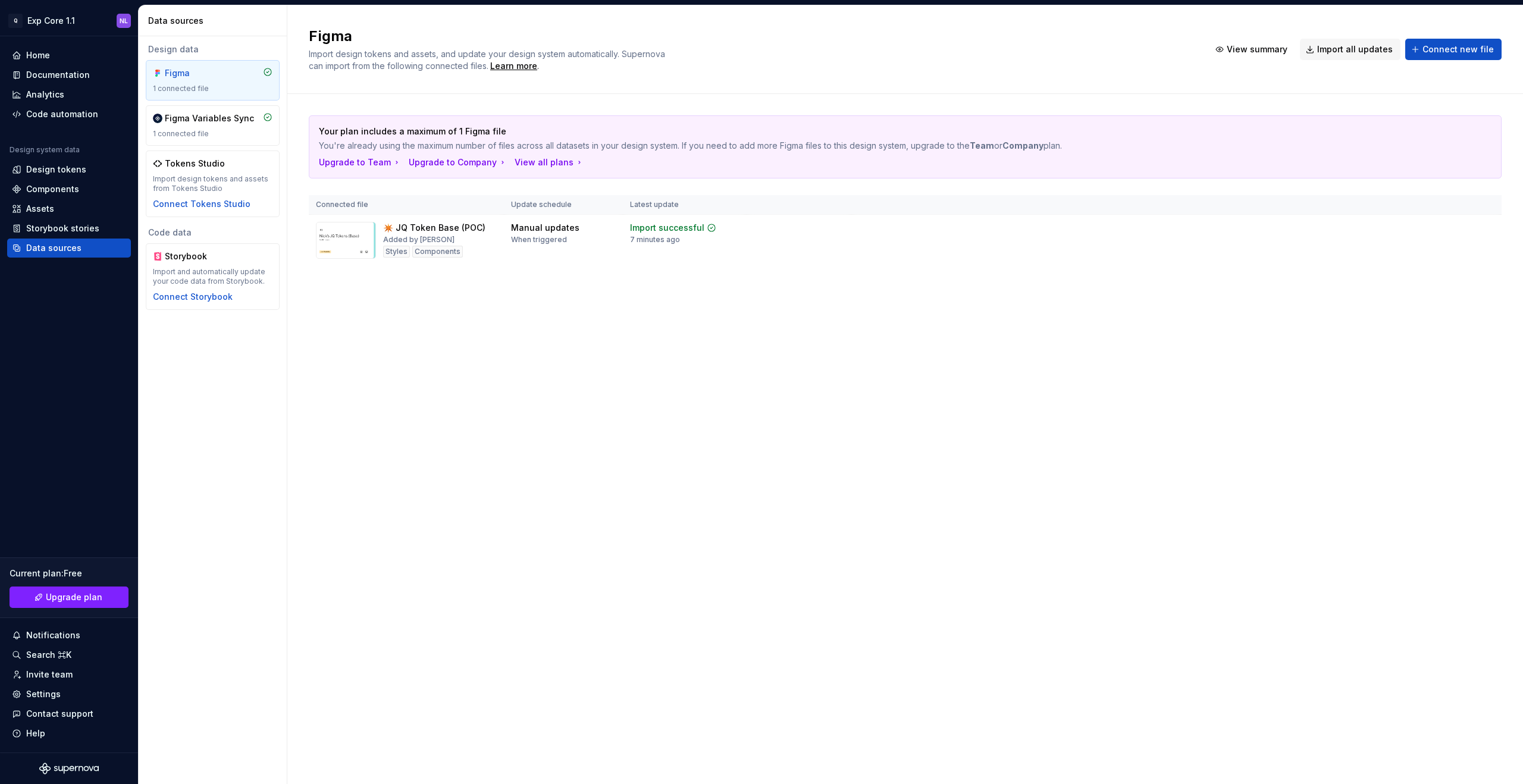 click on "Figma Import design tokens and assets, and update your design system automatically. Supernova can import from the following connected files.   Learn more . View summary Import all updates Connect new file Your plan includes a maximum of 1 Figma file You're already using the maximum number of files across all datasets in your design system. If you need to add more Figma files to this design system, upgrade to the  Team  or  Company  plan. Upgrade to Team Upgrade to Company View all plans Connected file Update schedule Latest update ✴️ JQ Token Base (POC) Added by Nick Low Styles Components  Manual updates When triggered Import successful 7 minutes ago View summary Import updates" at bounding box center (905, 394) 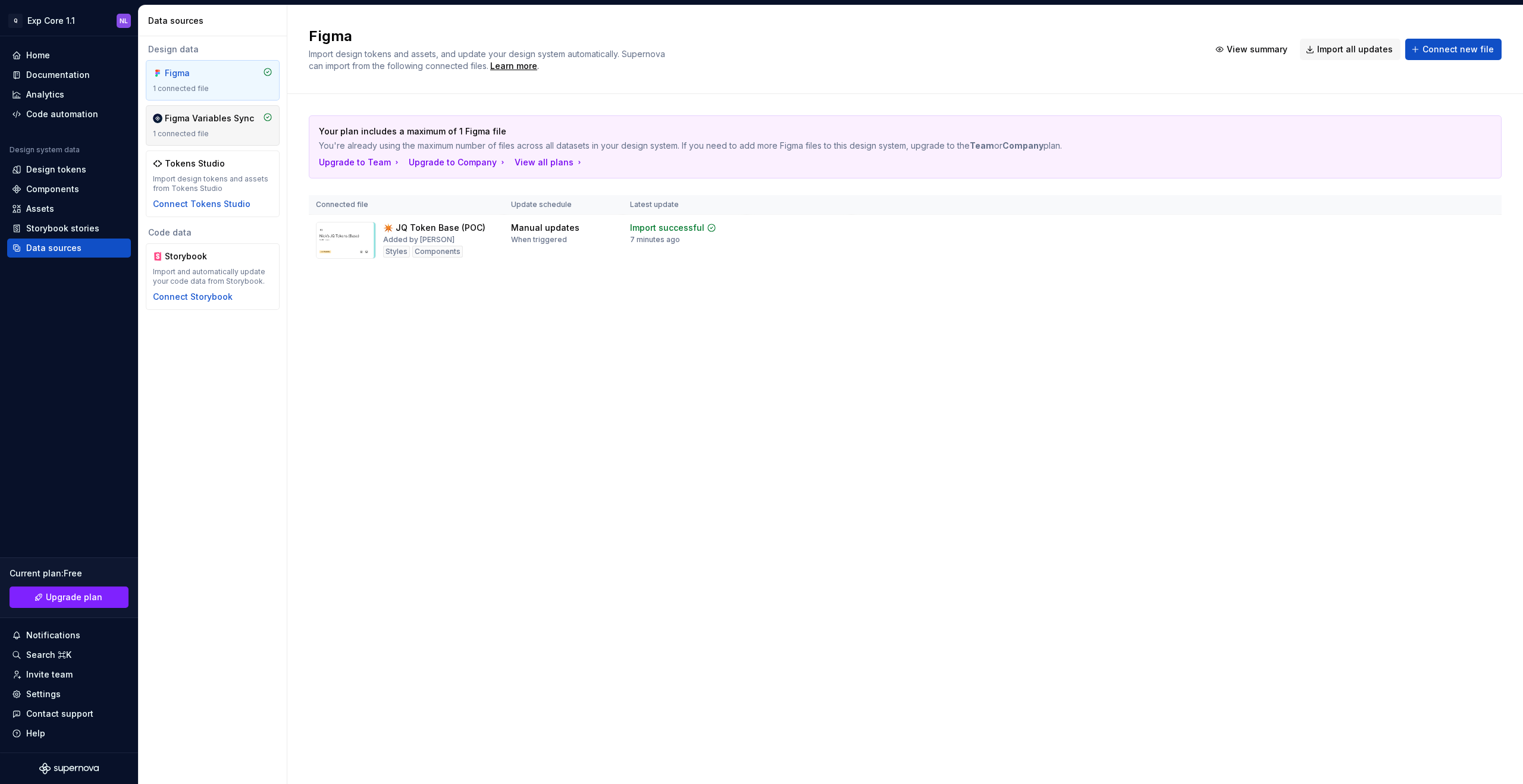 click on "Figma Variables Sync 1 connected file" at bounding box center [212, 126] 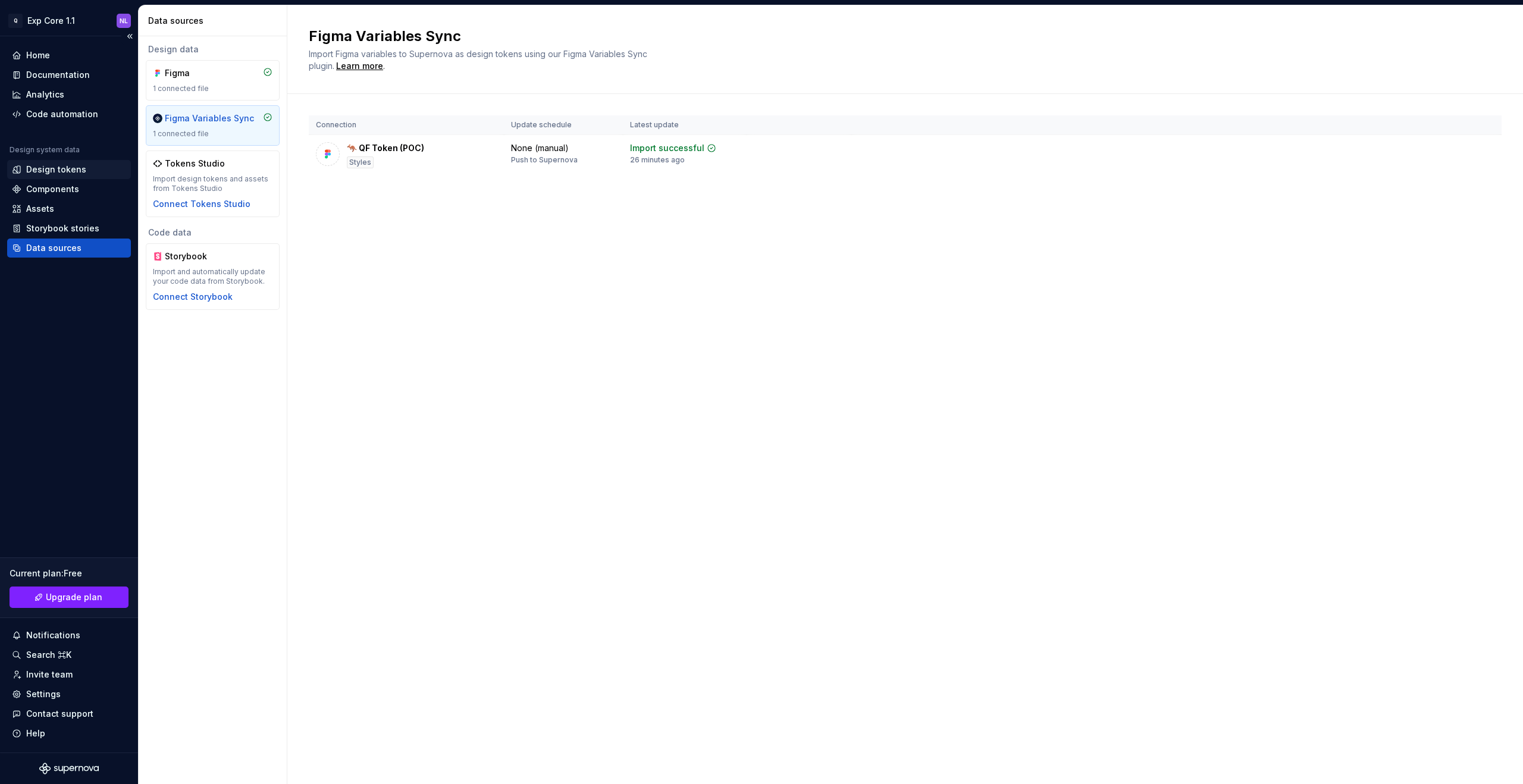 click on "Design tokens" at bounding box center [69, 170] 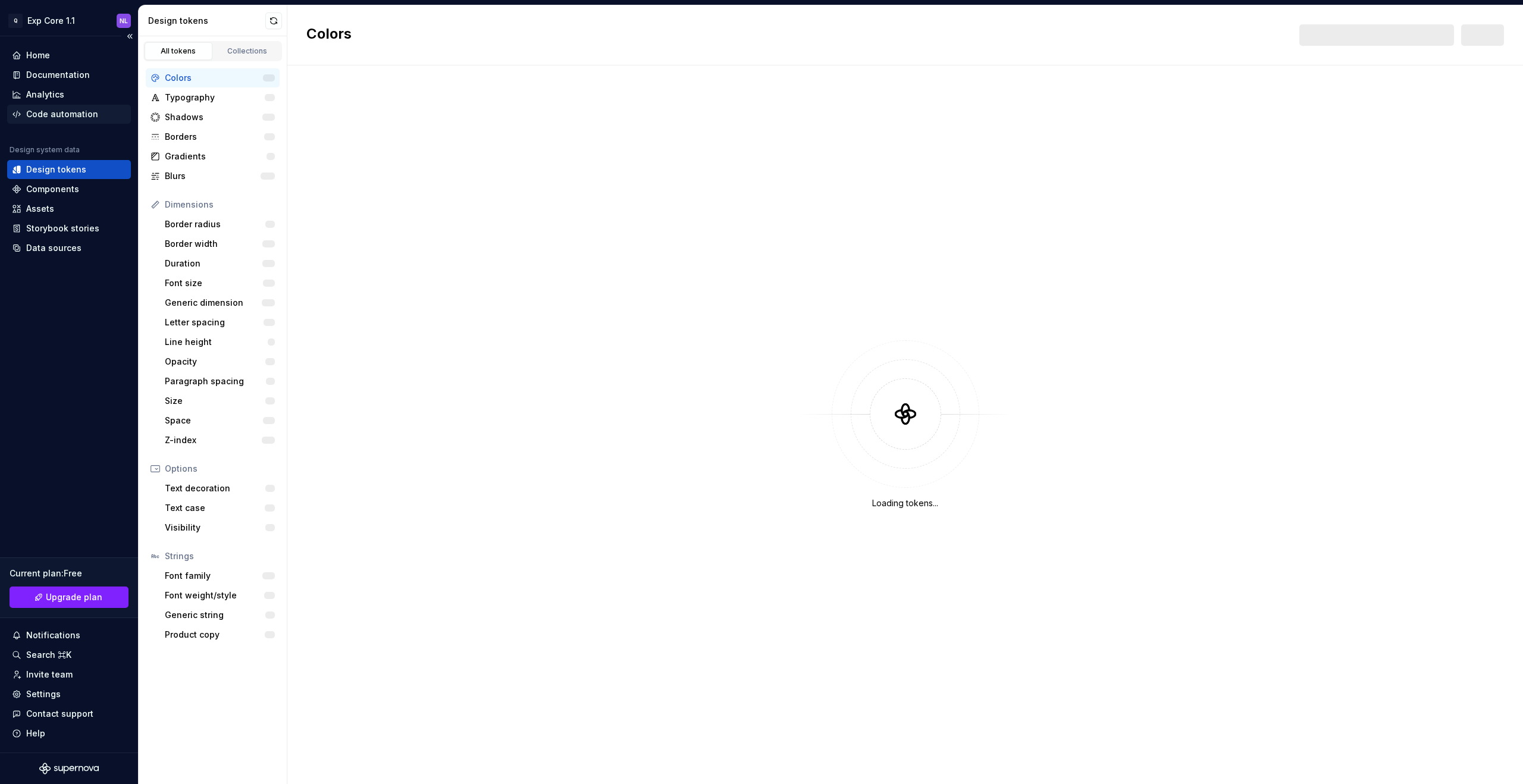 click on "Code automation" at bounding box center [62, 114] 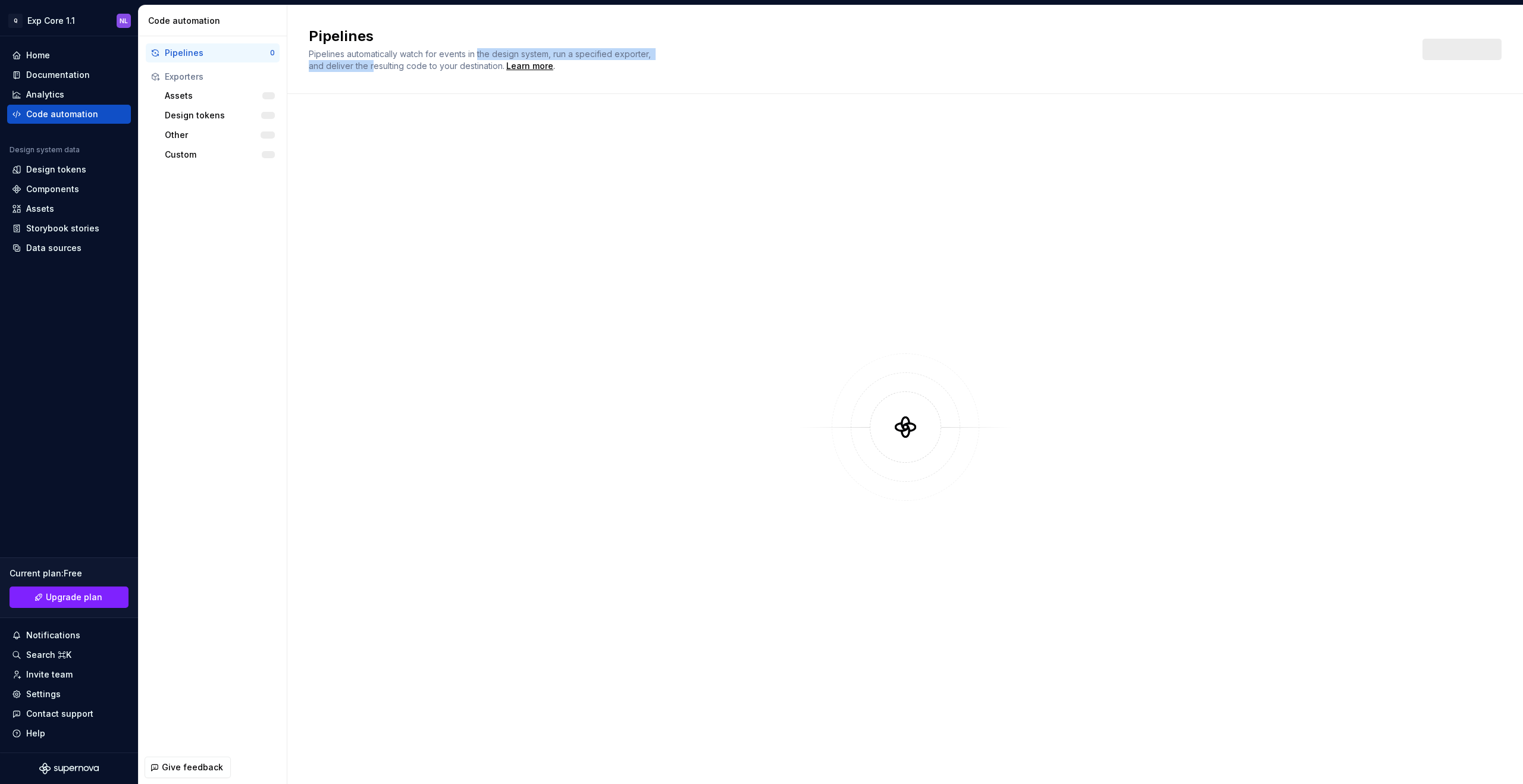 drag, startPoint x: 480, startPoint y: 55, endPoint x: 372, endPoint y: 64, distance: 108.37435 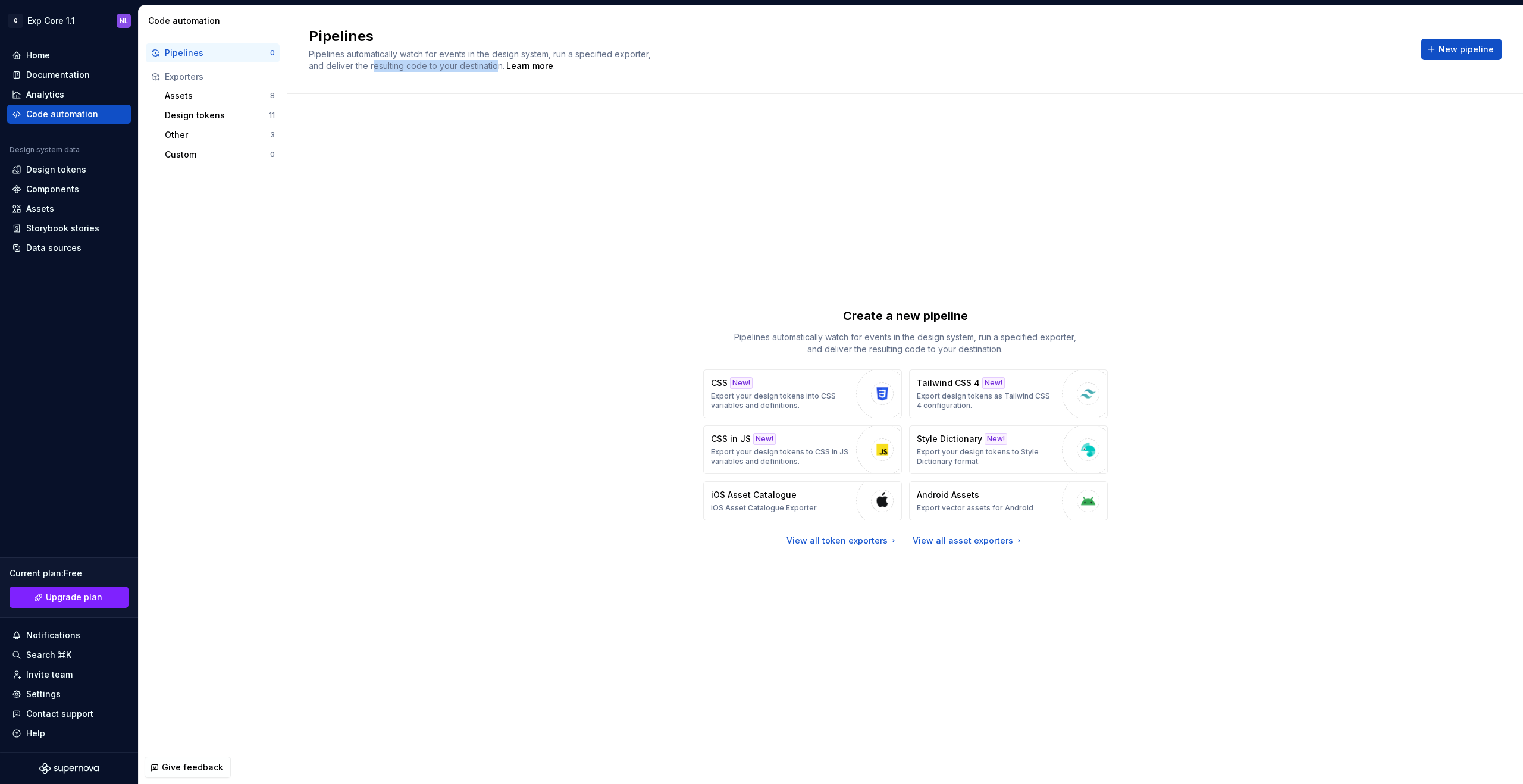 drag, startPoint x: 498, startPoint y: 67, endPoint x: 396, endPoint y: 61, distance: 102.17632 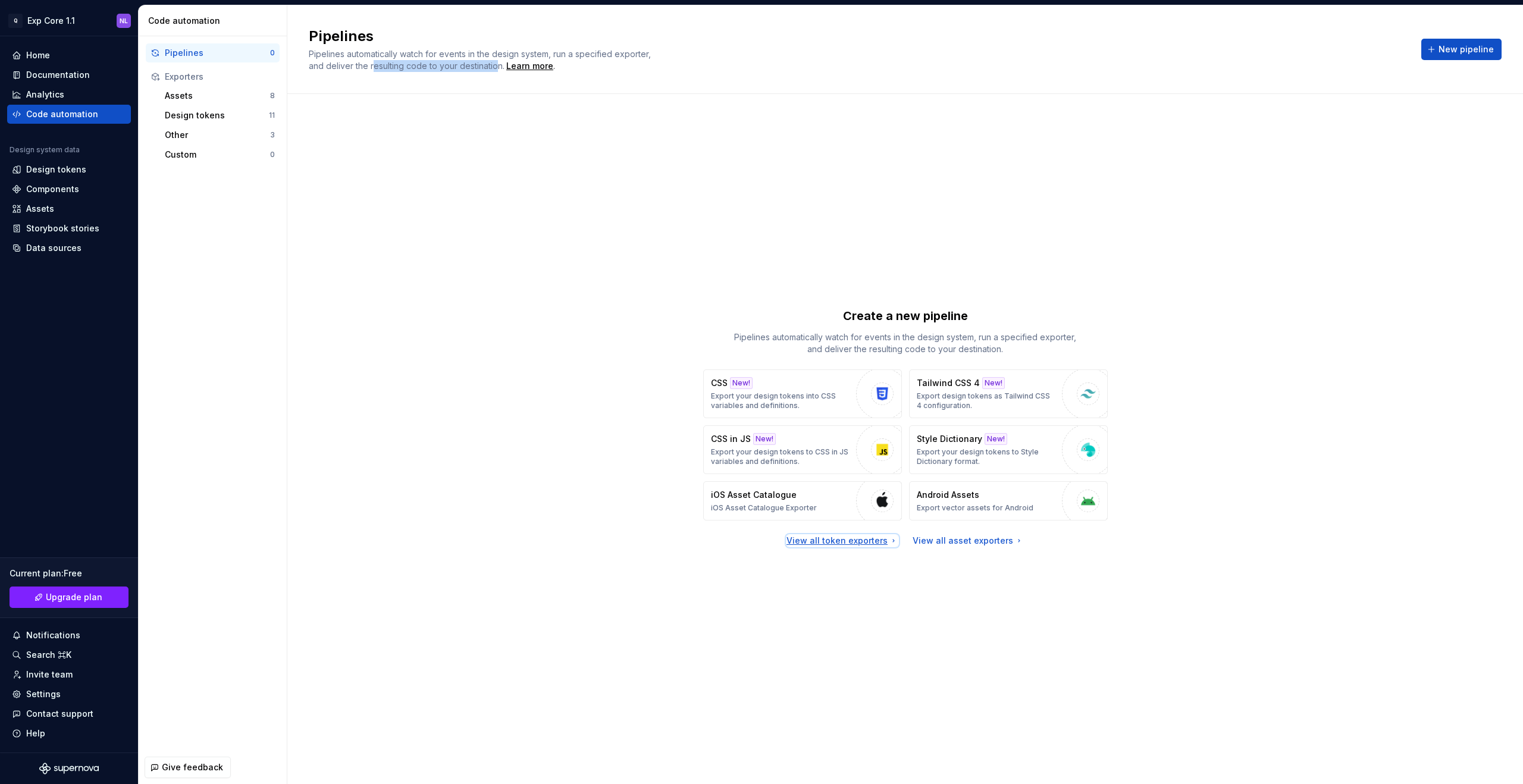 click on "View all token exporters" at bounding box center (842, 541) 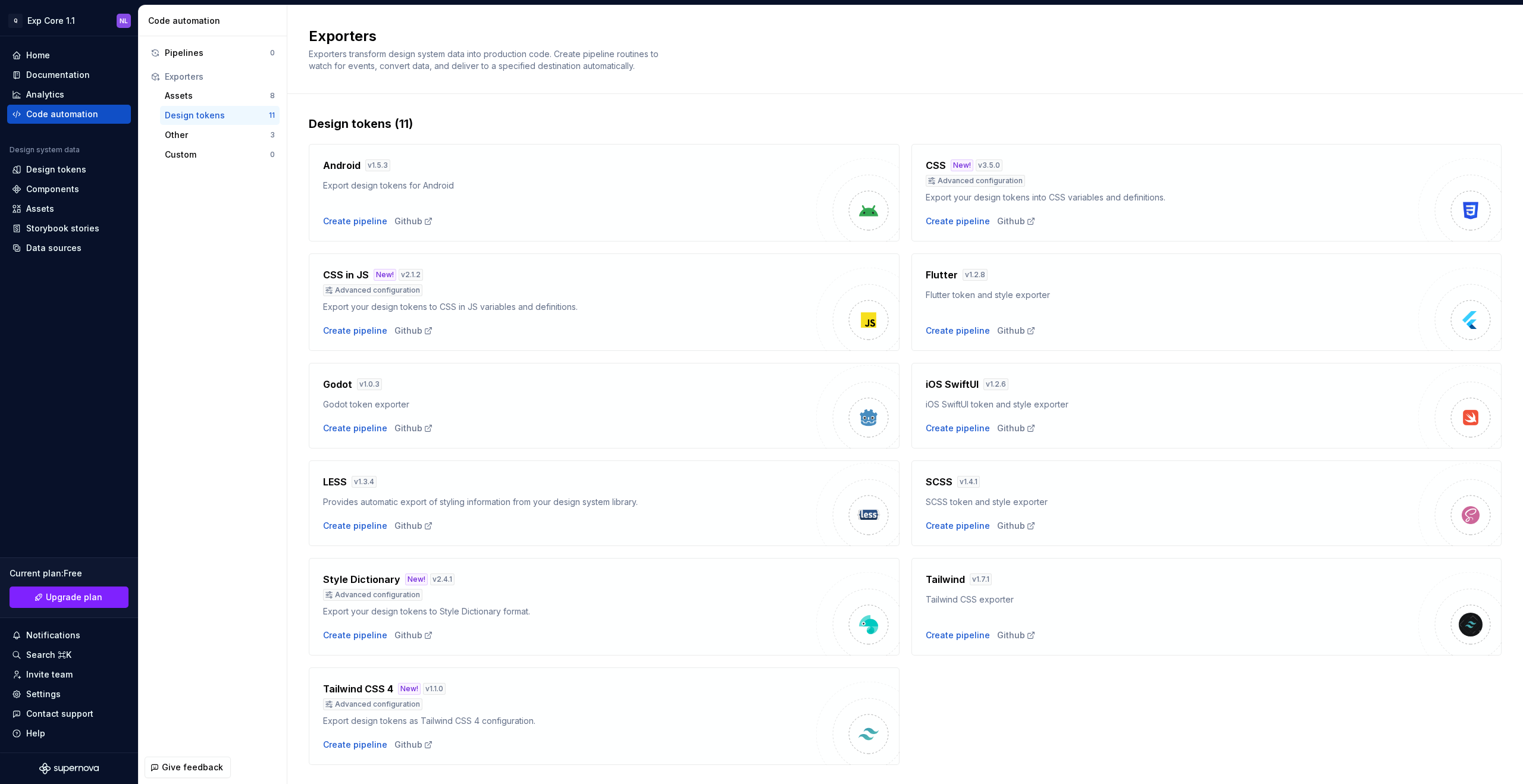 scroll, scrollTop: 26, scrollLeft: 0, axis: vertical 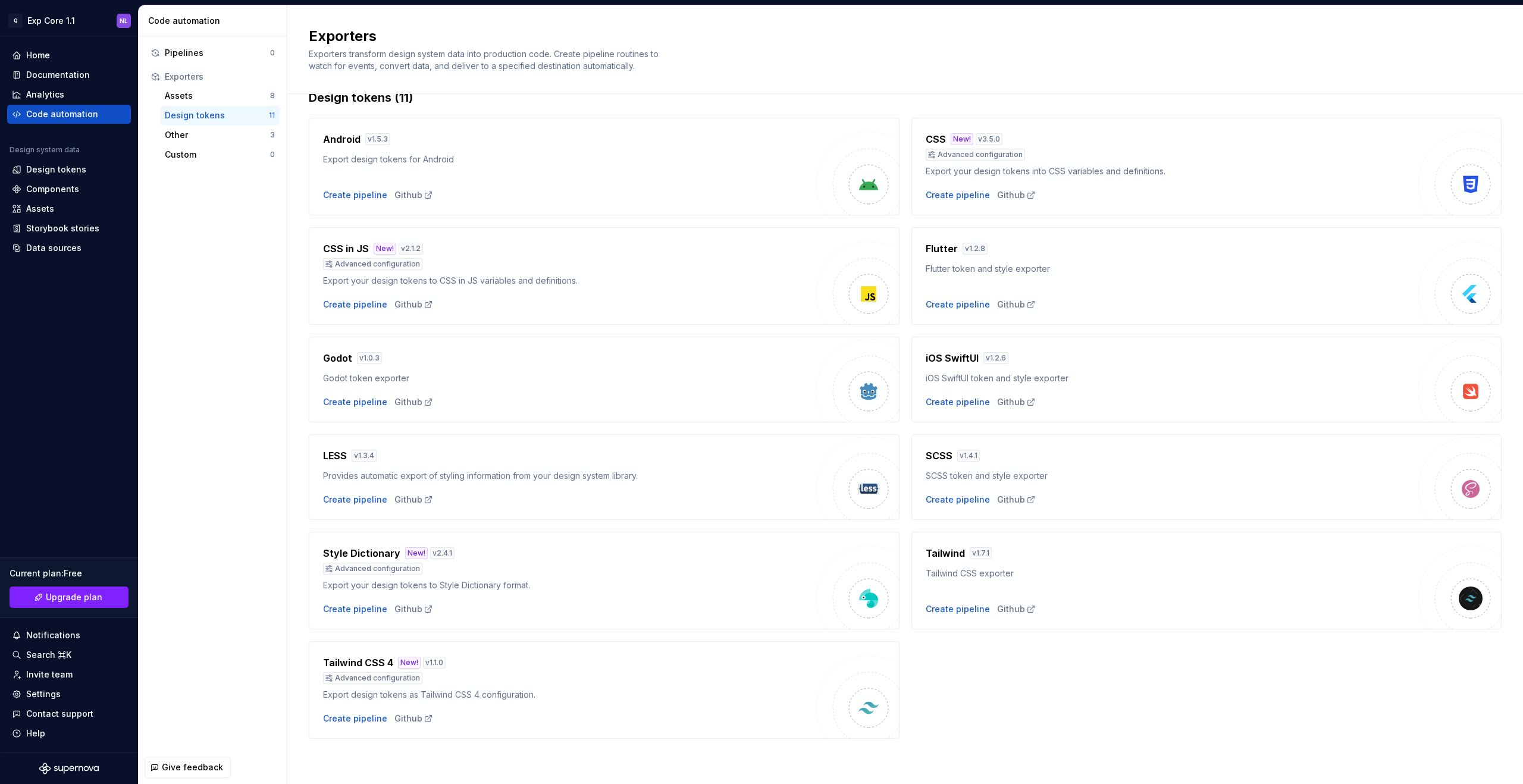 click on "Design tokens (11)" at bounding box center (905, 98) 